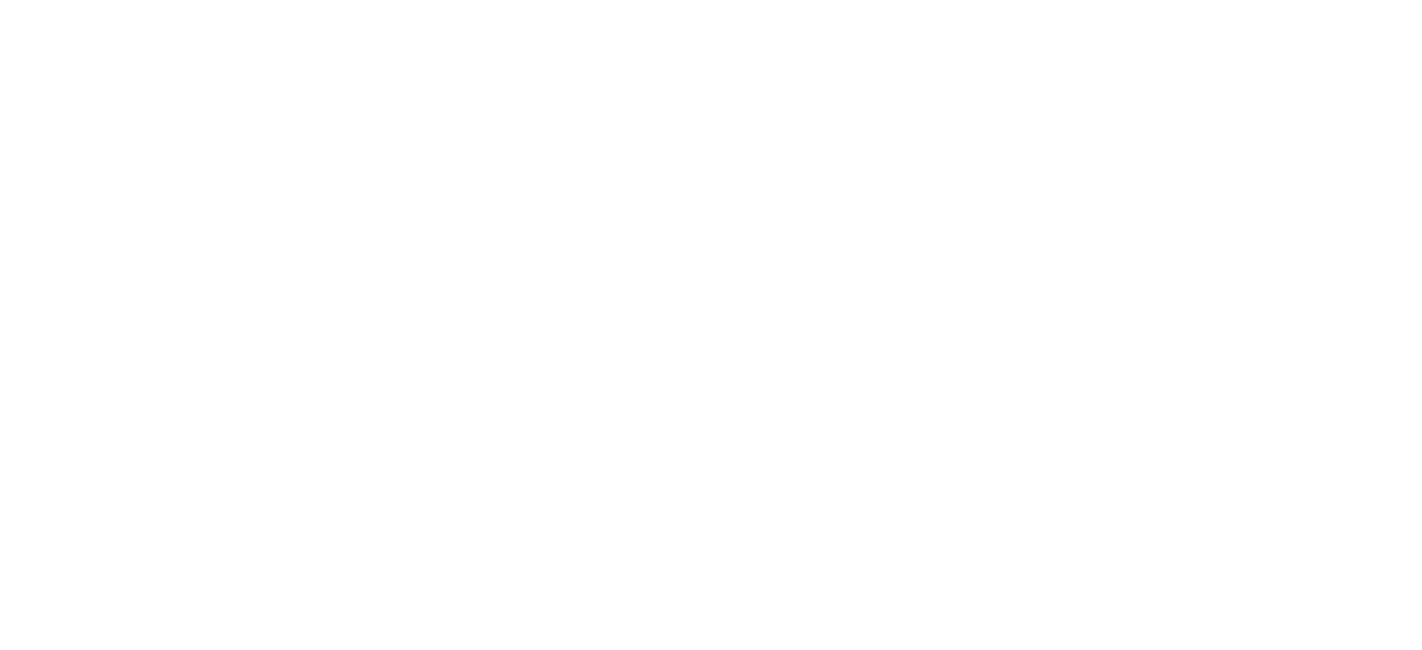 scroll, scrollTop: 0, scrollLeft: 0, axis: both 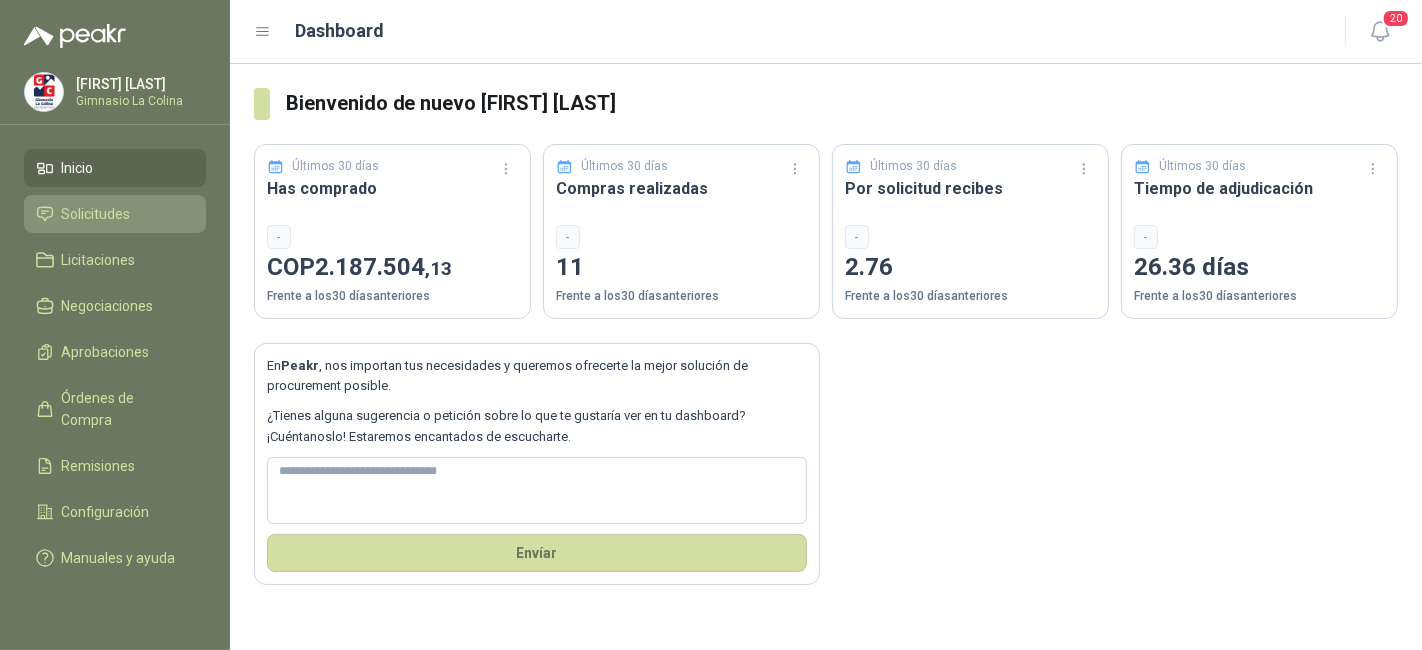 click on "Solicitudes" at bounding box center (96, 214) 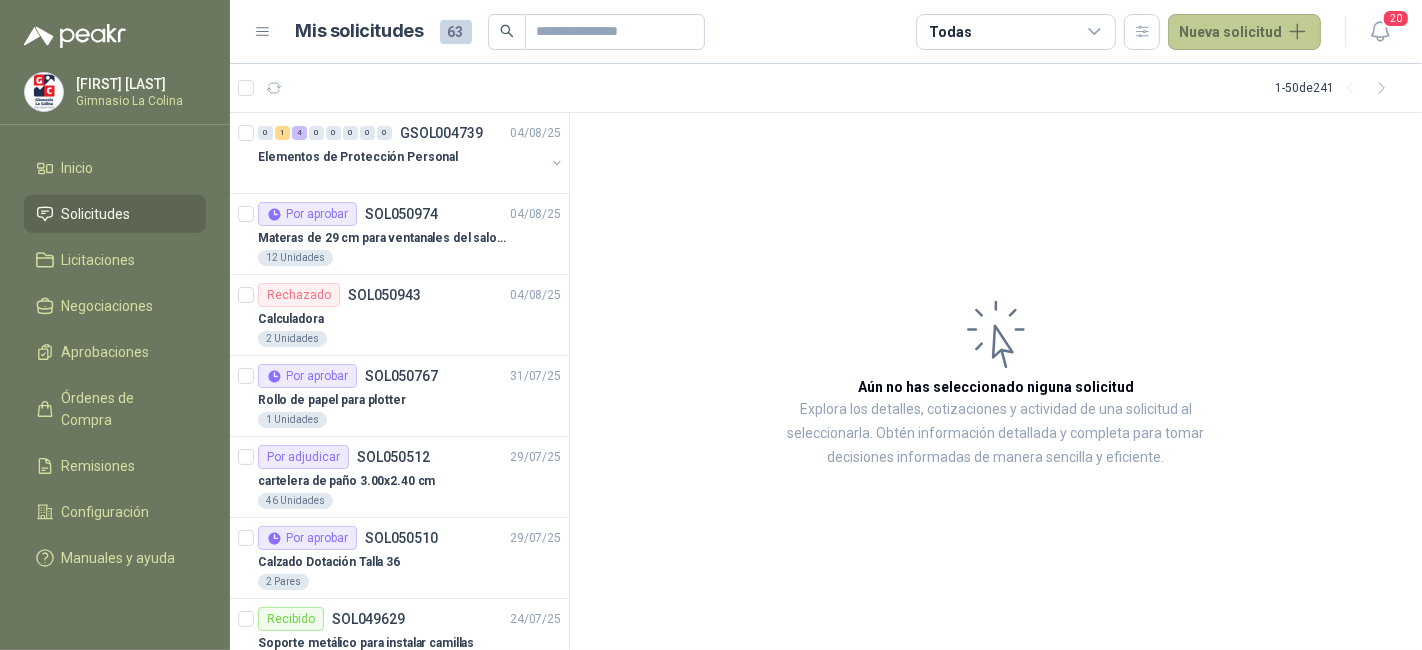 click on "Nueva solicitud" at bounding box center (1244, 32) 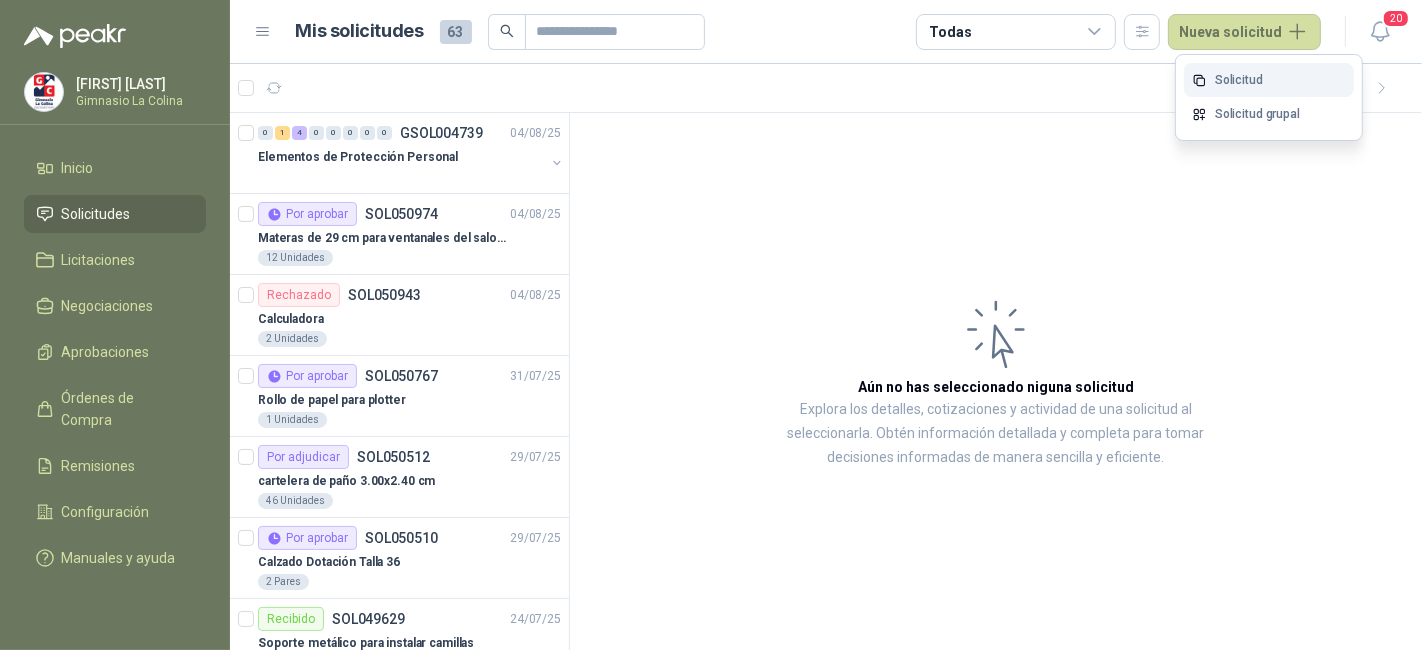 click on "Solicitud" at bounding box center [1269, 80] 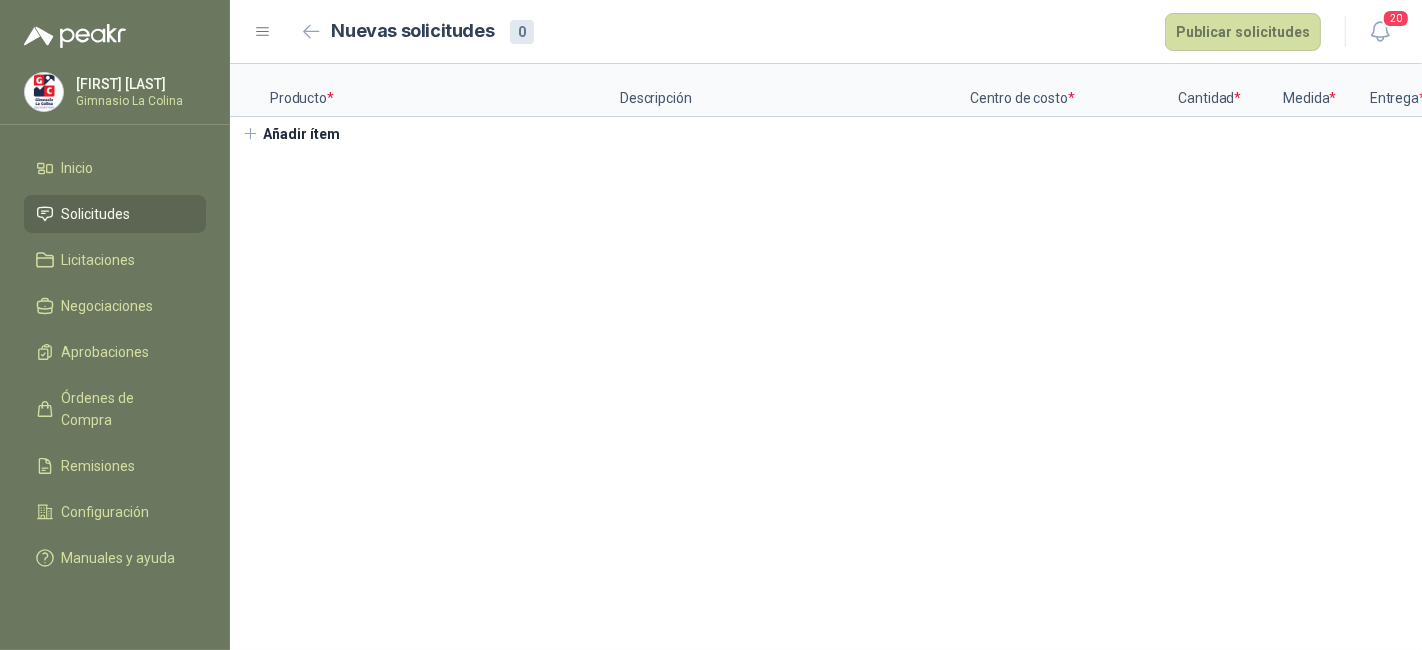 type 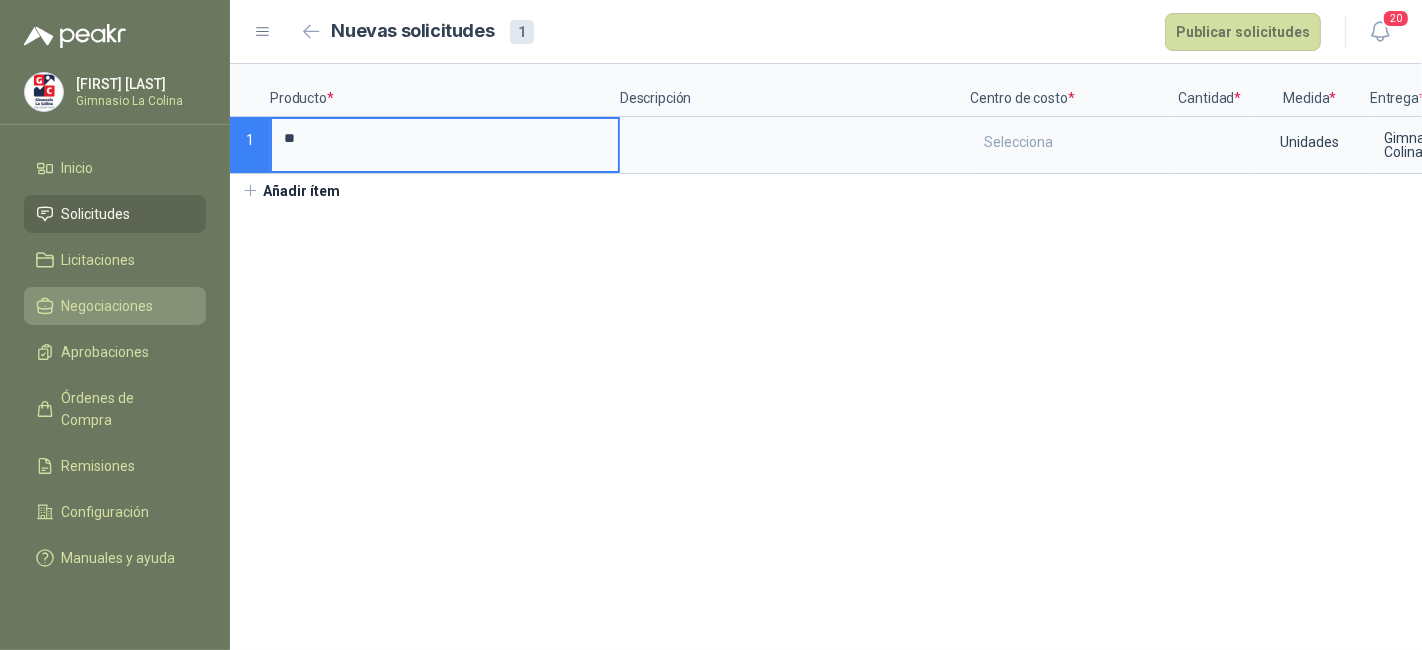type on "**" 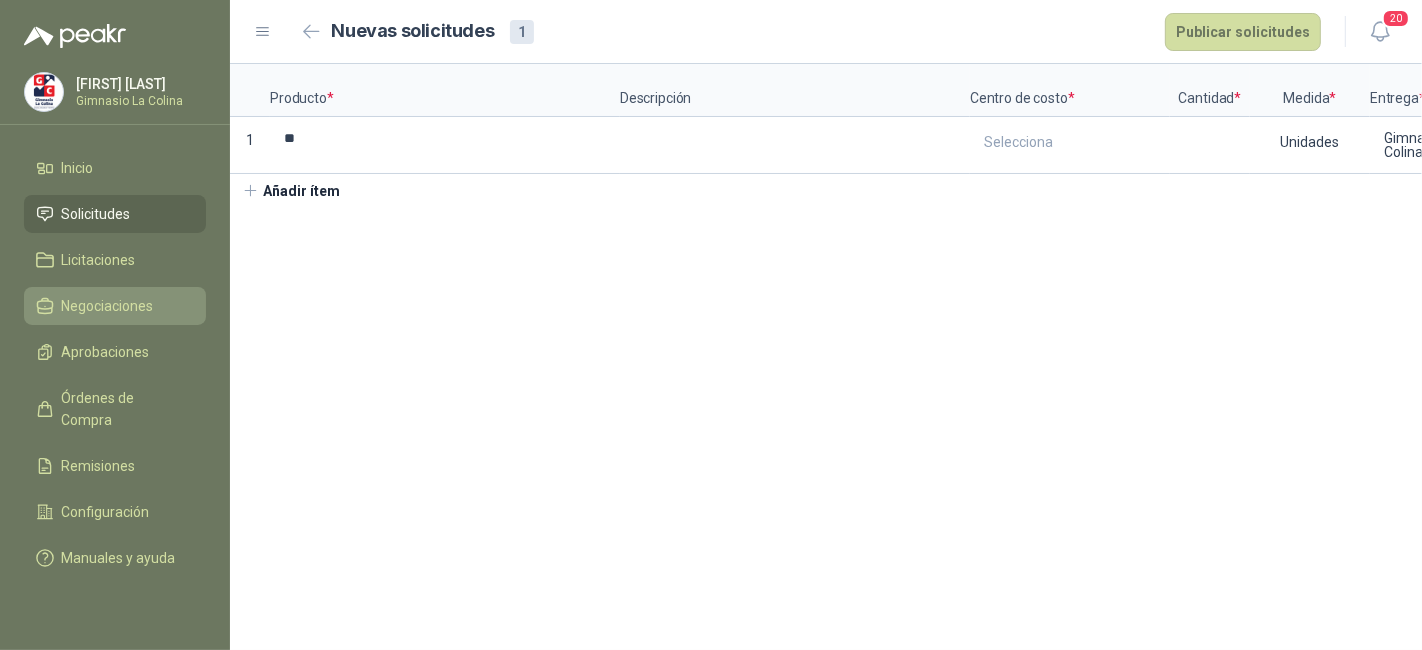 click on "Negociaciones" at bounding box center [115, 306] 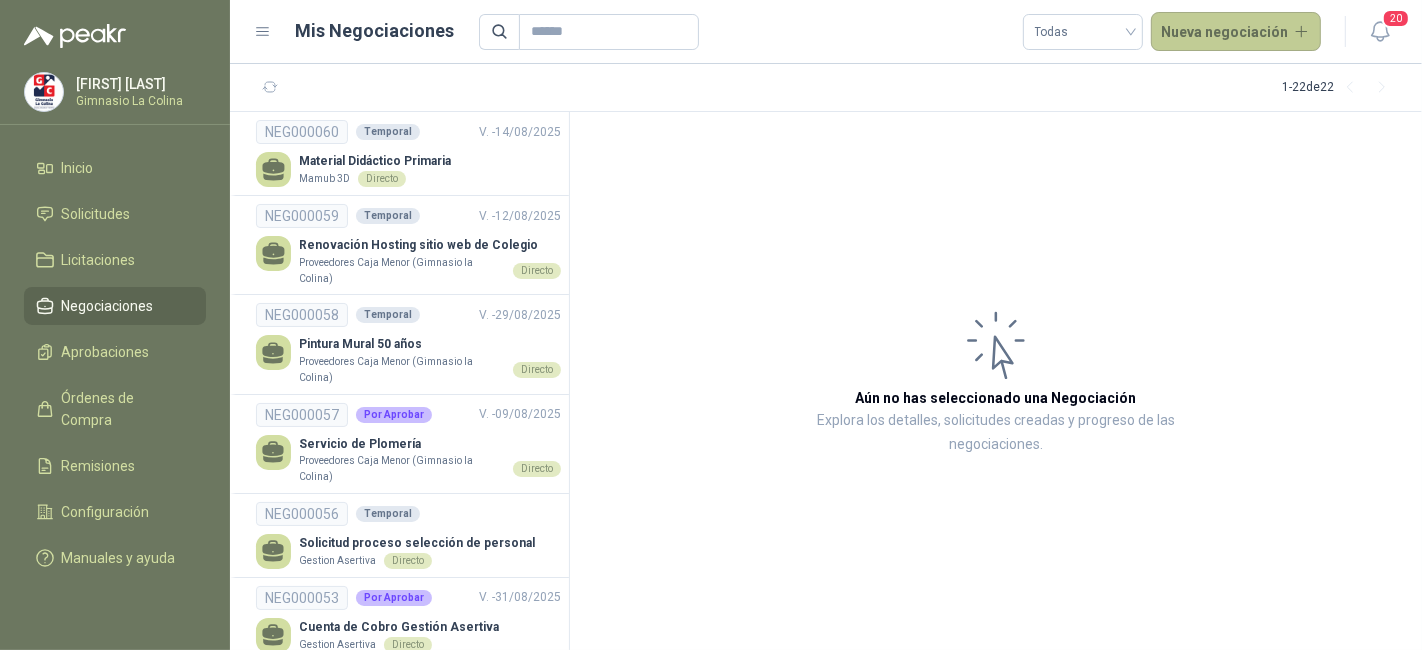 click on "Nueva negociación" at bounding box center [1236, 32] 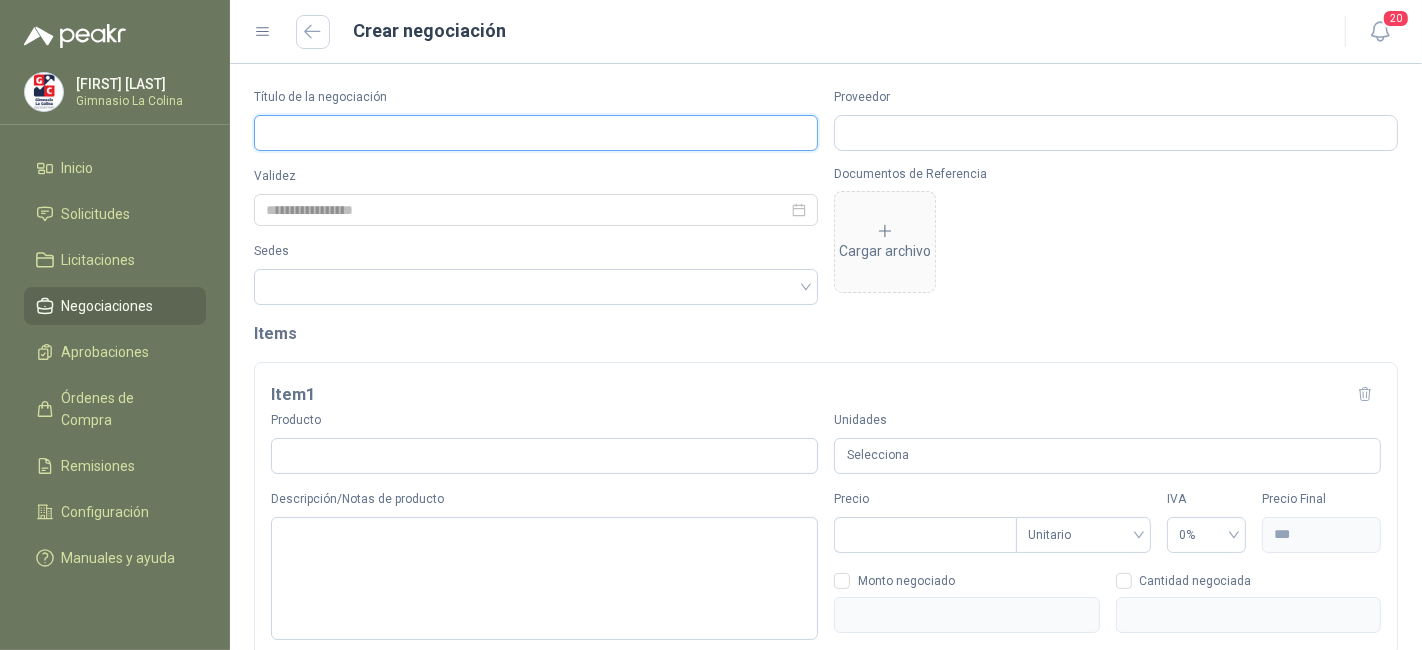 click on "Título de la negociación" at bounding box center (536, 133) 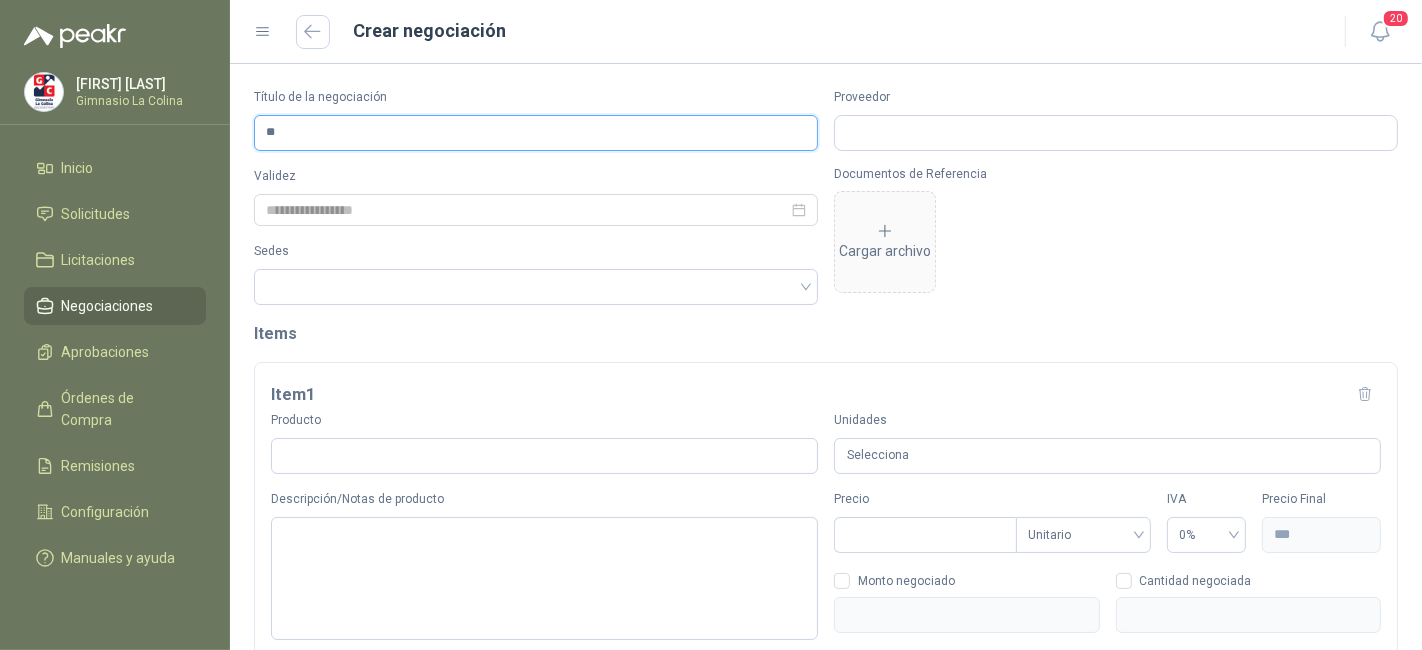 type on "*" 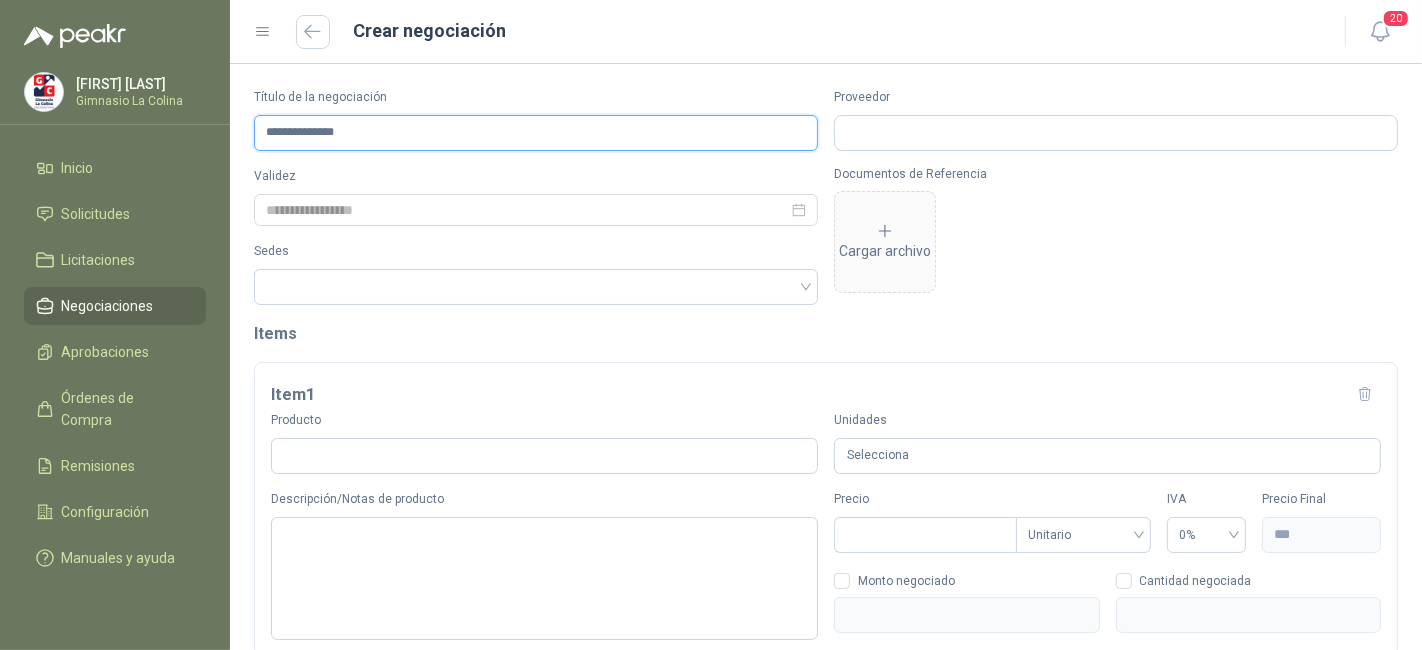 type on "**********" 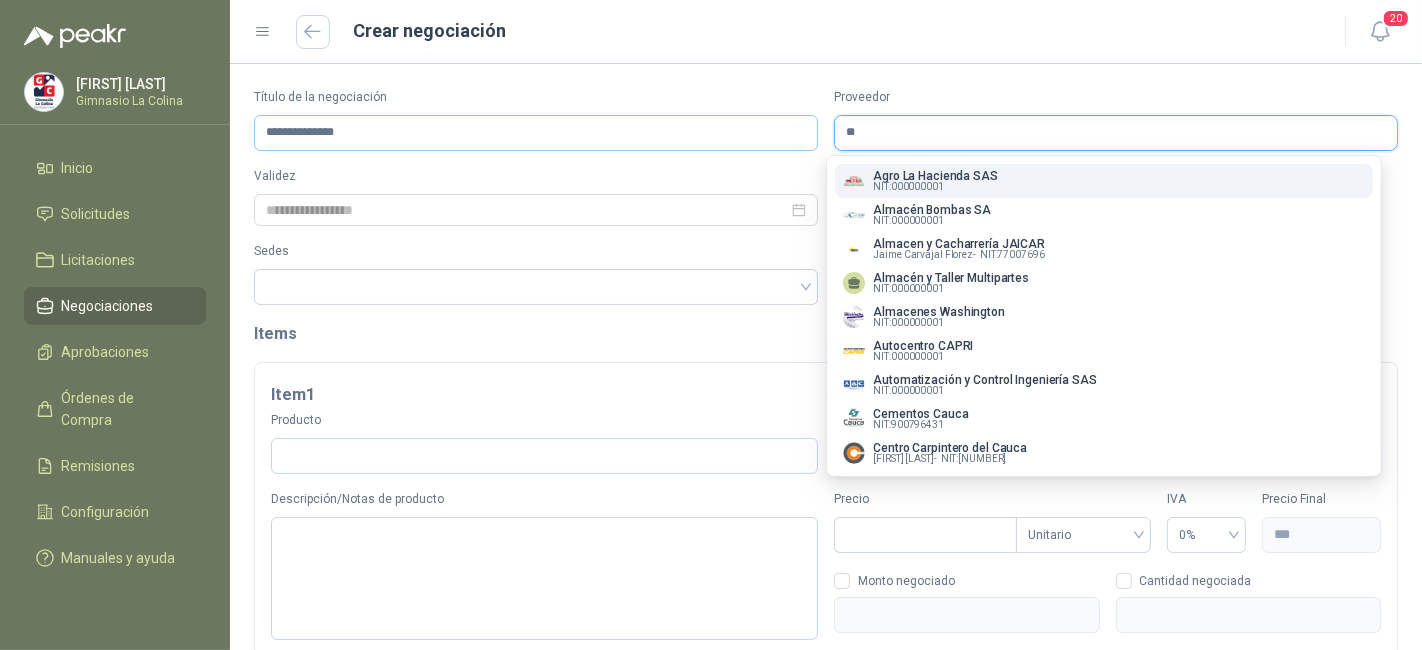 type on "*" 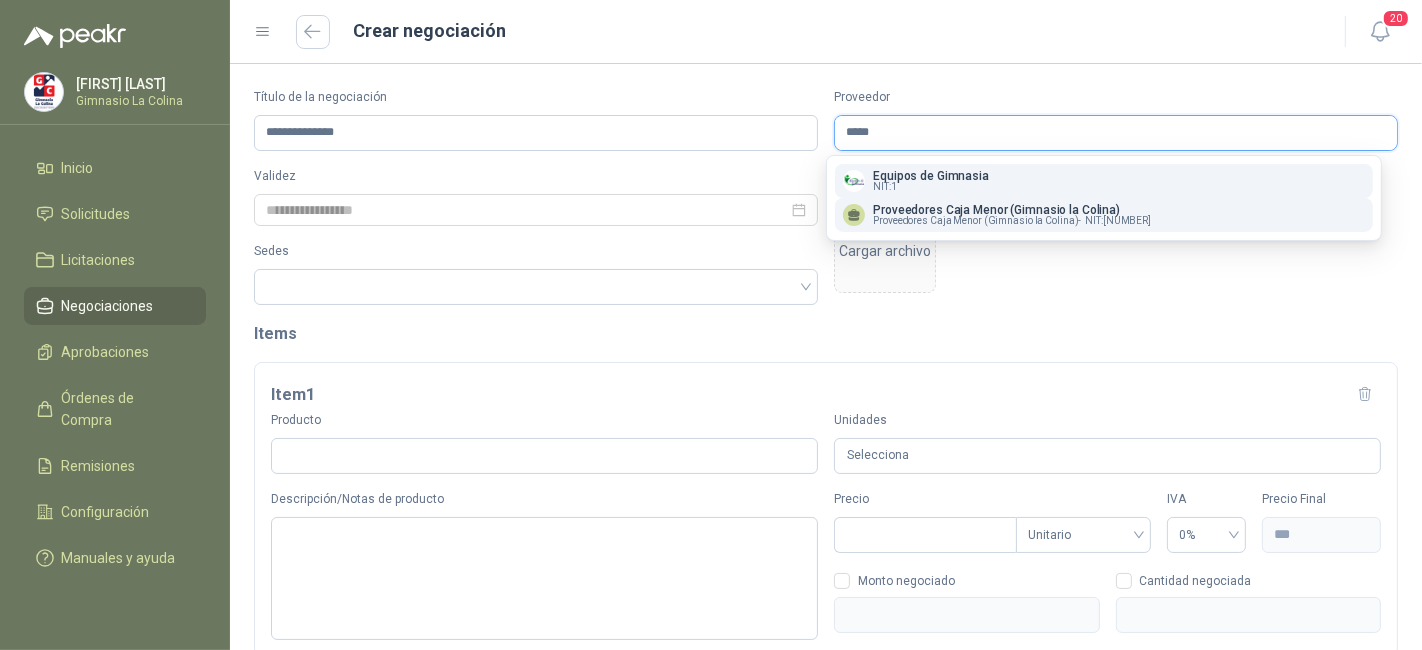 type on "*****" 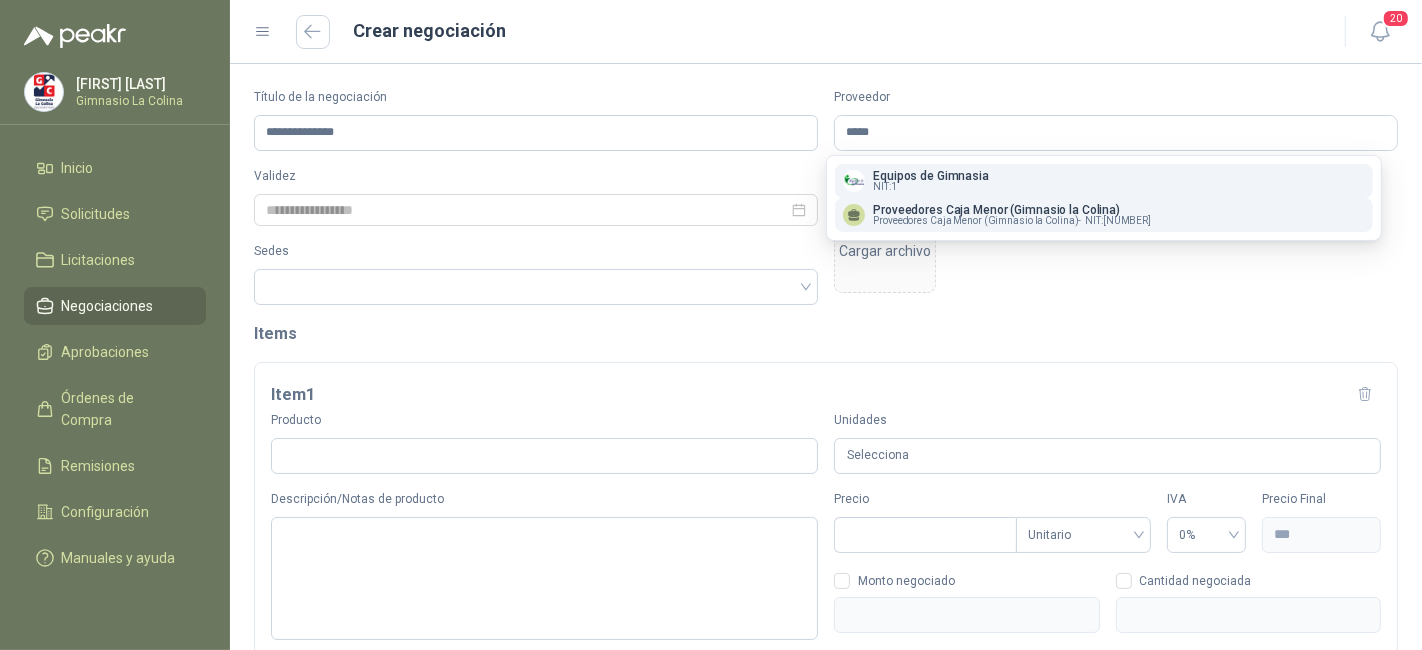click on "Proveedores Caja Menor (Gimnasio la Colina)" at bounding box center [1012, 210] 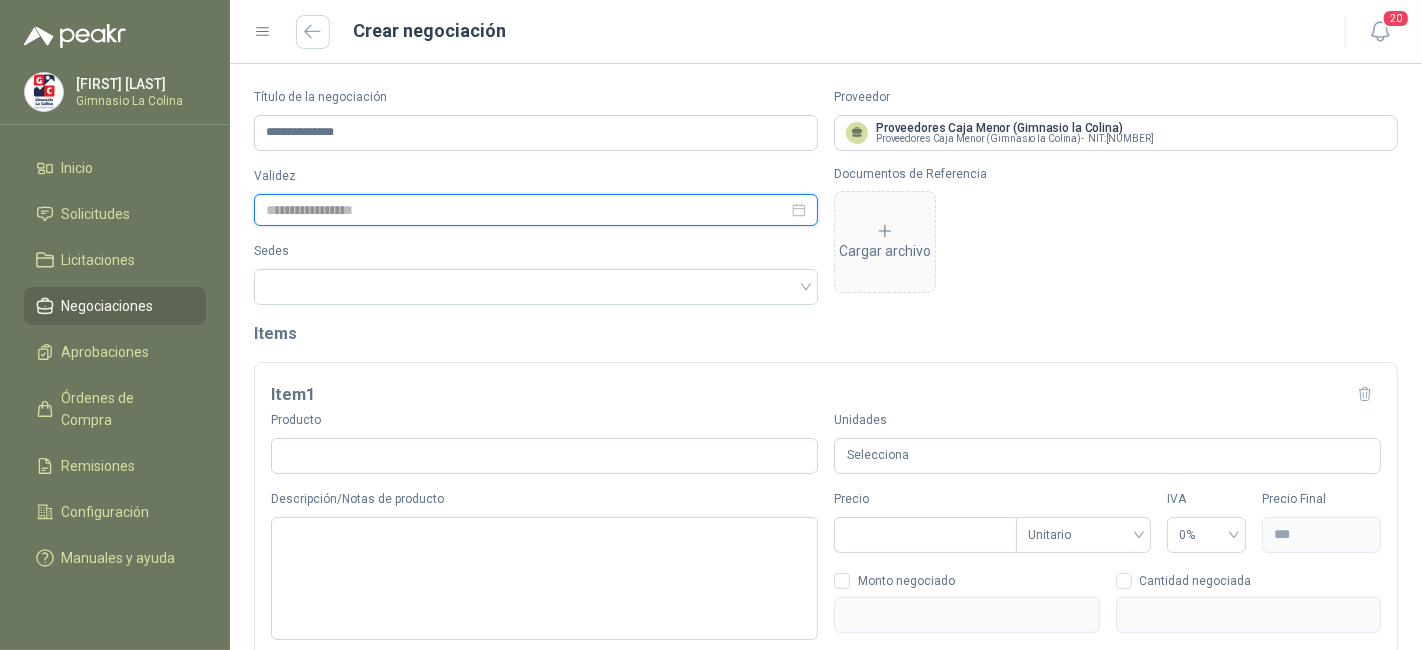 click at bounding box center (527, 210) 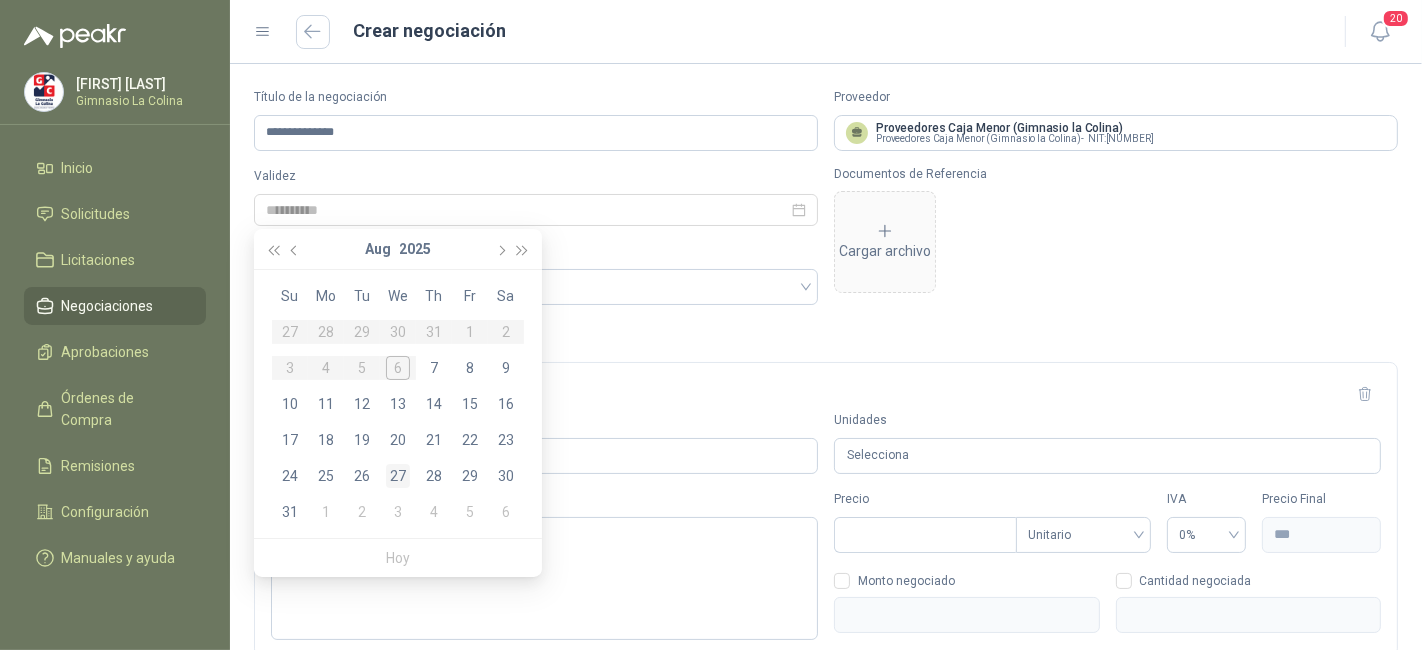 click on "27" at bounding box center [398, 476] 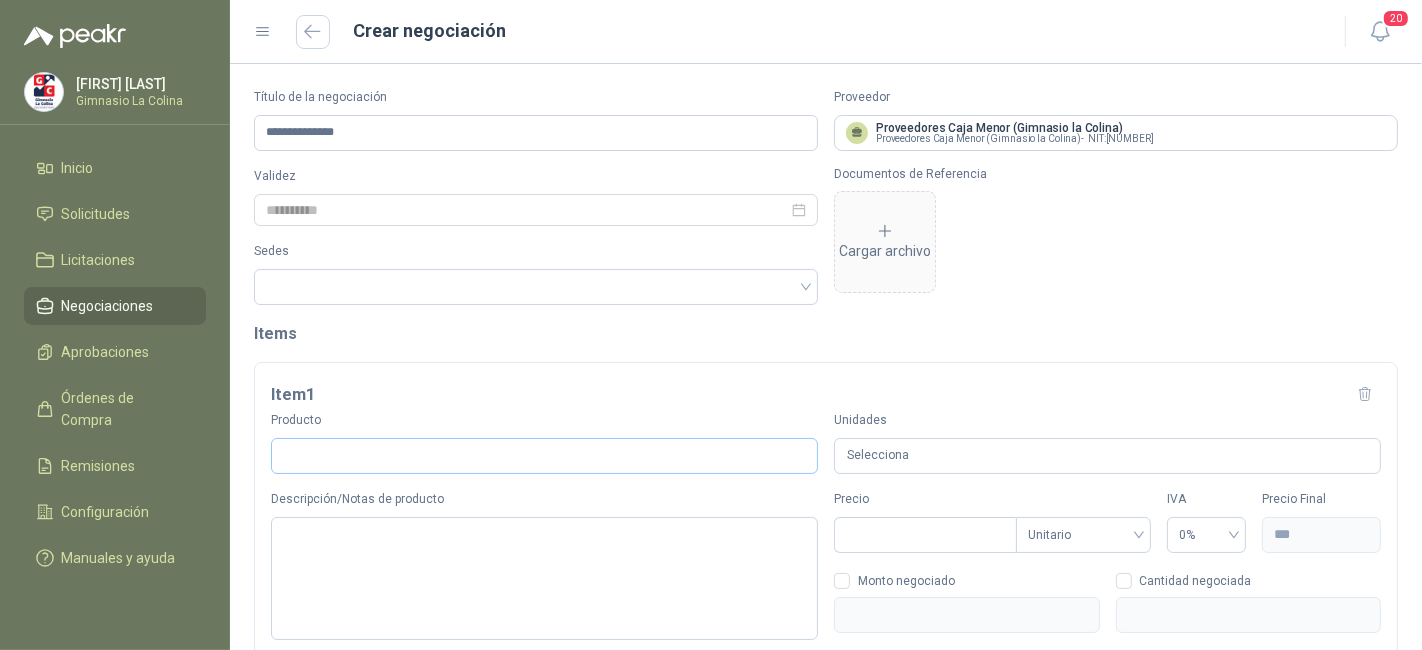 type on "**********" 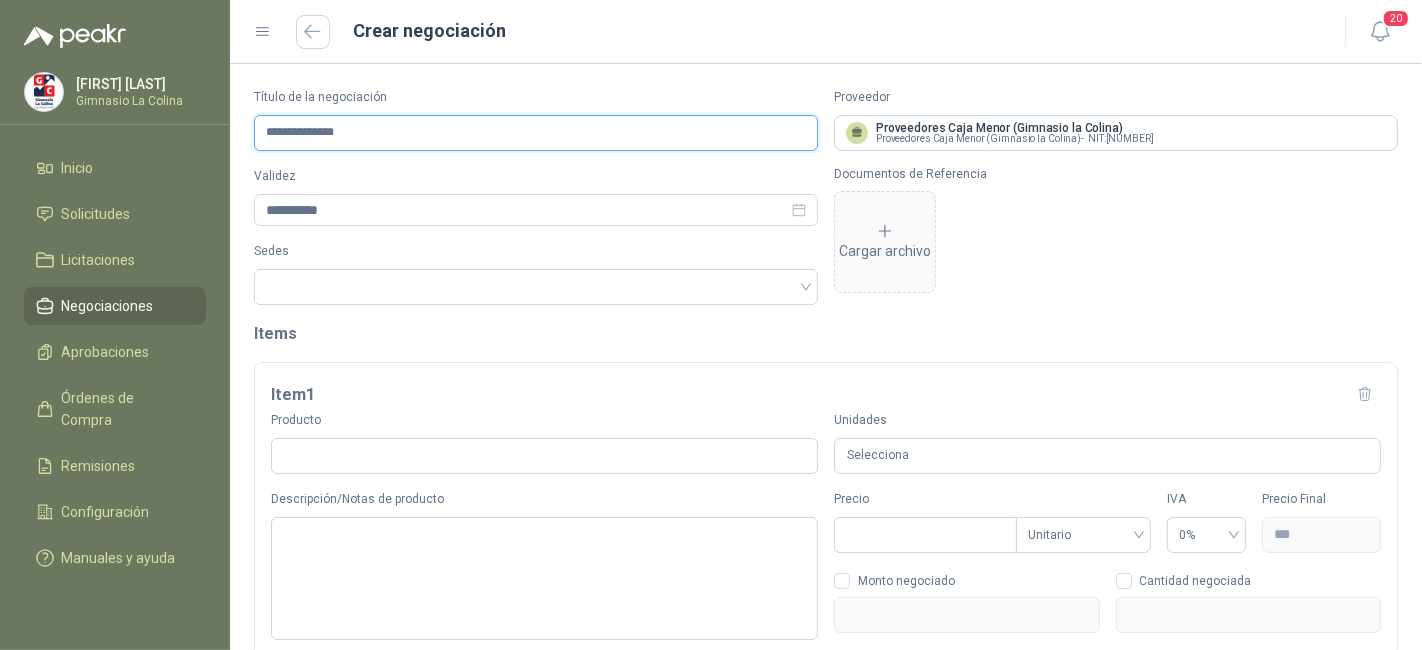 click on "**********" at bounding box center (536, 133) 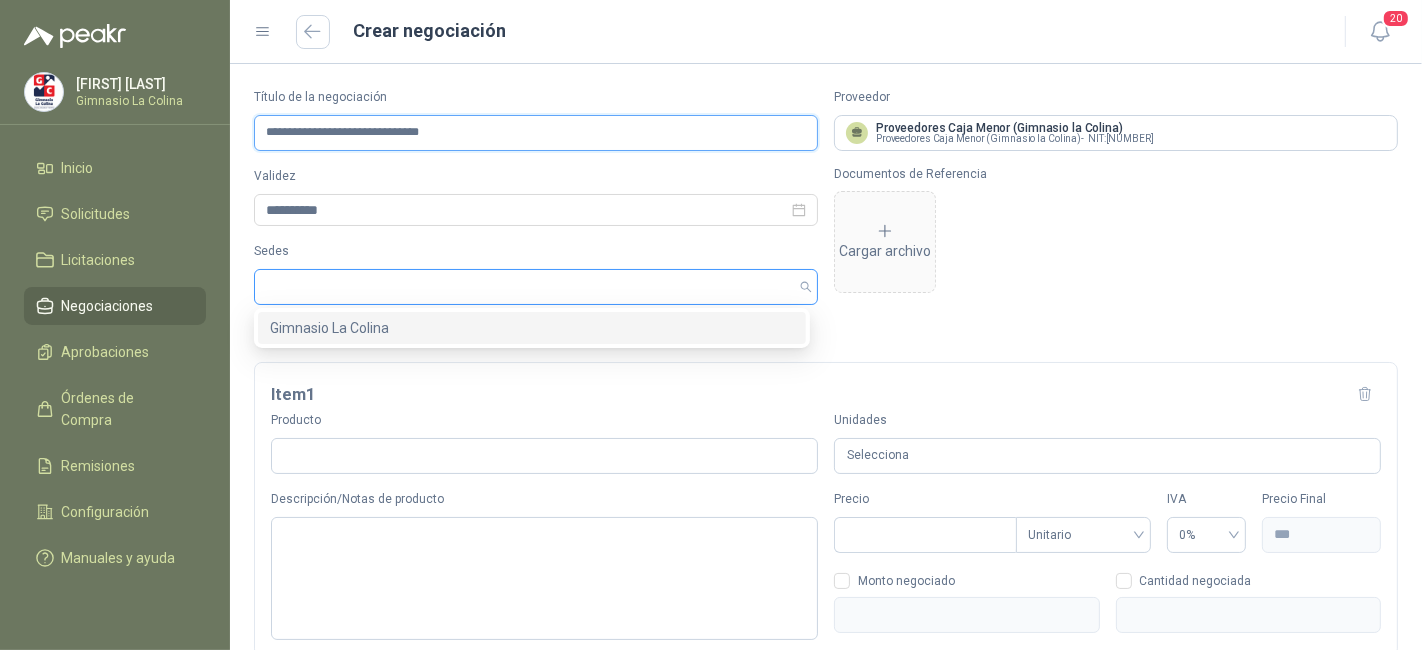 click at bounding box center (525, 287) 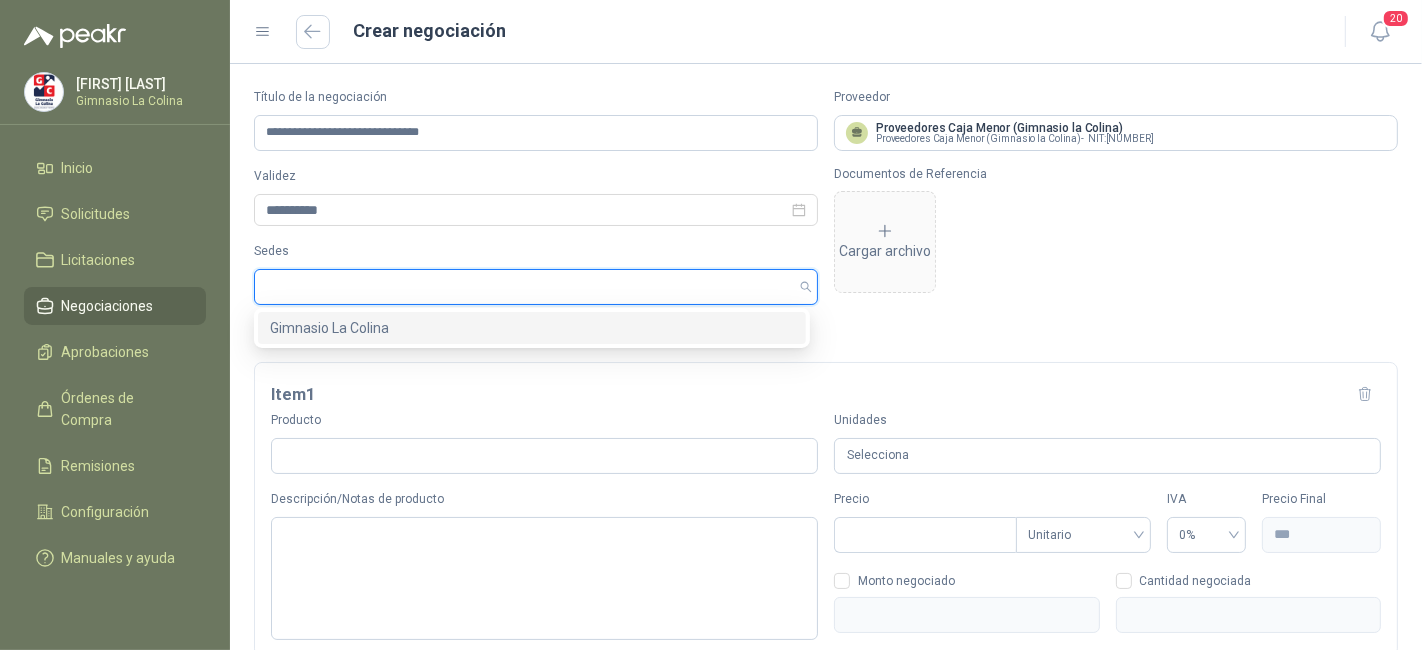 click on "Gimnasio La Colina" at bounding box center [532, 328] 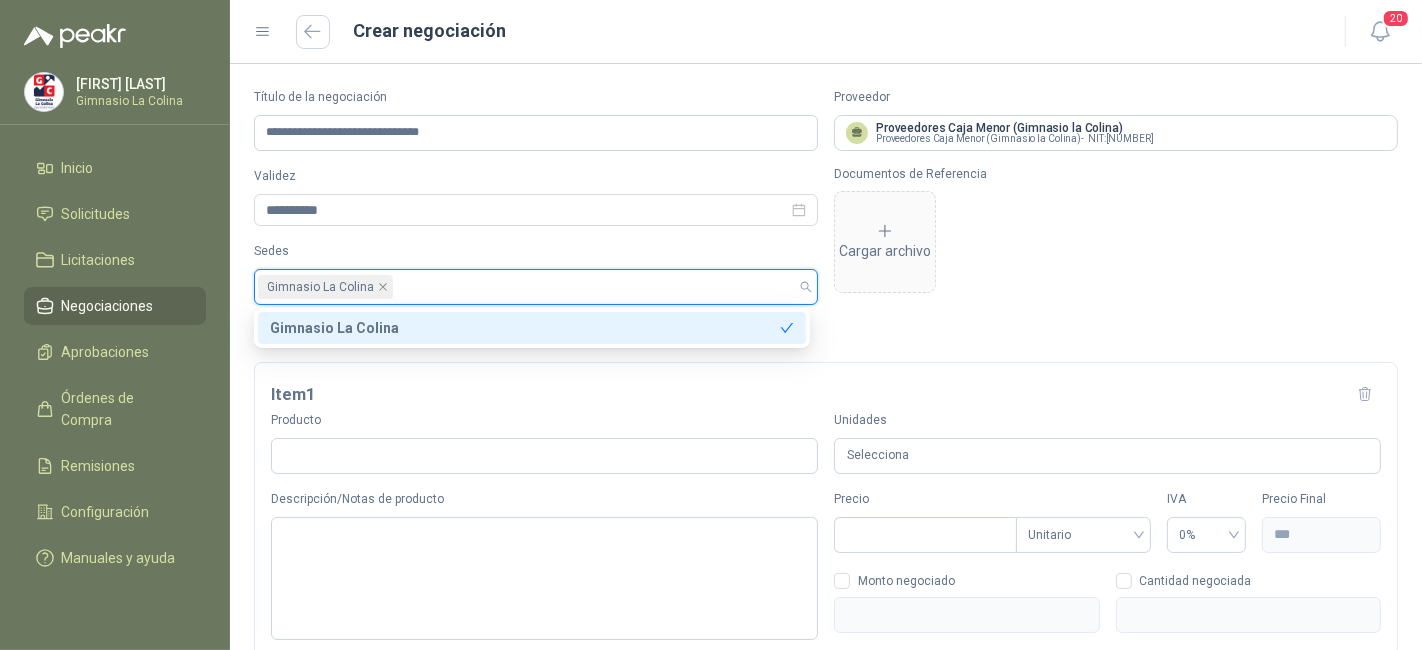 click on "Item  1 Producto Unidades Selecciona Descripción/Notas de producto Precio Tipo de Precio Unitario IVA 0% Precio Final *** Monto negociado Cantidad negociada" at bounding box center (826, 510) 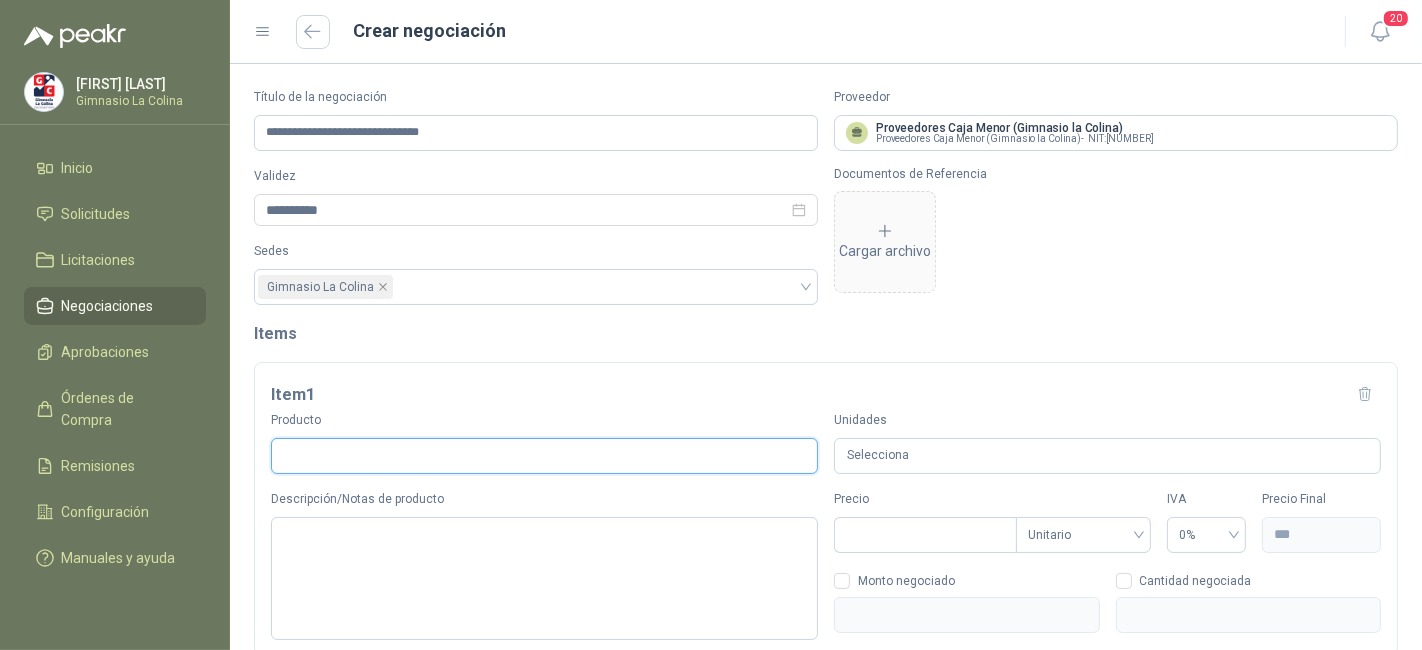 click on "Producto" at bounding box center [544, 456] 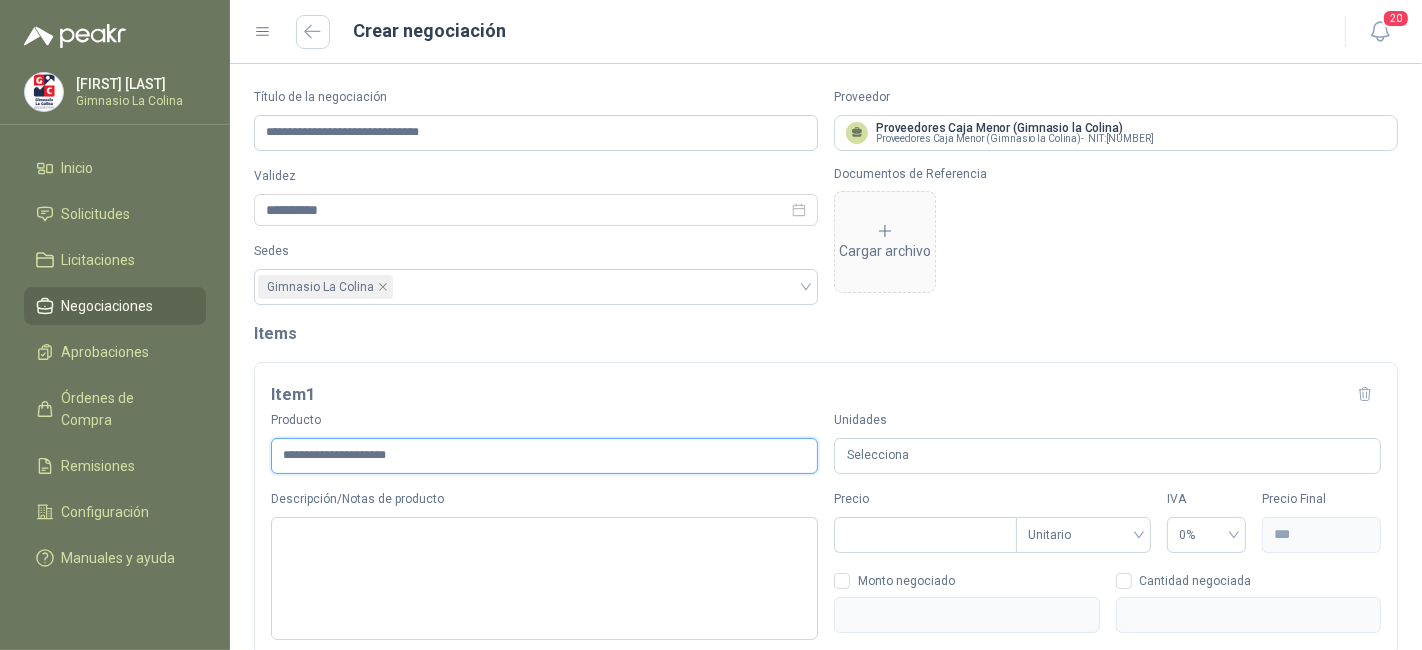drag, startPoint x: 656, startPoint y: 455, endPoint x: 219, endPoint y: 463, distance: 437.0732 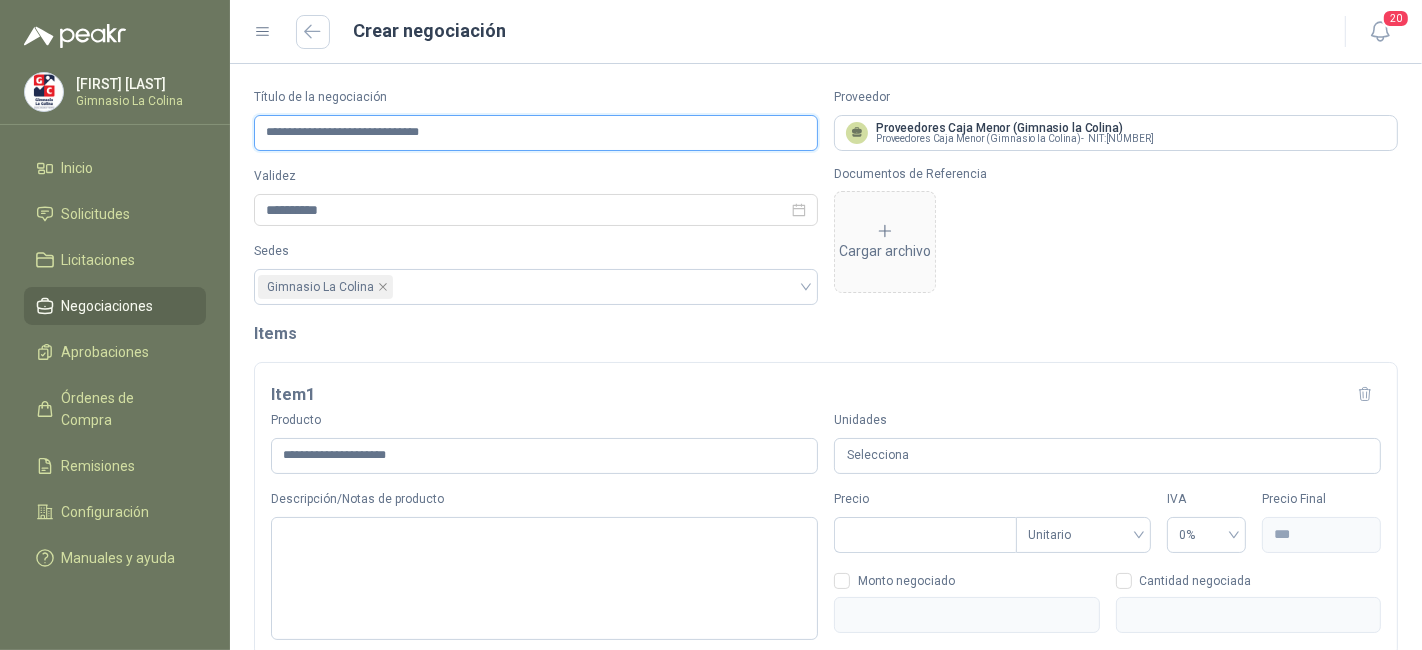 drag, startPoint x: 499, startPoint y: 138, endPoint x: 251, endPoint y: 136, distance: 248.00807 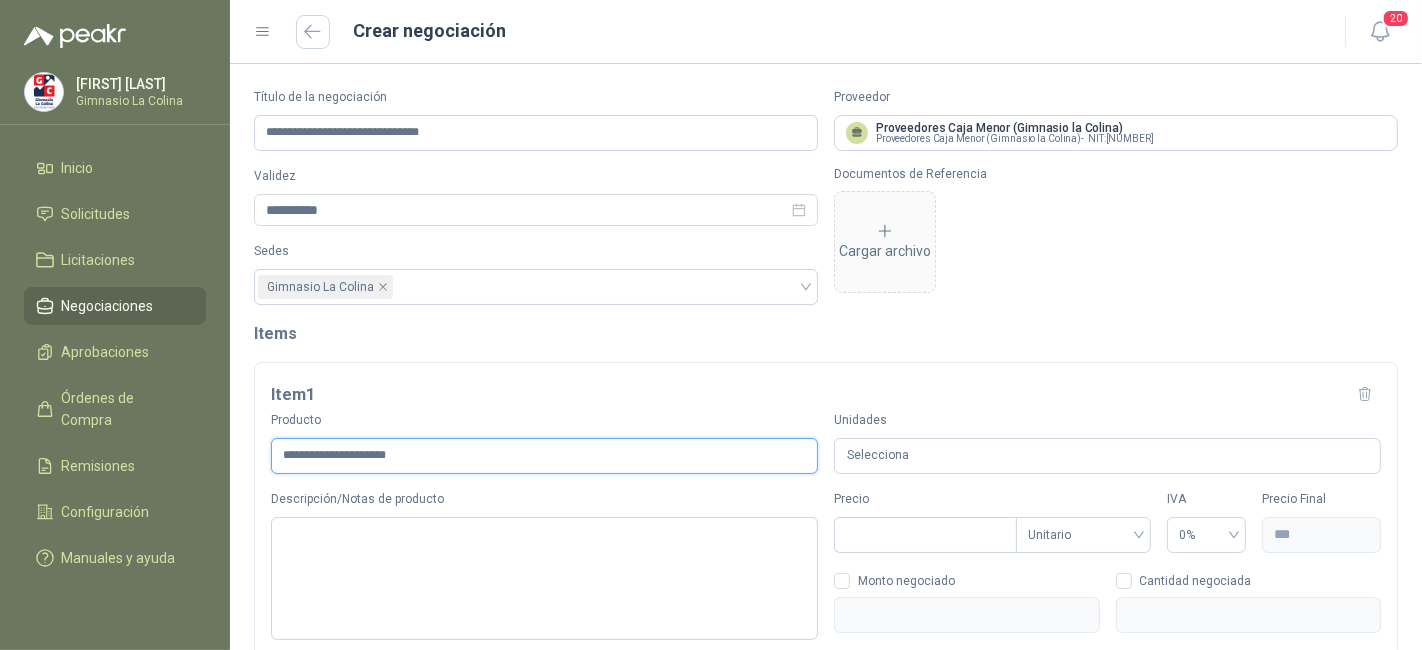 drag, startPoint x: 433, startPoint y: 449, endPoint x: 267, endPoint y: 446, distance: 166.0271 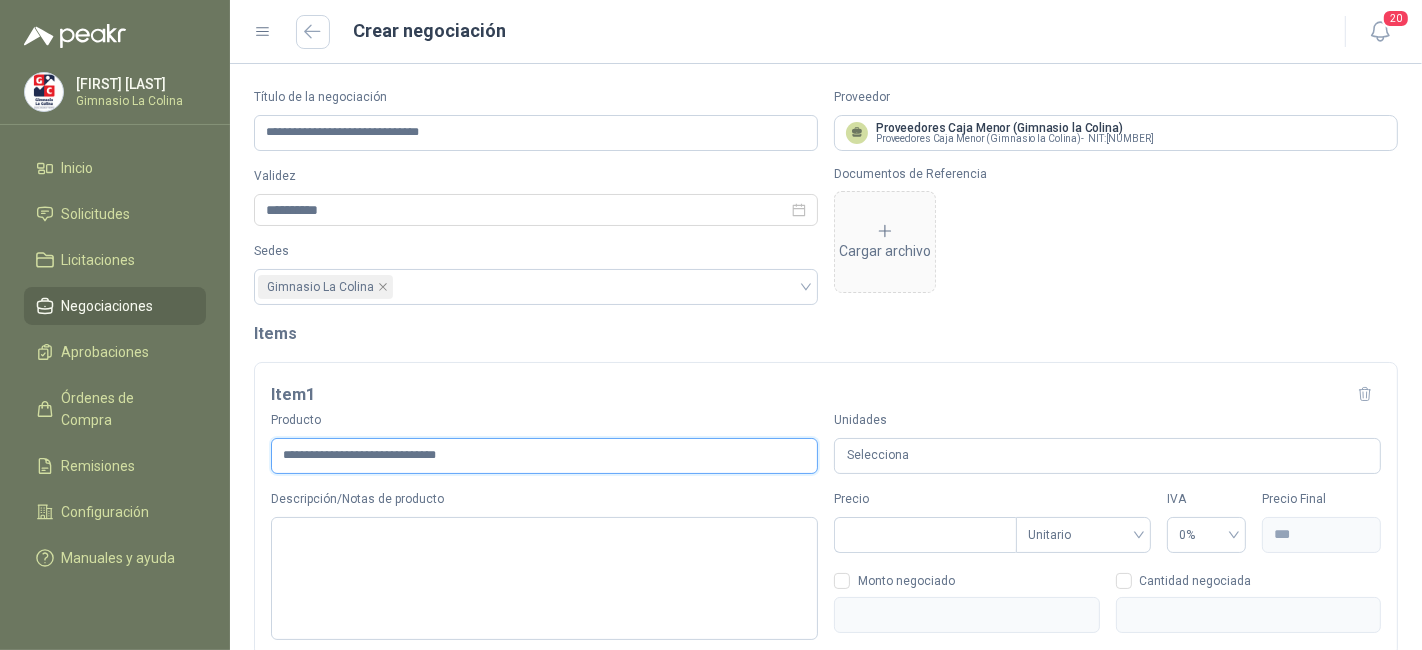 type on "**********" 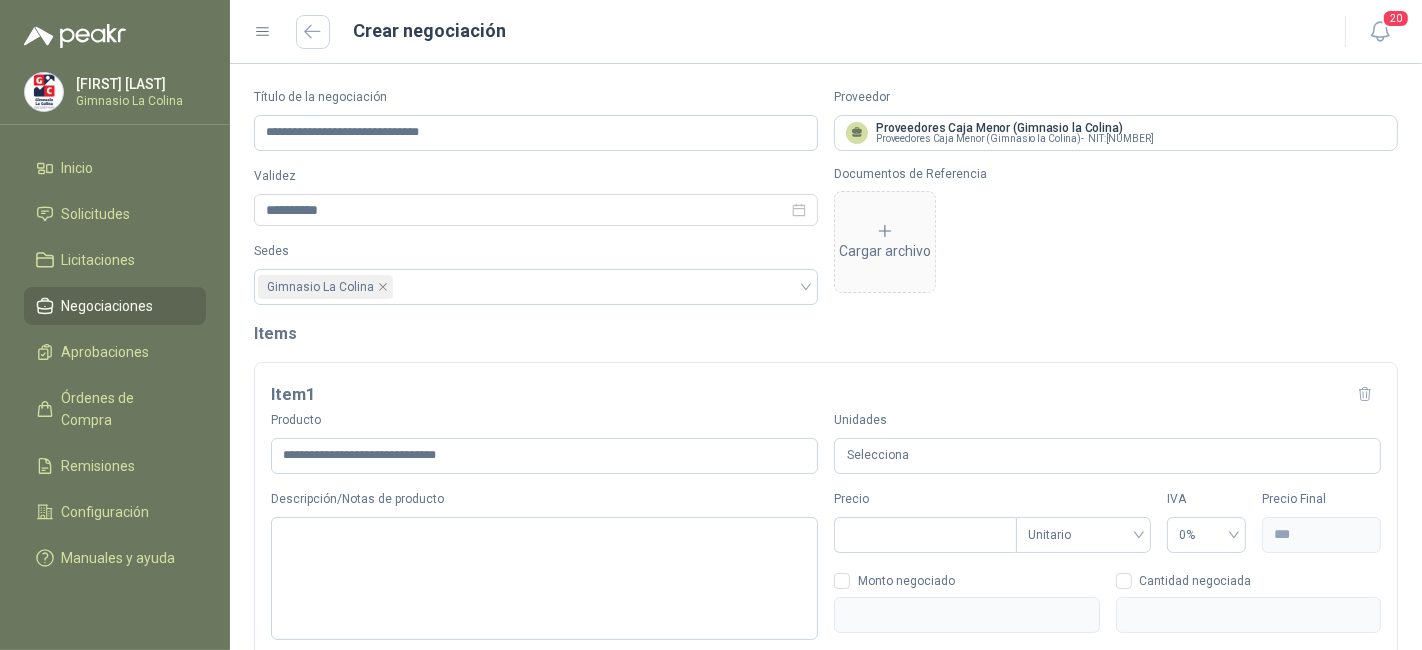 click on "Selecciona" at bounding box center (1107, 456) 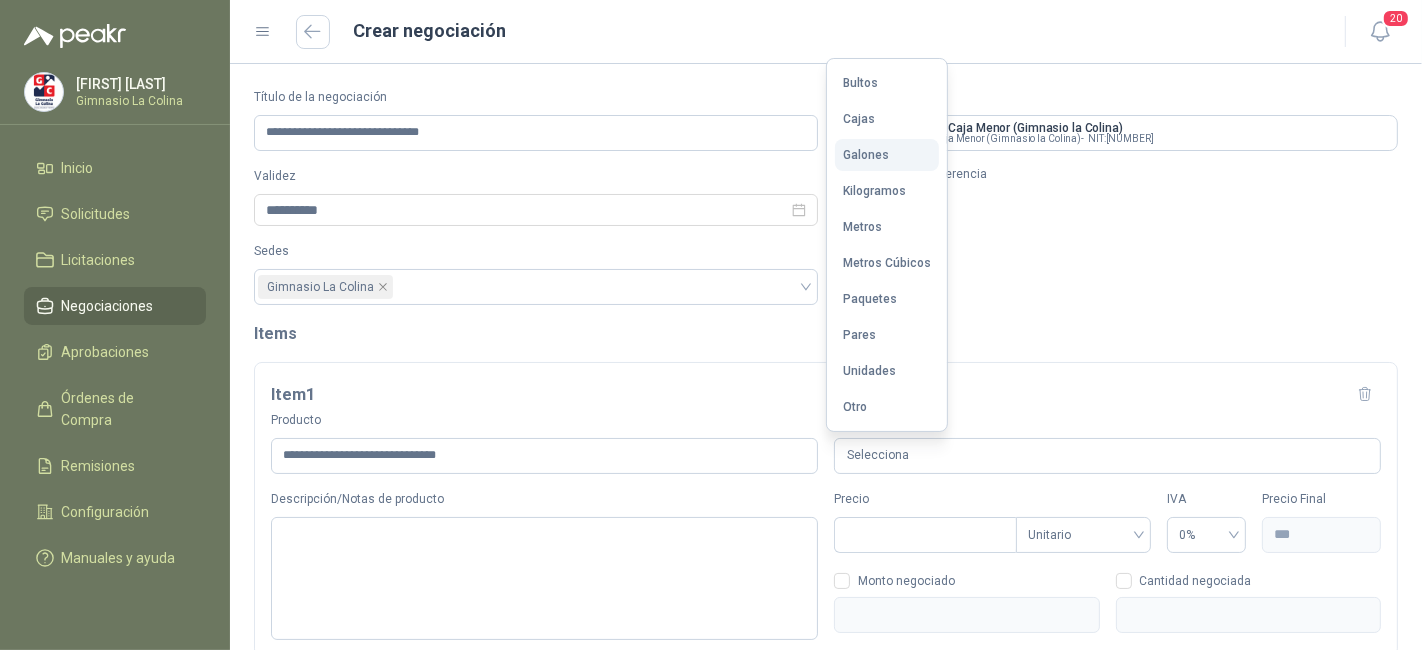 click on "Galones" at bounding box center [887, 155] 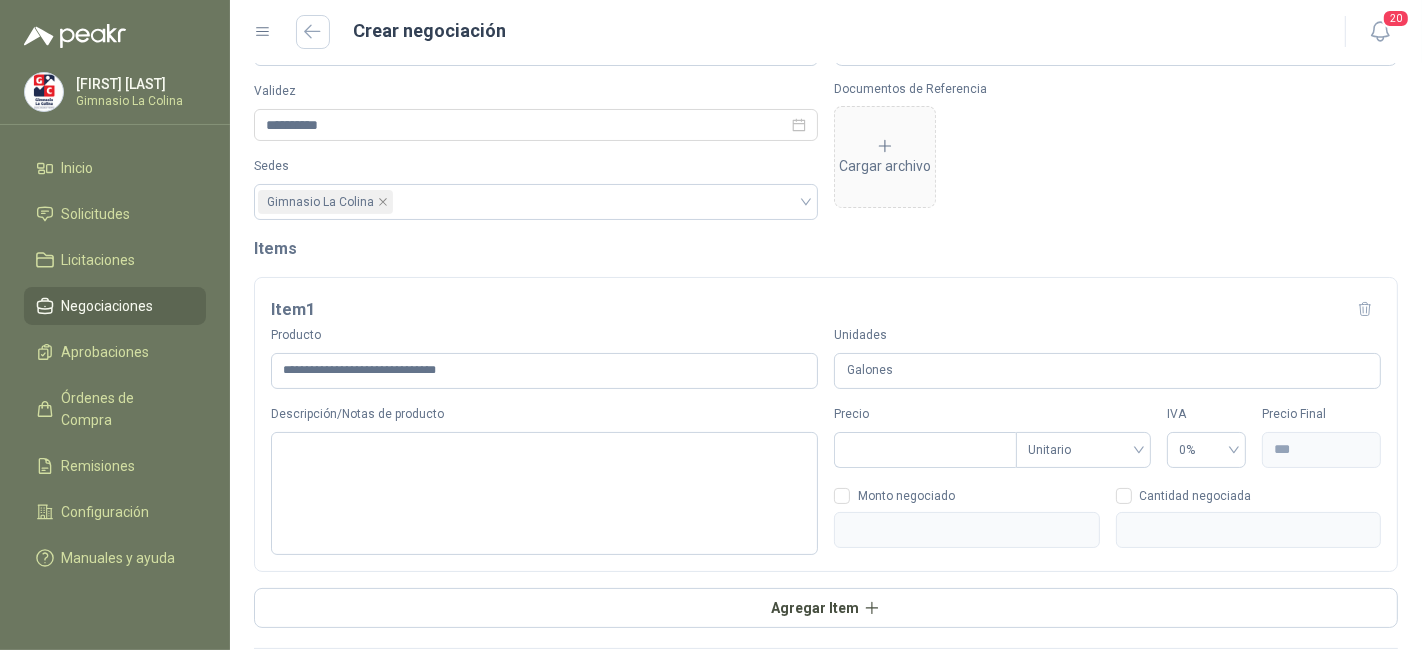 scroll, scrollTop: 111, scrollLeft: 0, axis: vertical 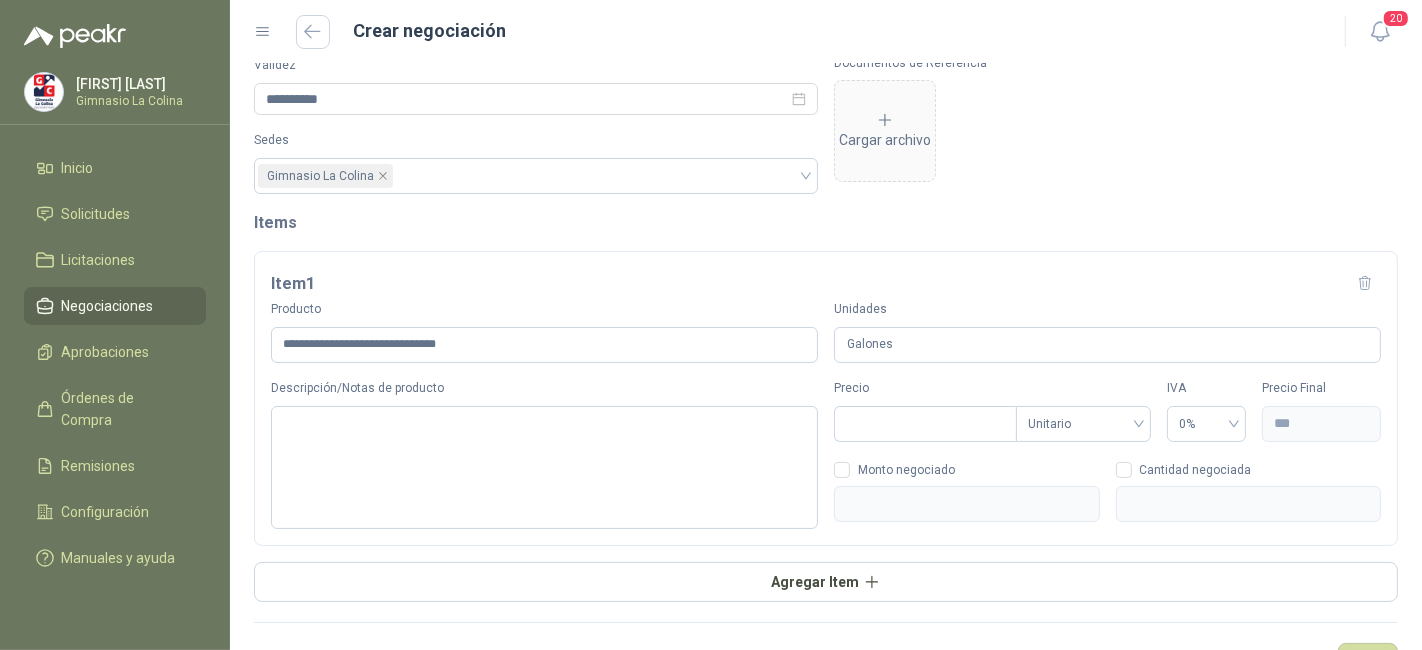 type on "***" 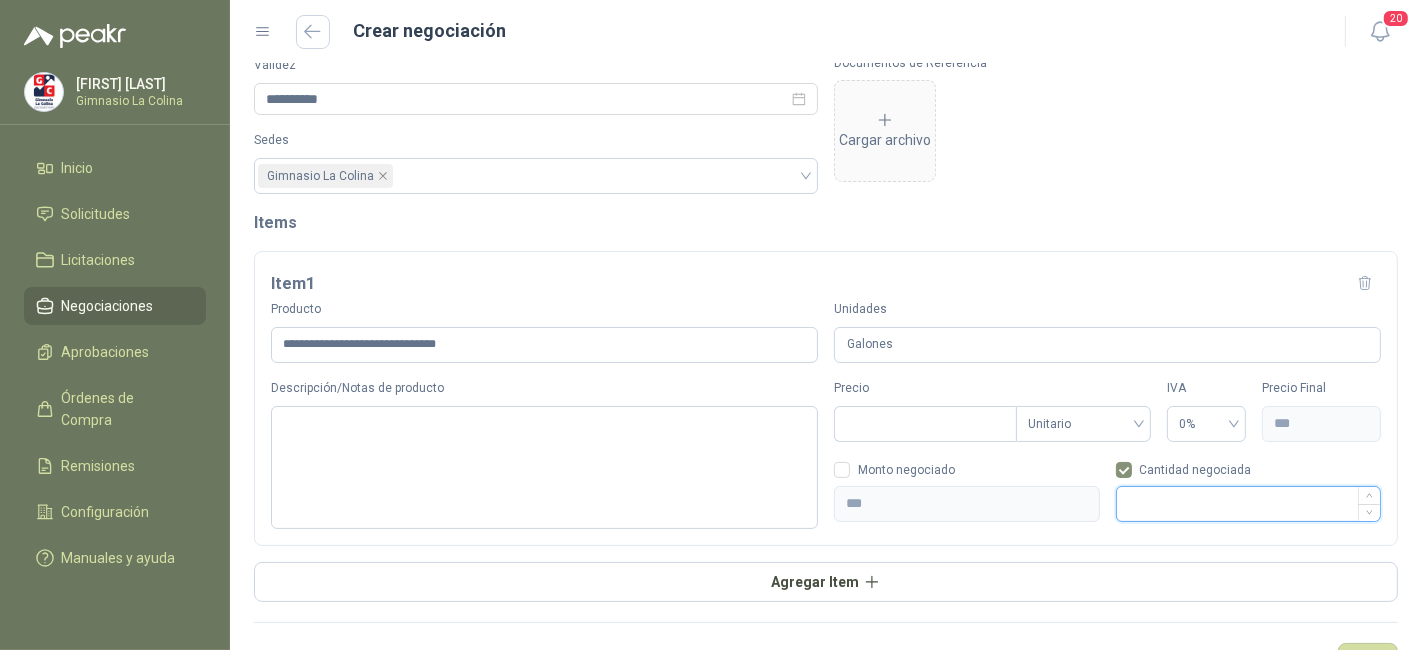 click at bounding box center (1249, 504) 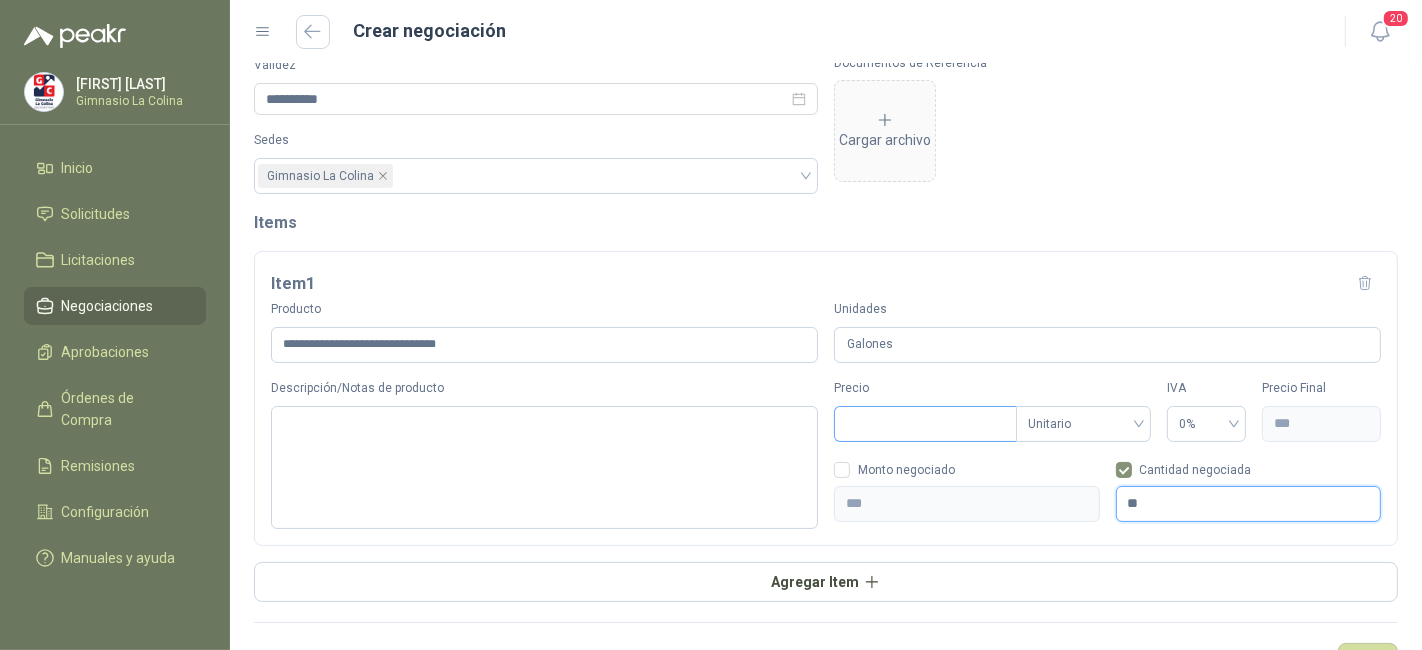 type on "**" 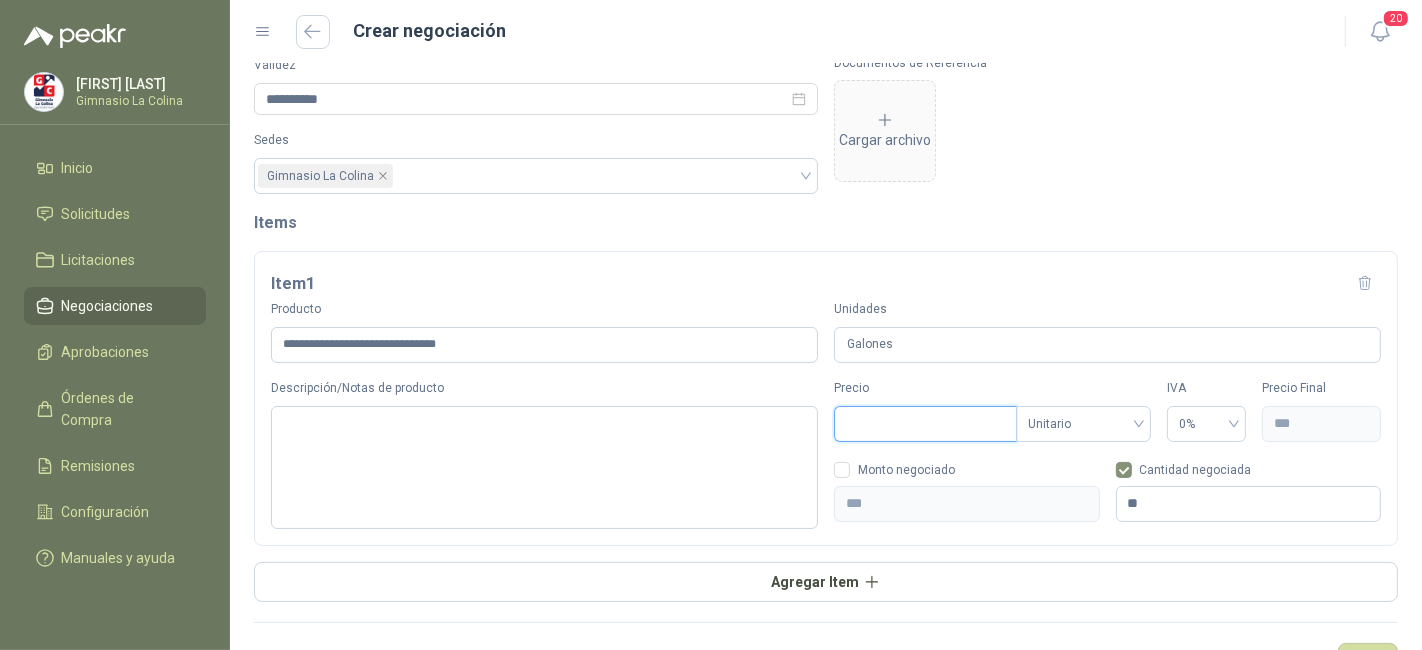 click on "Precio" at bounding box center (925, 424) 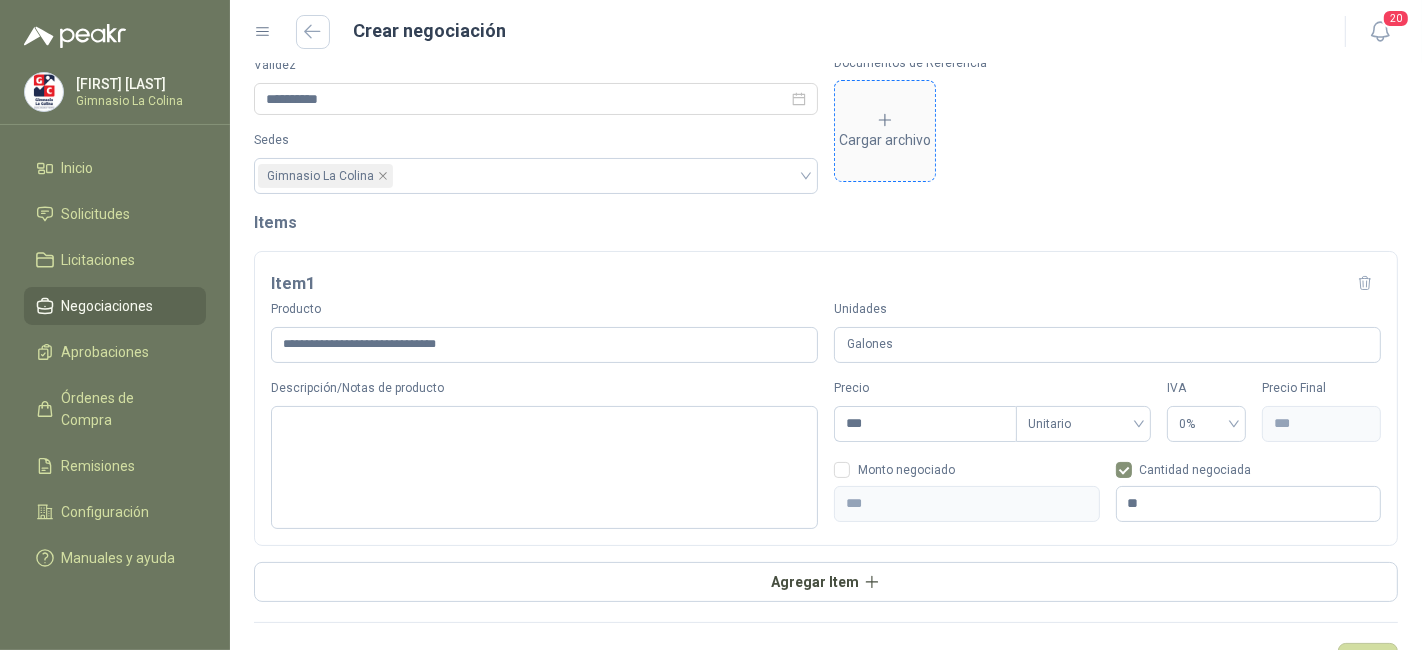 click on "Cargar archivo" at bounding box center (885, 131) 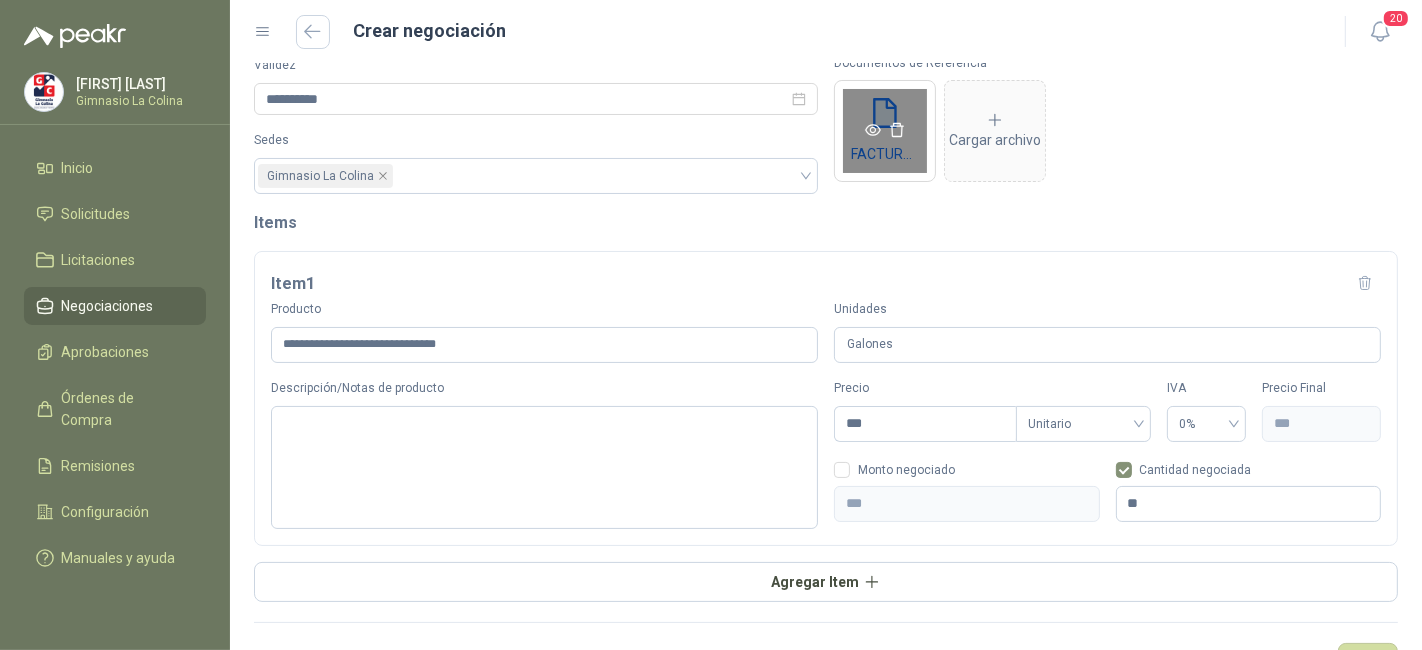 click 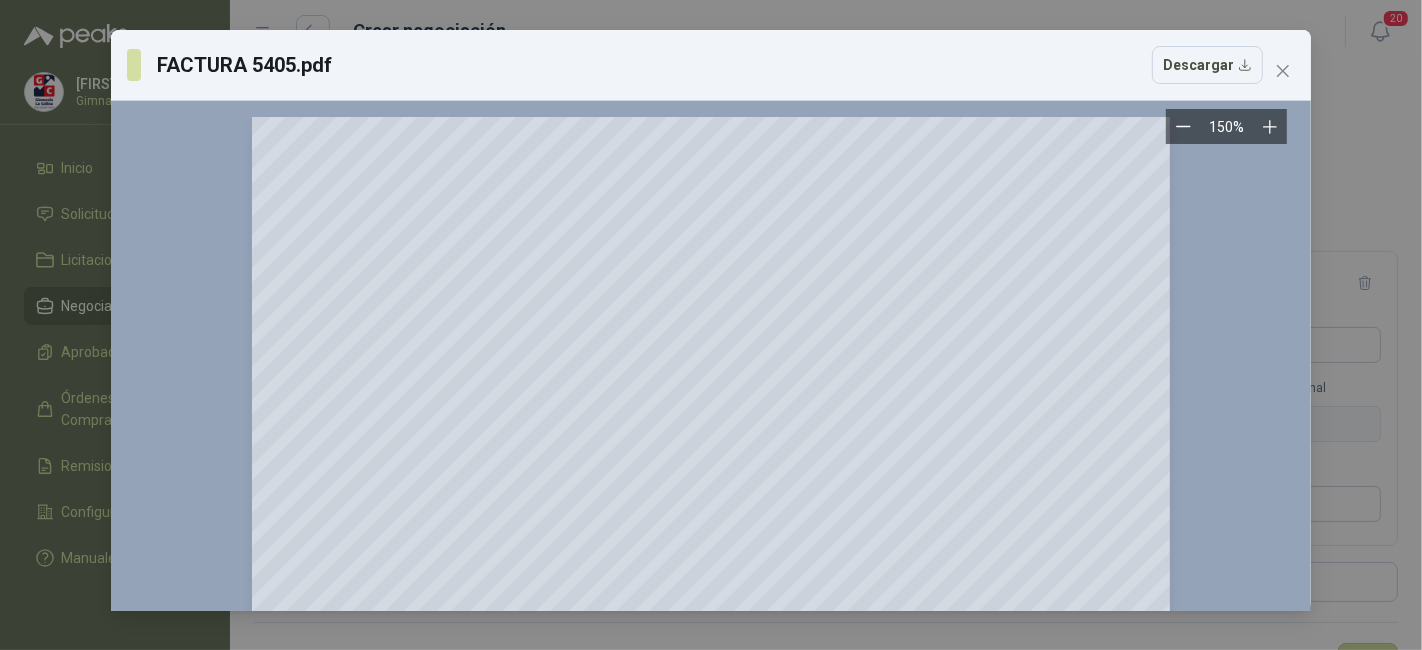scroll, scrollTop: 333, scrollLeft: 0, axis: vertical 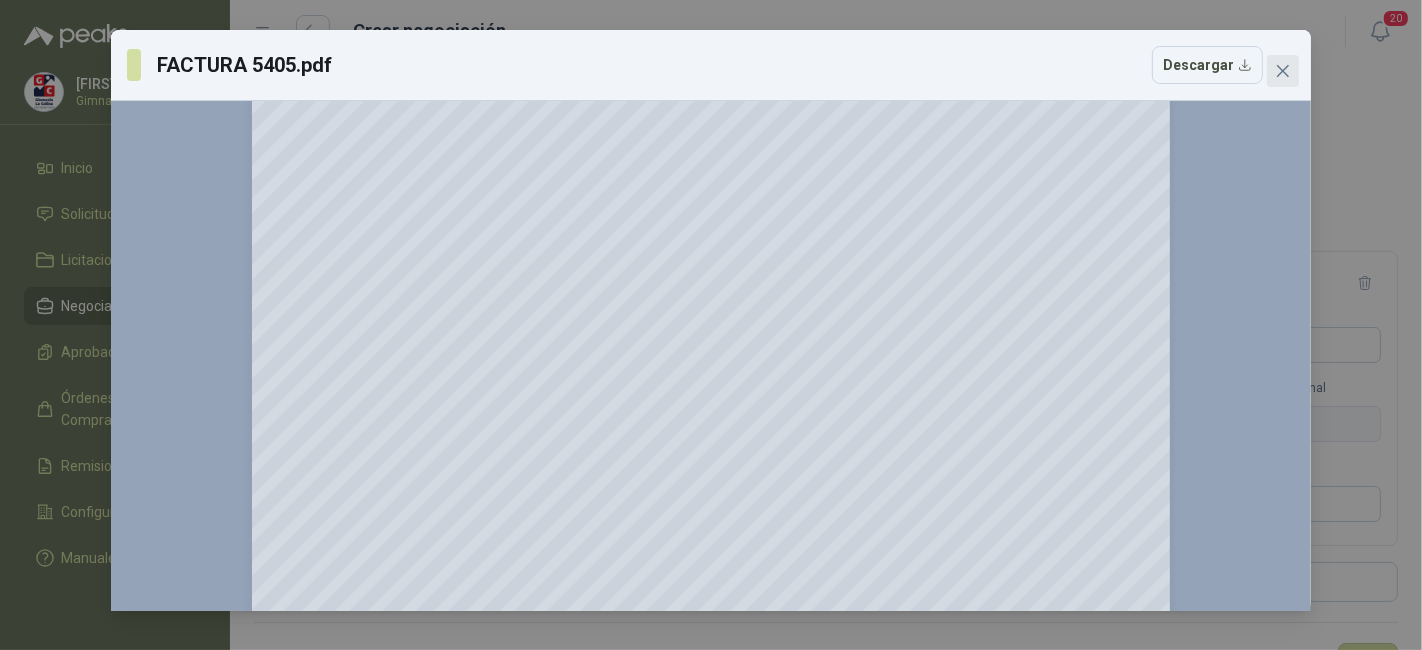 click at bounding box center [1283, 71] 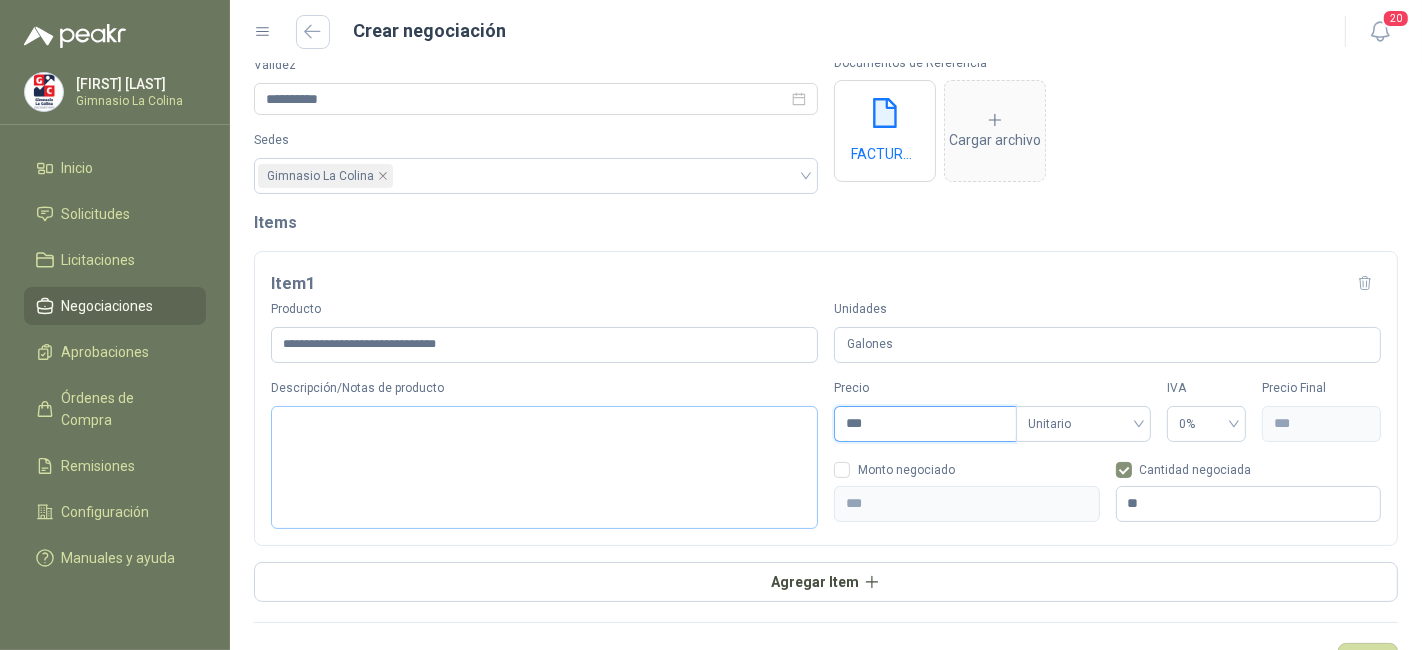 drag, startPoint x: 910, startPoint y: 416, endPoint x: 759, endPoint y: 439, distance: 152.74161 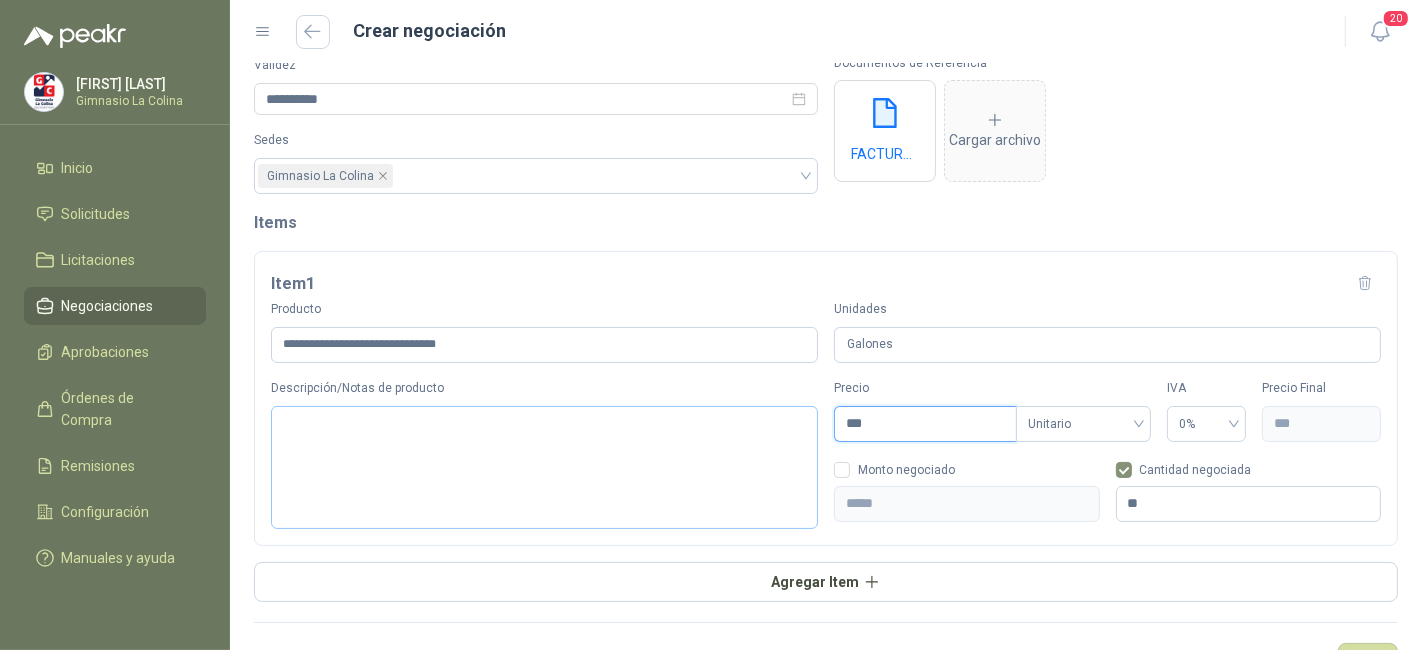 type on "****" 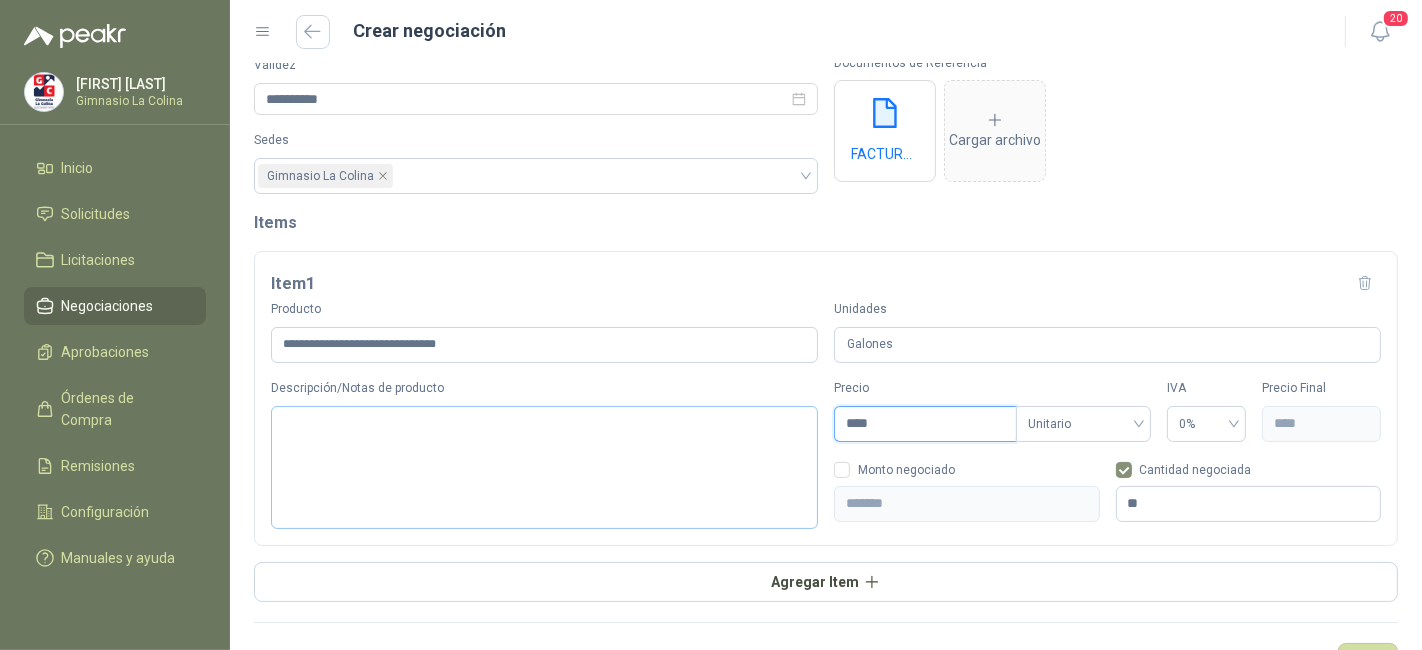 type on "*****" 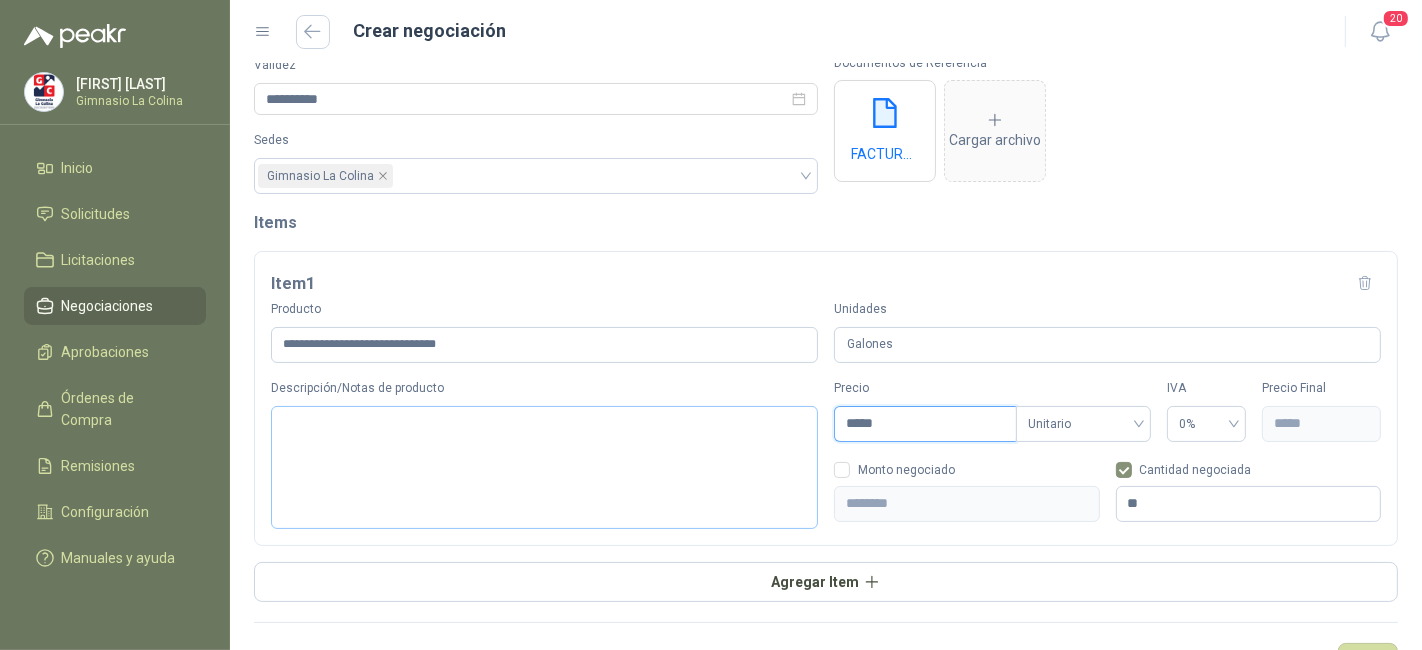 type on "*******" 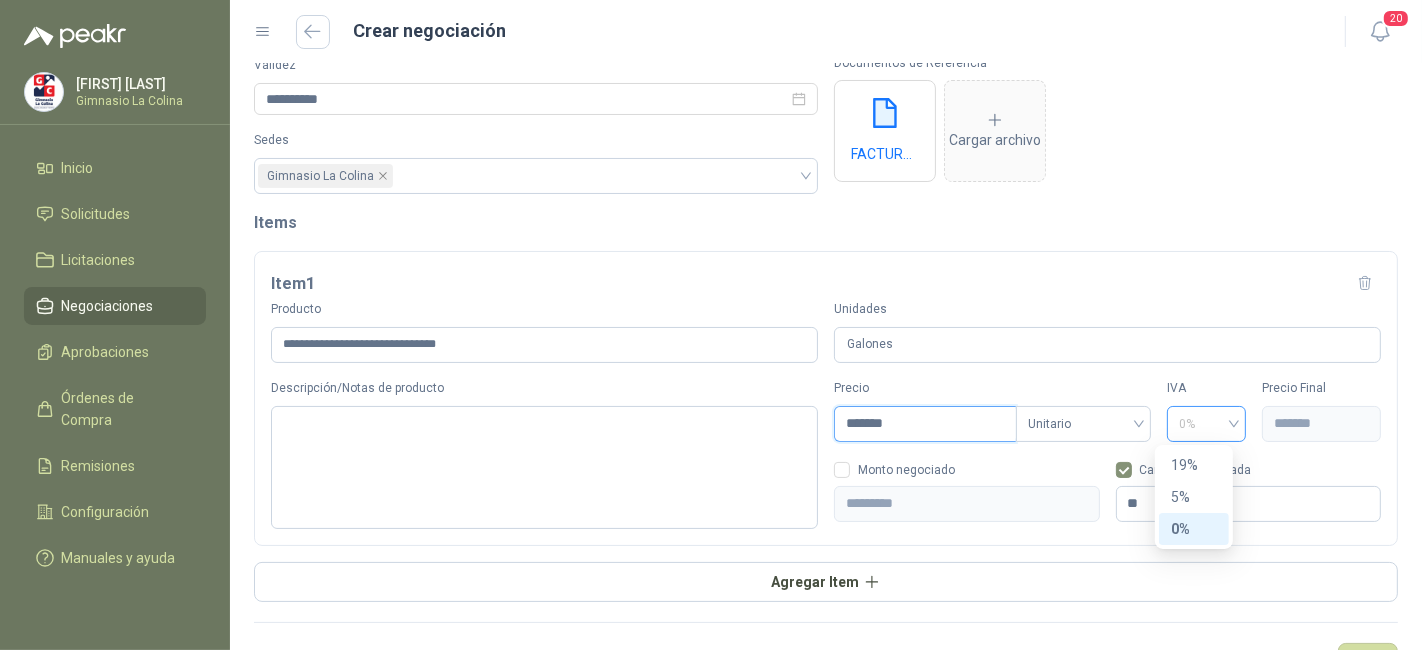 click on "0%" at bounding box center [1206, 424] 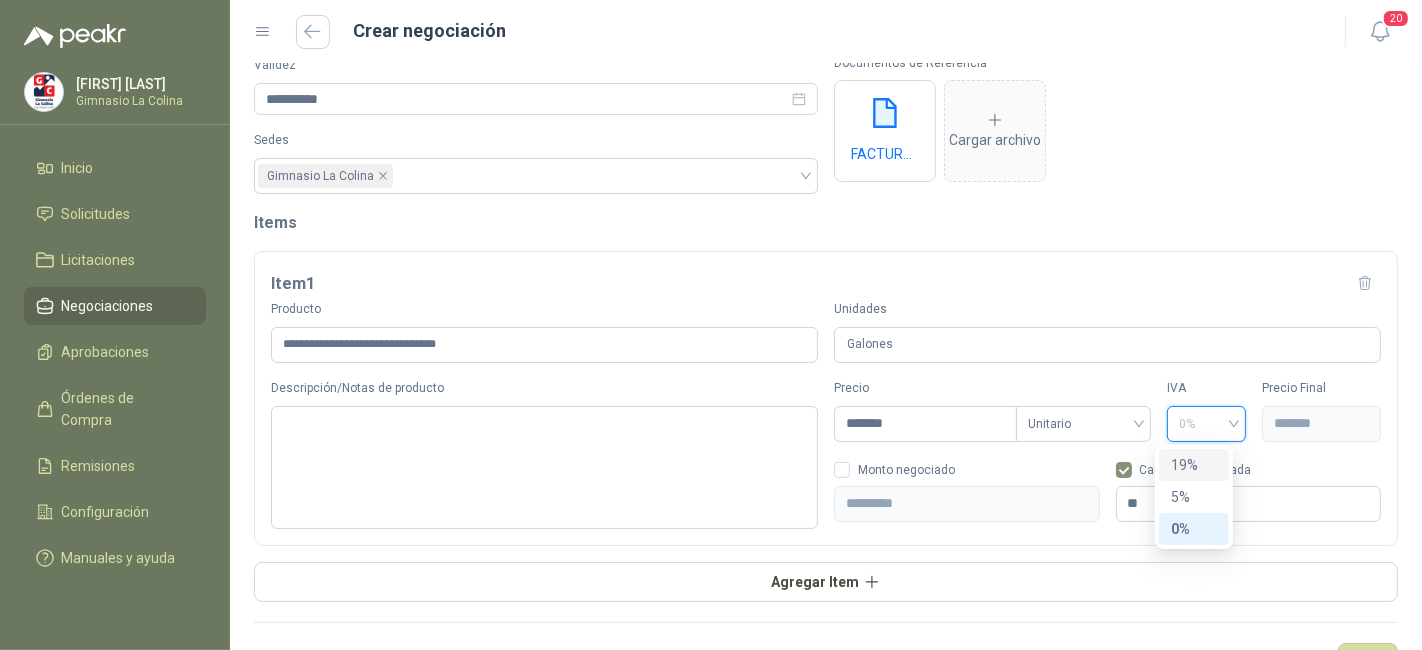 click on "19%" at bounding box center (1194, 465) 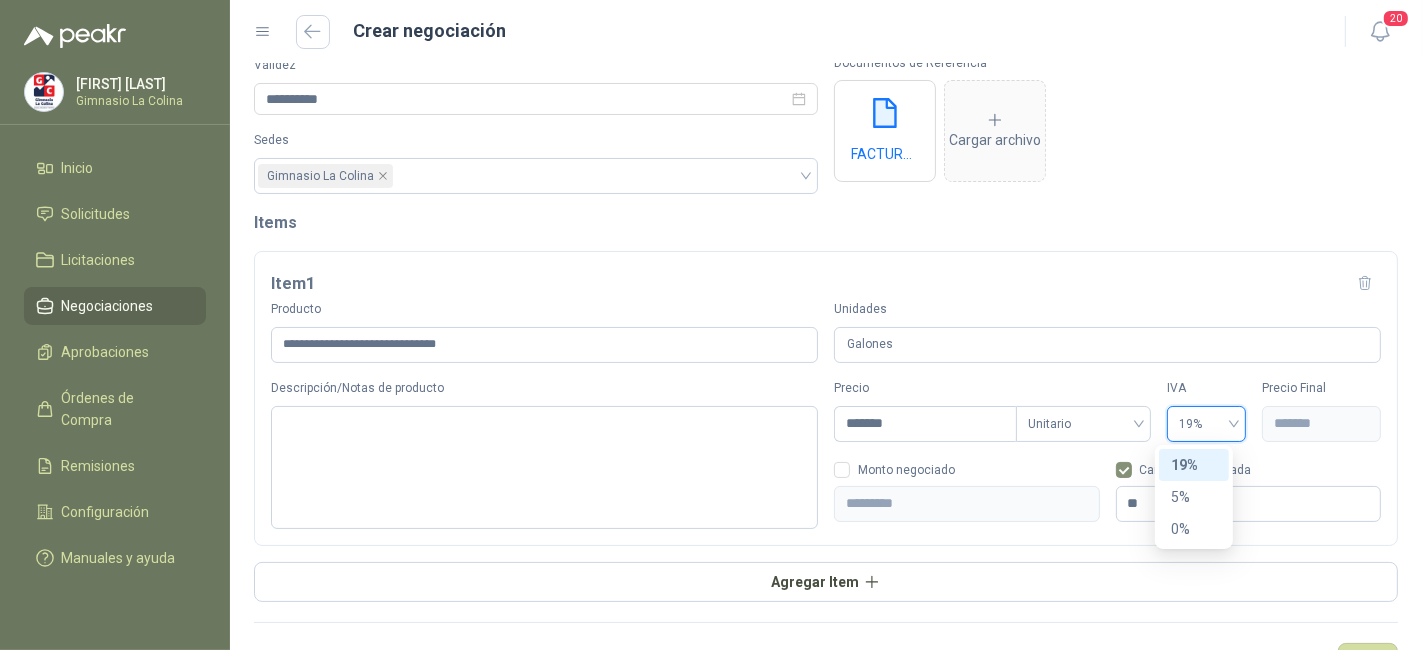 type on "**********" 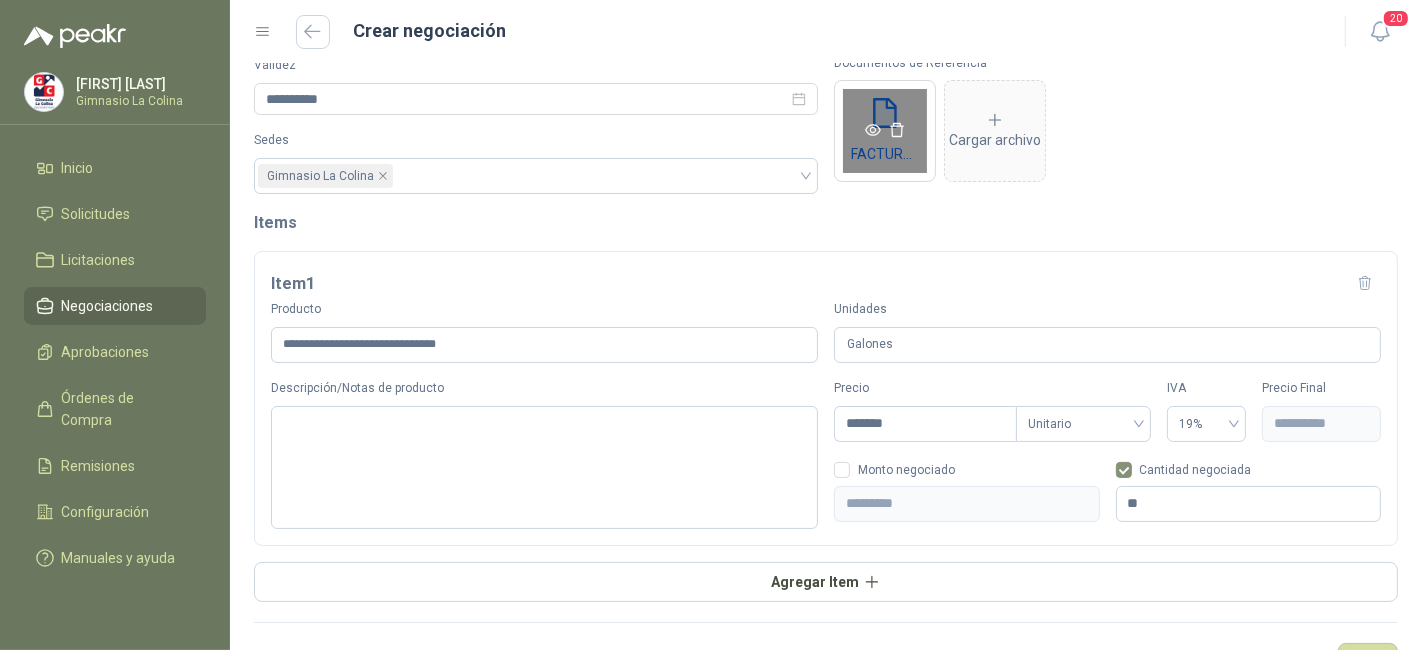 click 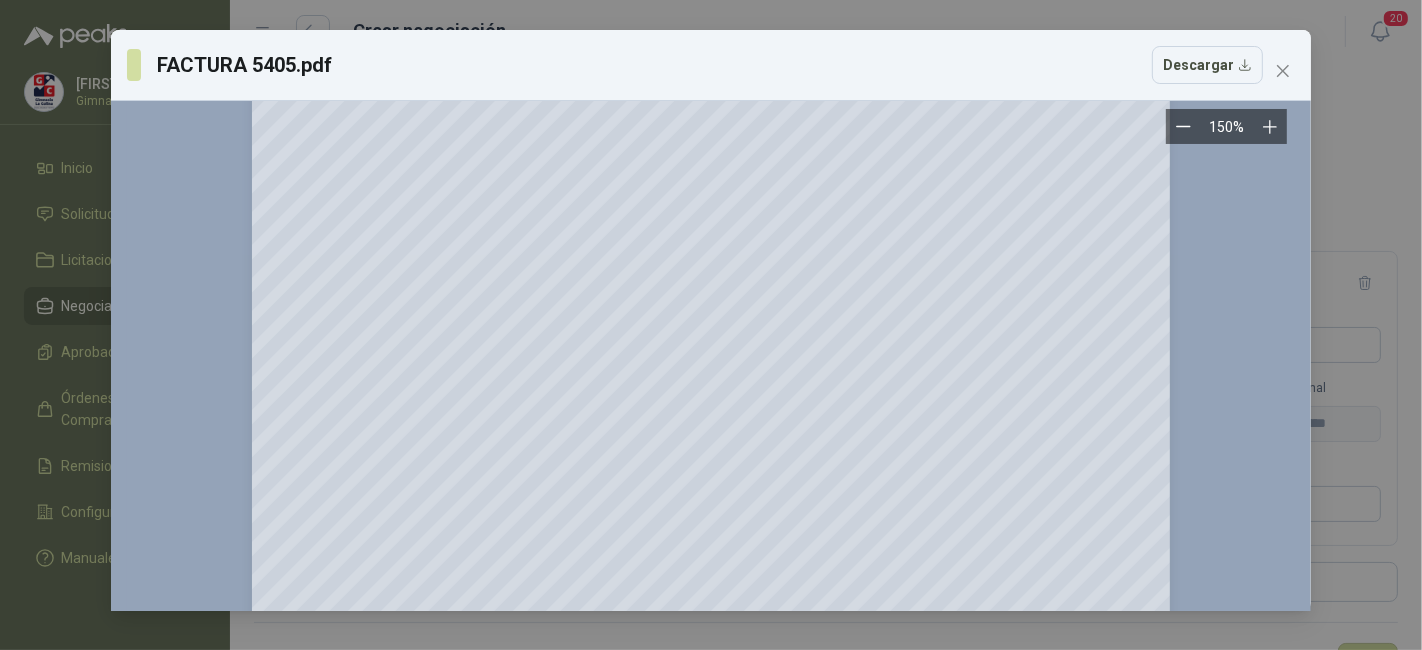 scroll, scrollTop: 222, scrollLeft: 0, axis: vertical 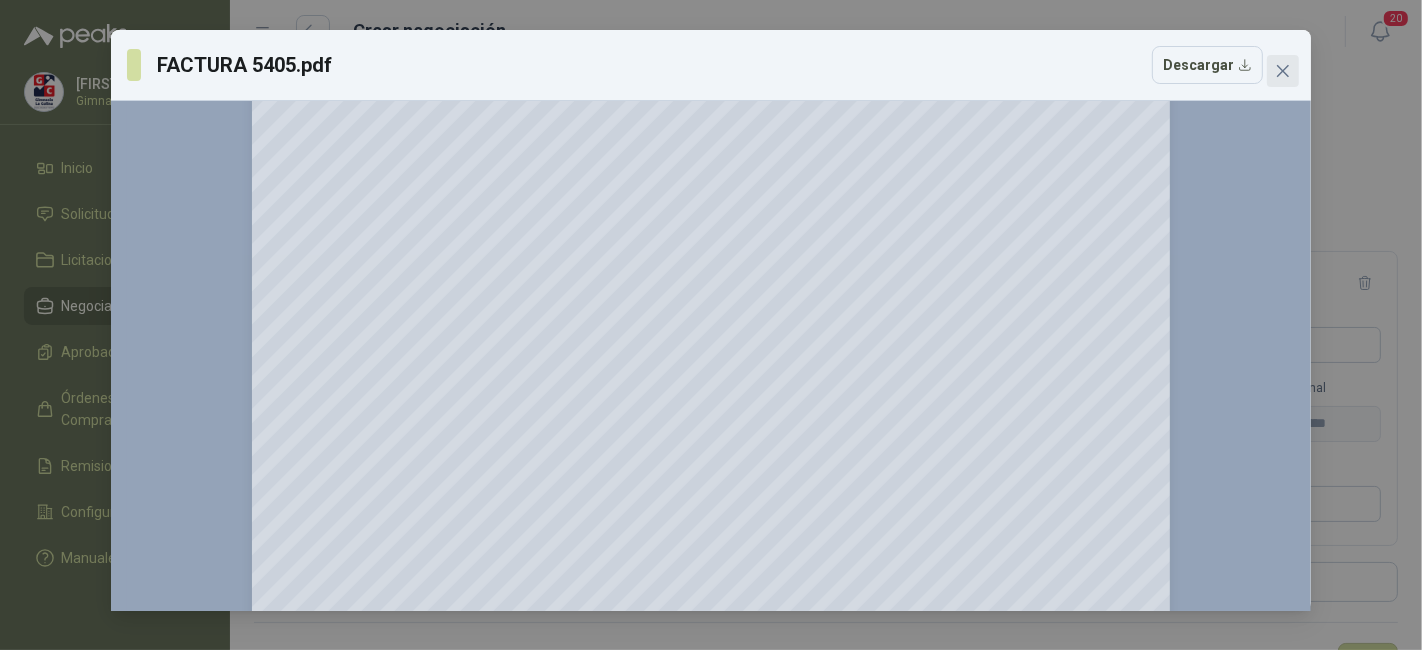 click 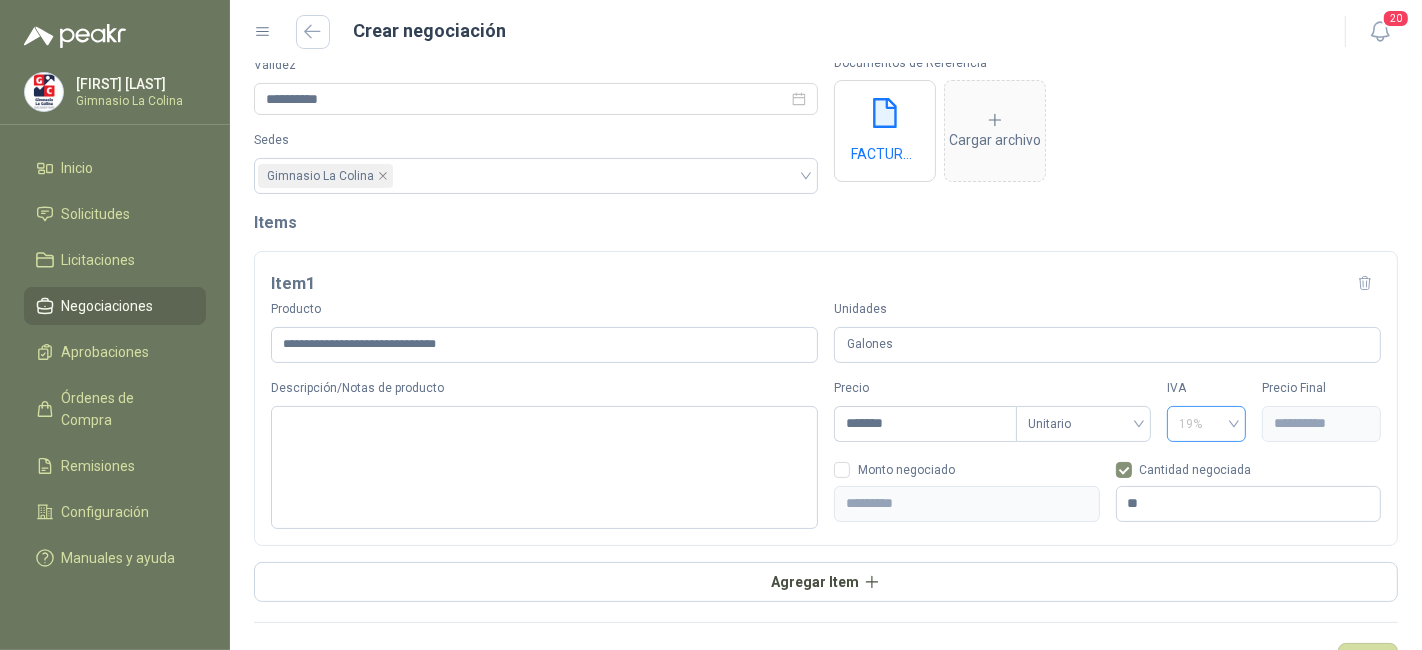 click on "19%" at bounding box center [1206, 424] 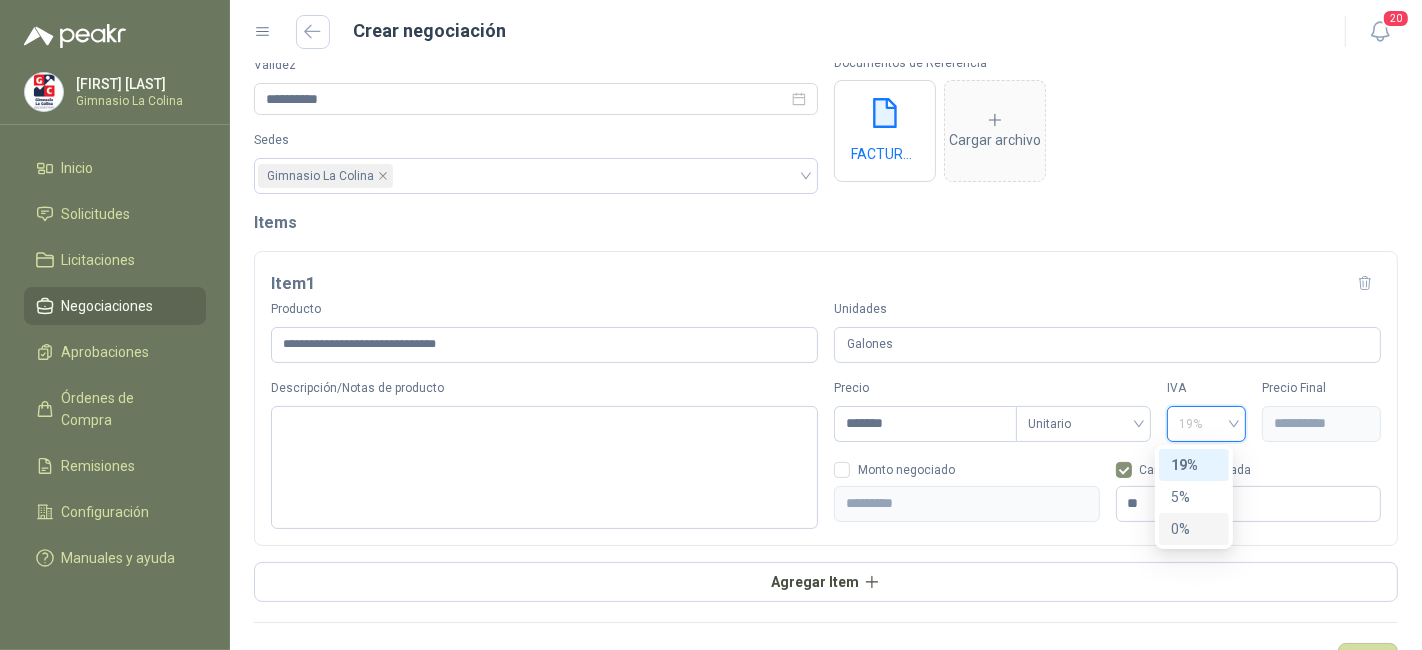 click on "0%" at bounding box center [1194, 529] 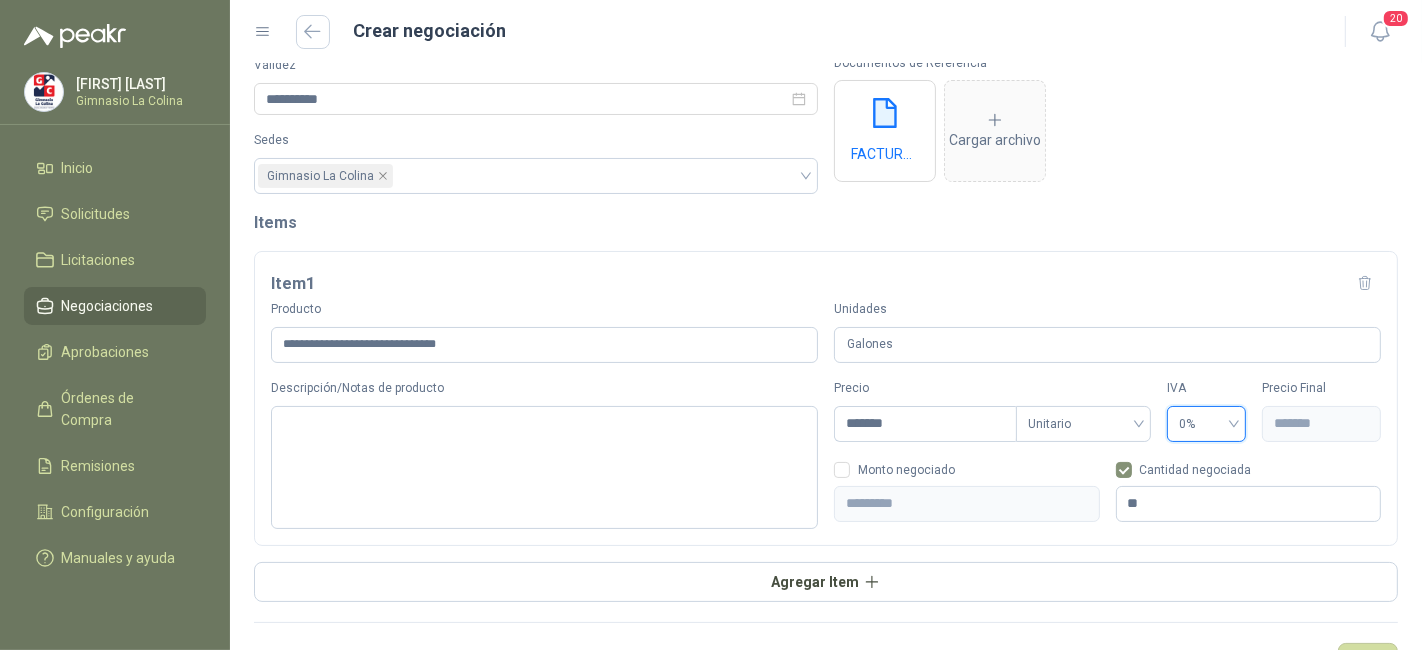 scroll, scrollTop: 163, scrollLeft: 0, axis: vertical 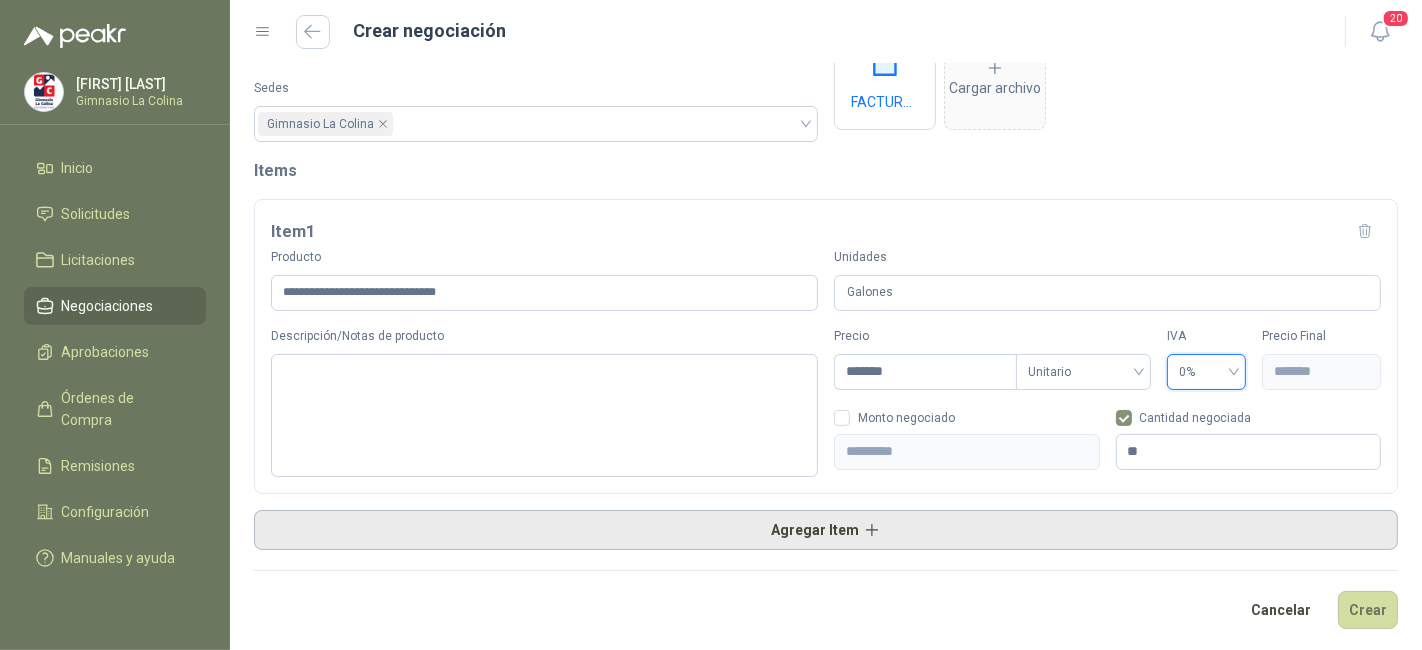 click on "Agregar Item" at bounding box center [826, 530] 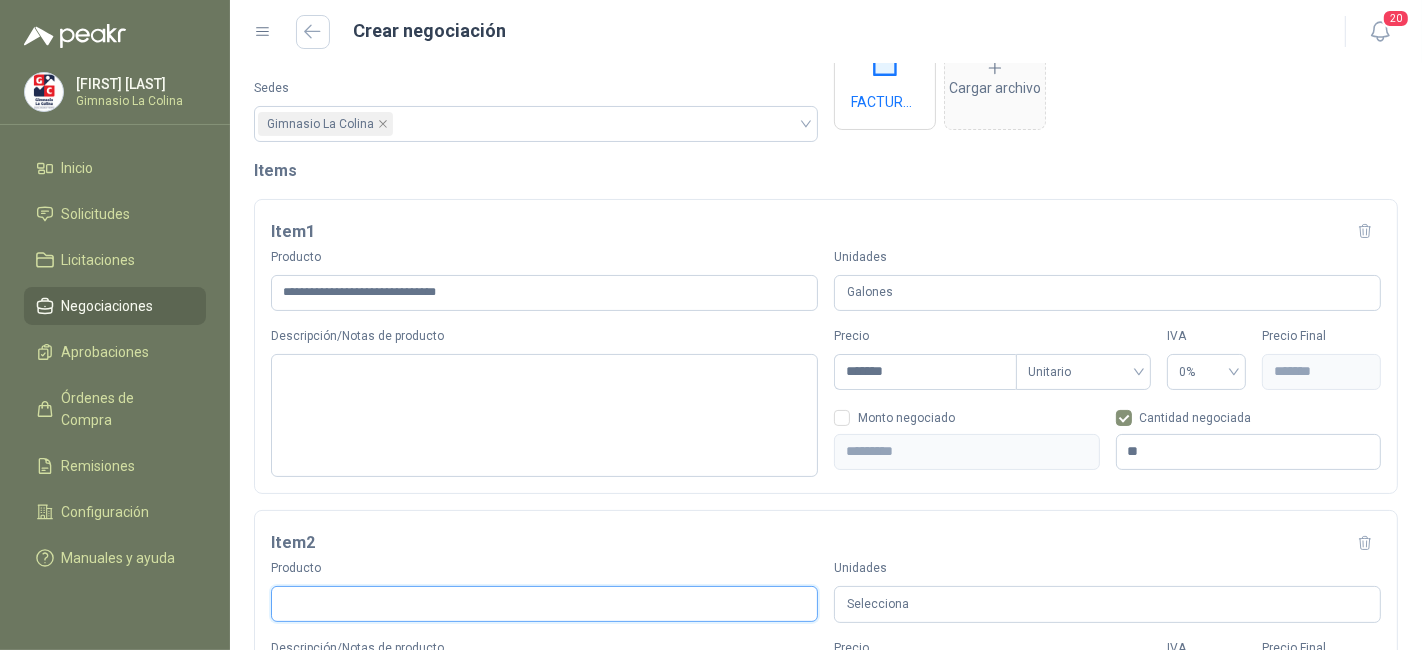 click on "Producto" at bounding box center [544, 604] 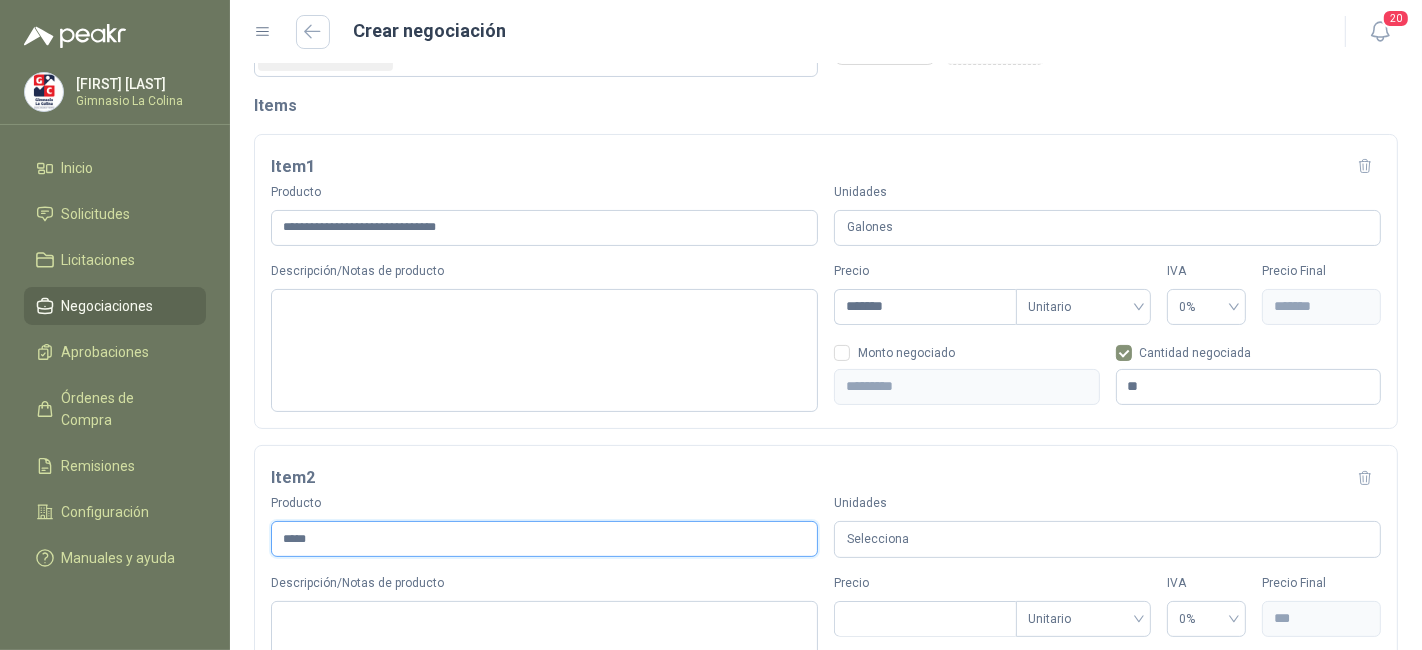 scroll, scrollTop: 274, scrollLeft: 0, axis: vertical 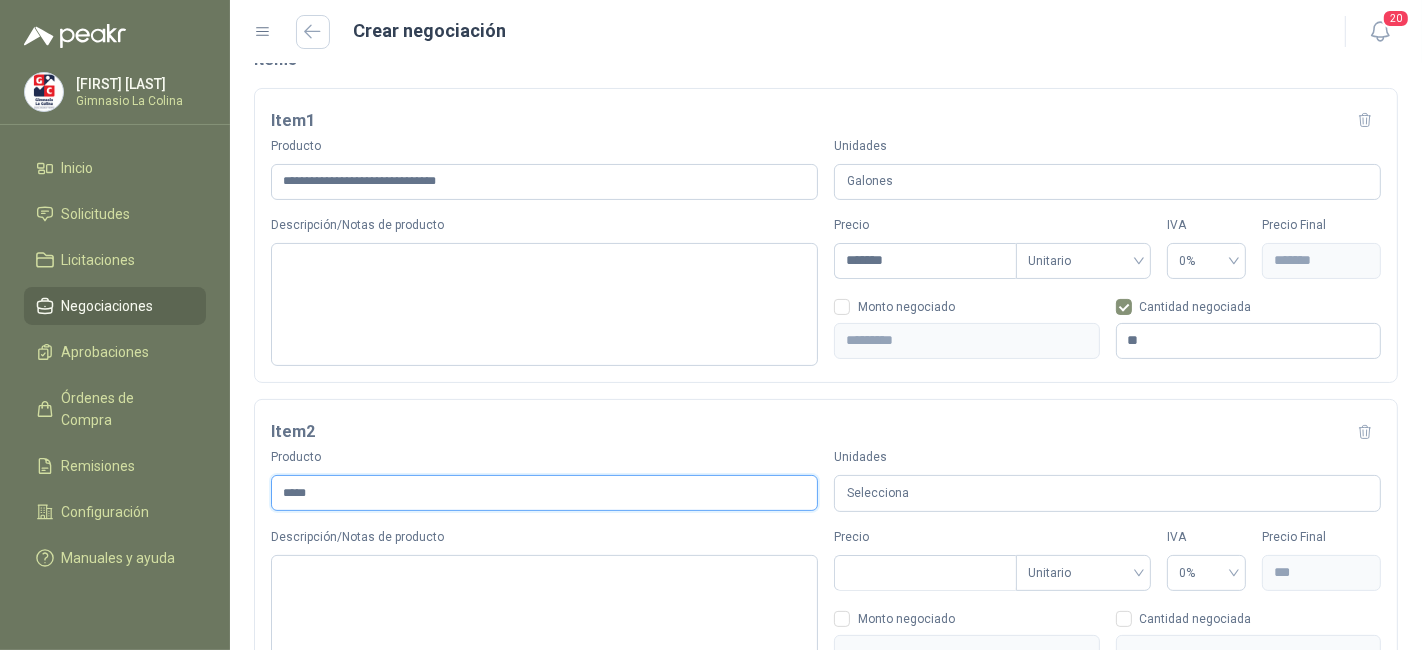 type on "*****" 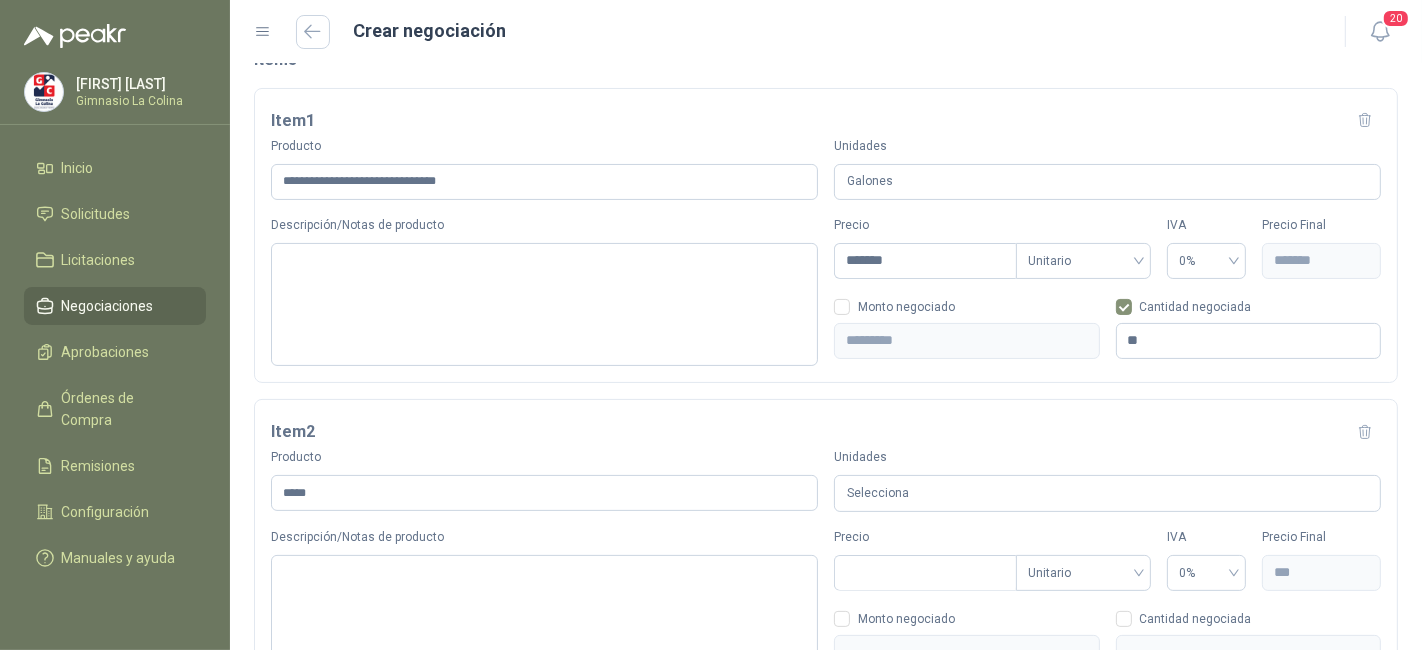 click on "Selecciona" at bounding box center (1107, 493) 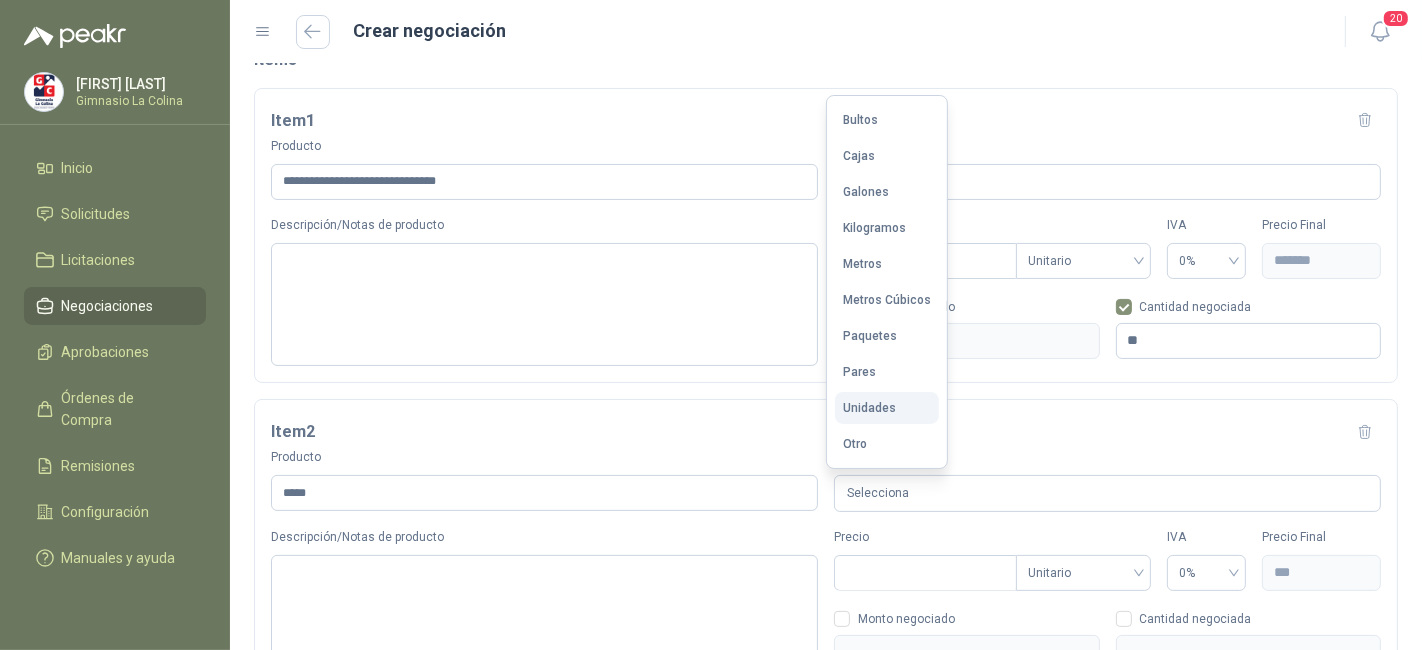 click on "Unidades" at bounding box center [869, 408] 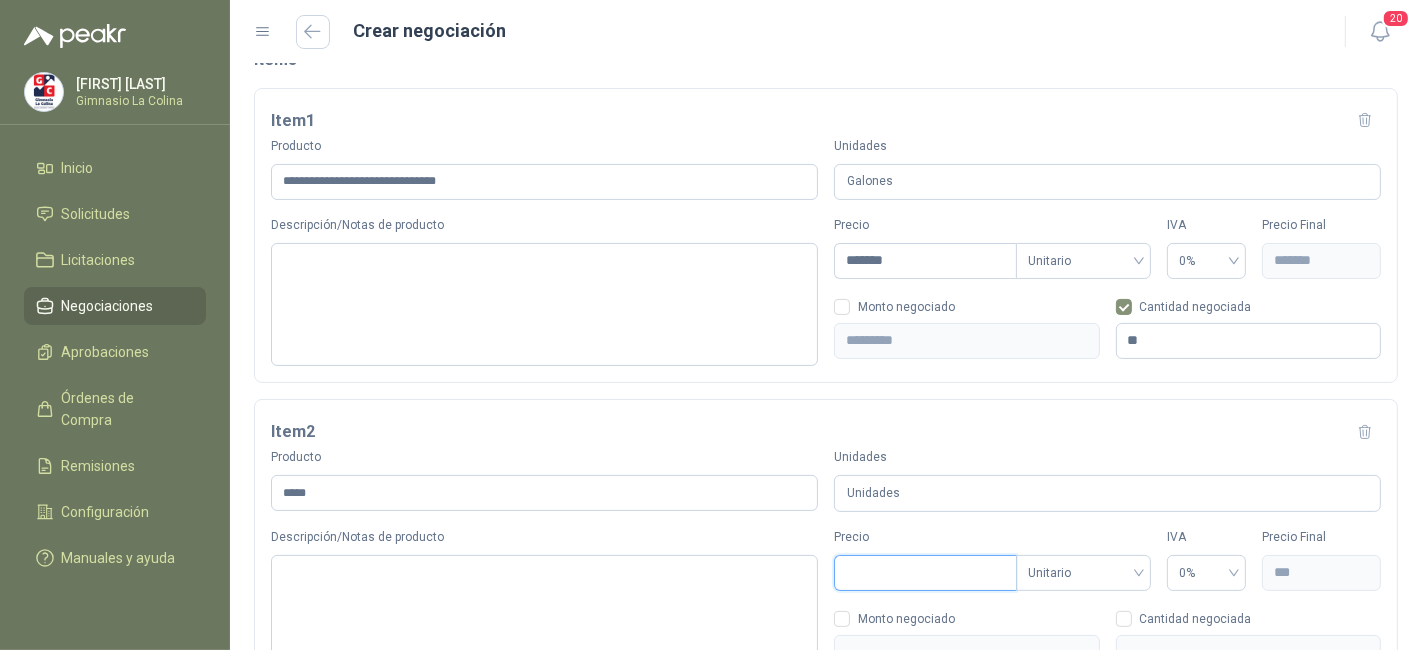 click on "Precio" at bounding box center [925, 573] 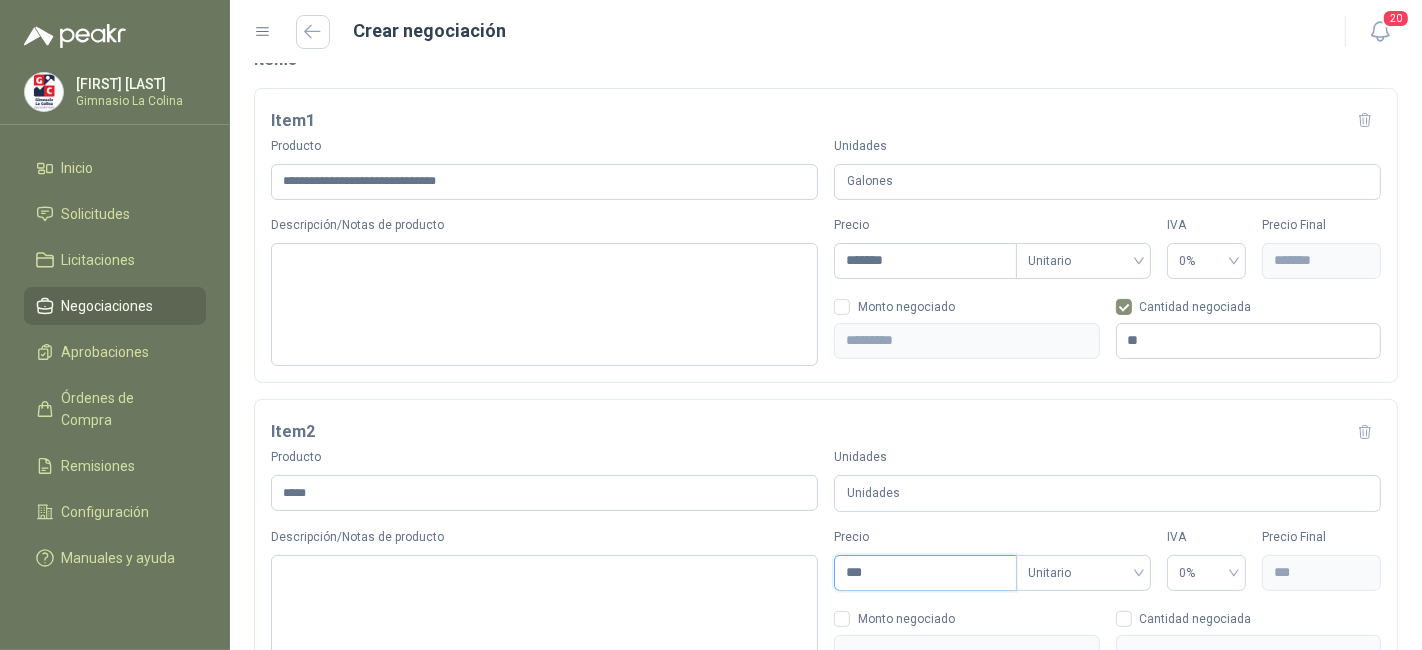 type on "****" 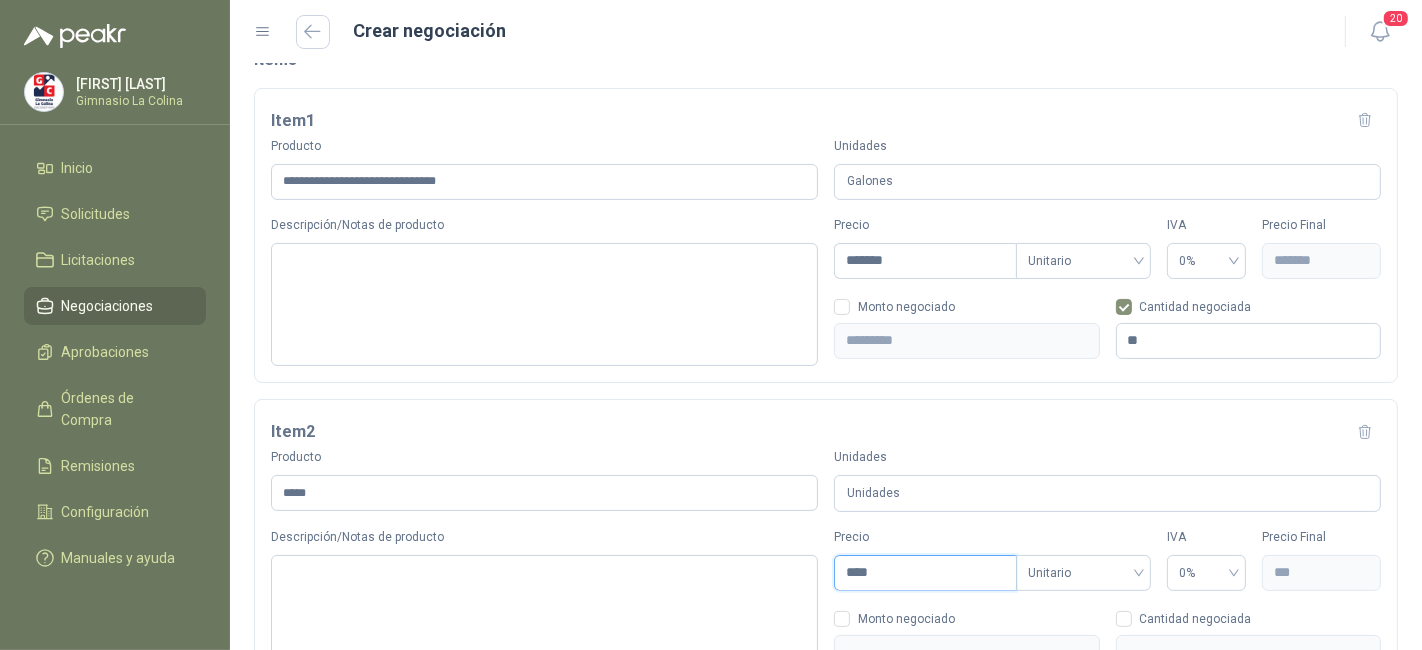 type on "****" 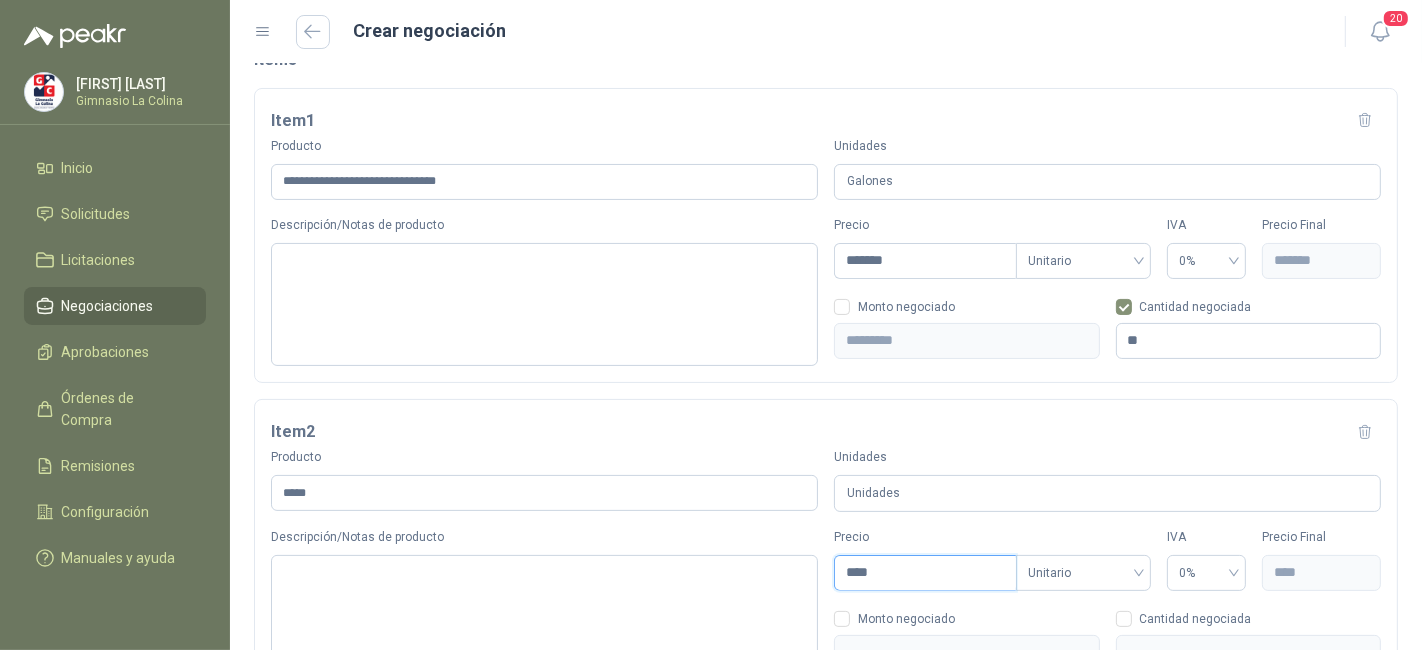 type on "*****" 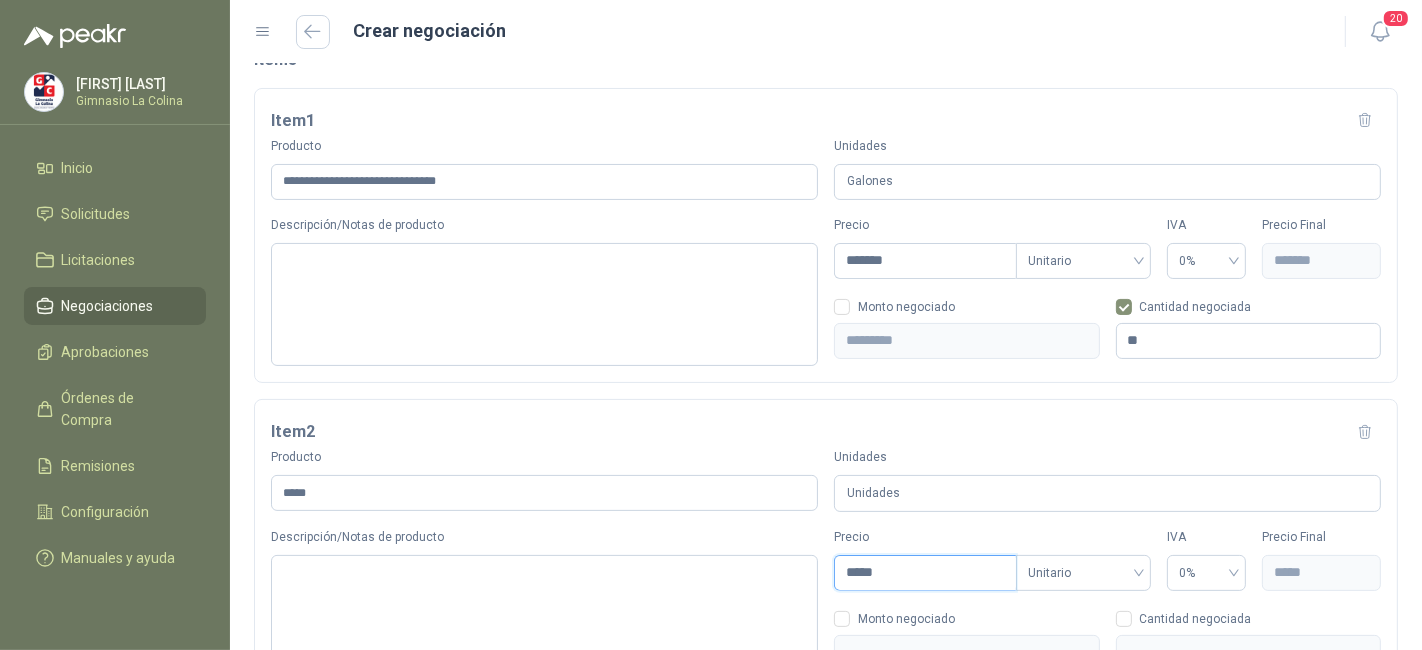 type on "*******" 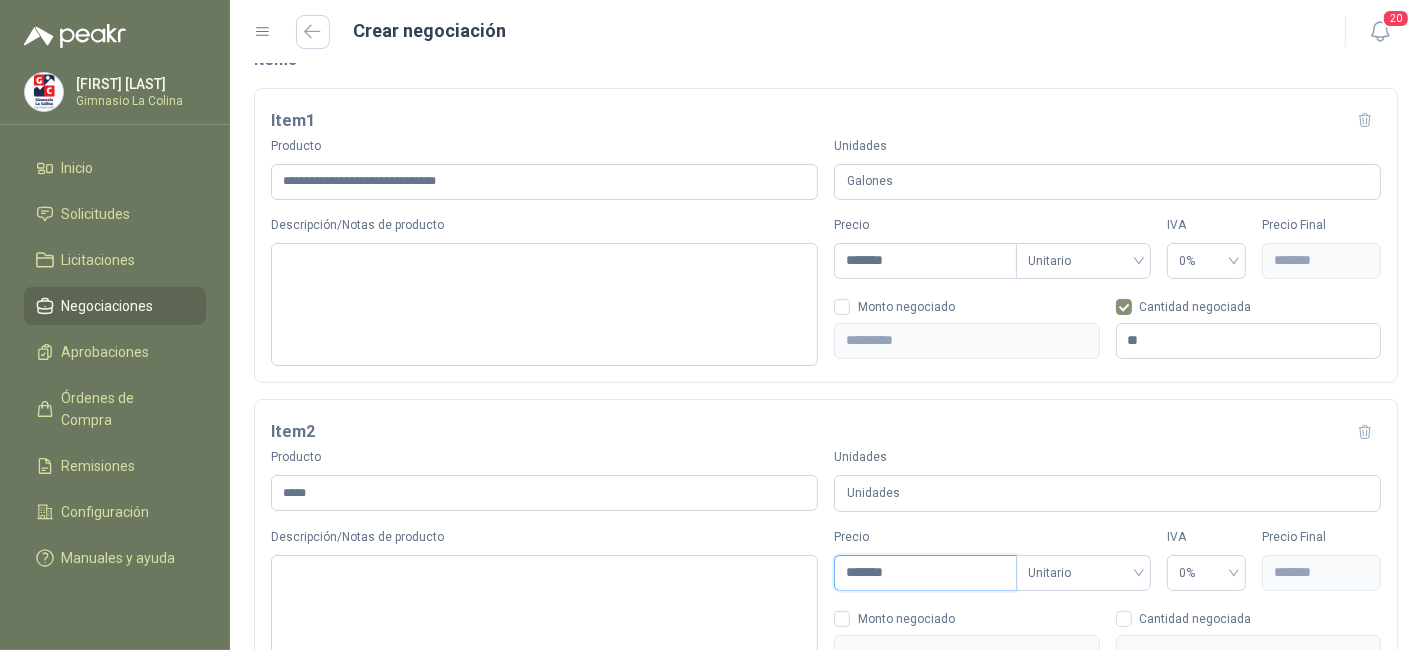 type on "********" 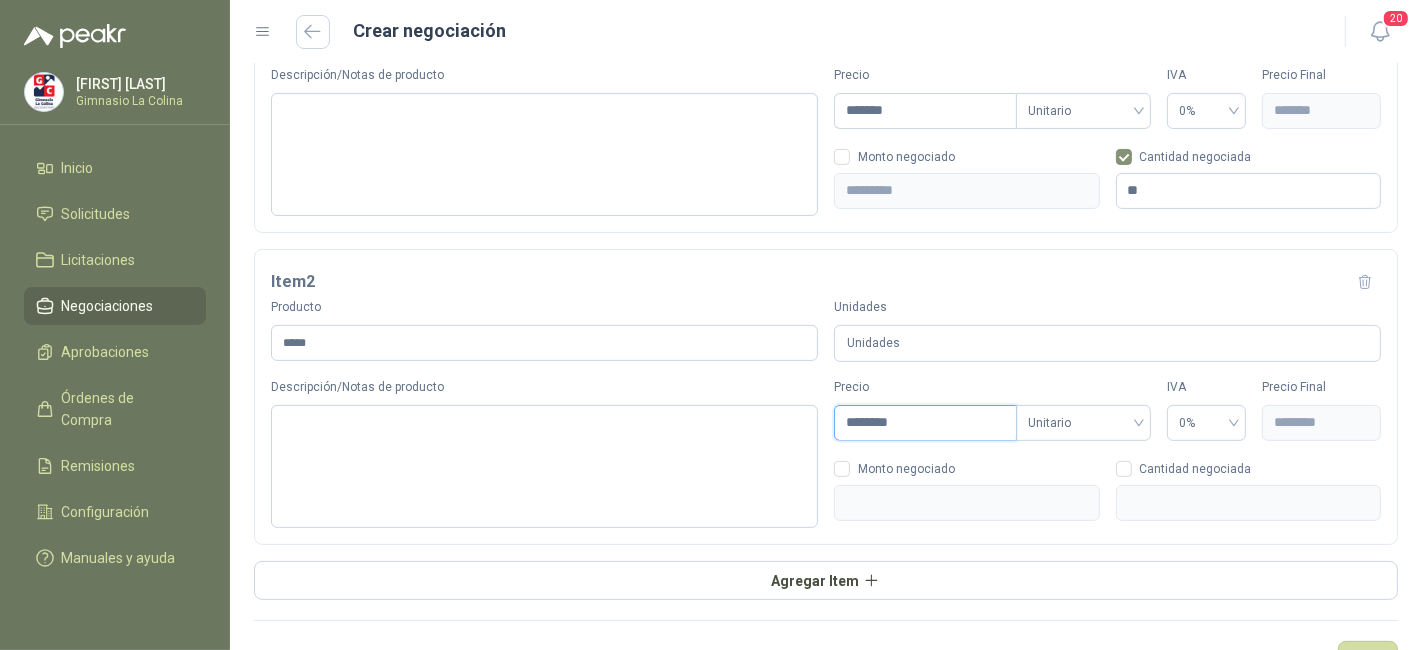 scroll, scrollTop: 474, scrollLeft: 0, axis: vertical 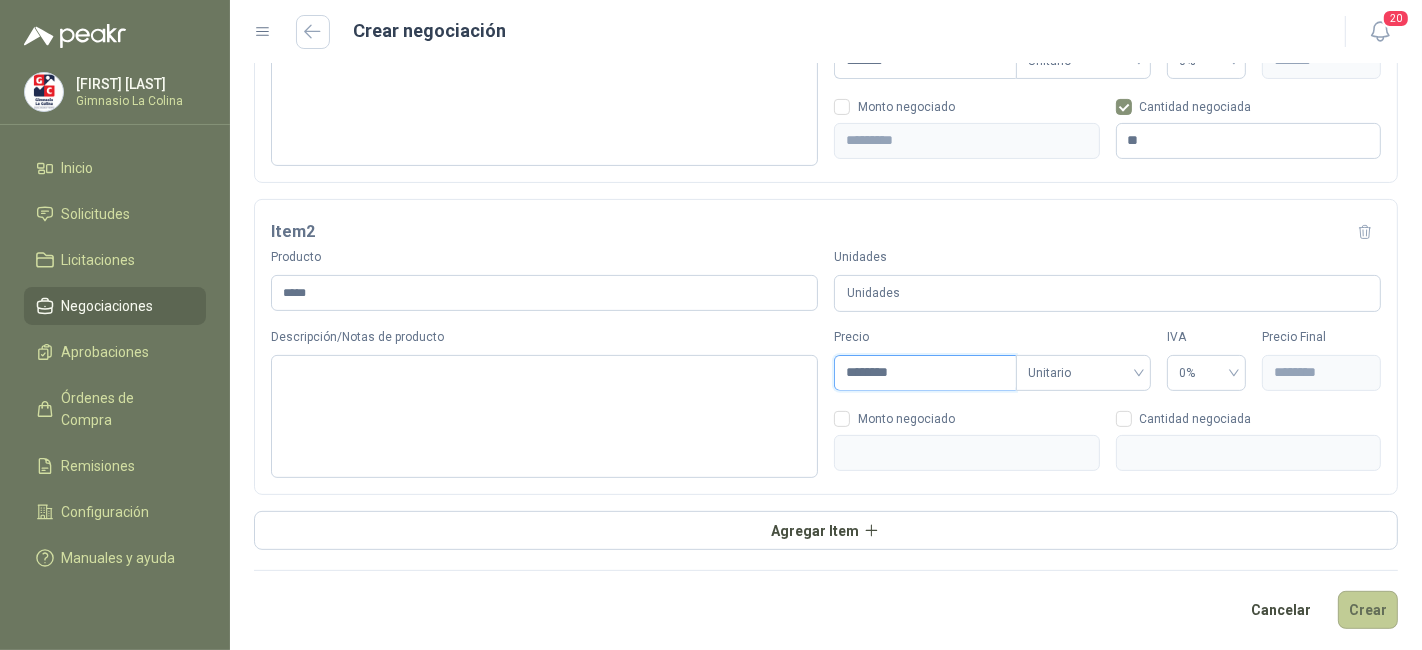 type on "********" 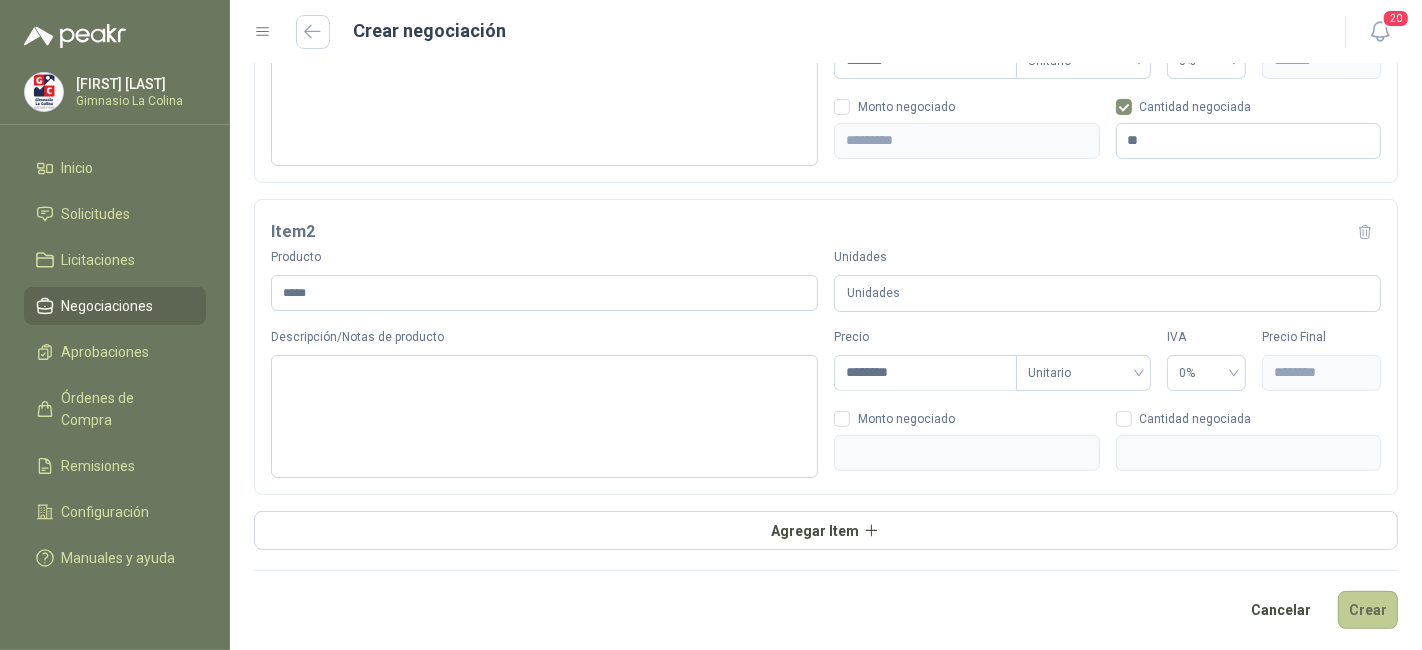click on "Crear" at bounding box center [1368, 610] 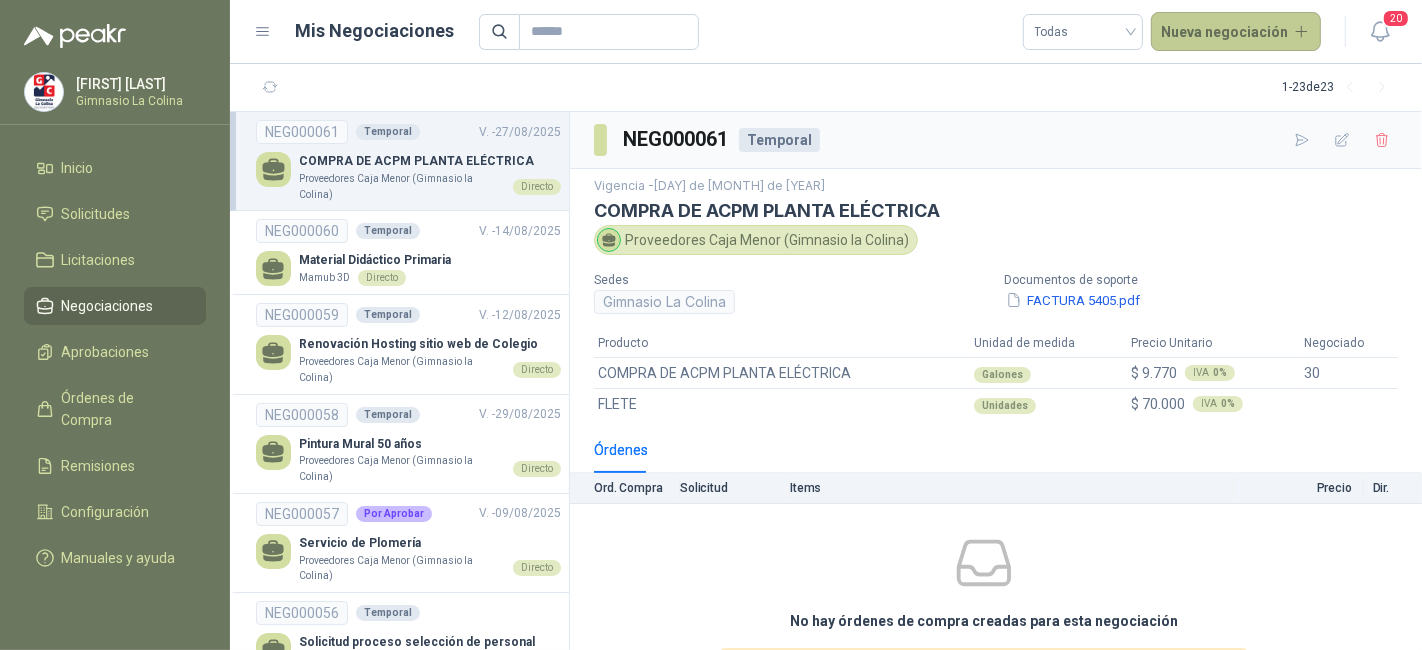 click on "Nueva negociación" at bounding box center [1236, 32] 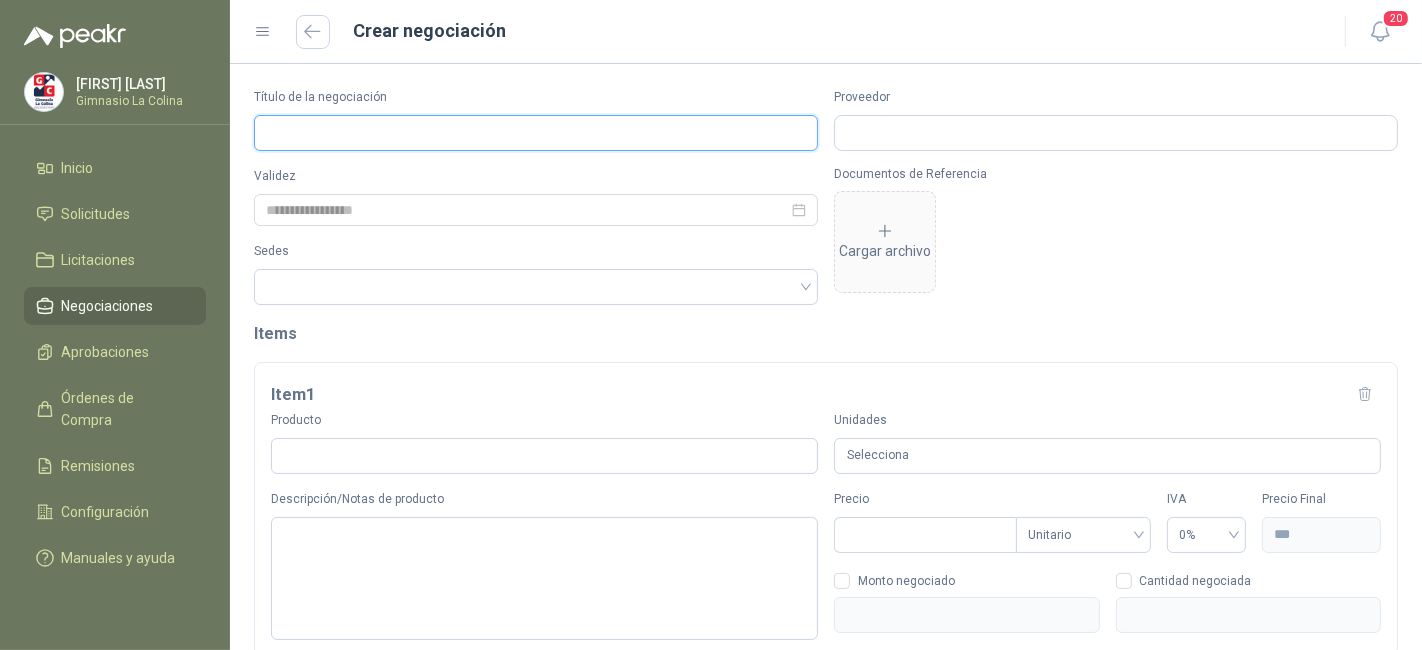 click on "Título de la negociación" at bounding box center (536, 133) 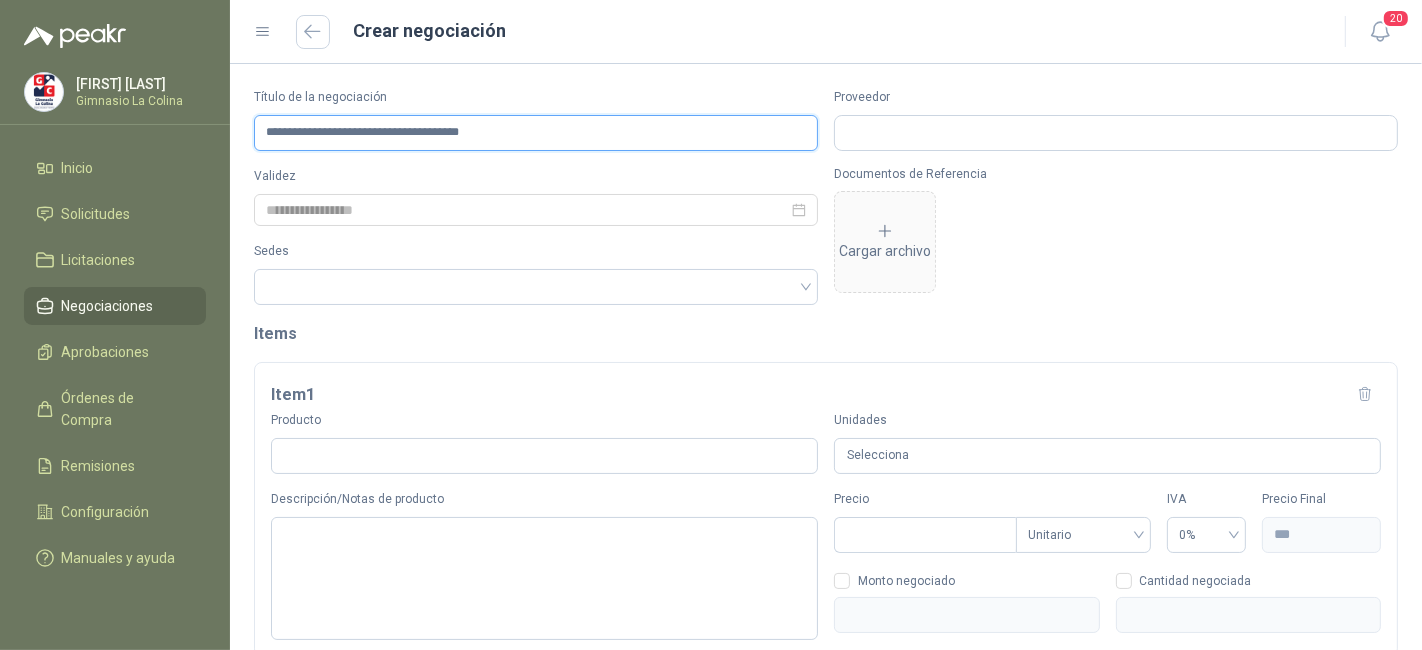drag, startPoint x: 667, startPoint y: 130, endPoint x: 257, endPoint y: 128, distance: 410.00488 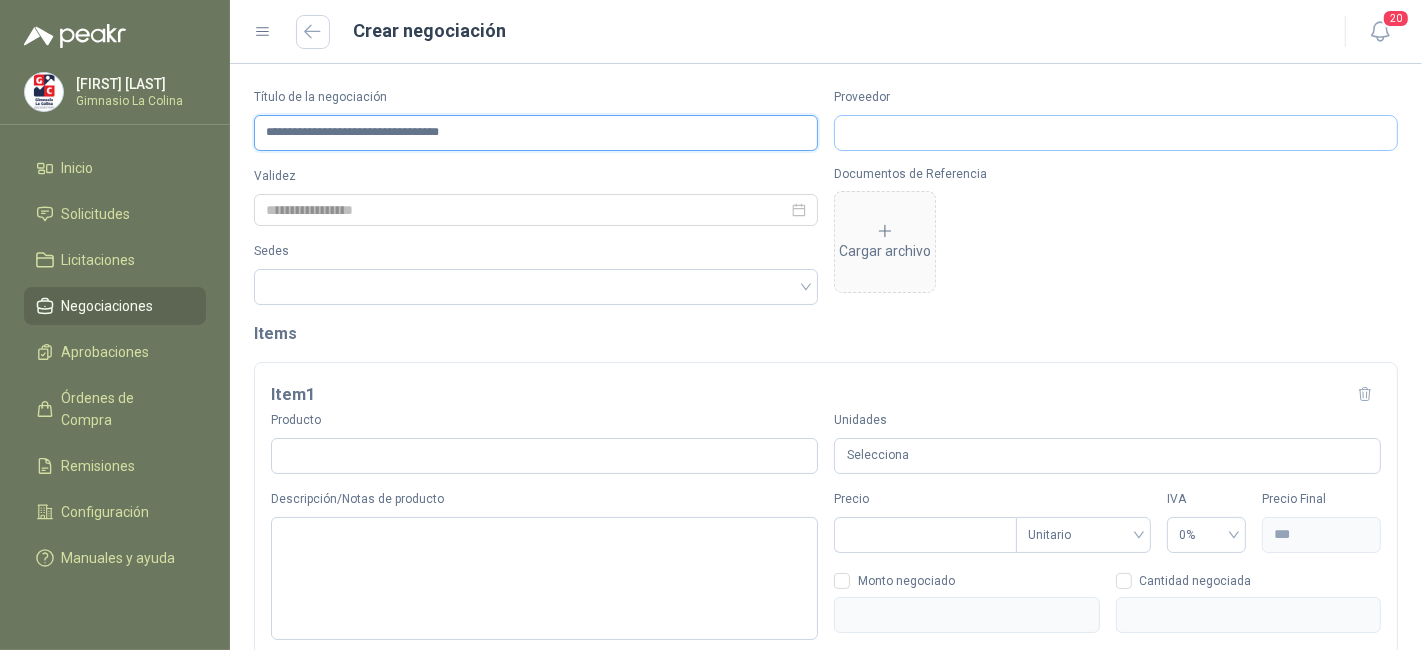 type on "**********" 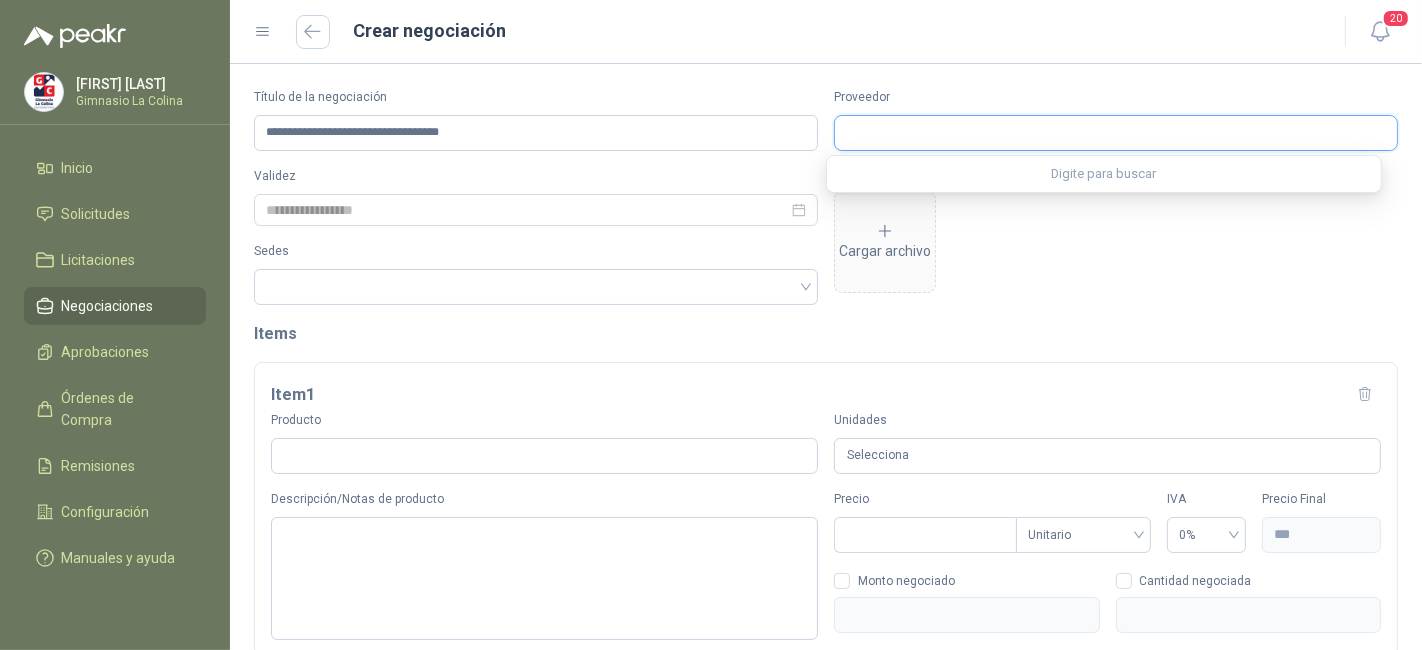 click on "Proveedor" at bounding box center [1116, 133] 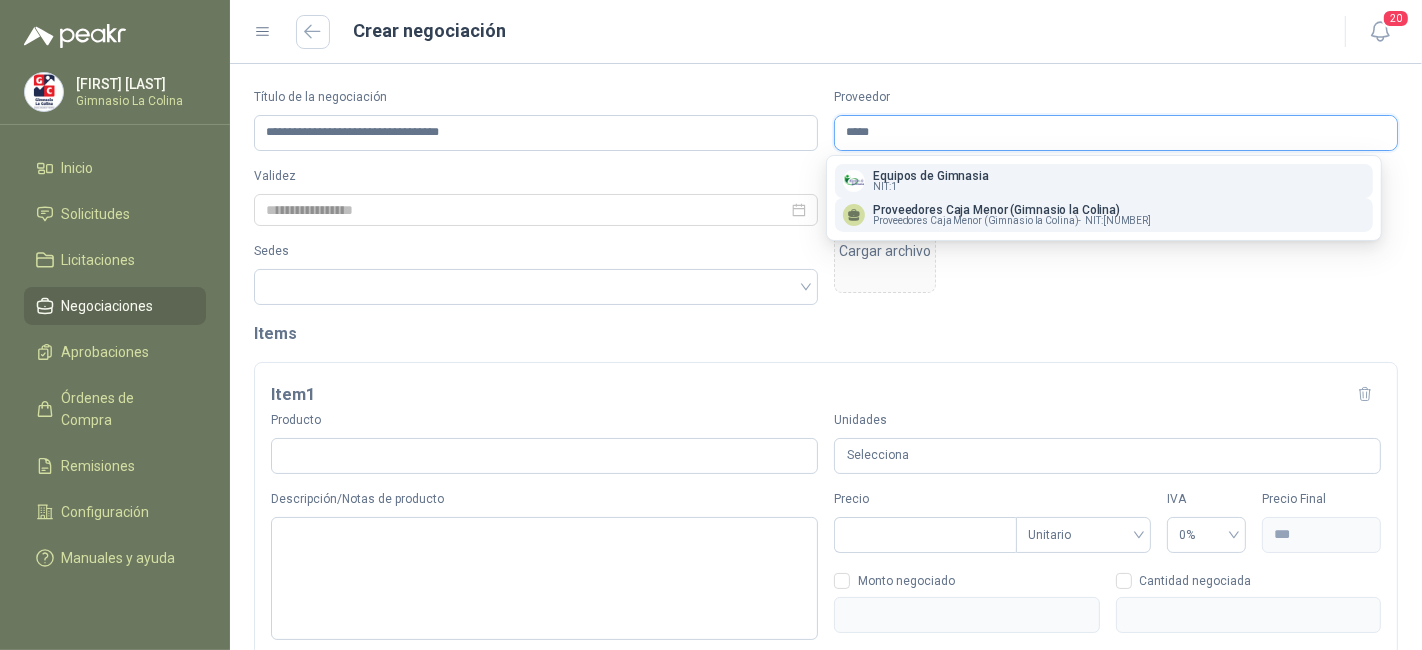 type on "*****" 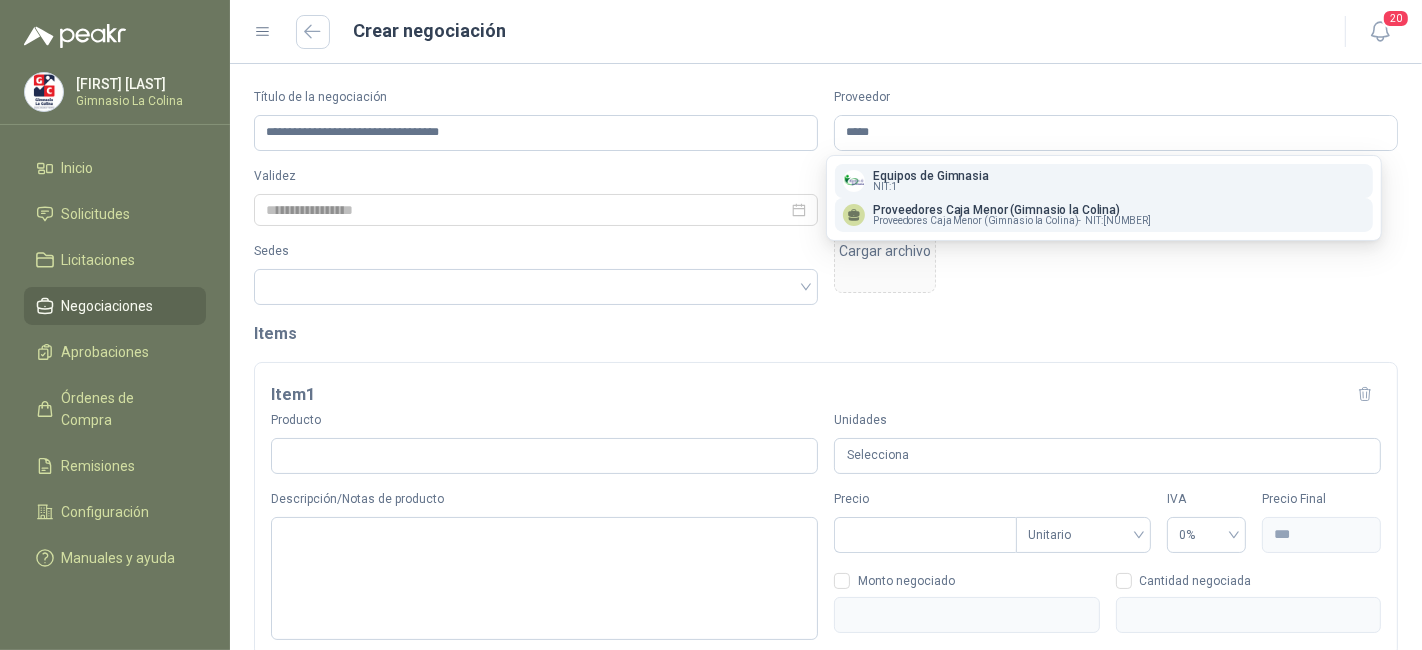 click on "Proveedores Caja Menor (Gimnasio la Colina)" at bounding box center (1012, 210) 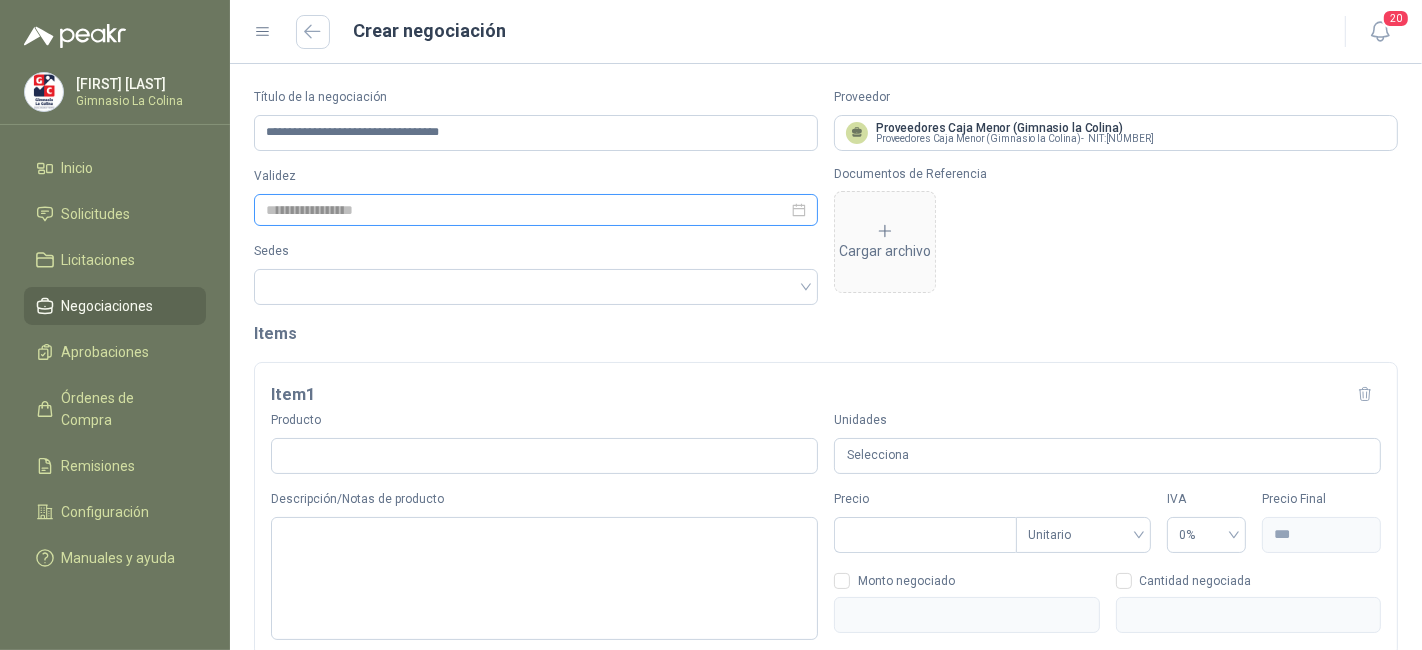 click at bounding box center (536, 210) 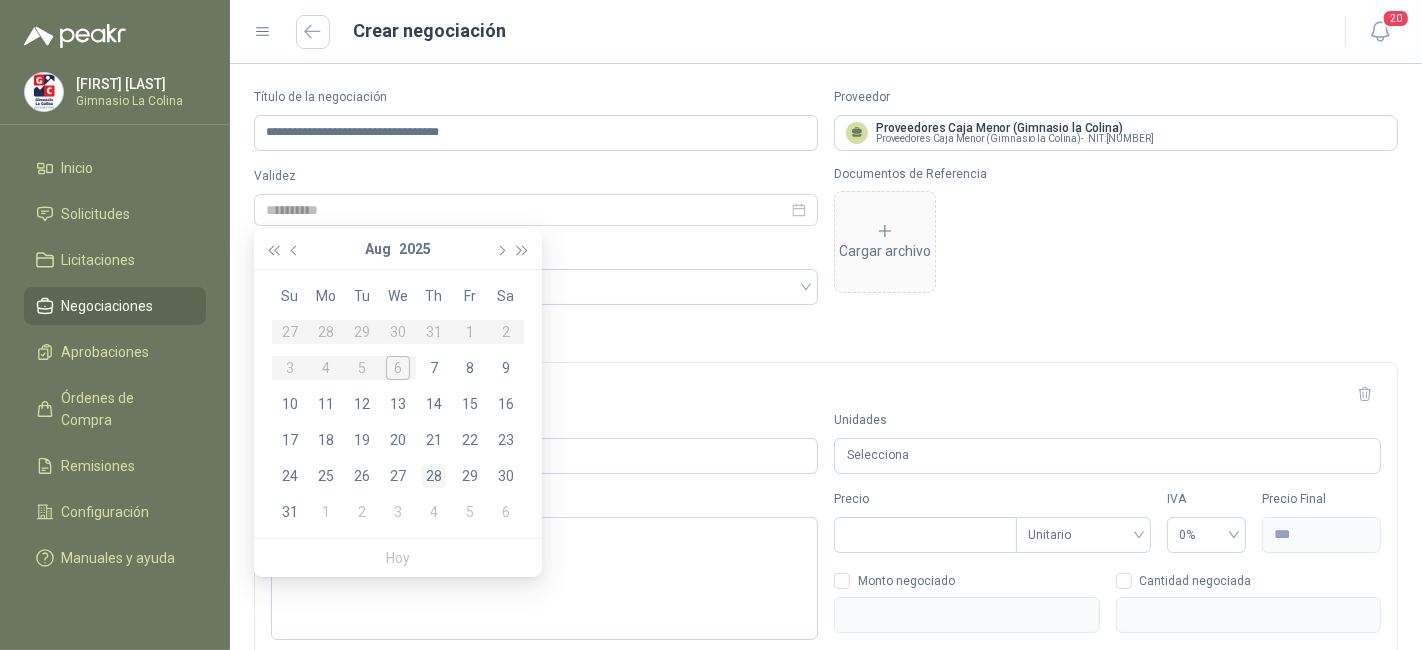 click on "28" at bounding box center (434, 476) 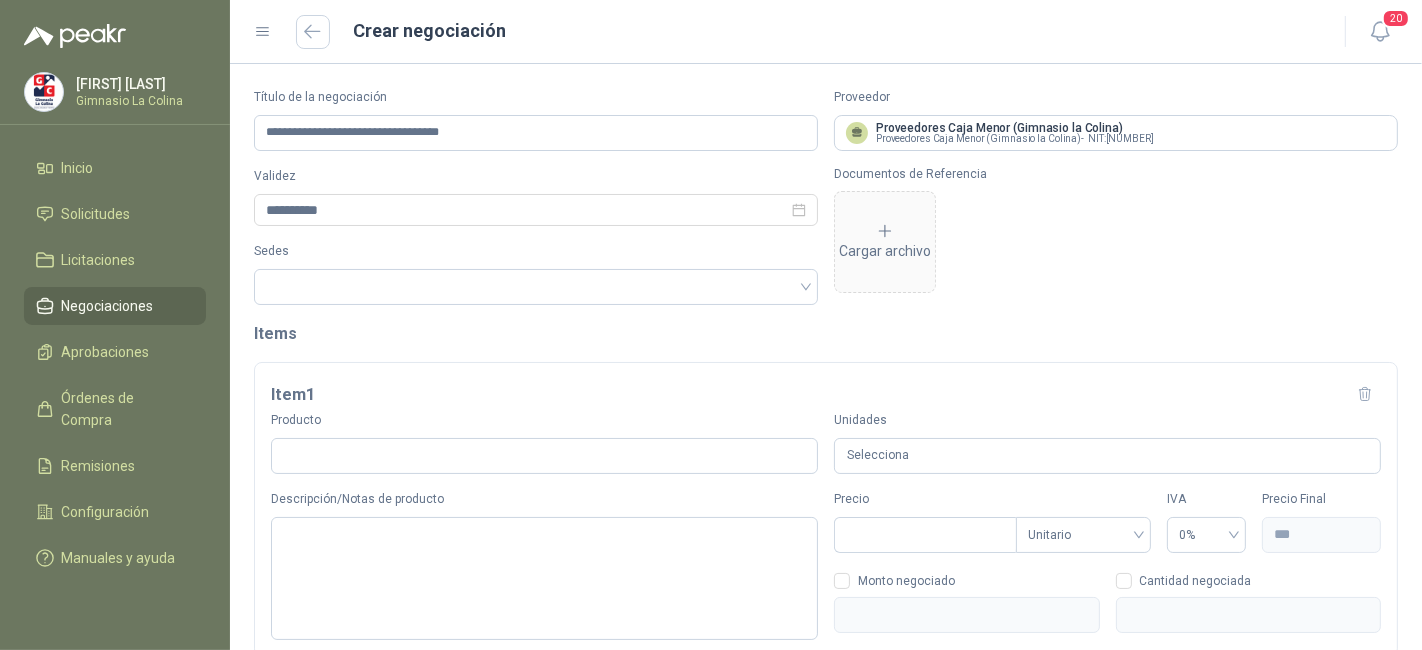 type on "**********" 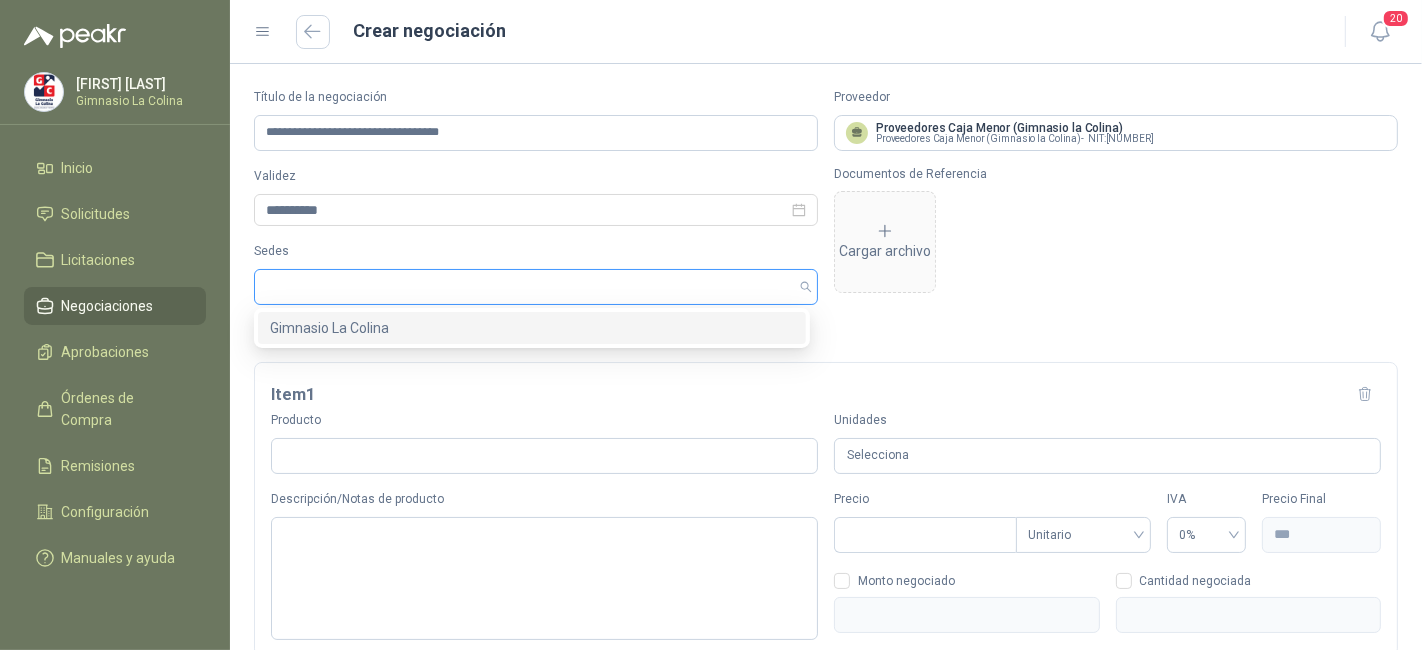 click at bounding box center (525, 287) 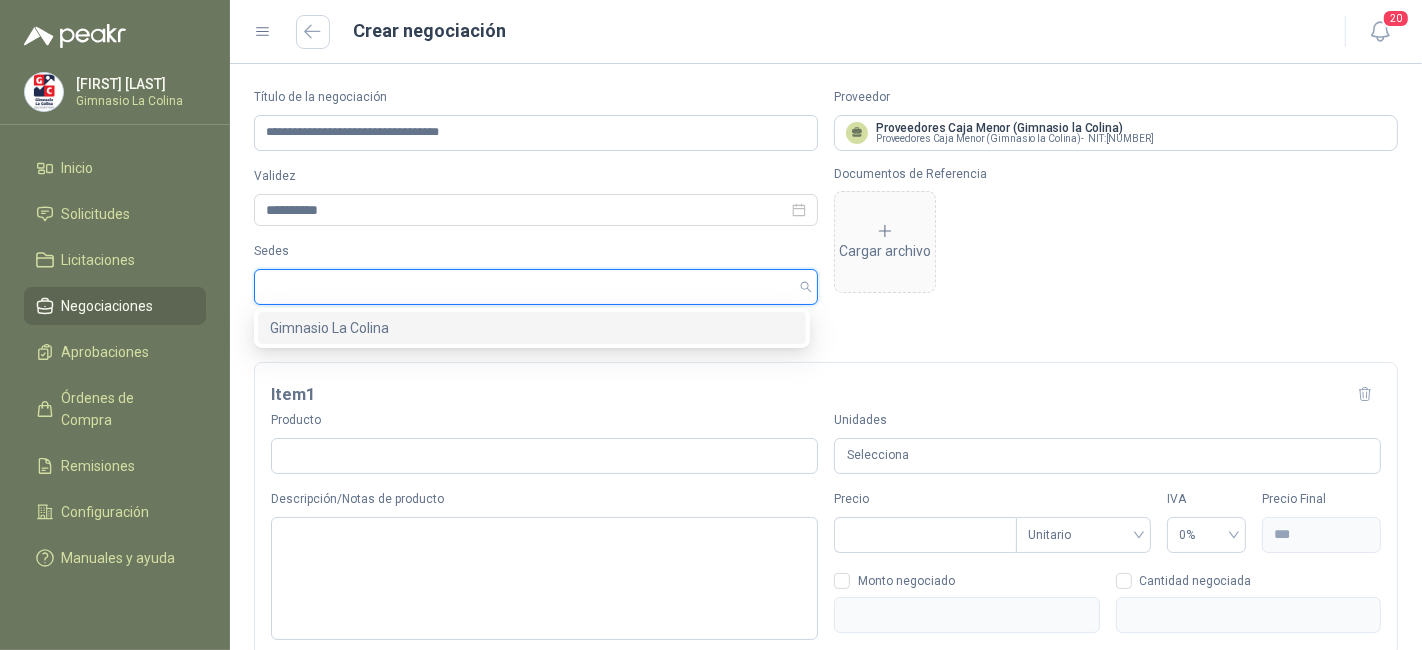 click on "Gimnasio La Colina" at bounding box center [532, 328] 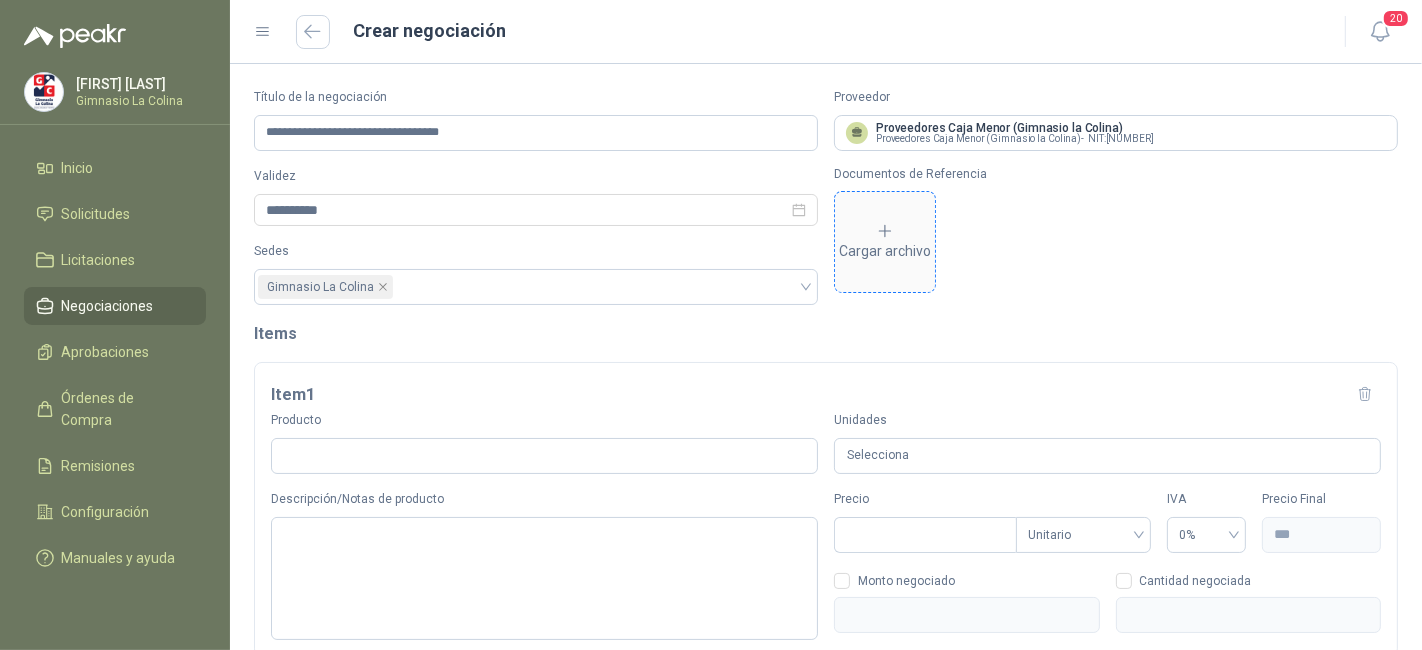 click 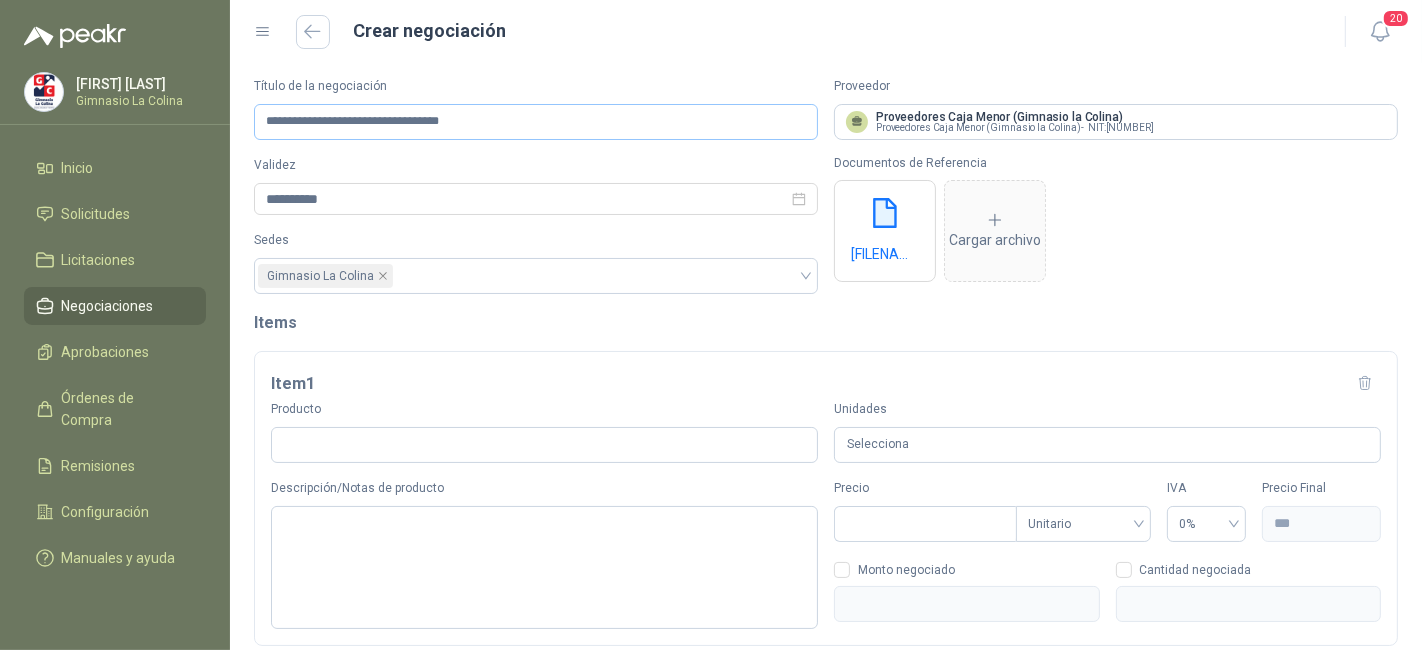 scroll, scrollTop: 0, scrollLeft: 0, axis: both 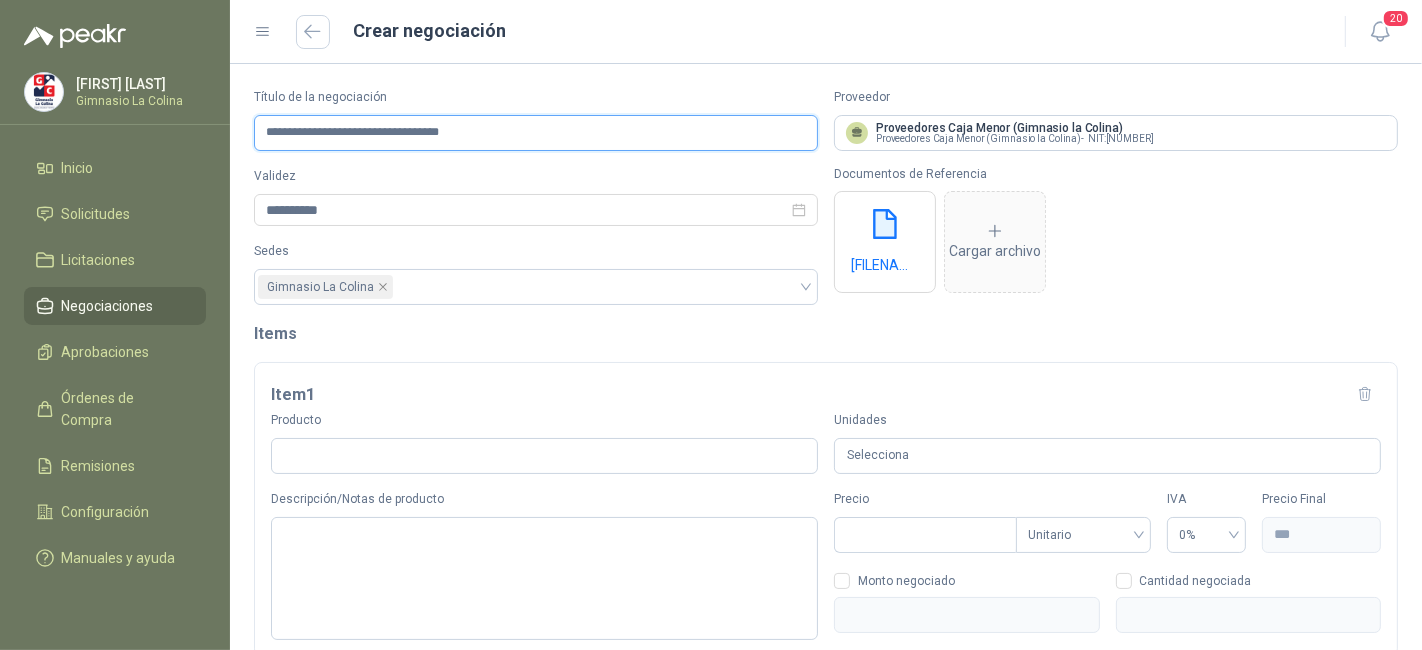 drag, startPoint x: 558, startPoint y: 144, endPoint x: 234, endPoint y: 172, distance: 325.2076 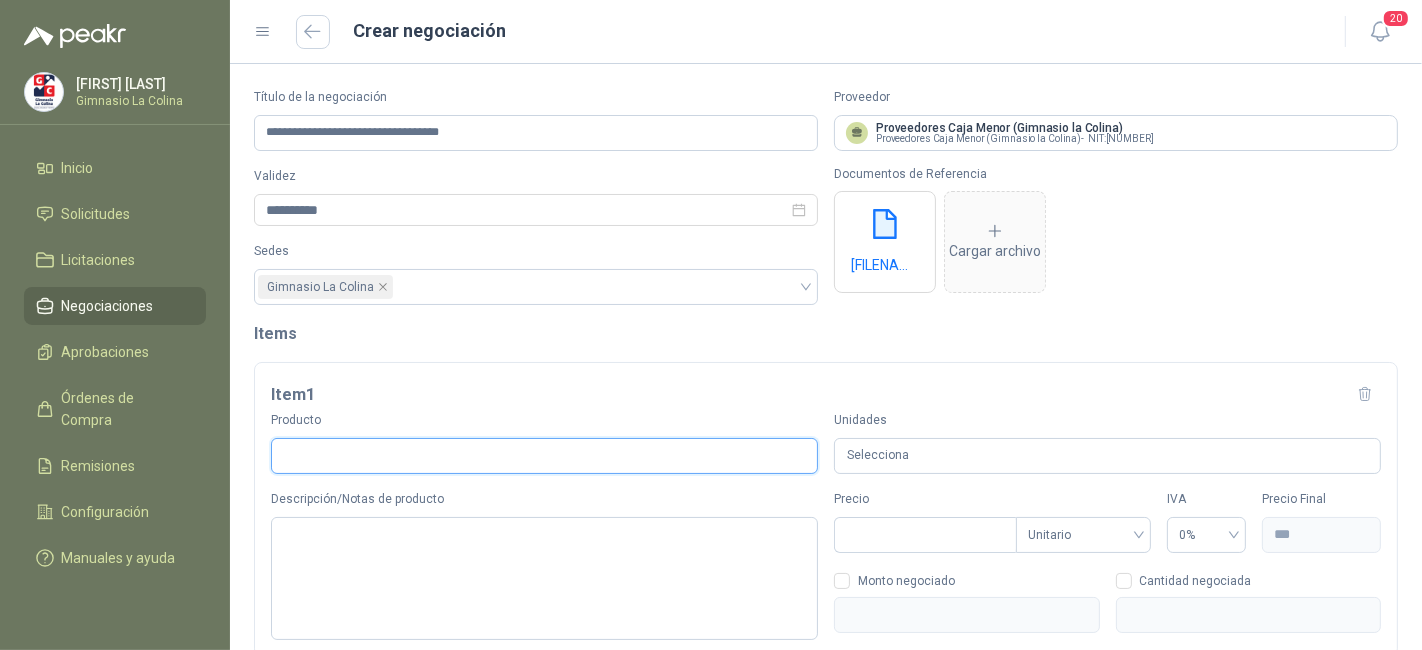 click on "Producto" at bounding box center [544, 456] 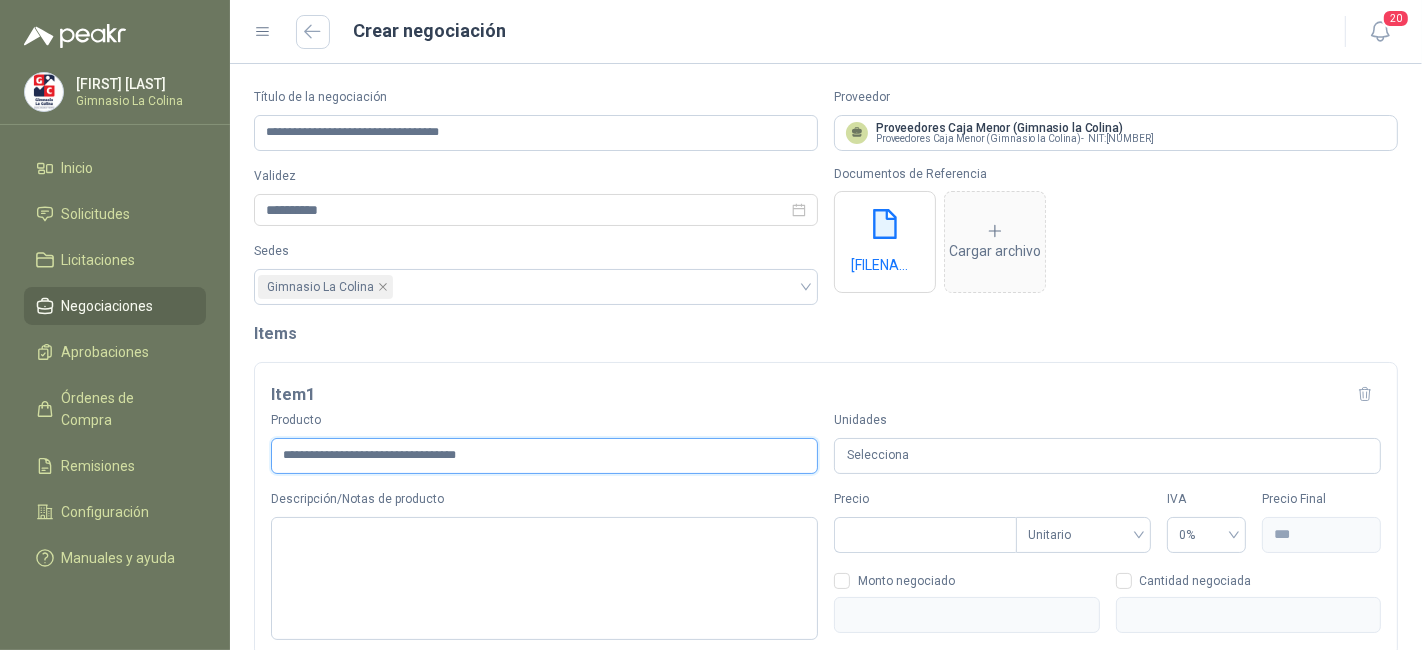 type on "**********" 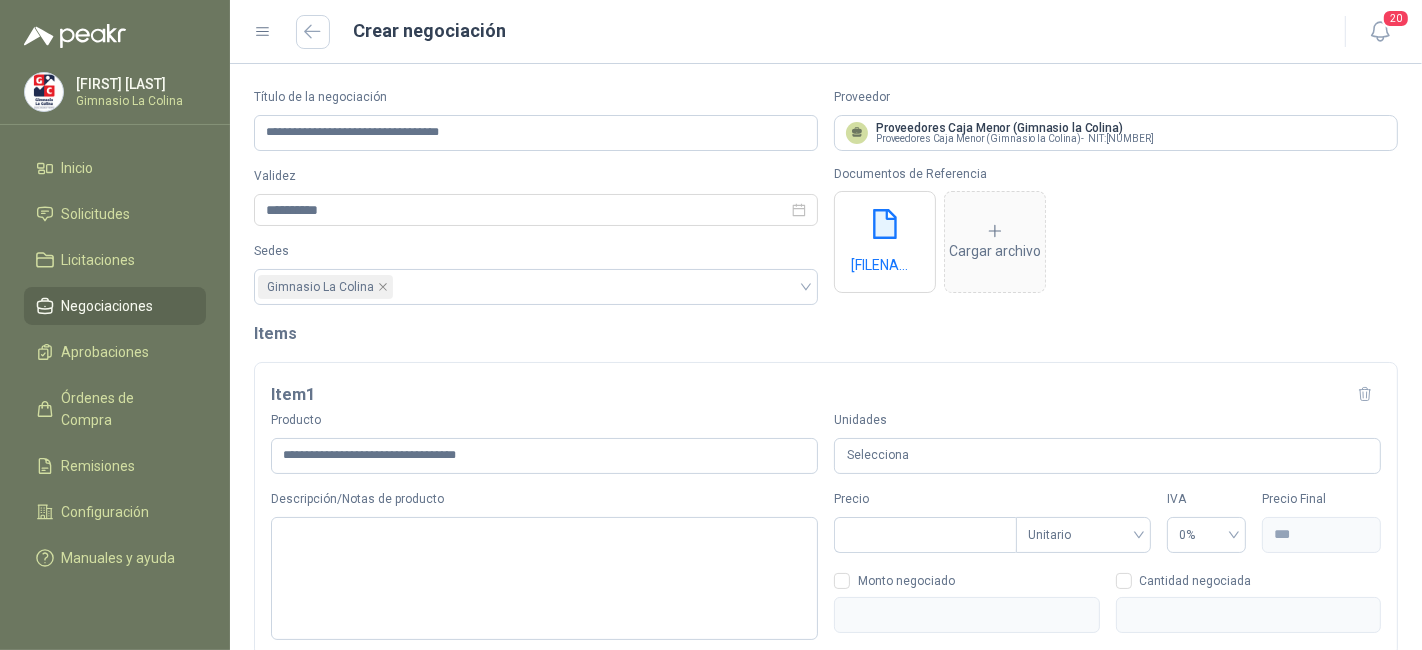 click on "Selecciona" at bounding box center (1107, 456) 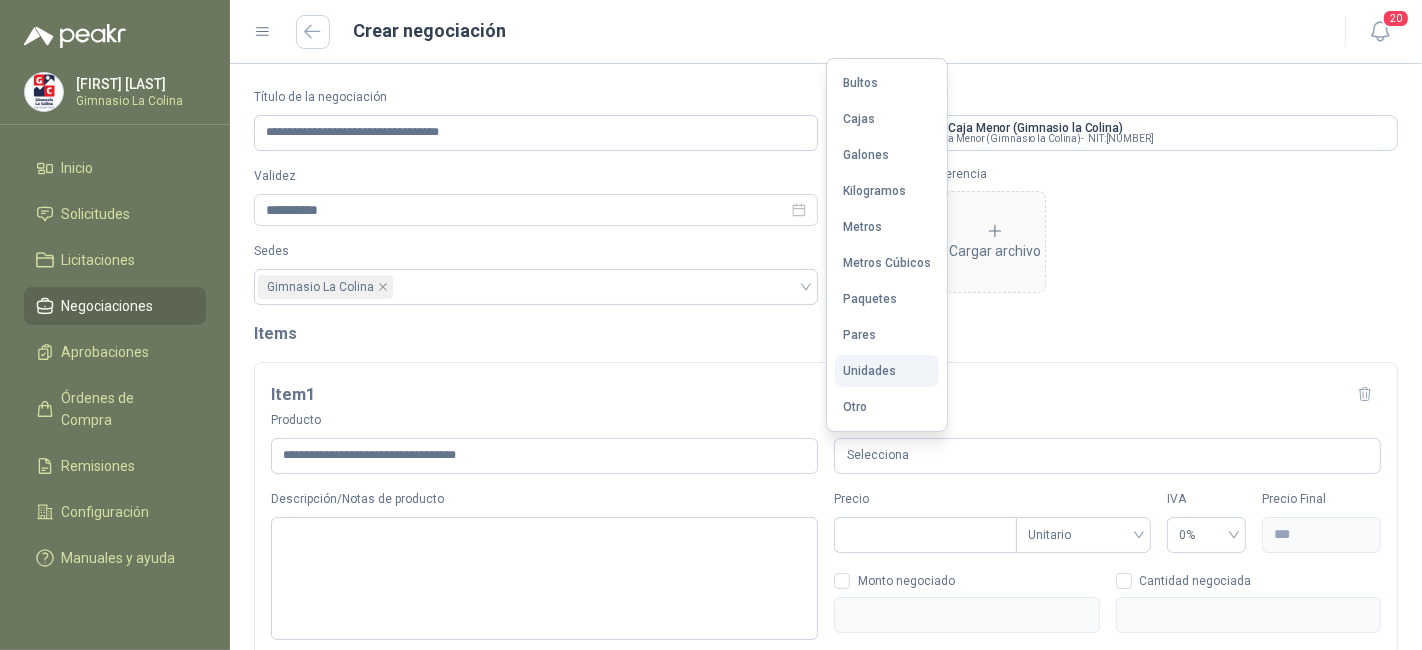 click on "Unidades" at bounding box center [887, 371] 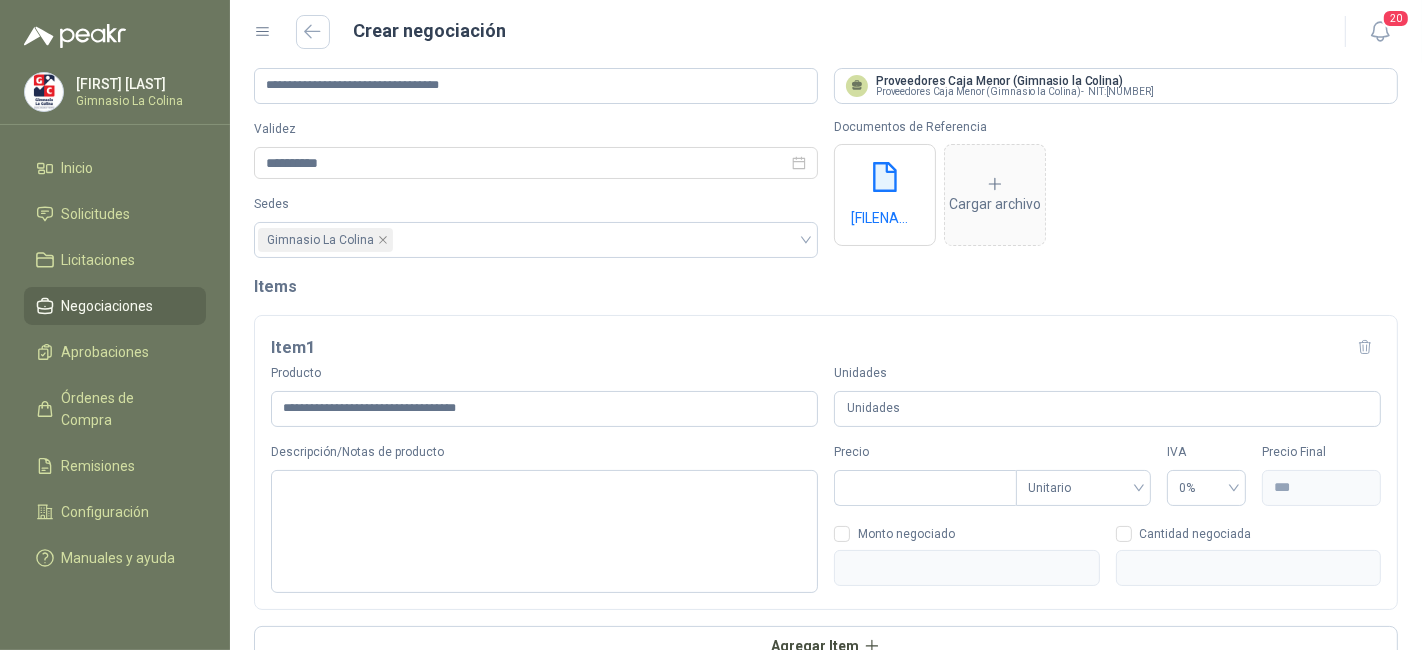 scroll, scrollTop: 111, scrollLeft: 0, axis: vertical 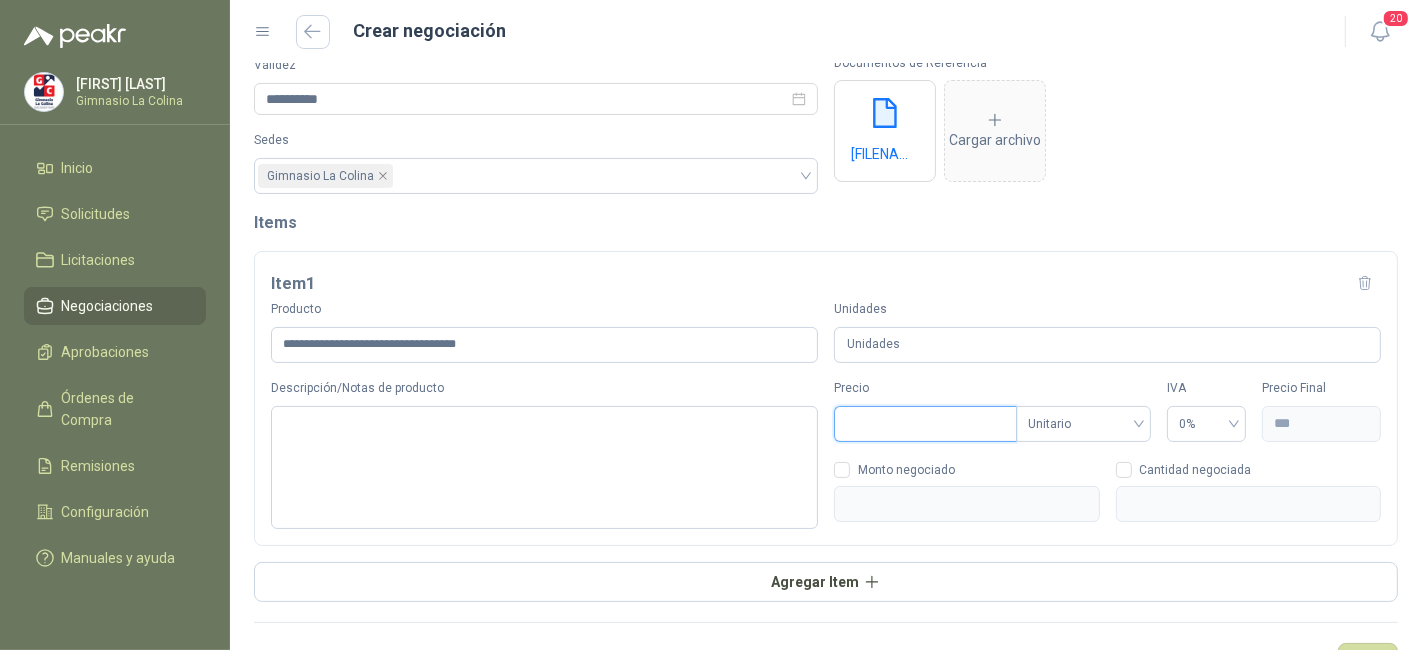 click on "Precio" at bounding box center [925, 424] 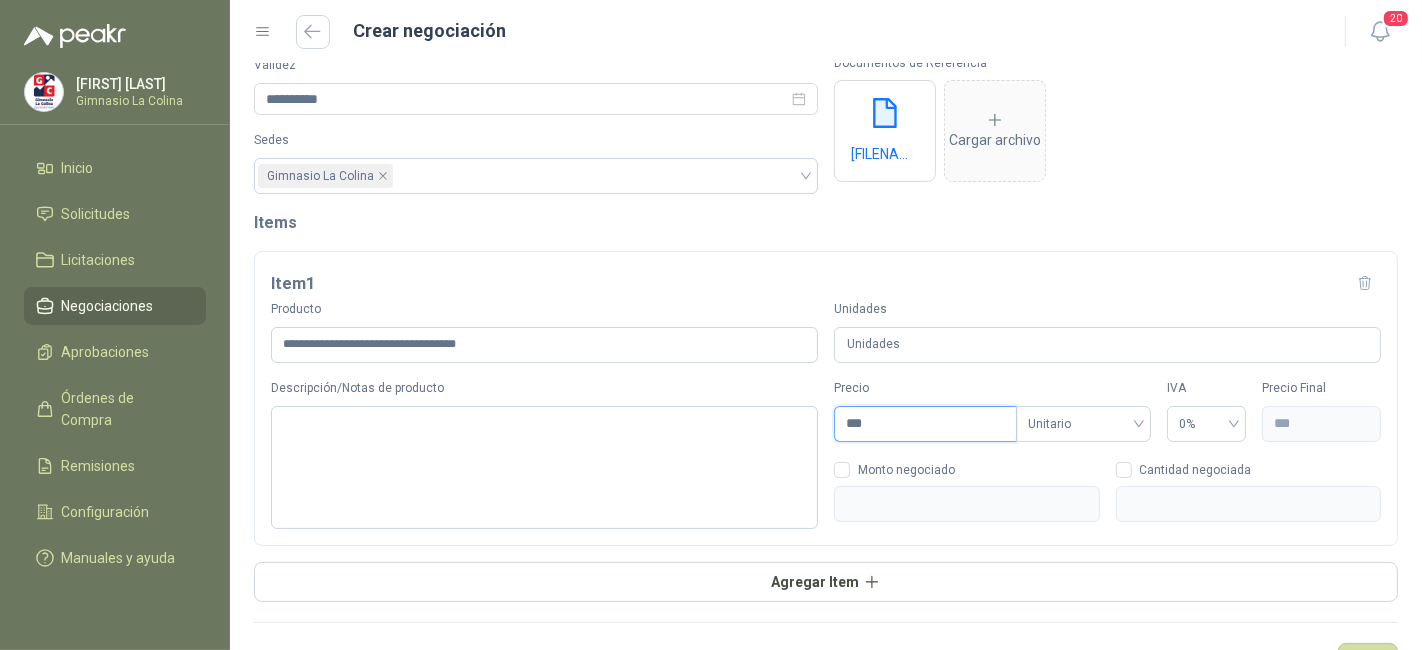 type on "****" 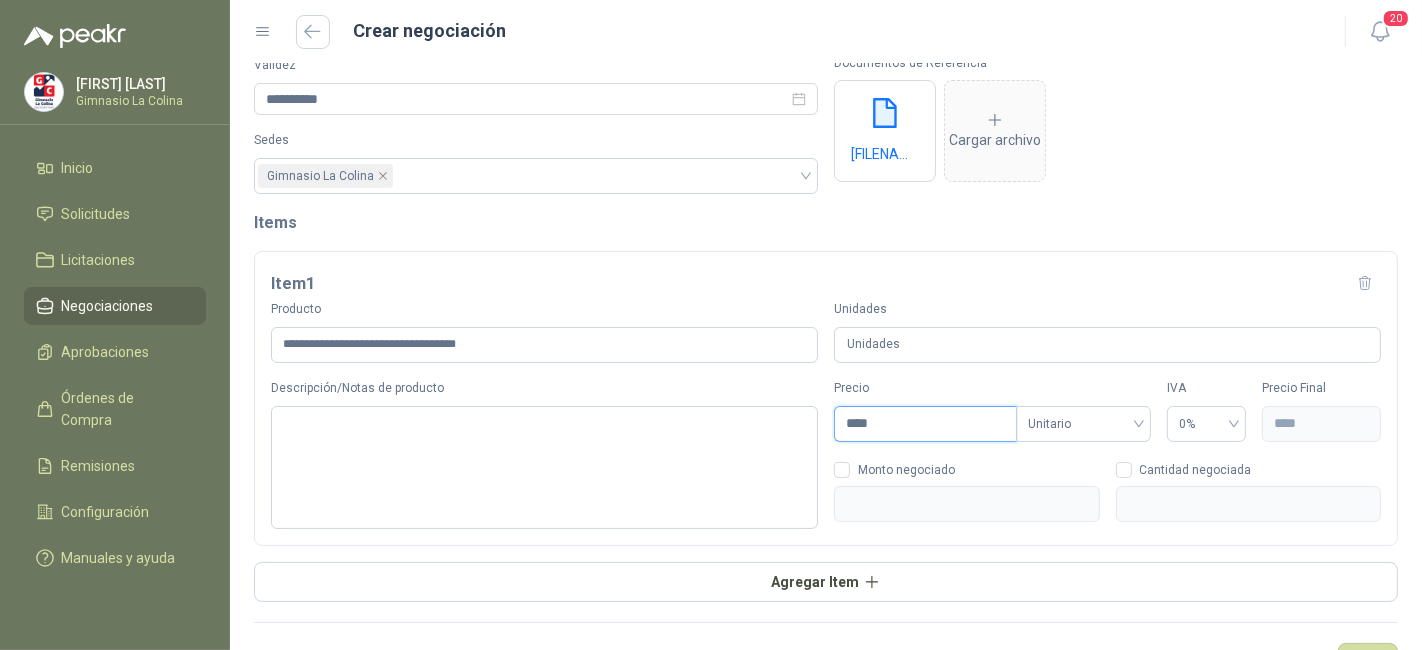 type on "*****" 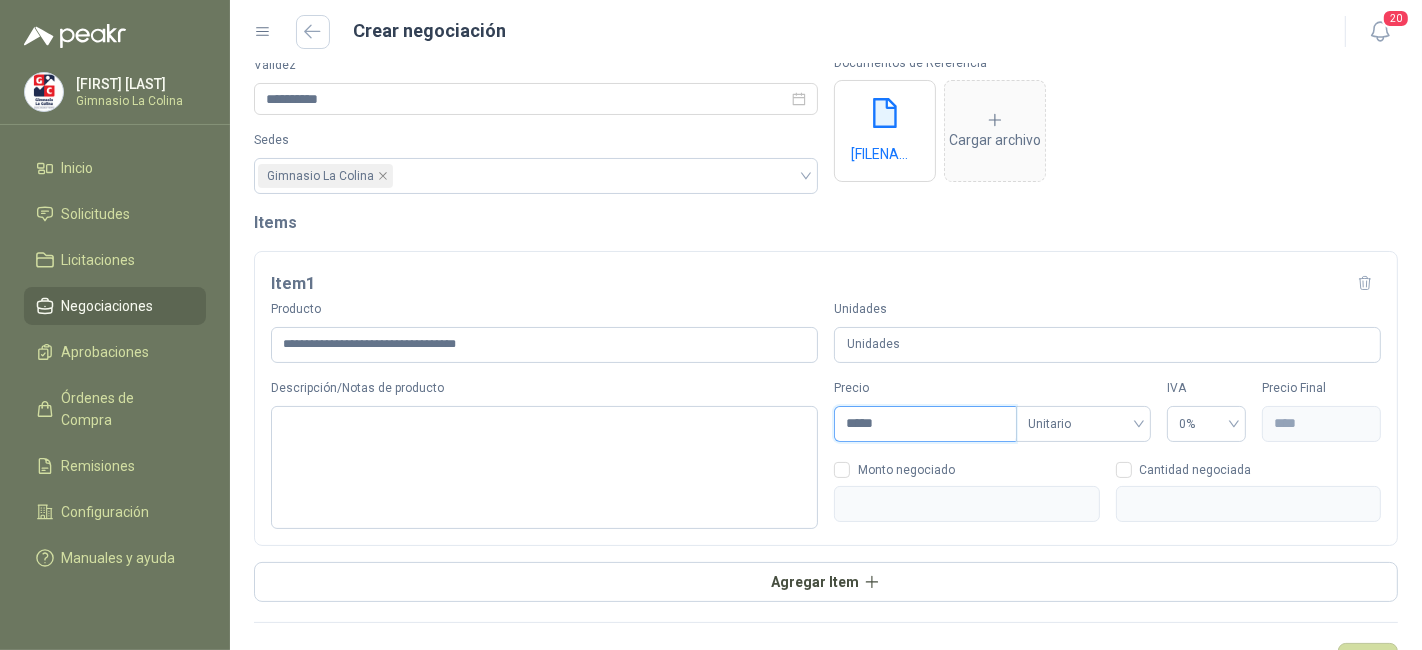 type on "*****" 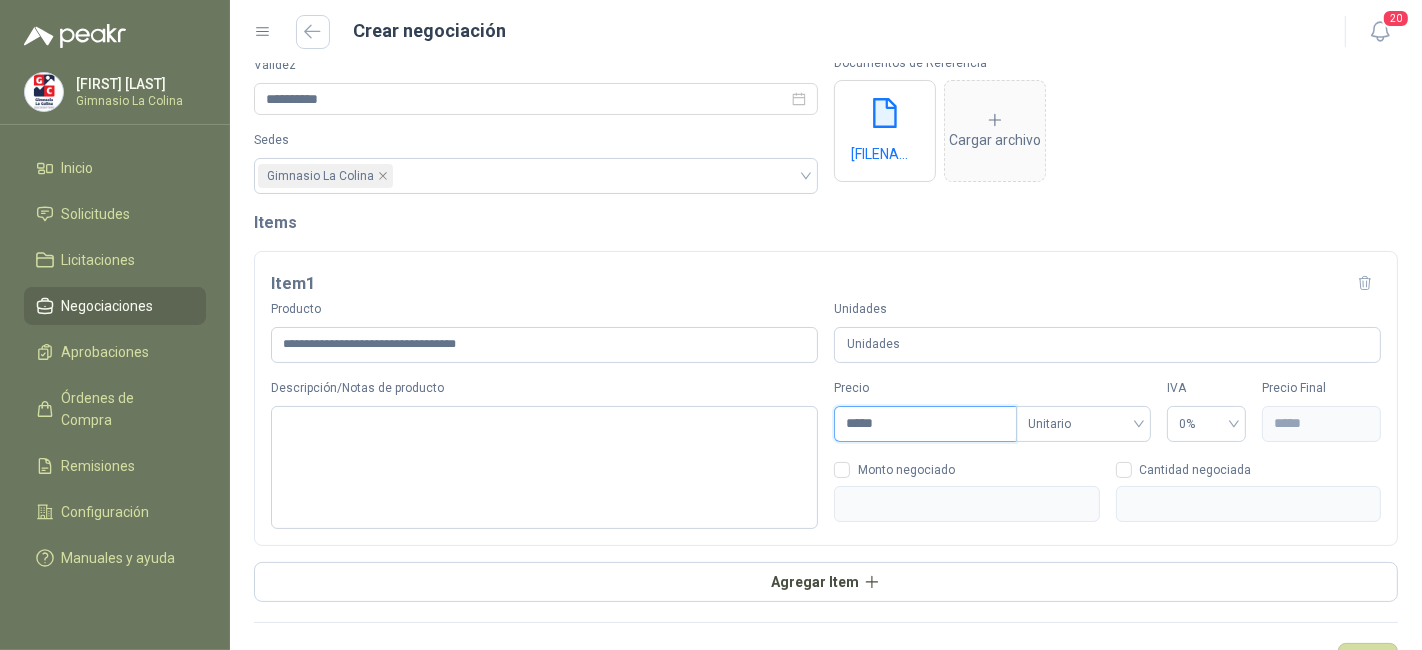 type on "*******" 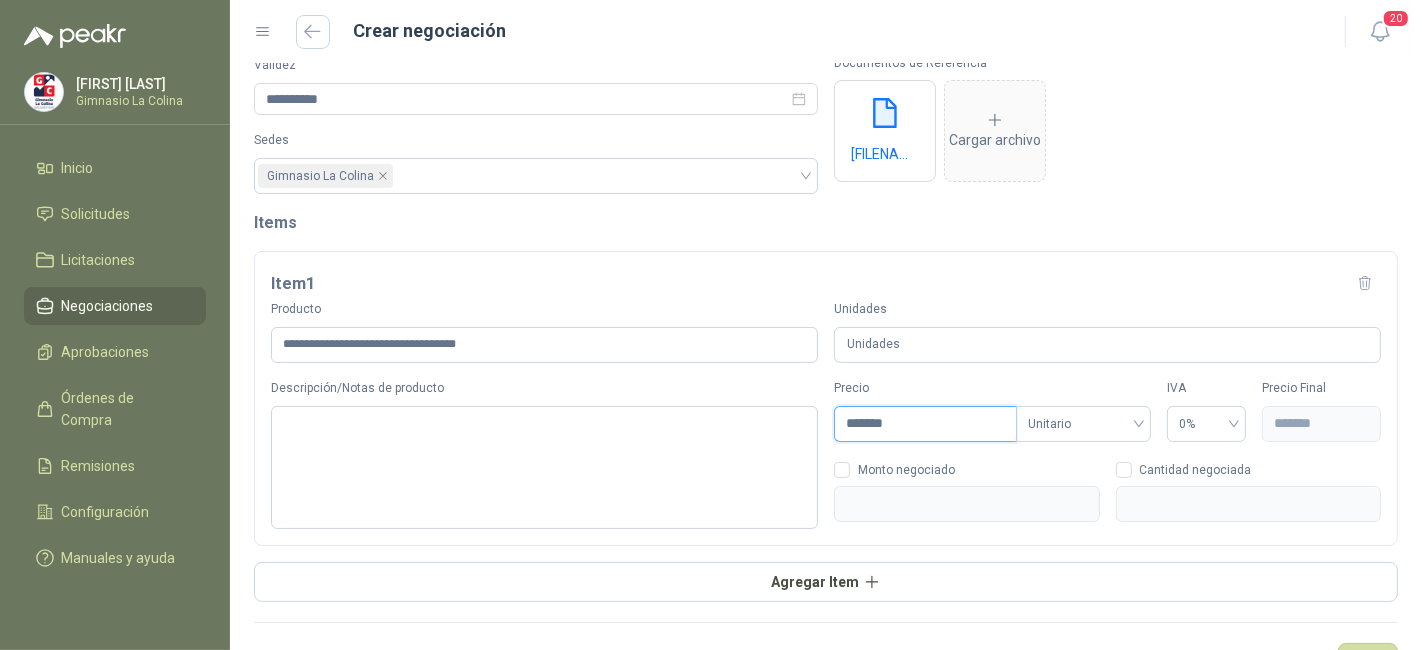 type on "********" 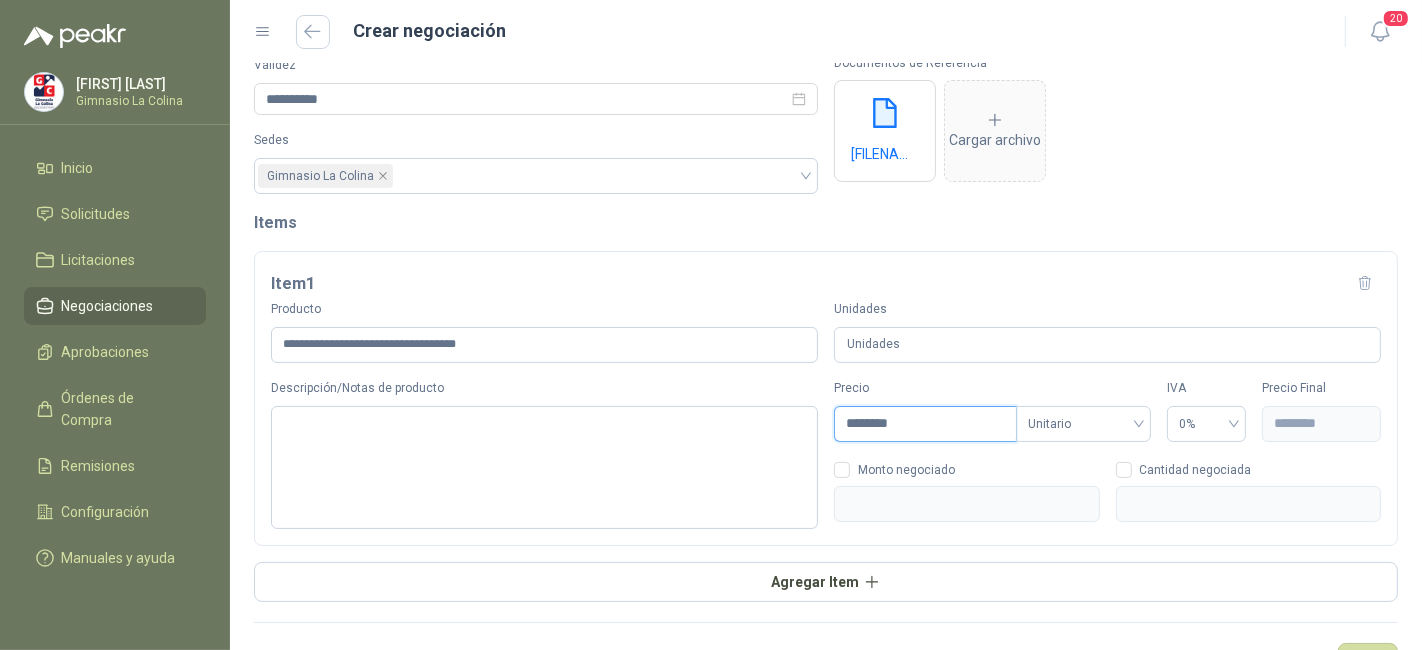 type on "*********" 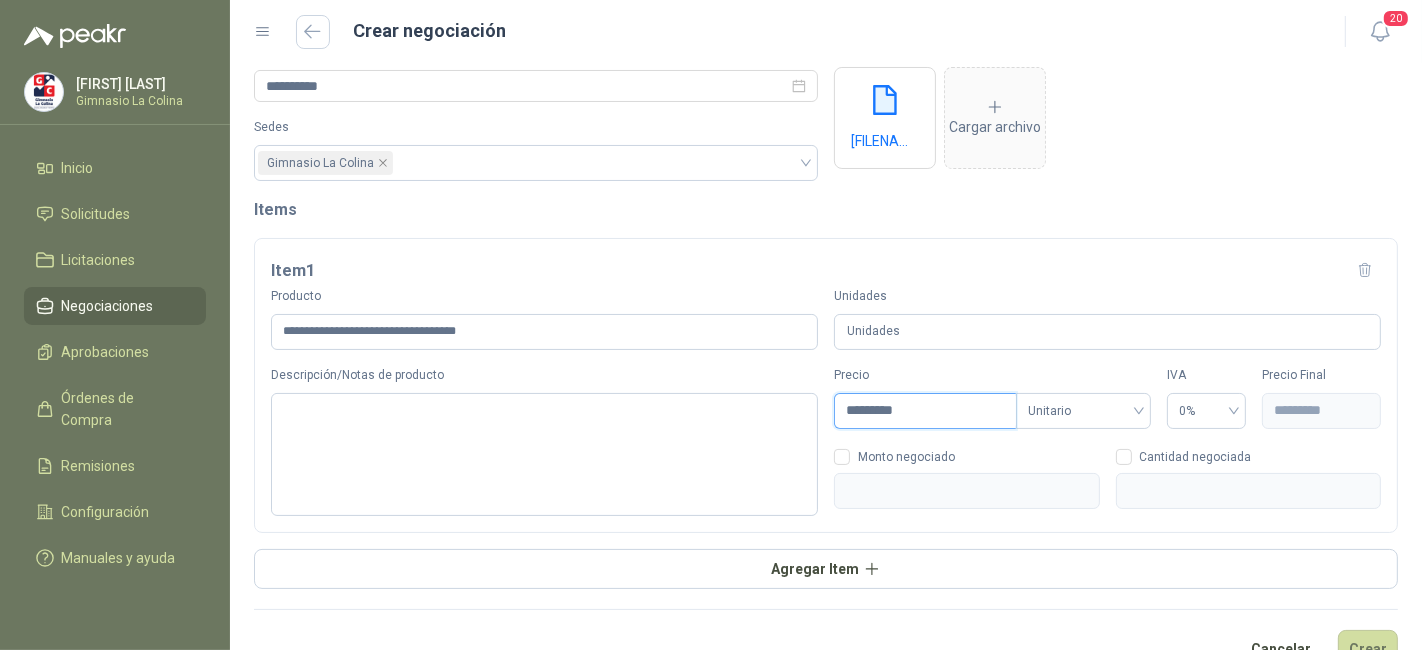 scroll, scrollTop: 163, scrollLeft: 0, axis: vertical 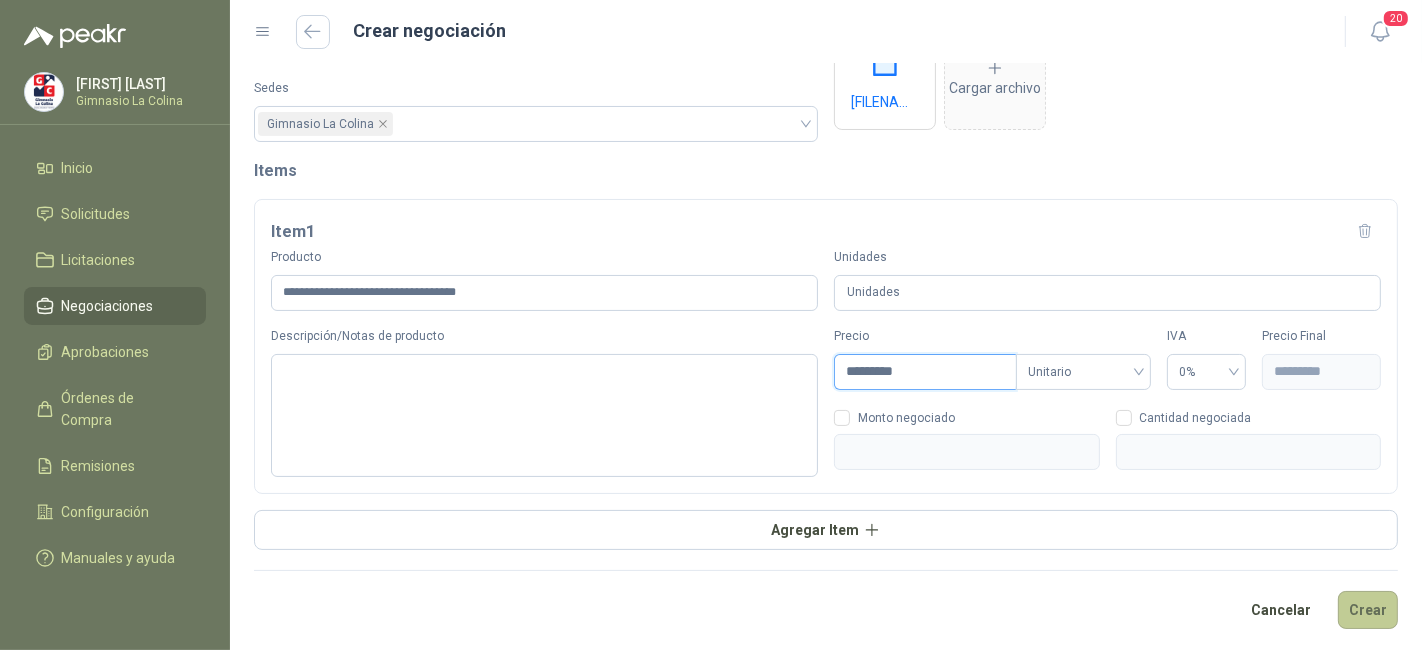 type on "*********" 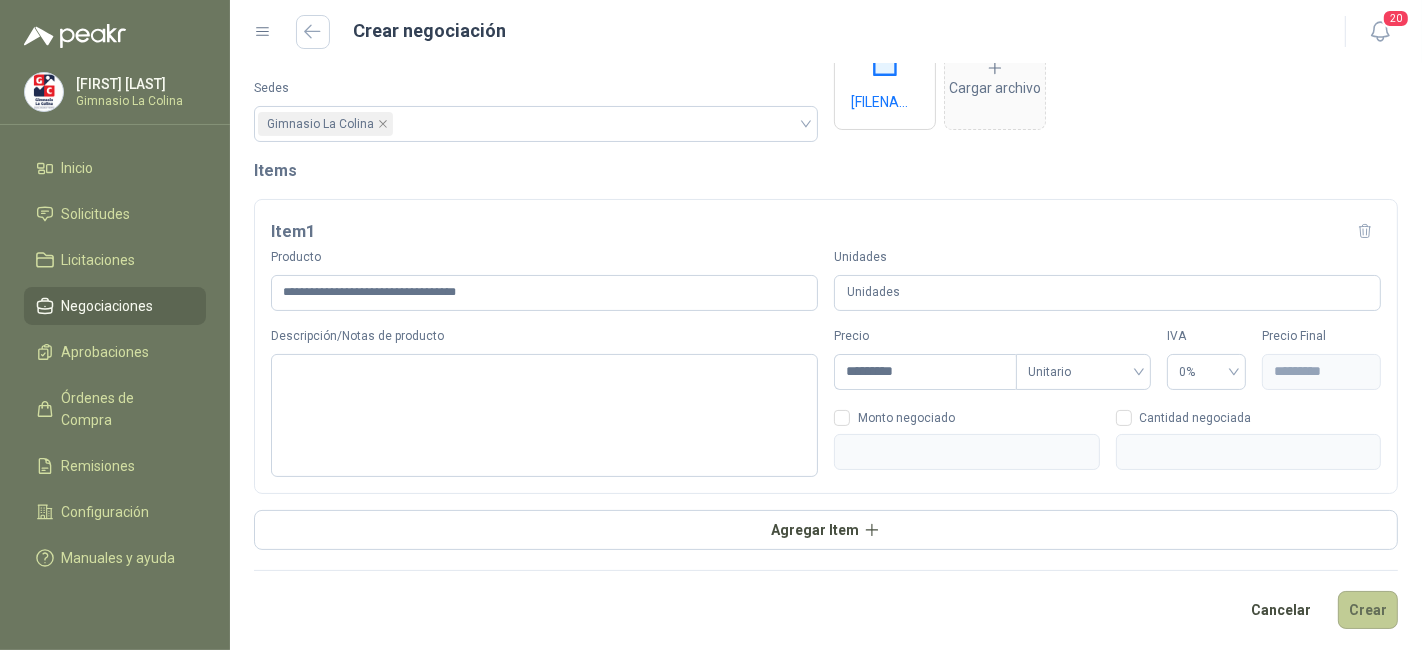 click on "Crear" at bounding box center (1368, 610) 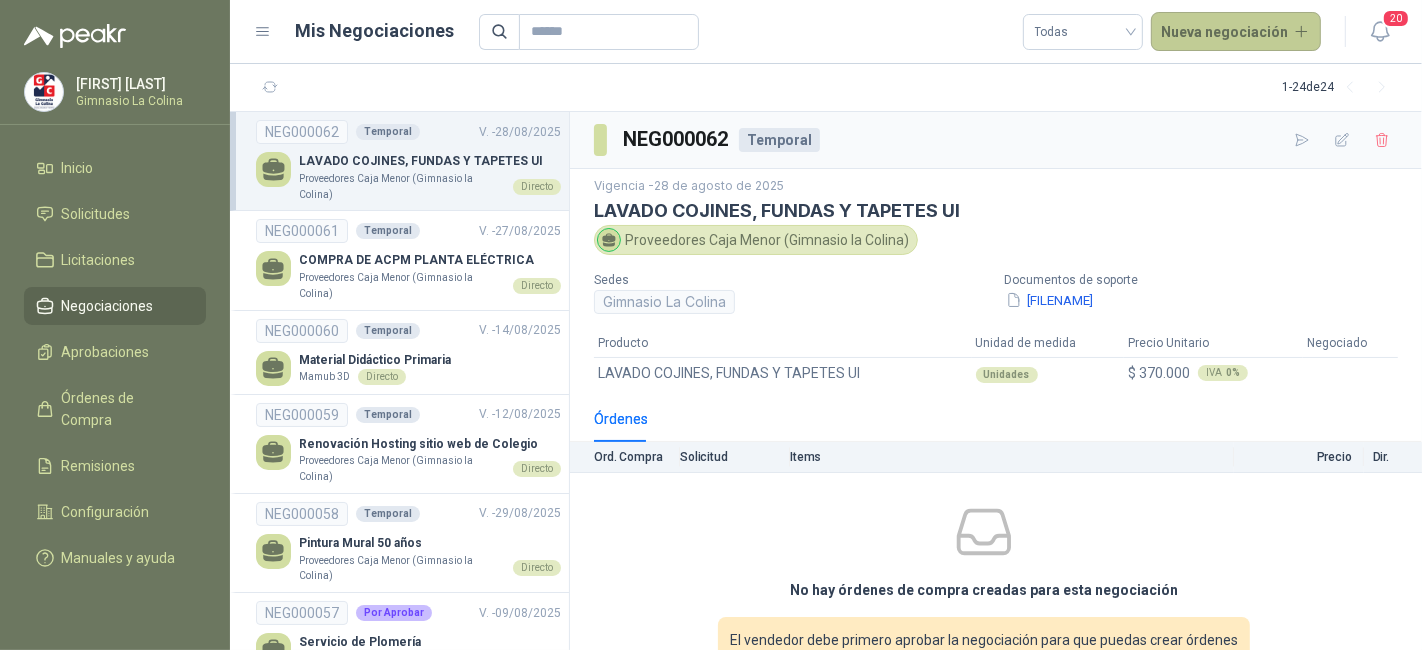 click on "Nueva negociación" at bounding box center [1236, 32] 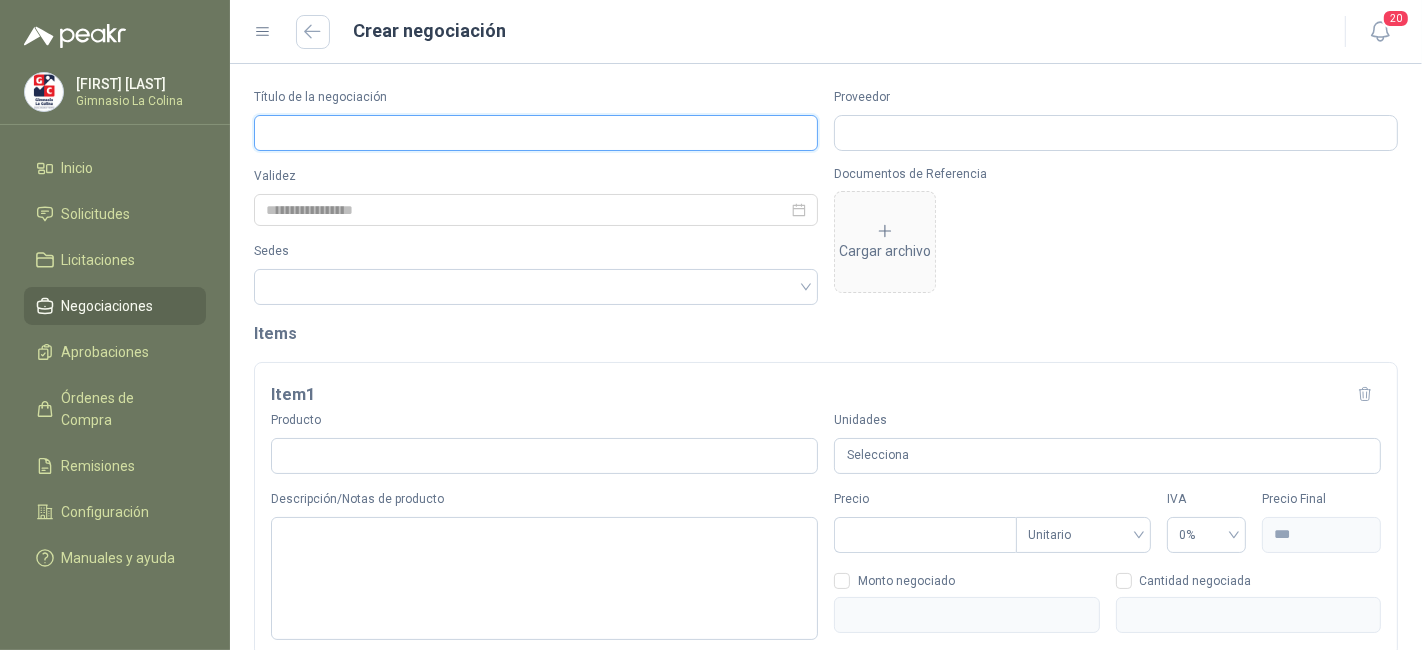 click on "Título de la negociación" at bounding box center [536, 133] 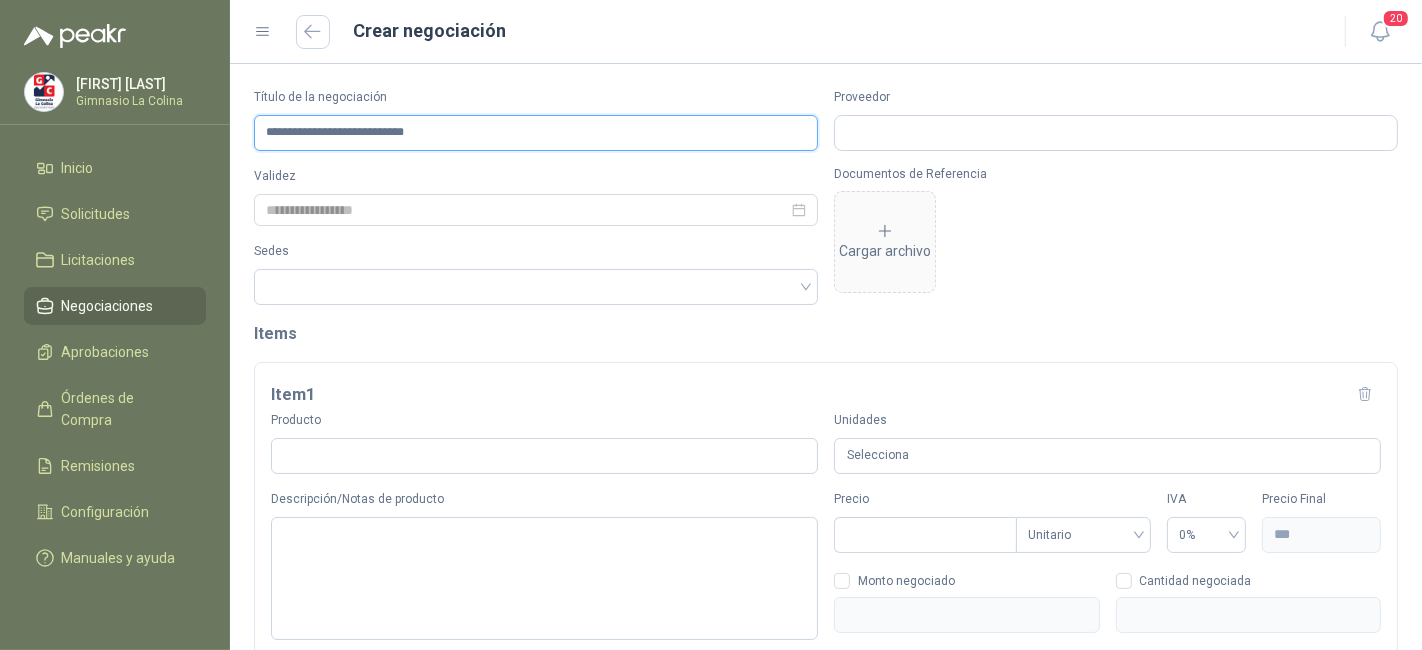 drag, startPoint x: 709, startPoint y: 138, endPoint x: 259, endPoint y: 129, distance: 450.09 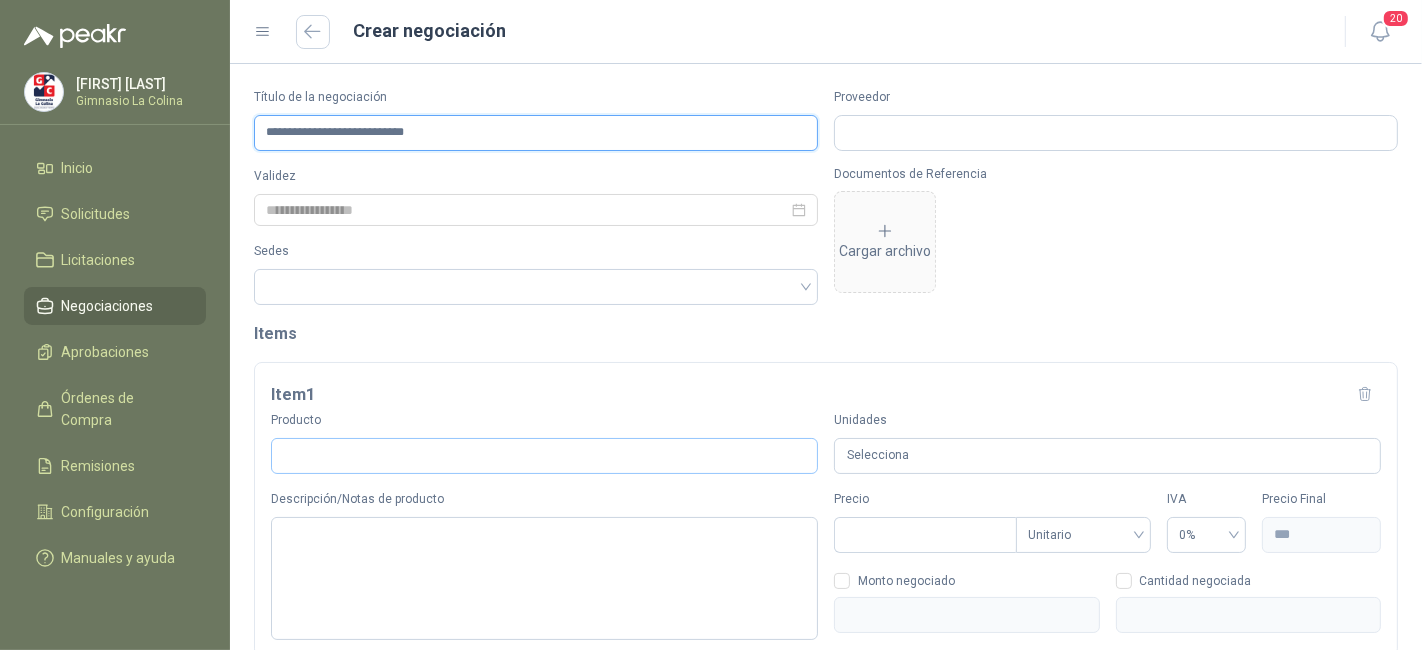 type on "**********" 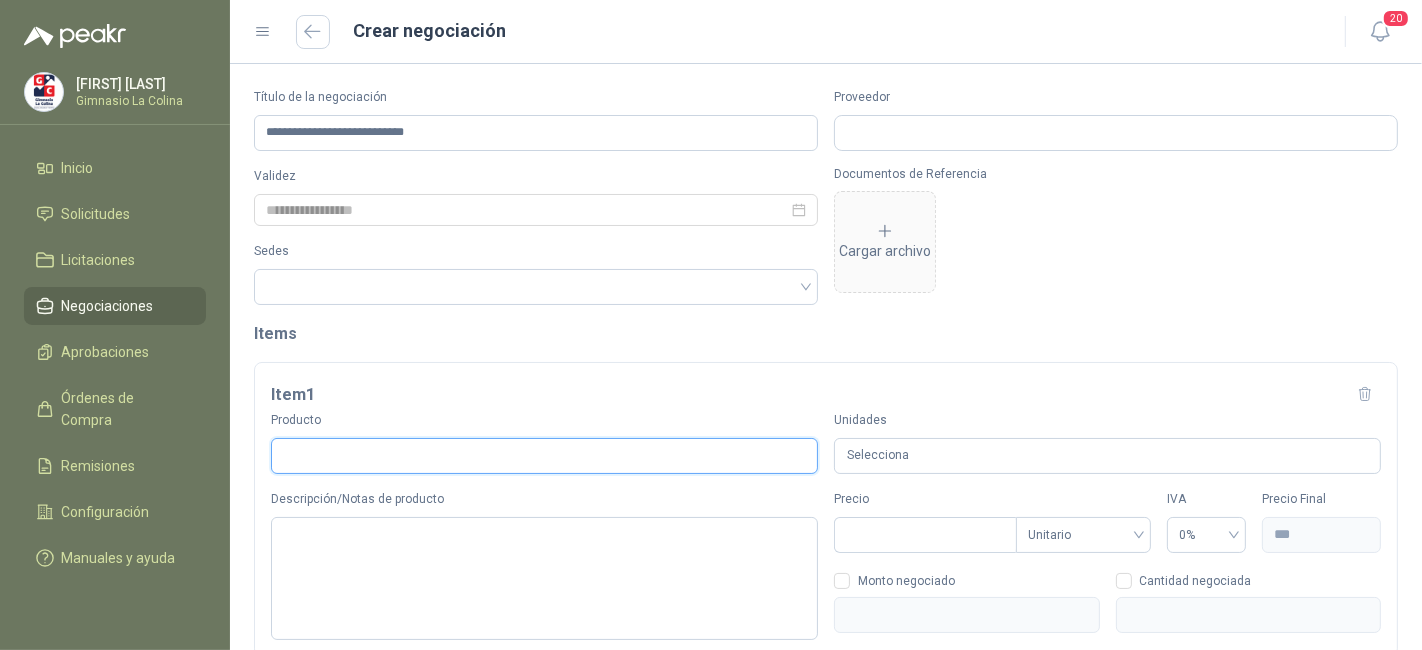 click on "Producto" at bounding box center (544, 456) 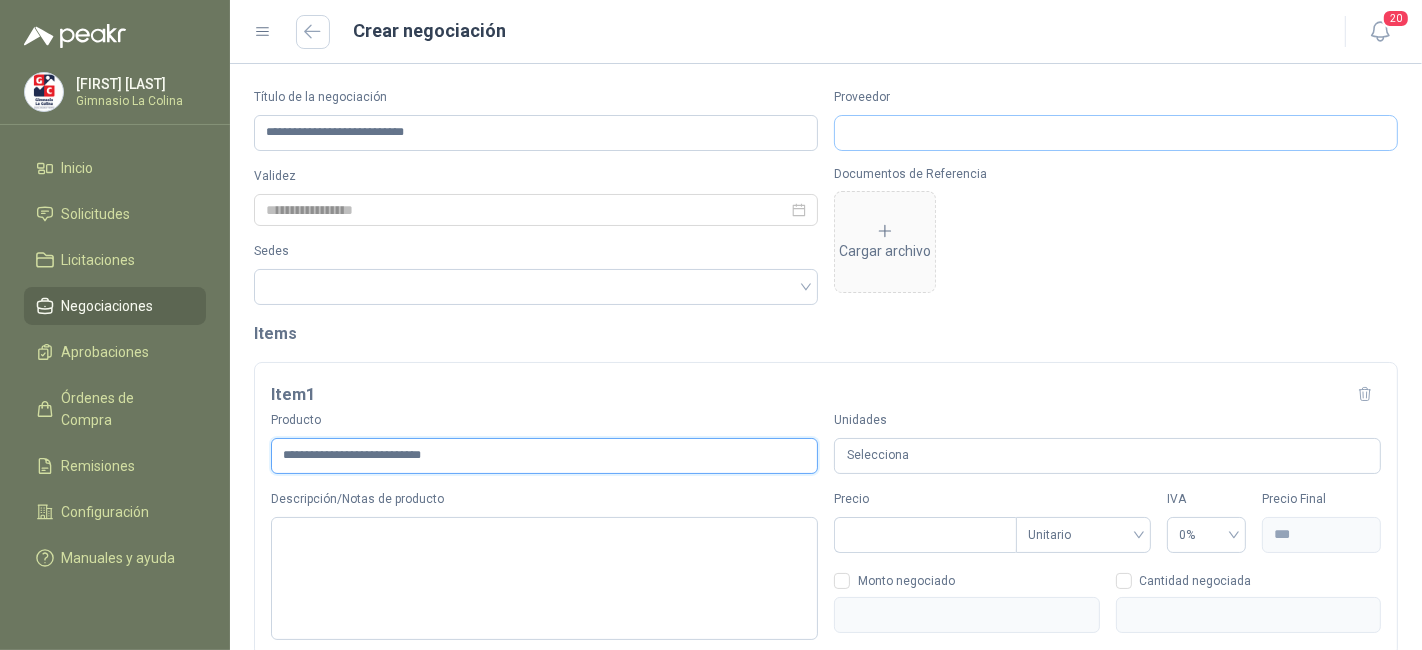 type on "**********" 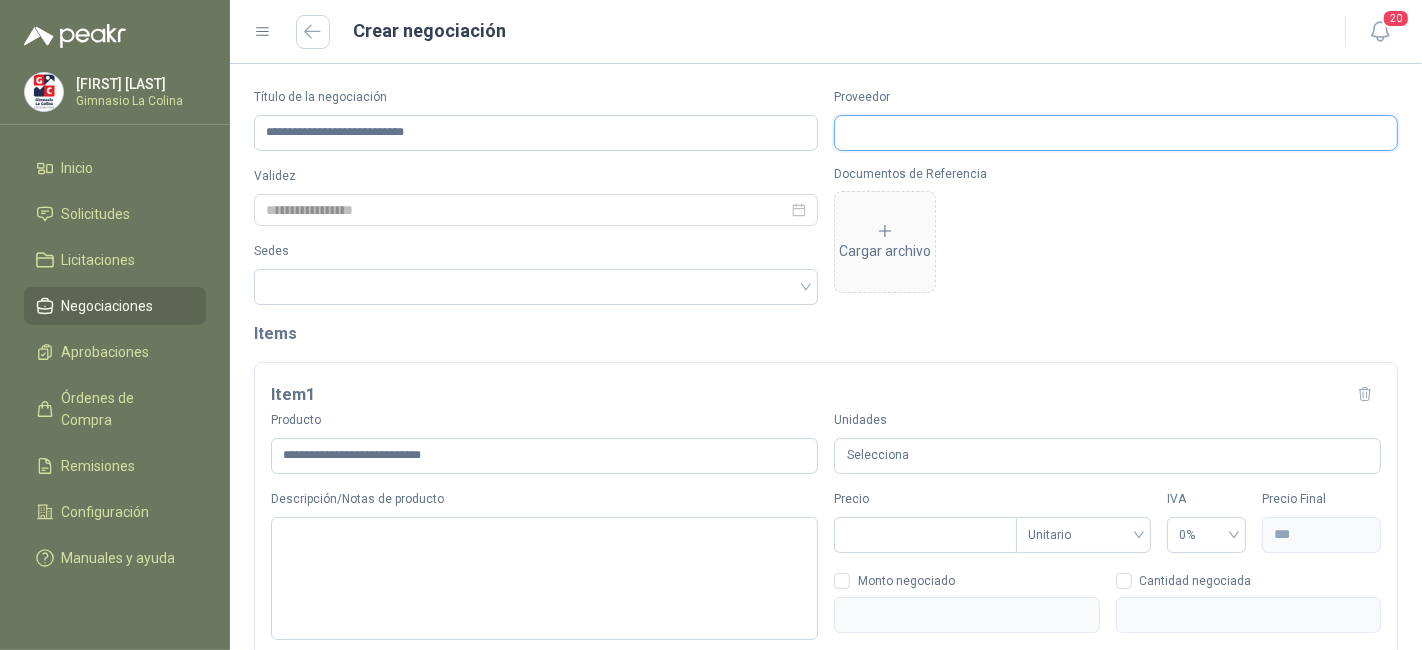 click on "Proveedor" at bounding box center [1116, 133] 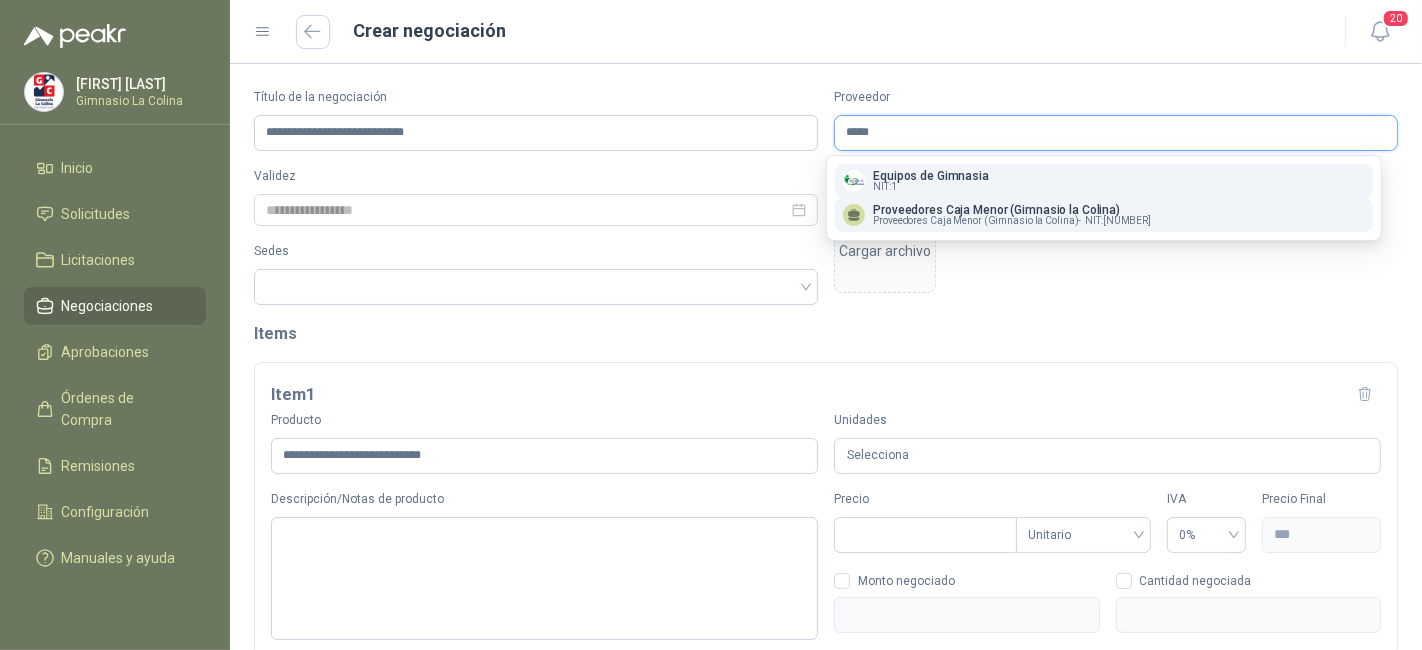 type on "*****" 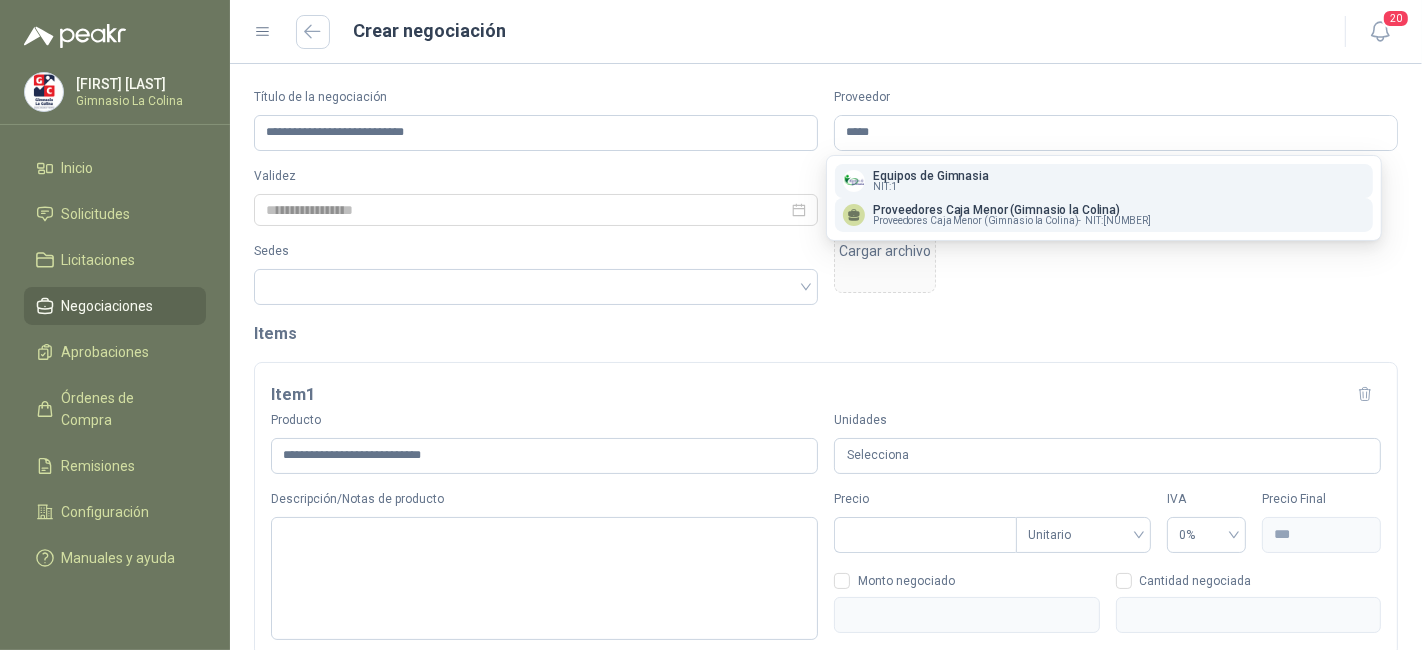 click on "Proveedores Caja Menor (Gimnasio la Colina)  -" at bounding box center [977, 221] 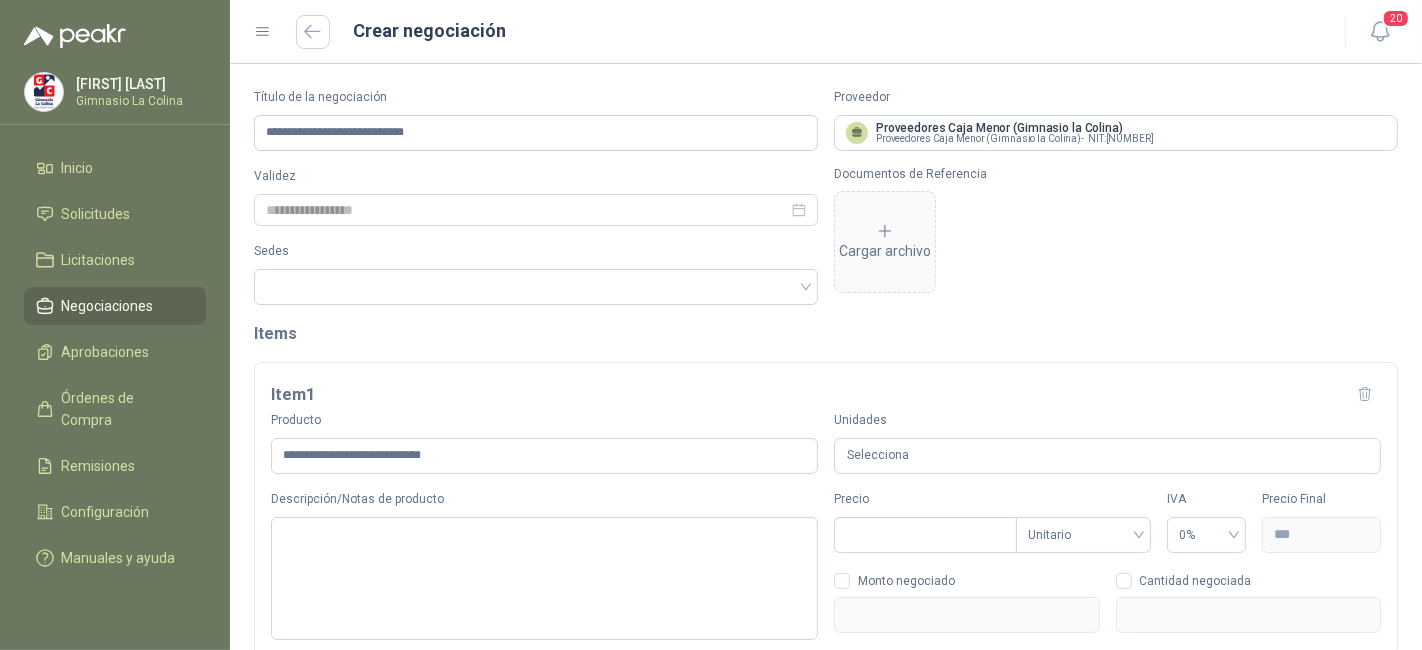 click on "Cargar archivo" at bounding box center [885, 242] 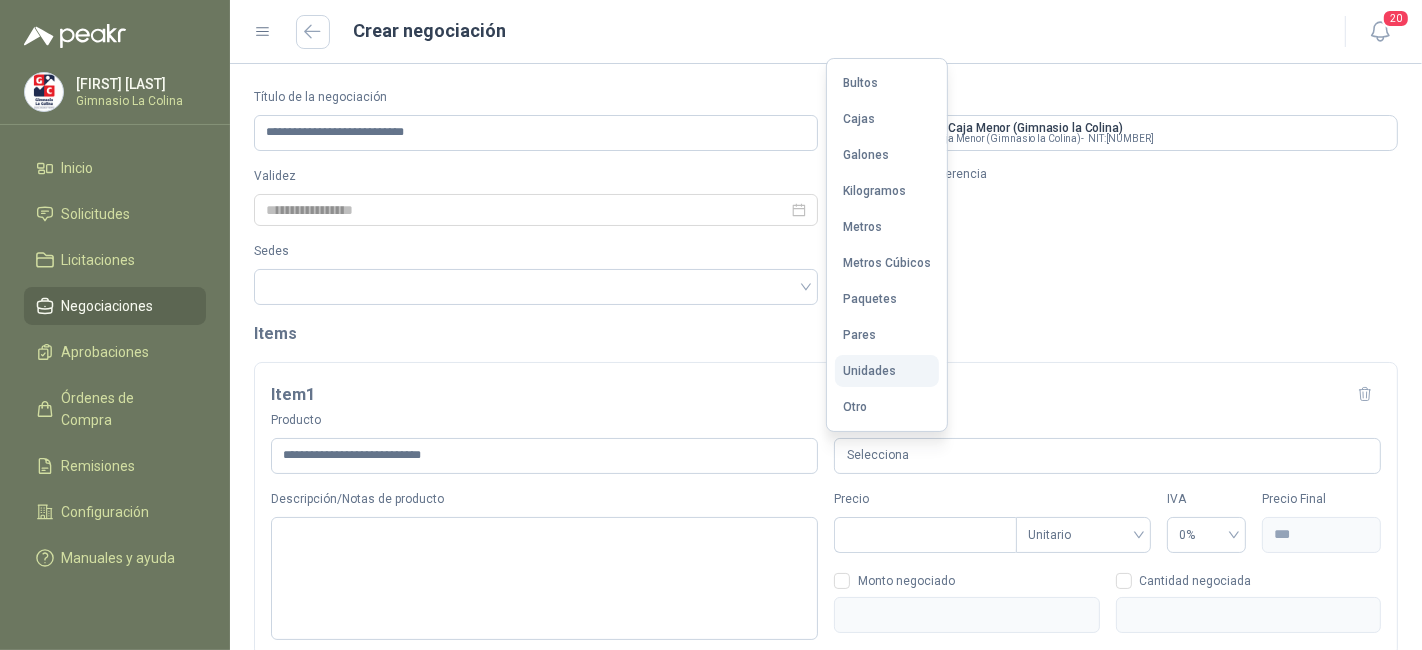 click on "Unidades" at bounding box center [869, 371] 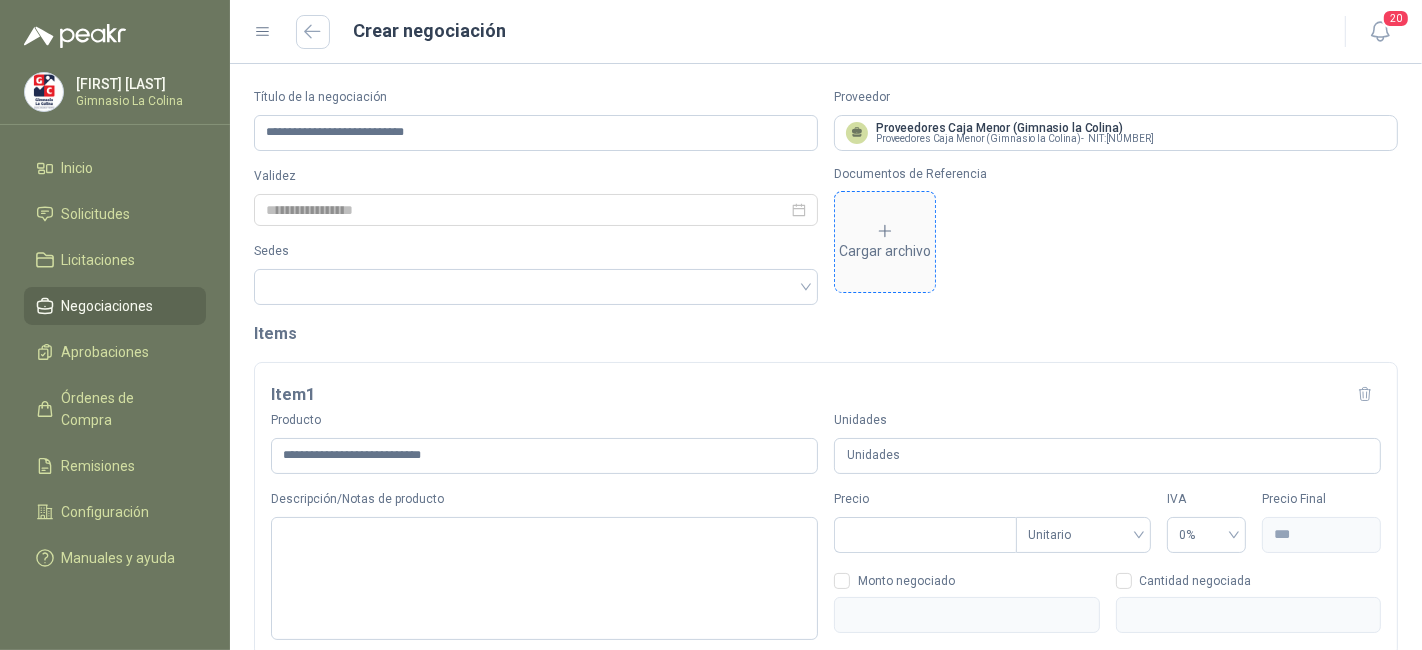 click on "Cargar archivo" at bounding box center (885, 242) 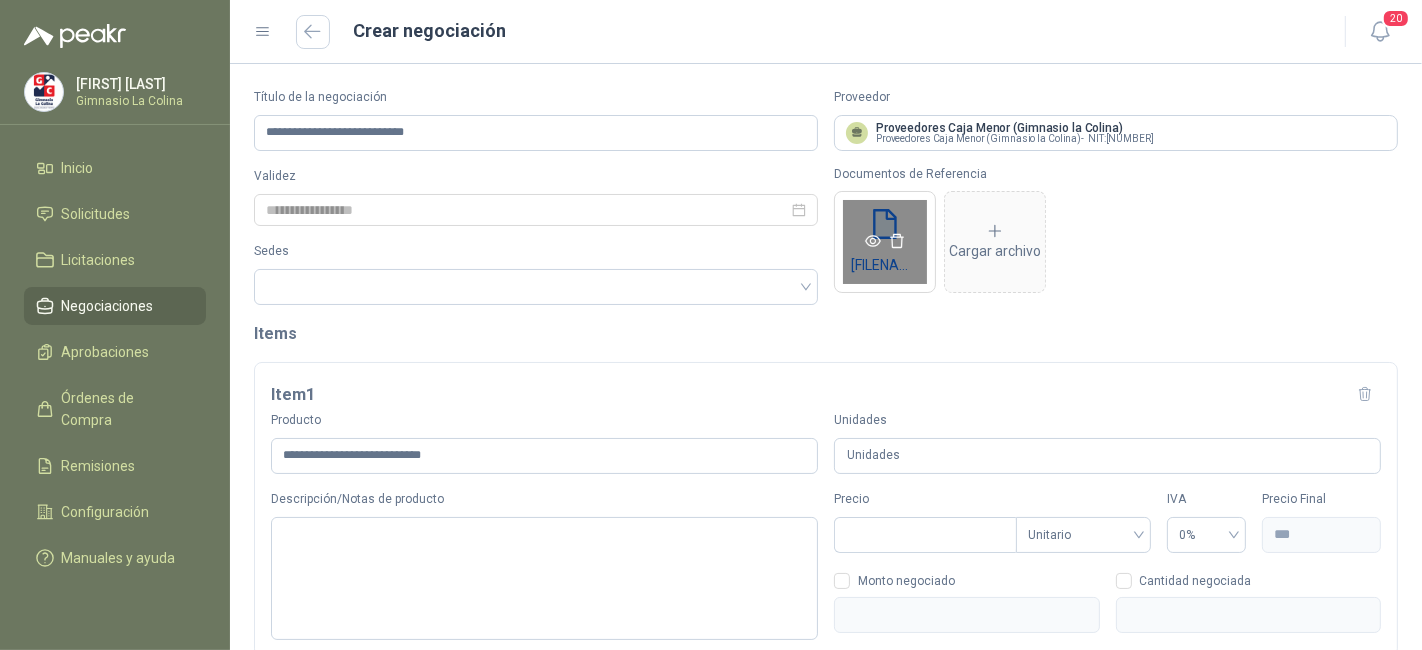 click 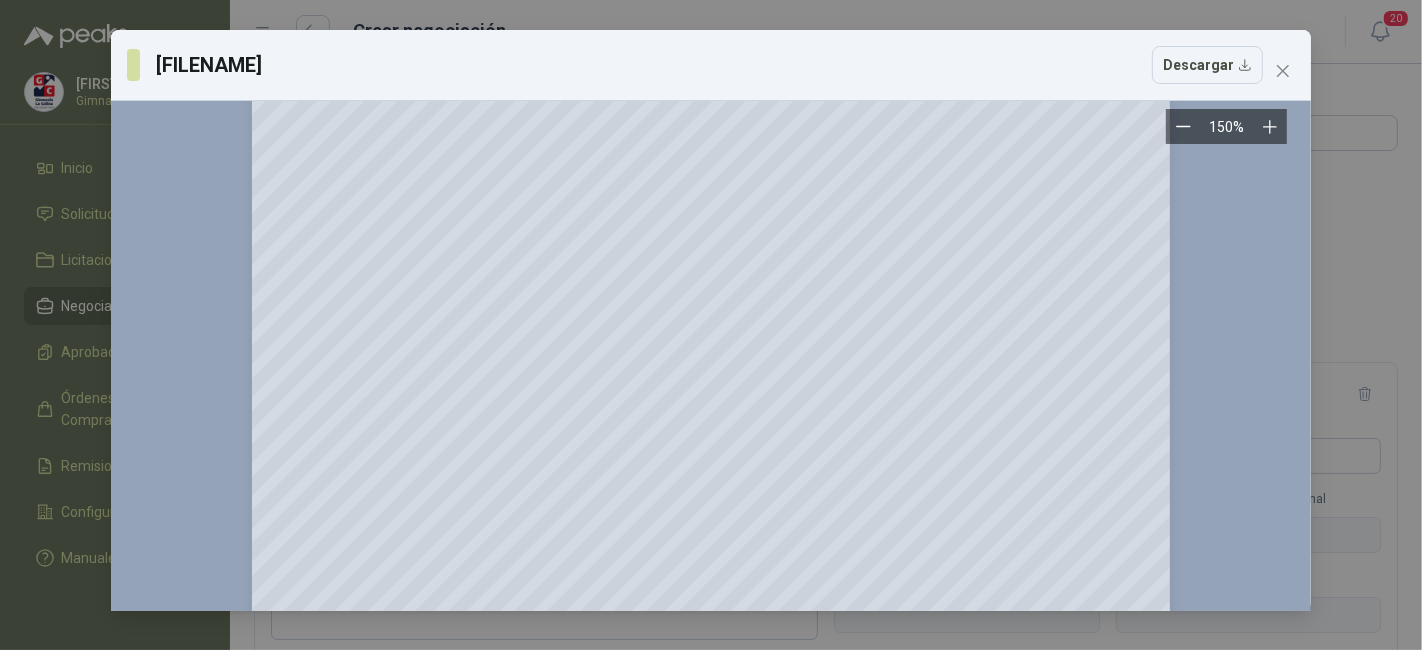 scroll, scrollTop: 666, scrollLeft: 0, axis: vertical 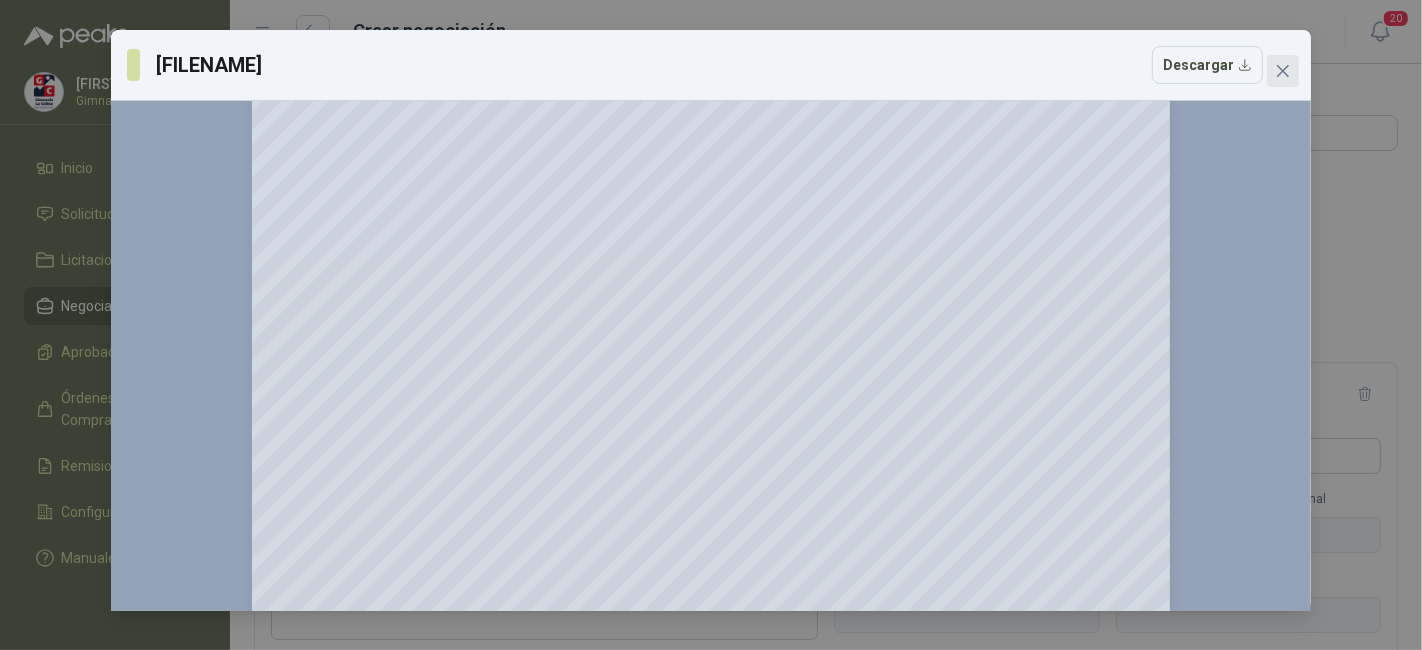 click 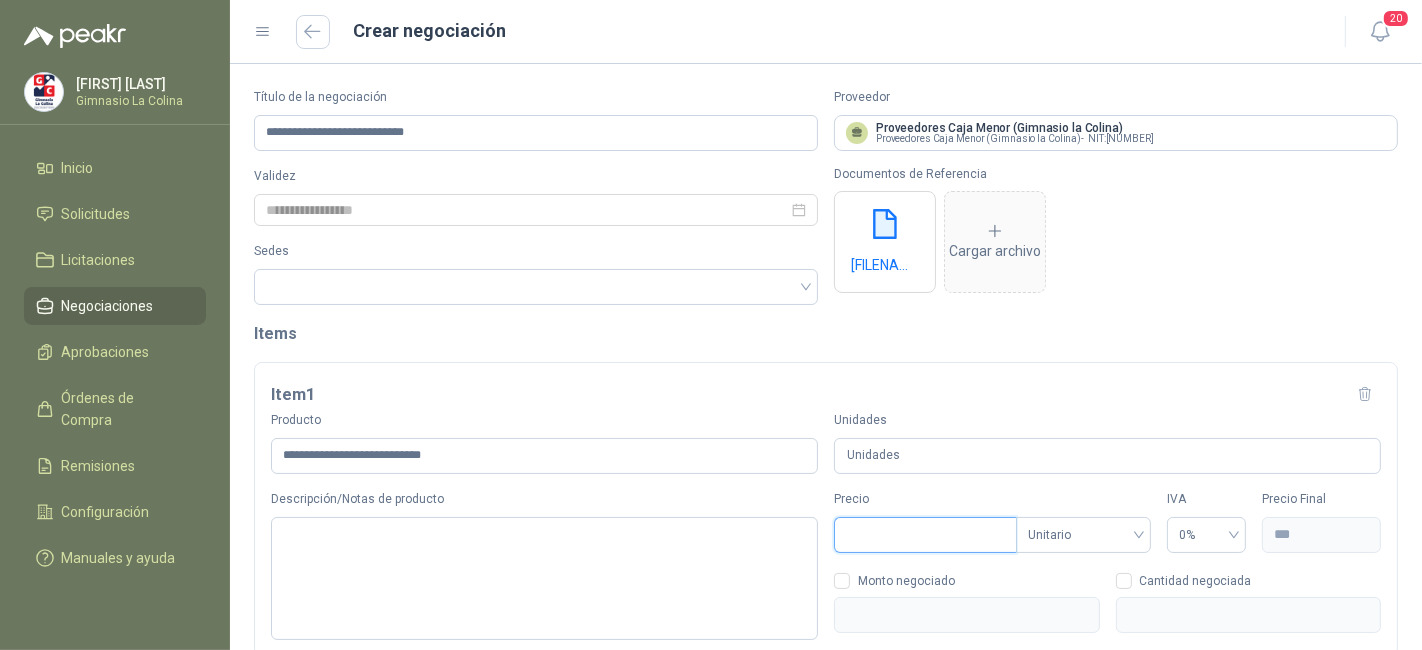 click on "Precio" at bounding box center (925, 535) 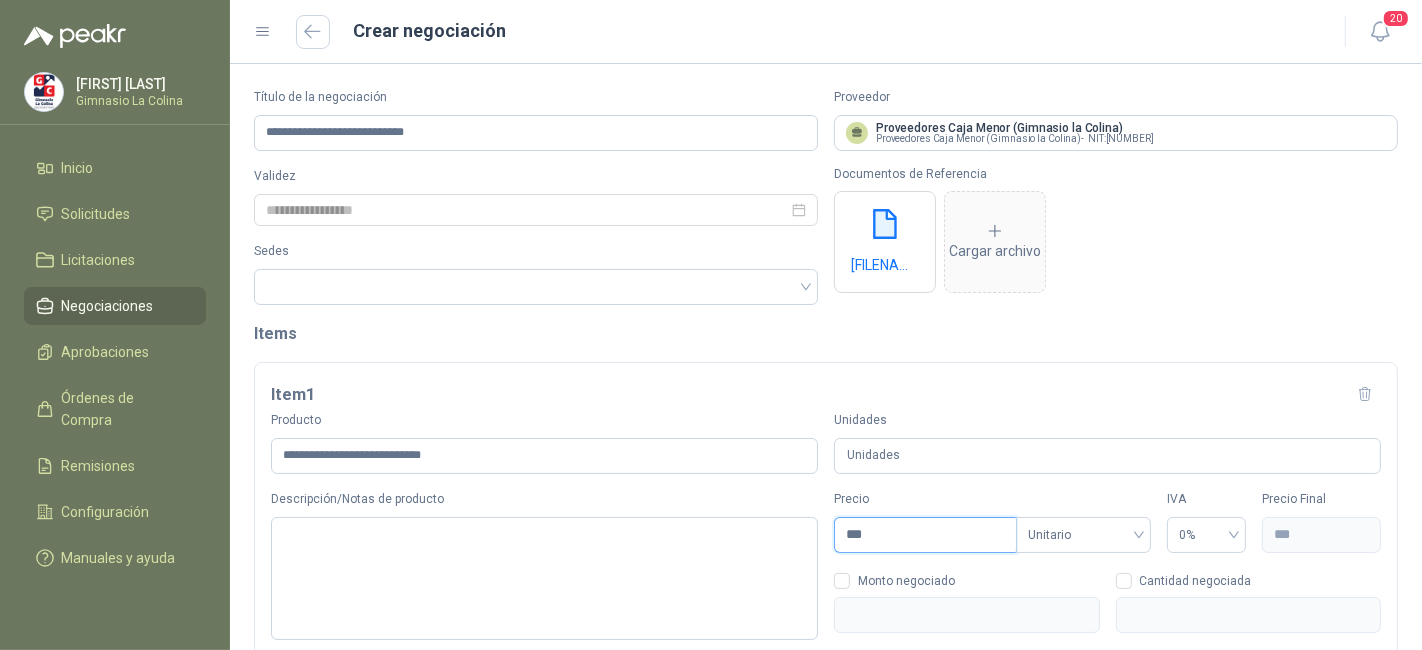 type on "****" 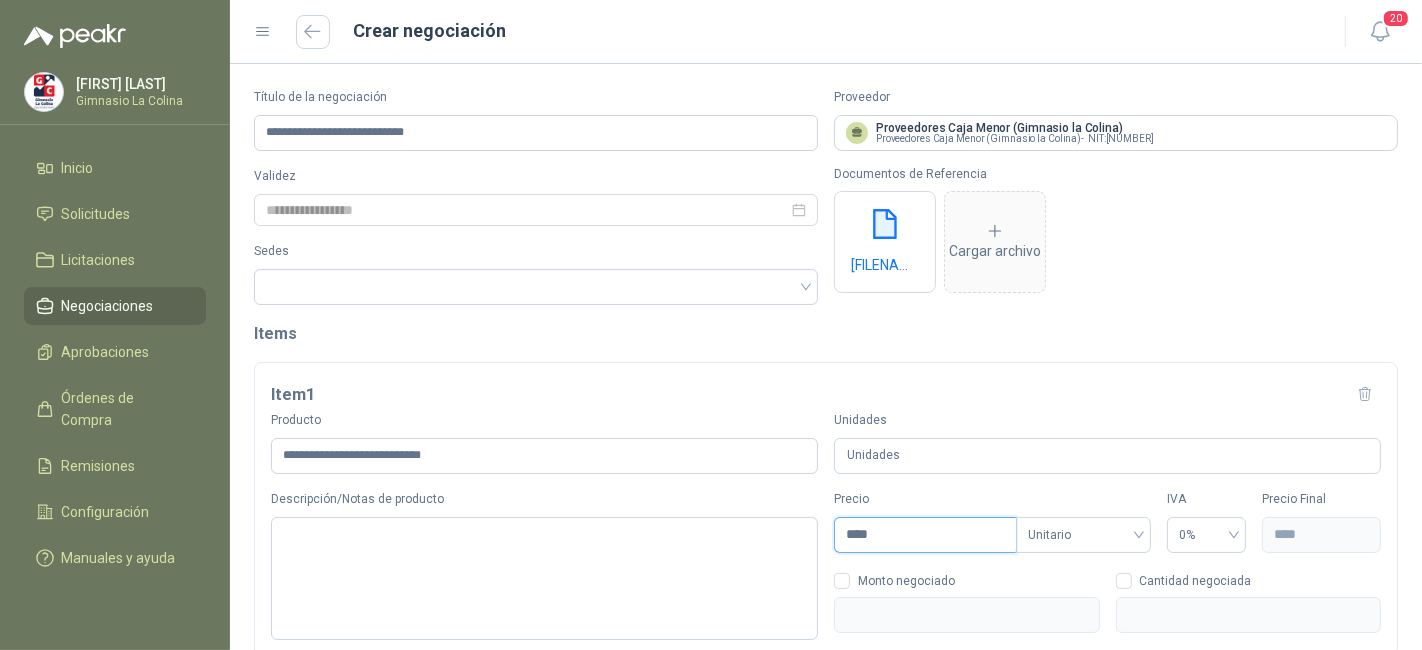 type on "*****" 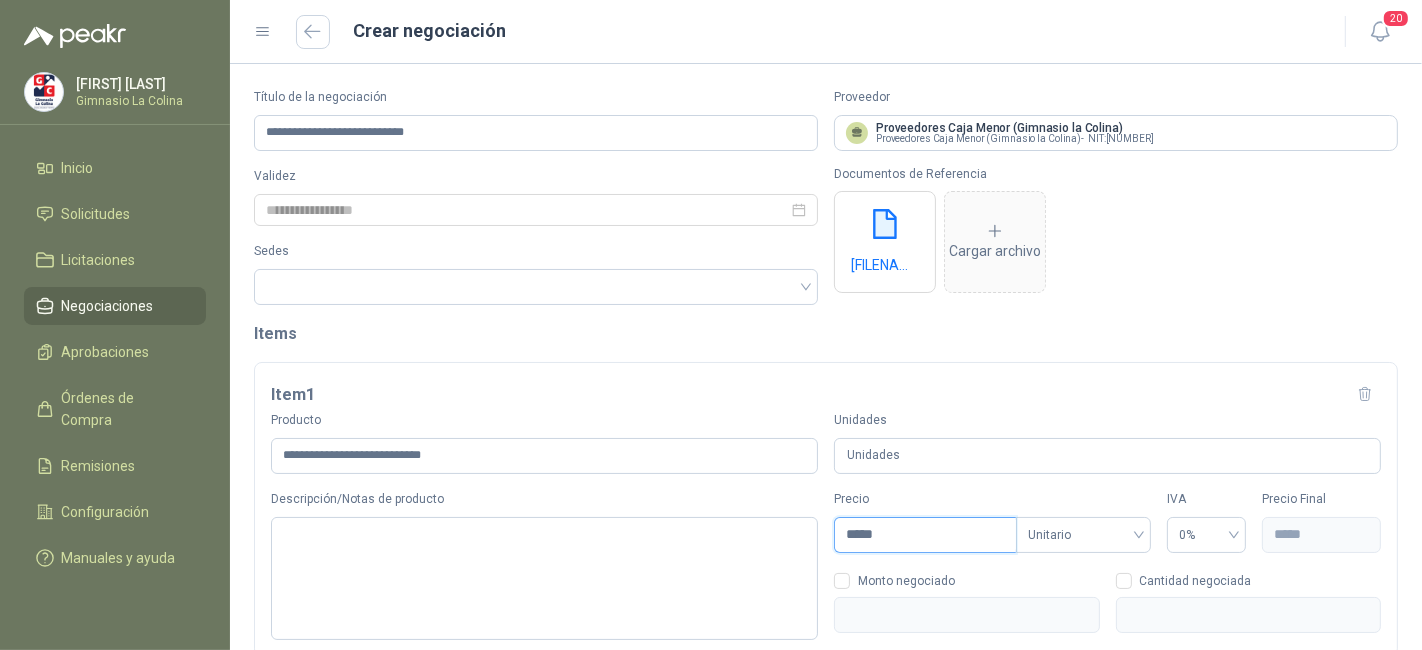 type on "*******" 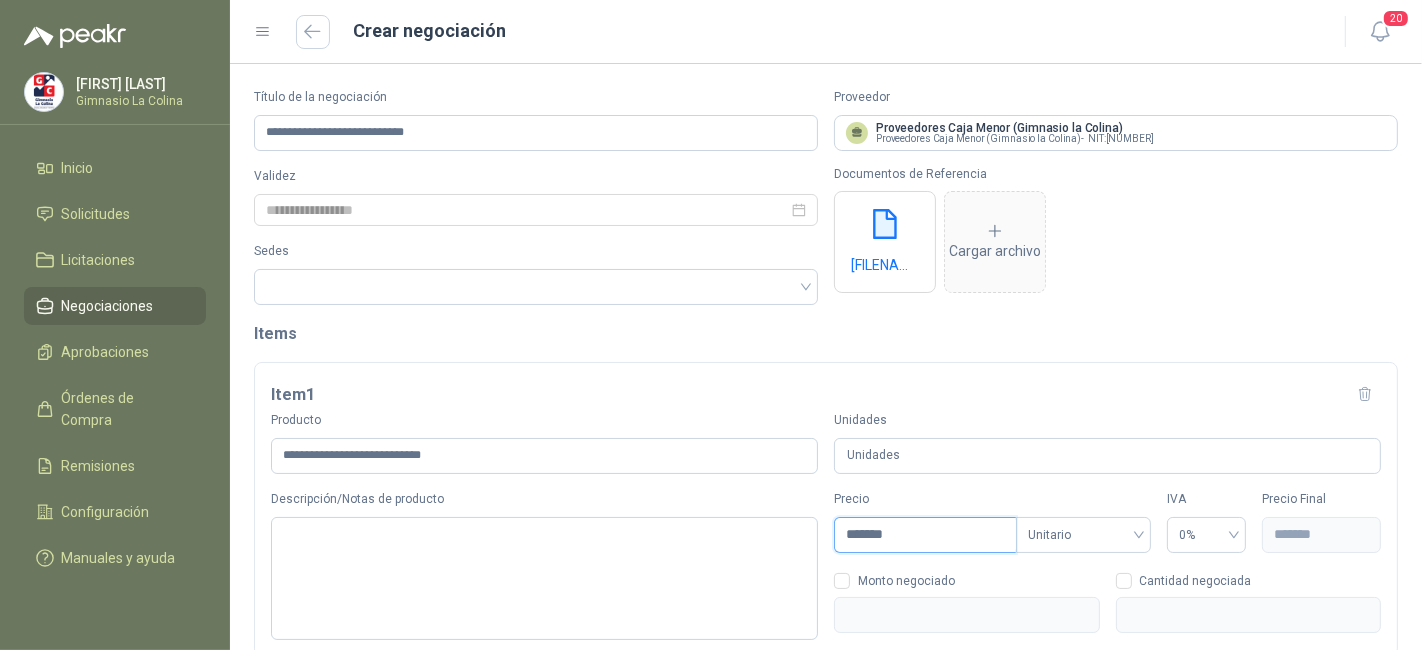 type on "********" 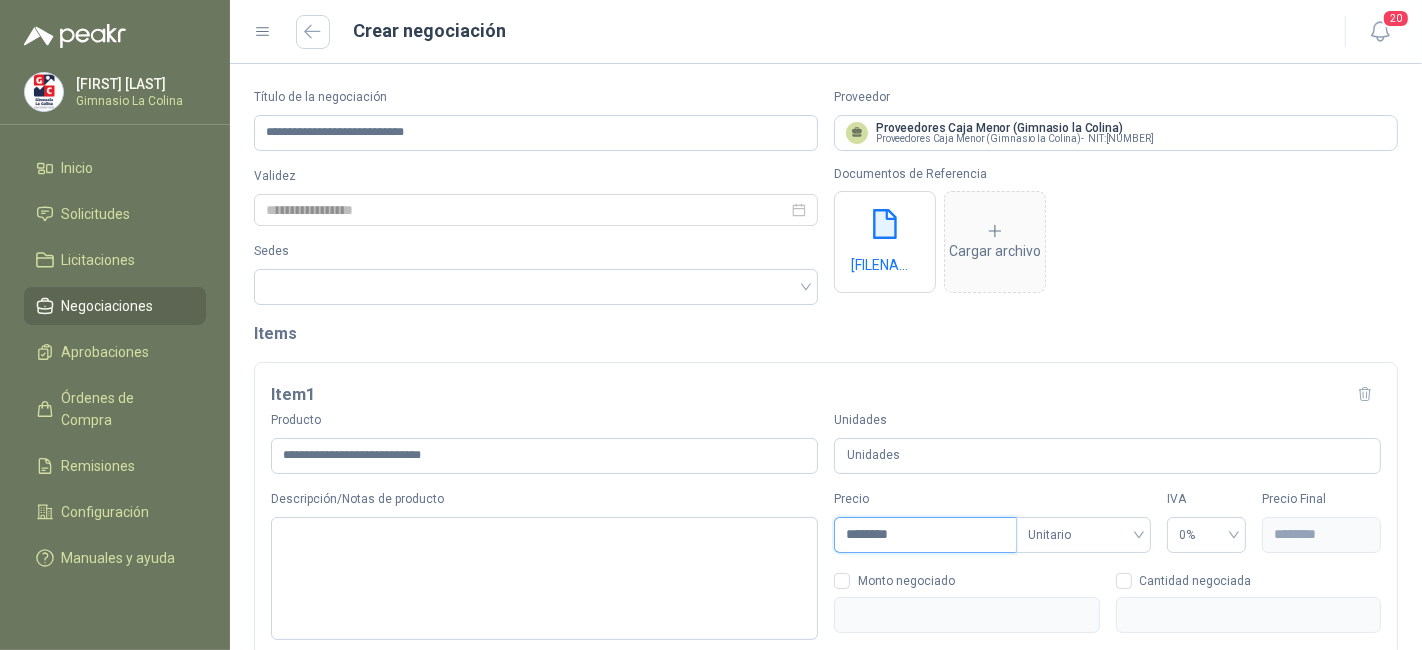 type on "*********" 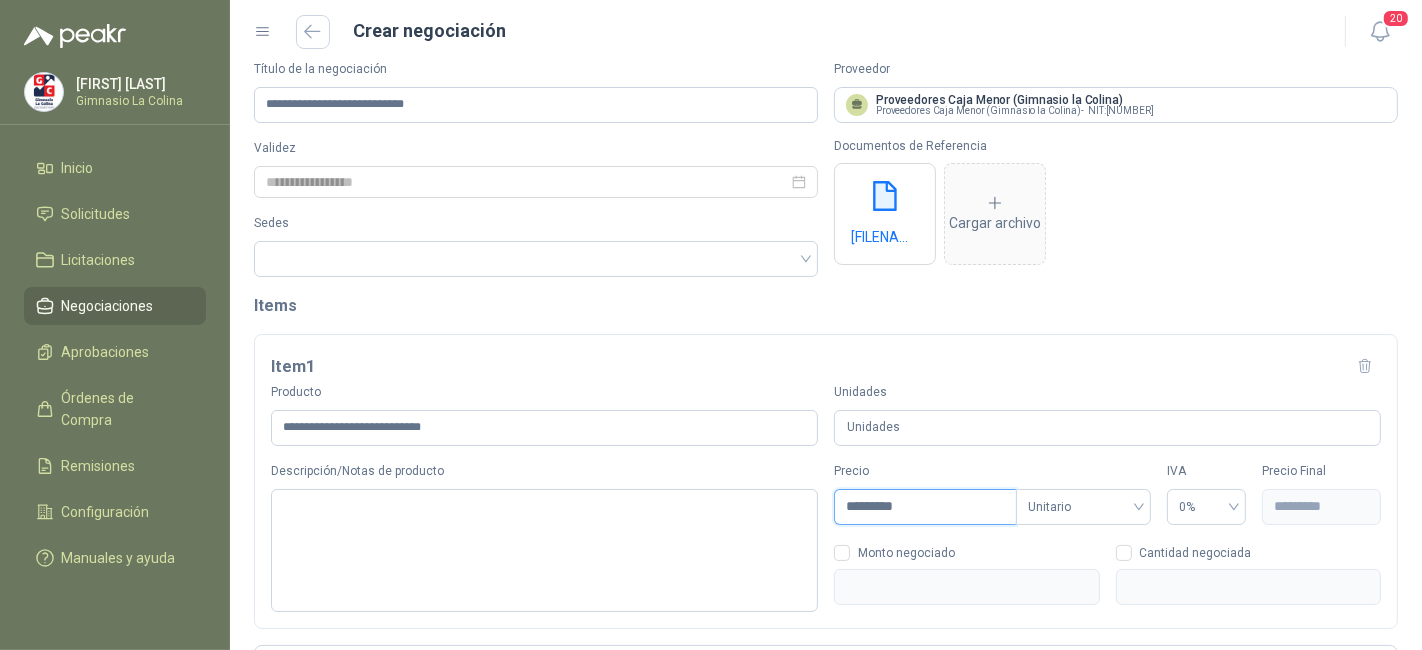 scroll, scrollTop: 163, scrollLeft: 0, axis: vertical 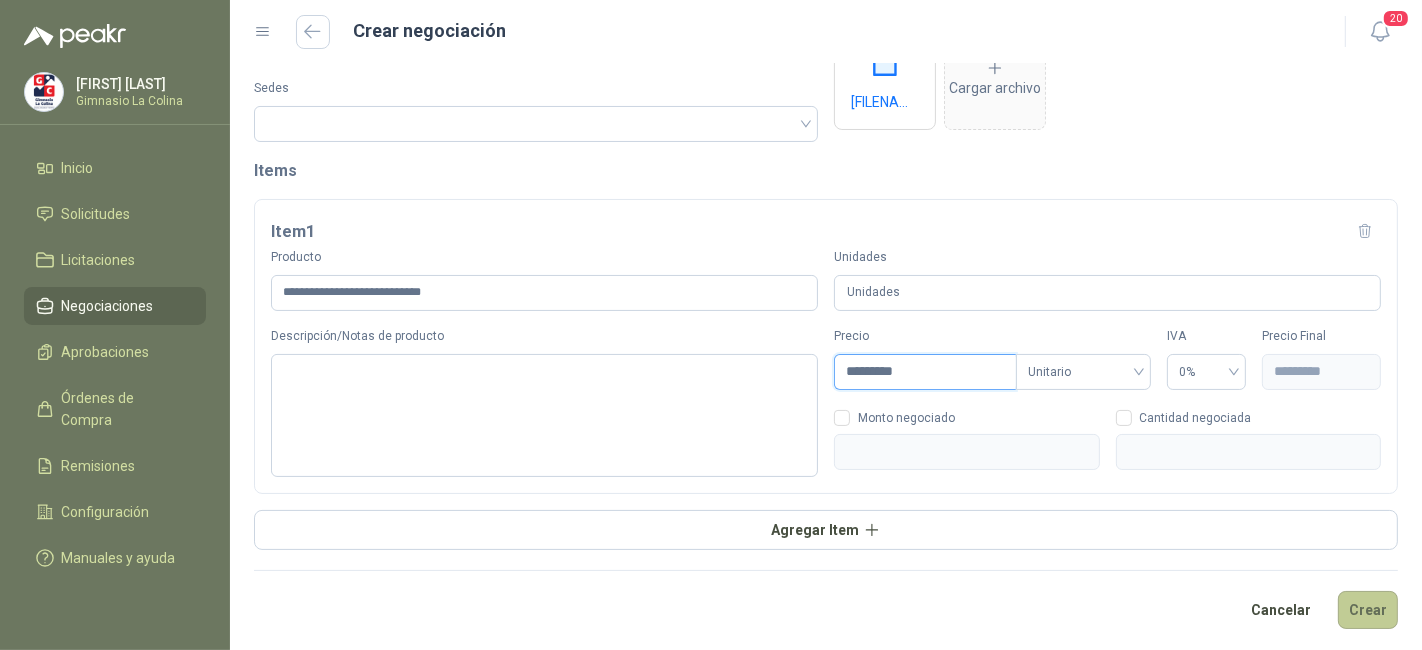 type on "*********" 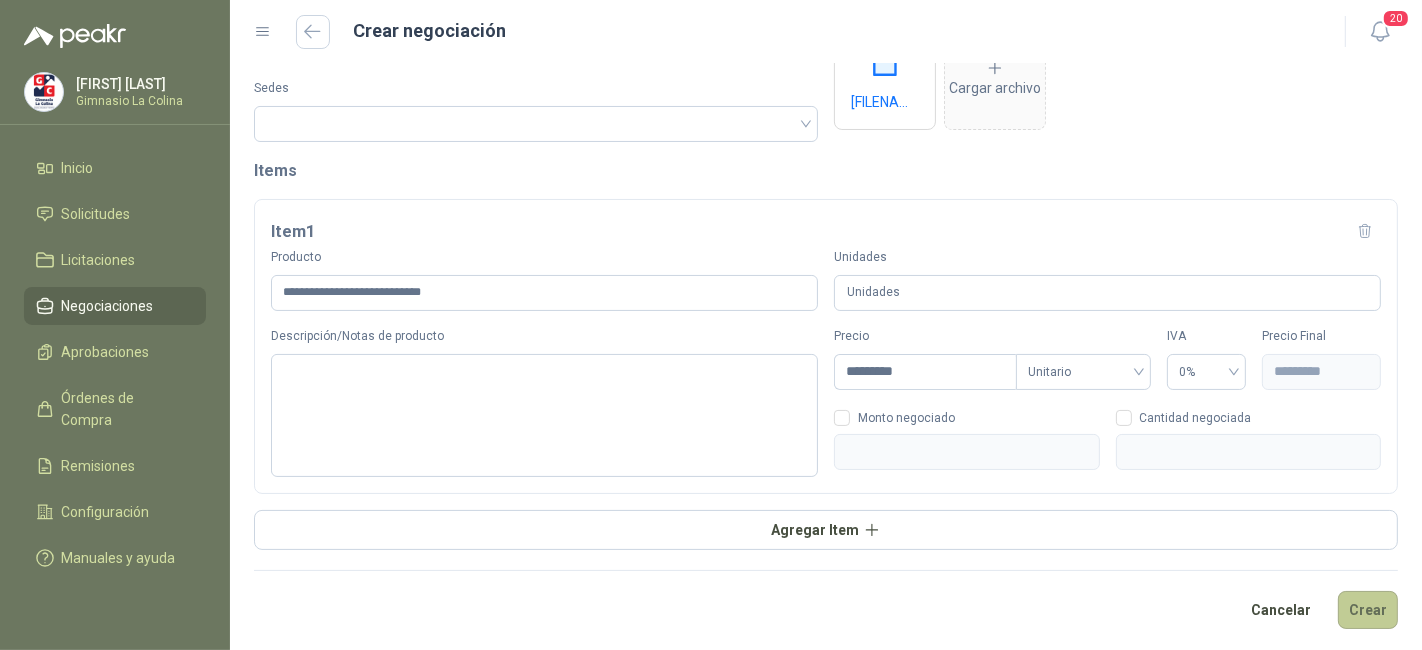 click on "Crear" at bounding box center [1368, 610] 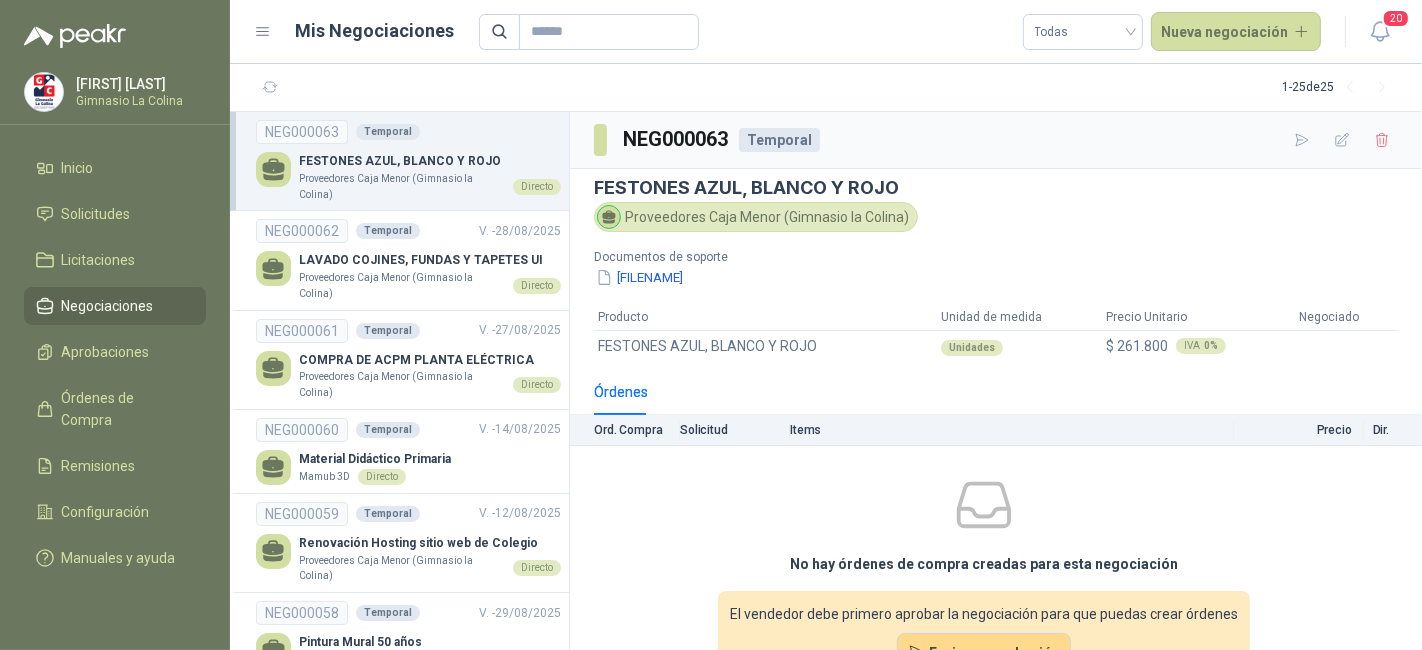 click on "[FIRST] [LAST] FESTONES AZUL, BLANCO Y ROJO Proveedores Caja Menor (Gimnasio la Colina) Documentos de soporte [FILENAME] Producto Unidad de medida Precio Unitario Negociado FESTONES AZUL, BLANCO Y ROJO Unidades $ [PRICE] IVA  0 %" at bounding box center [996, 269] 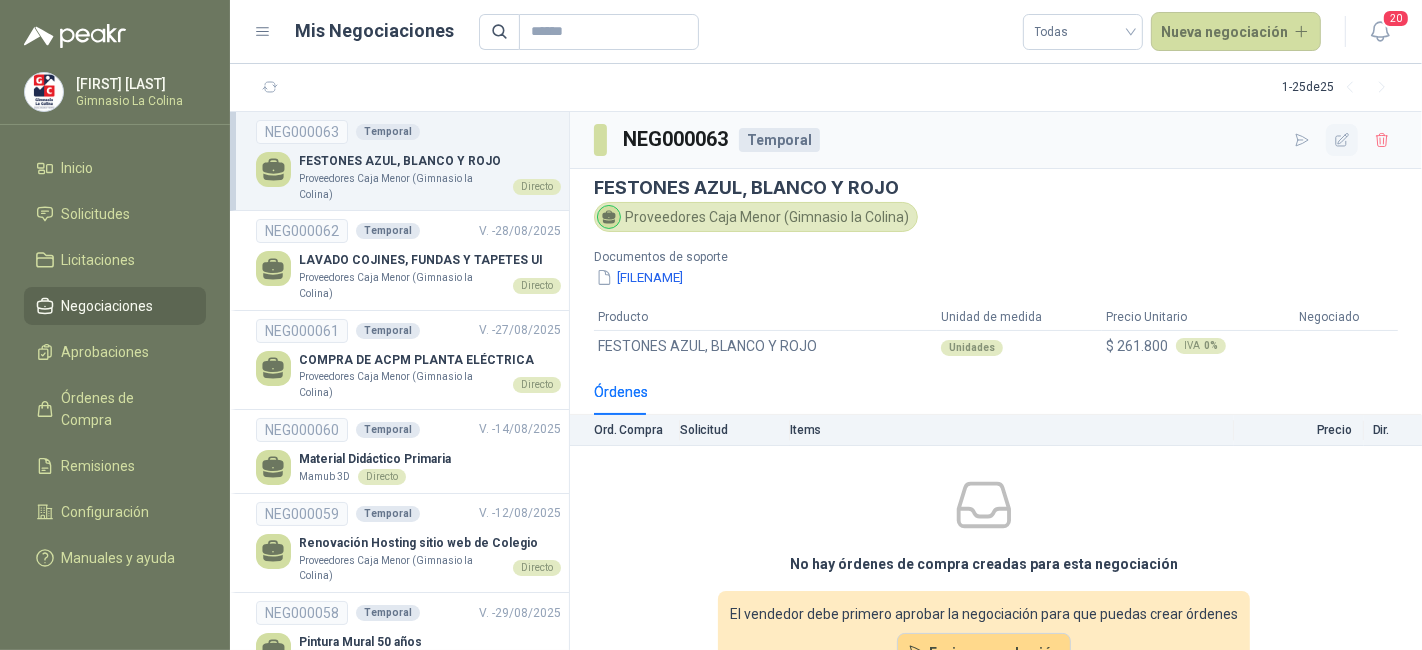 click 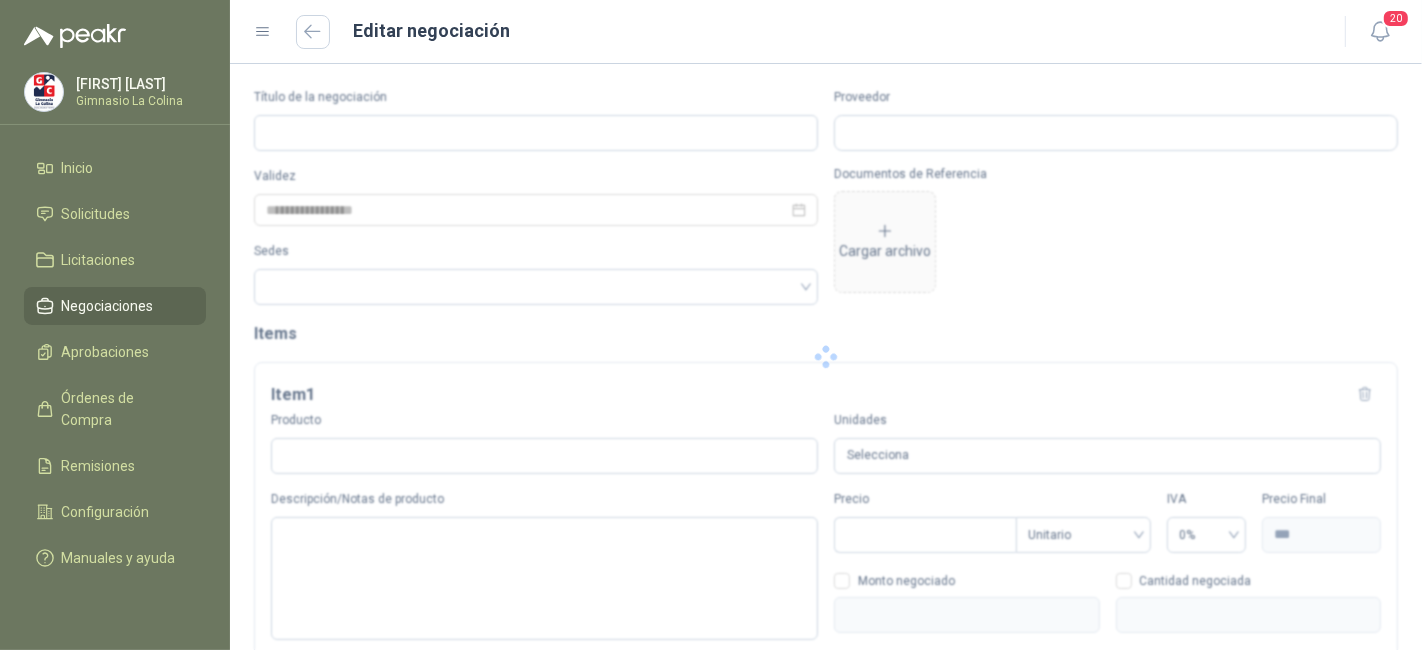 type 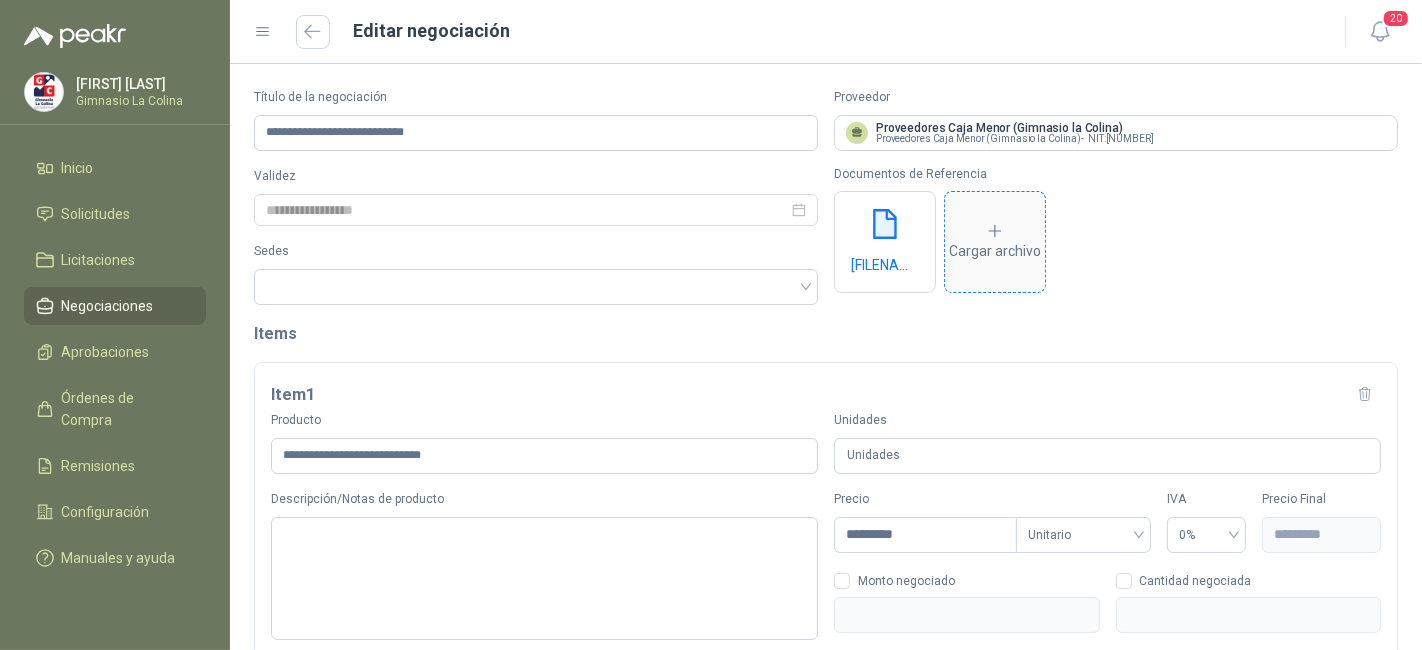 click on "Cargar archivo" at bounding box center [995, 242] 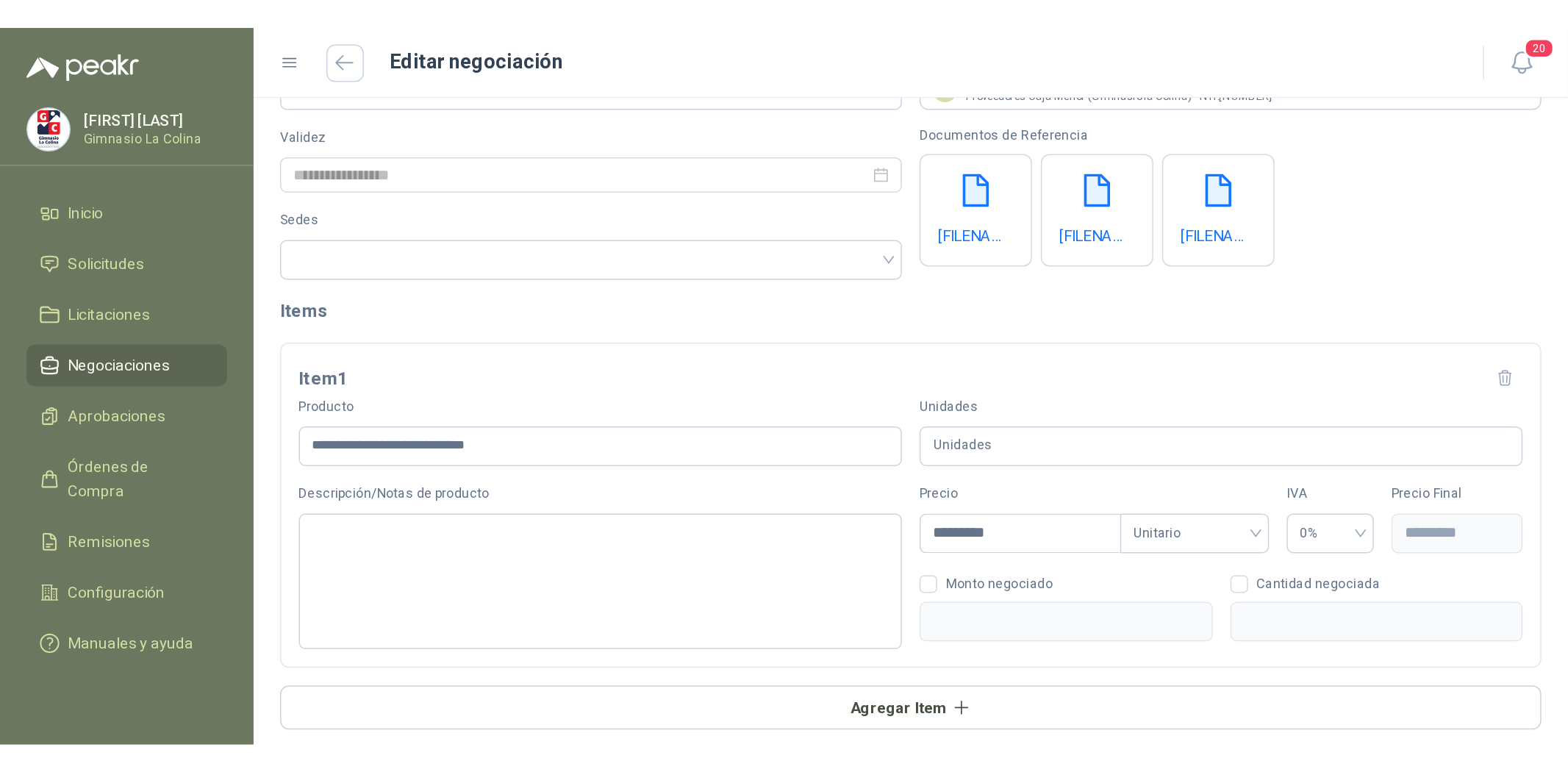 scroll, scrollTop: 120, scrollLeft: 0, axis: vertical 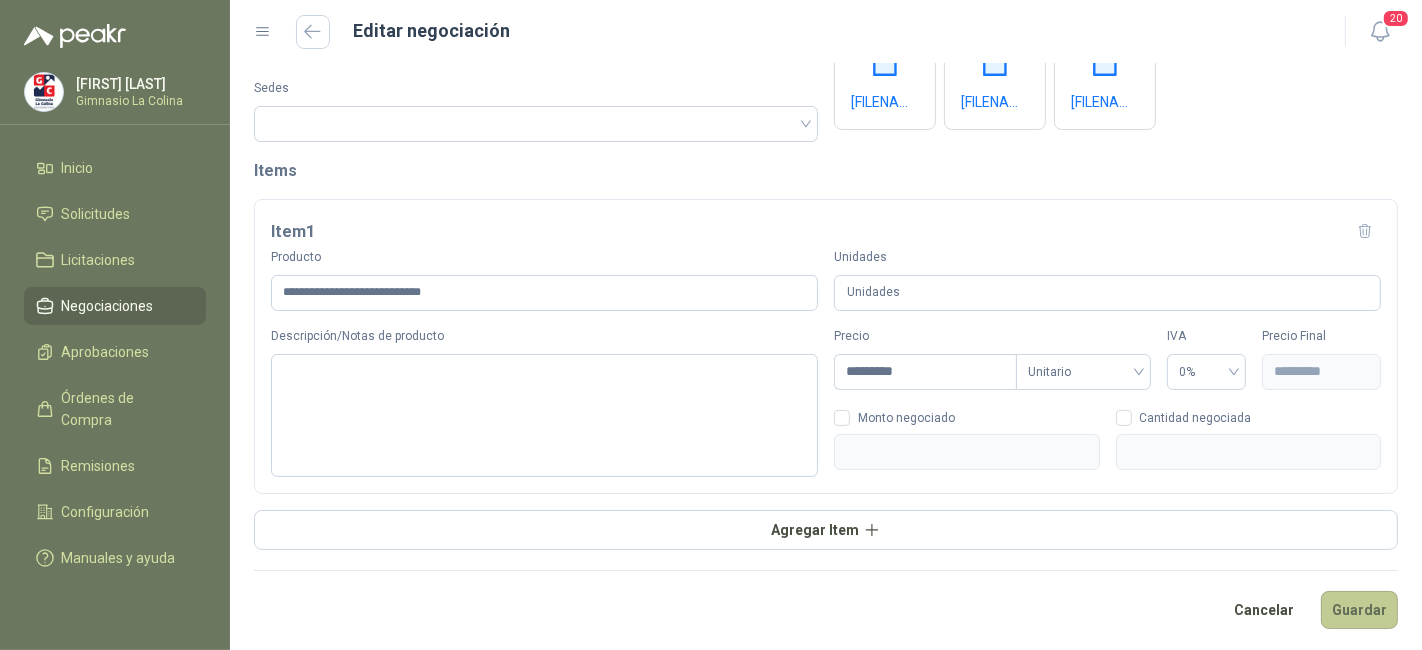click on "Guardar" at bounding box center (1359, 610) 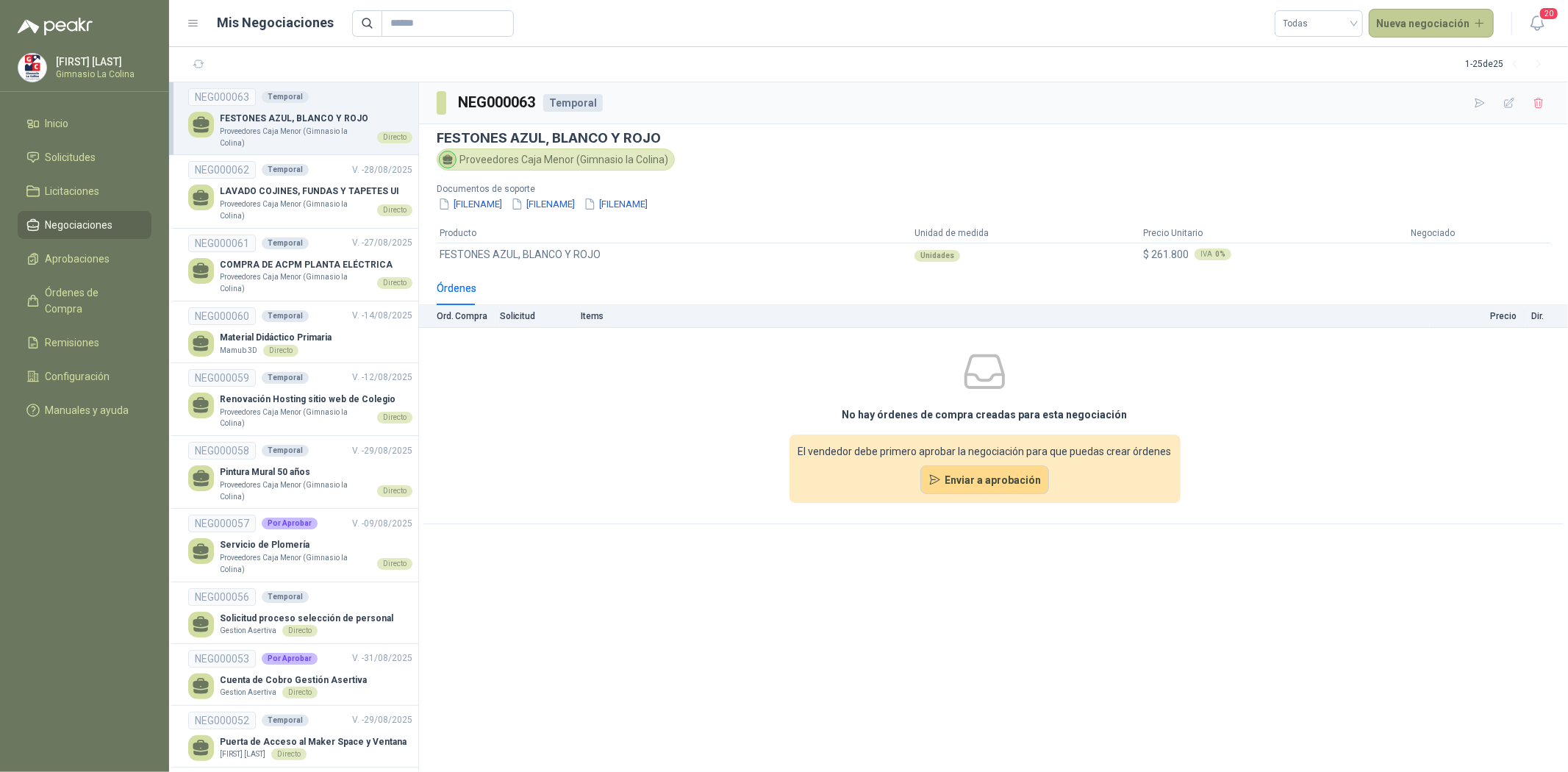 click on "Nueva negociación" at bounding box center [1431, 24] 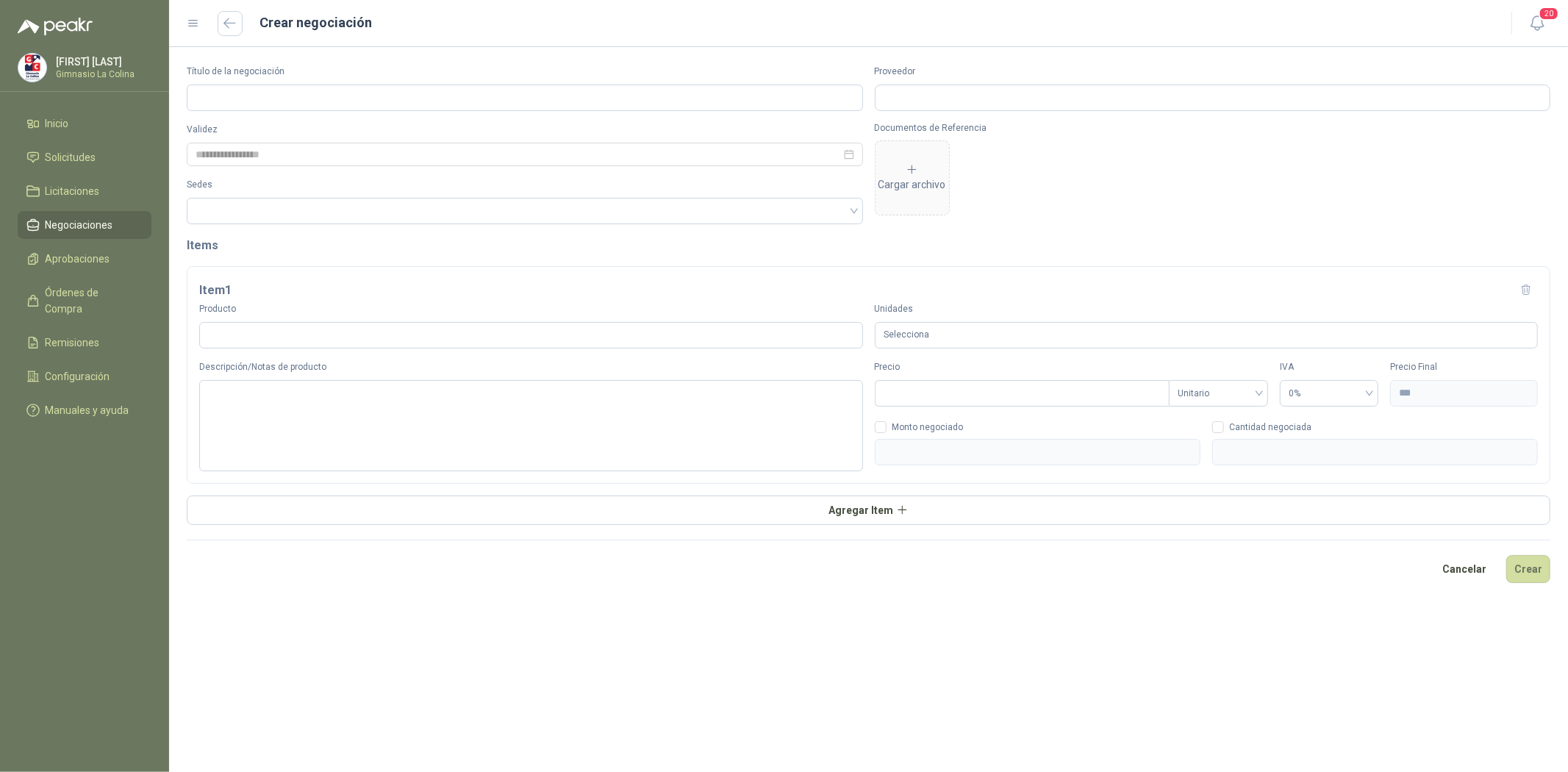 type 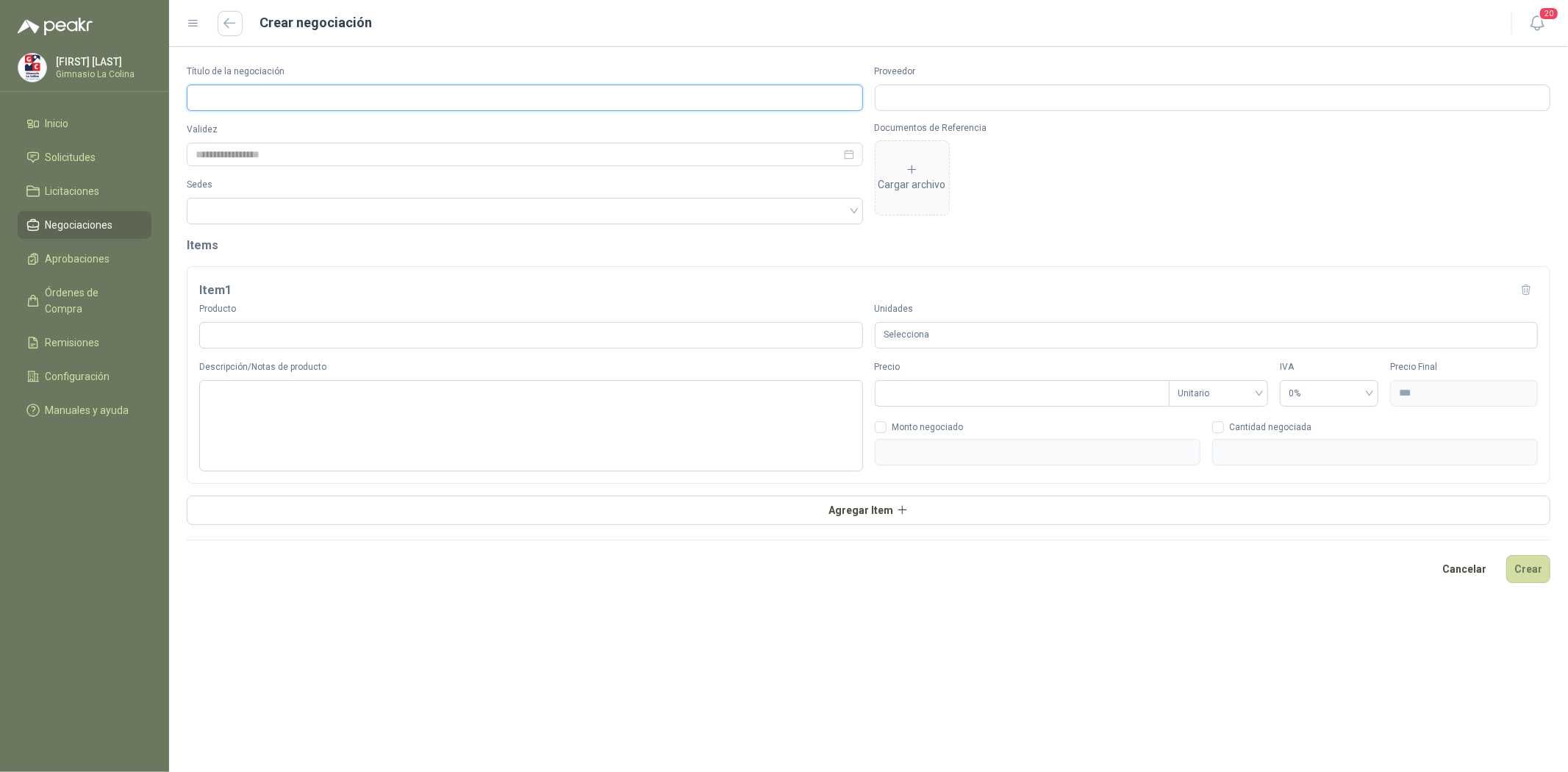 click on "Título de la negociación" at bounding box center [525, 98] 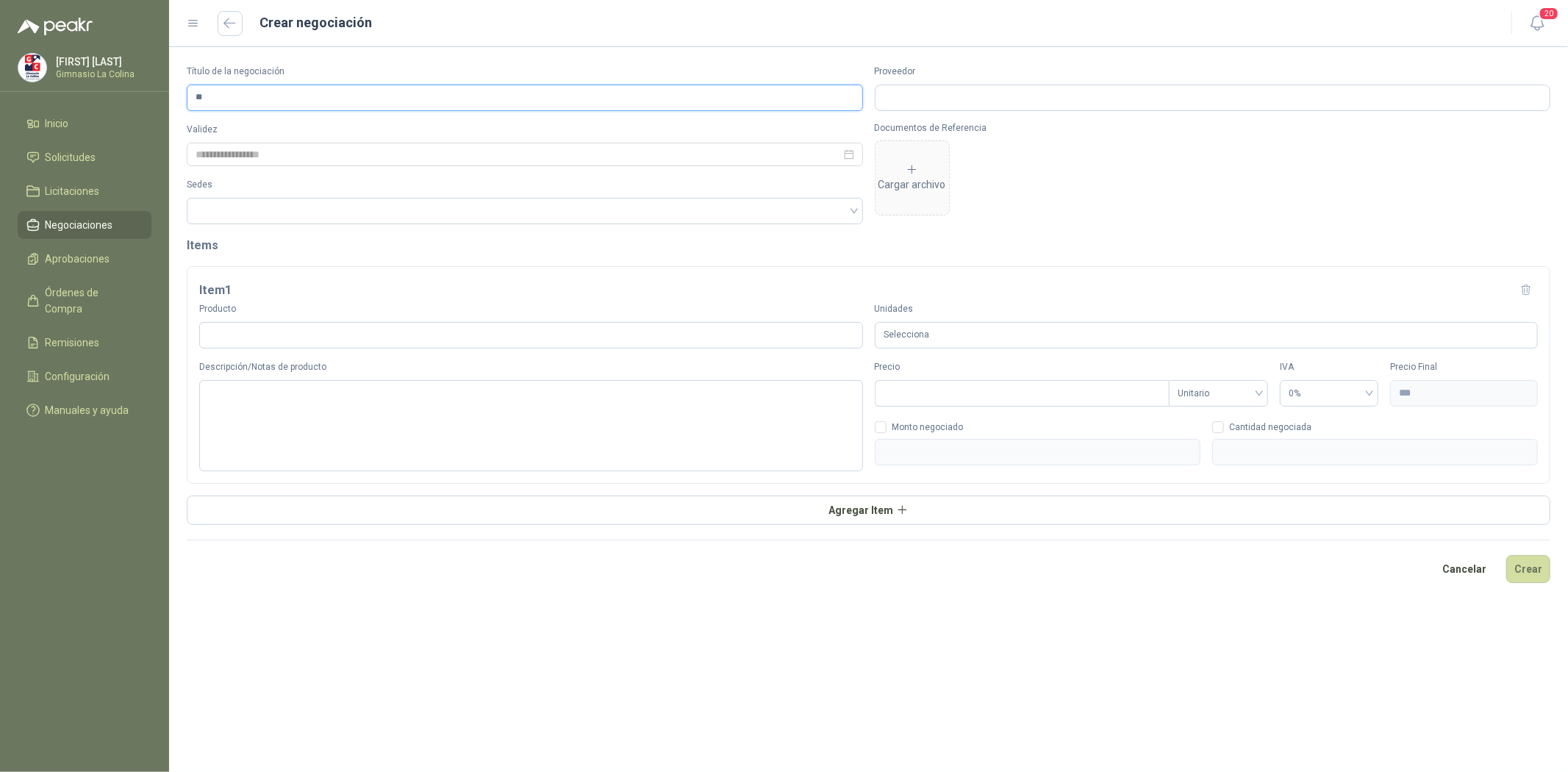 type on "*" 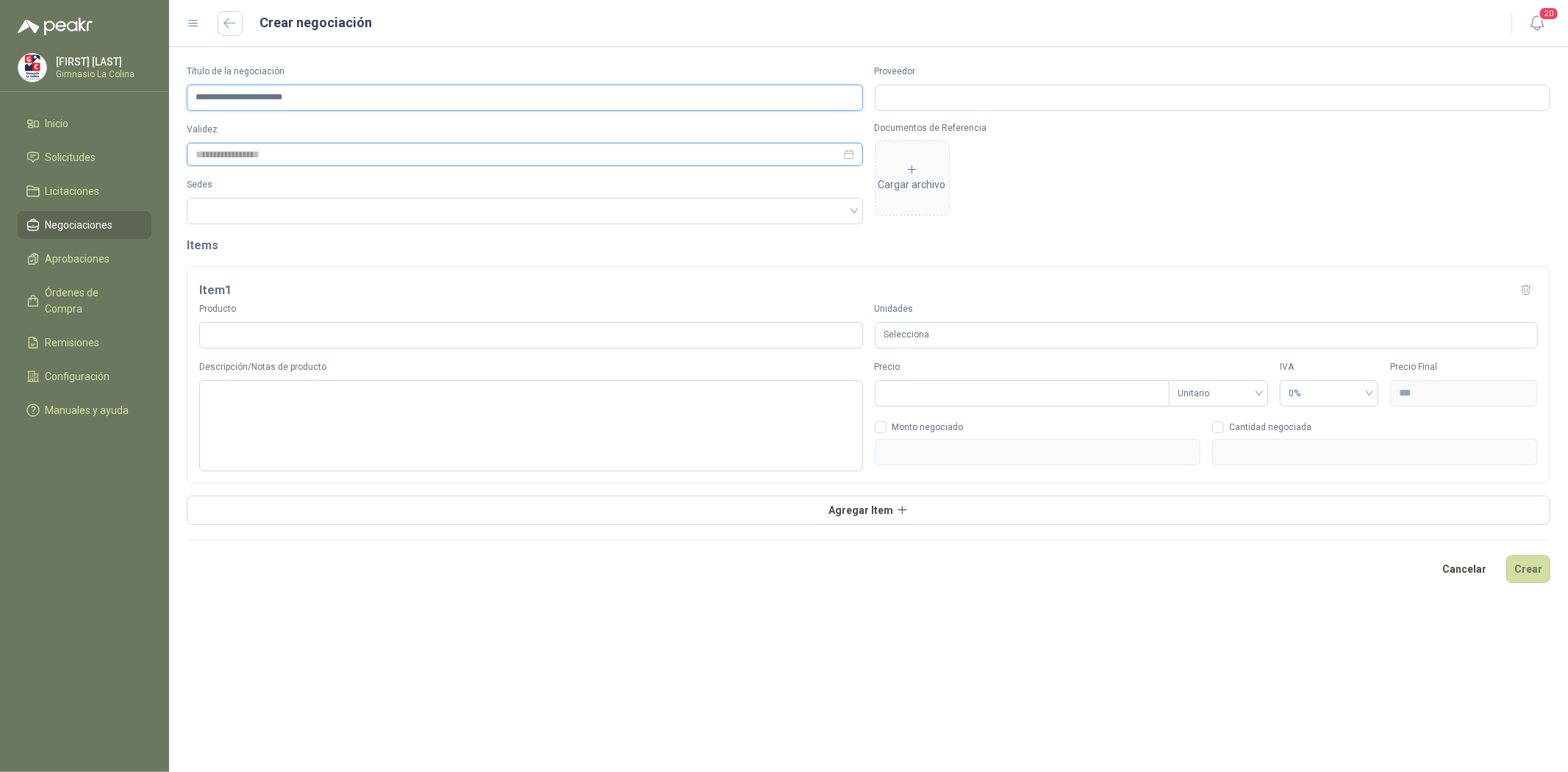 type on "**********" 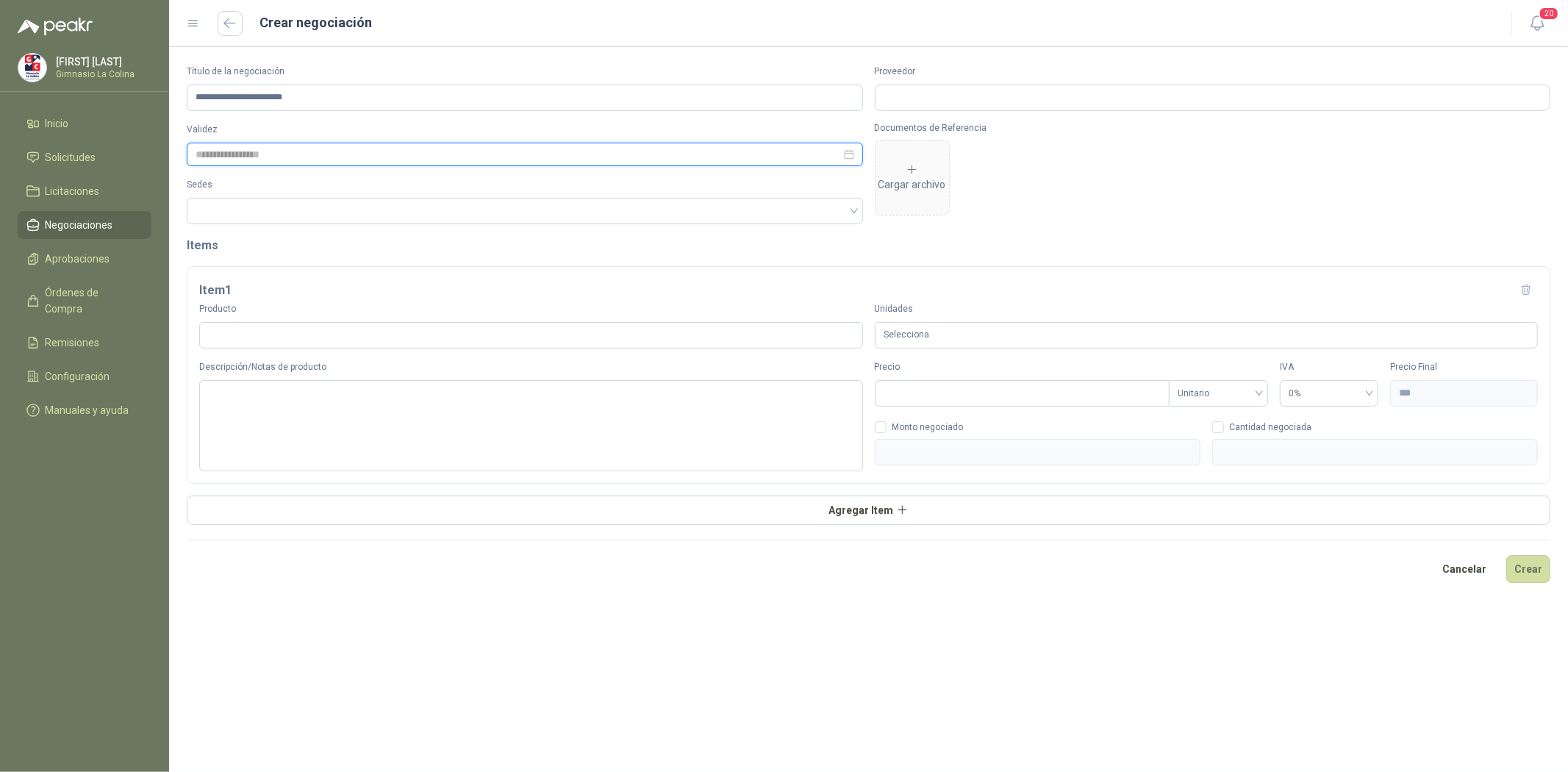 click at bounding box center (518, 154) 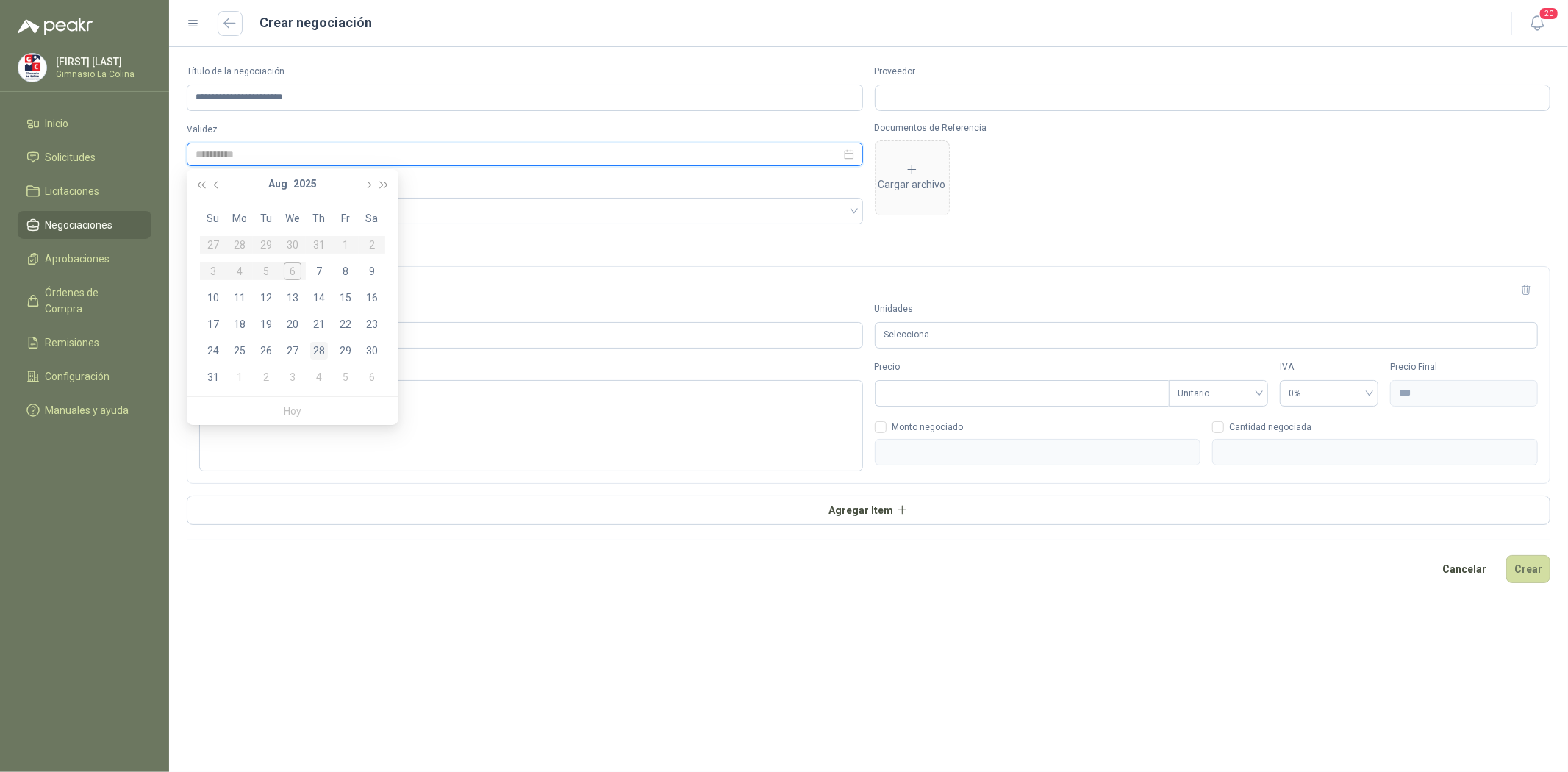 type on "**********" 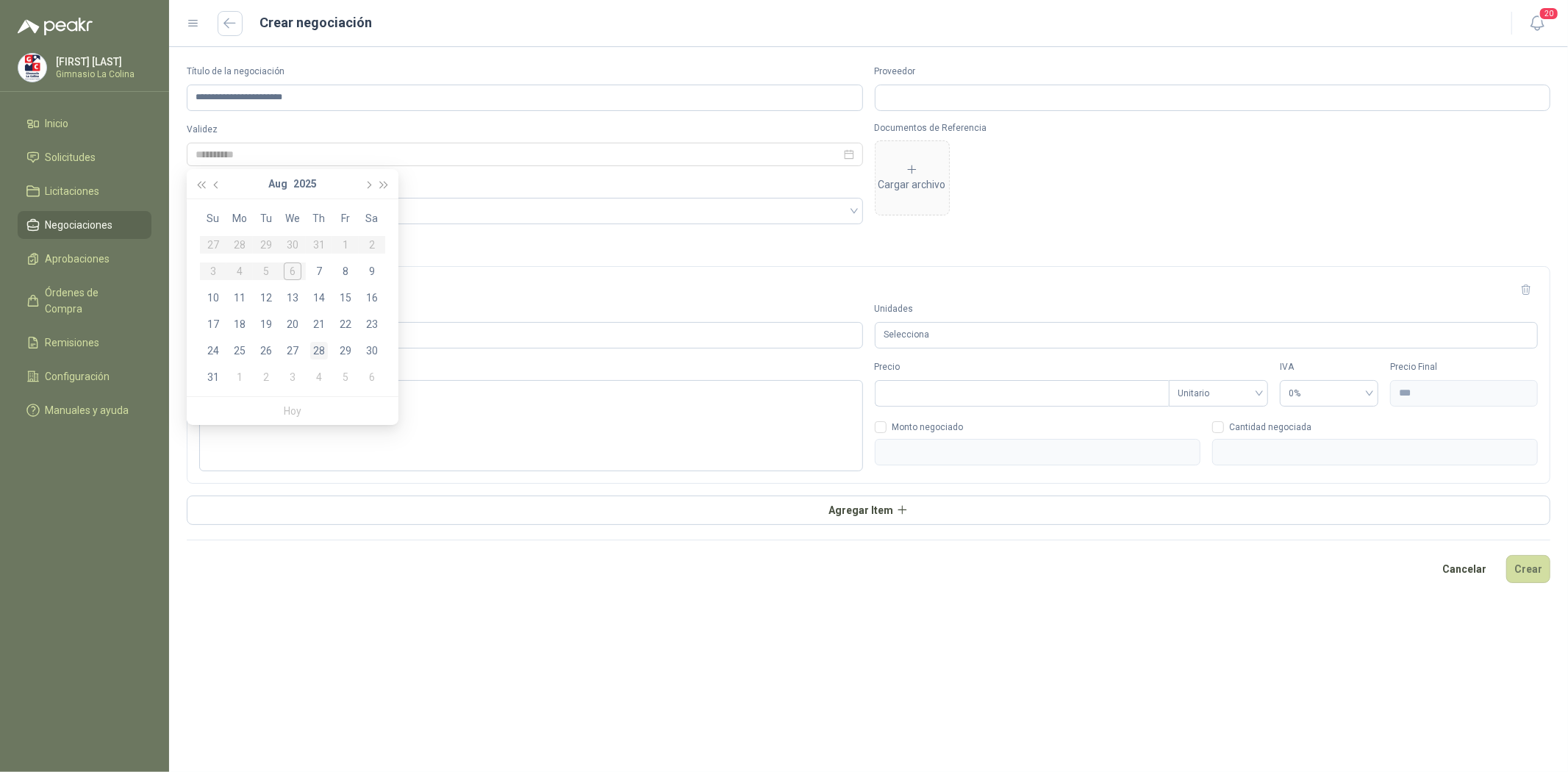 click on "28" at bounding box center (319, 351) 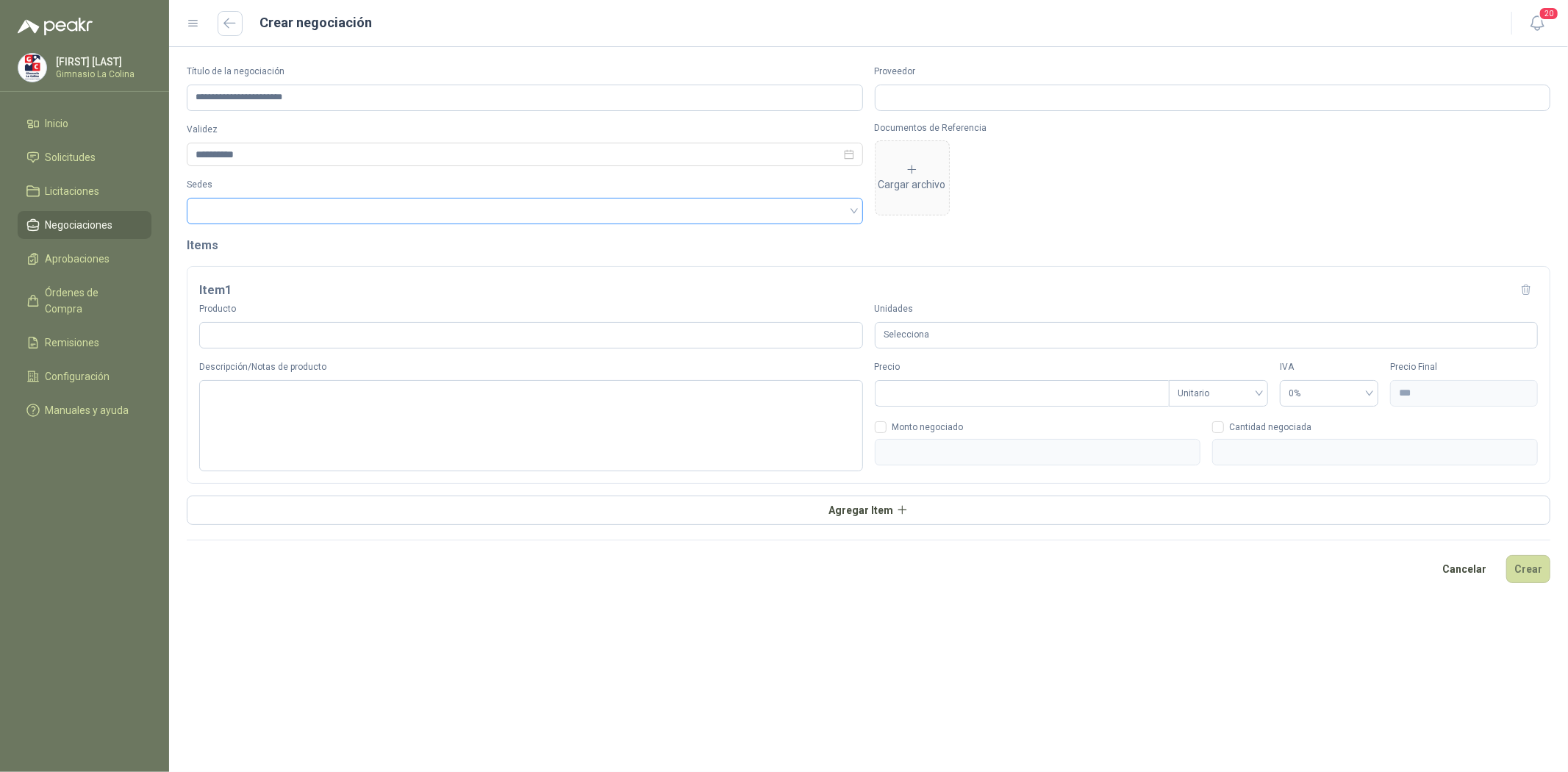 click at bounding box center (517, 211) 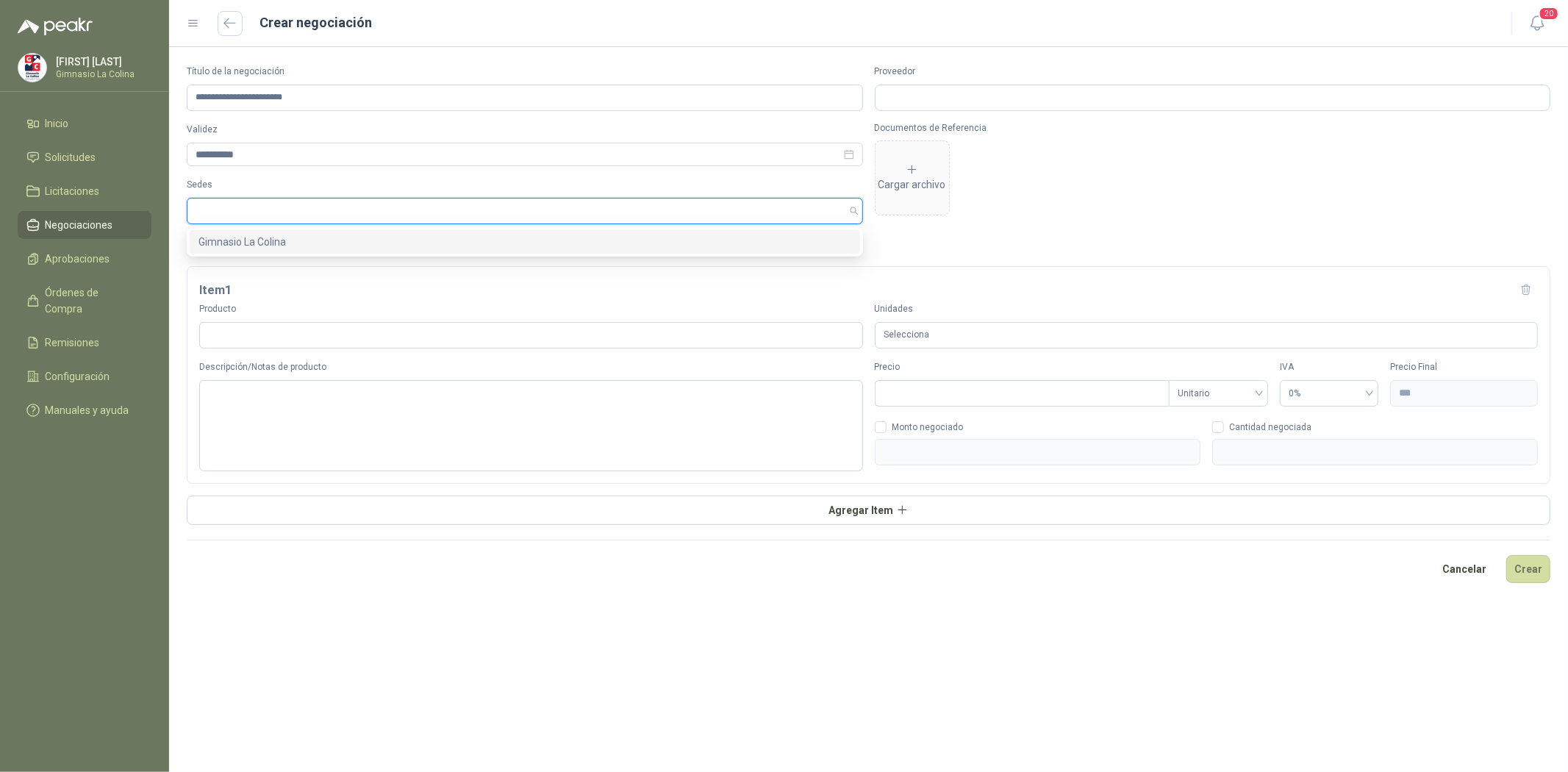 click on "Gimnasio La Colina" at bounding box center (525, 242) 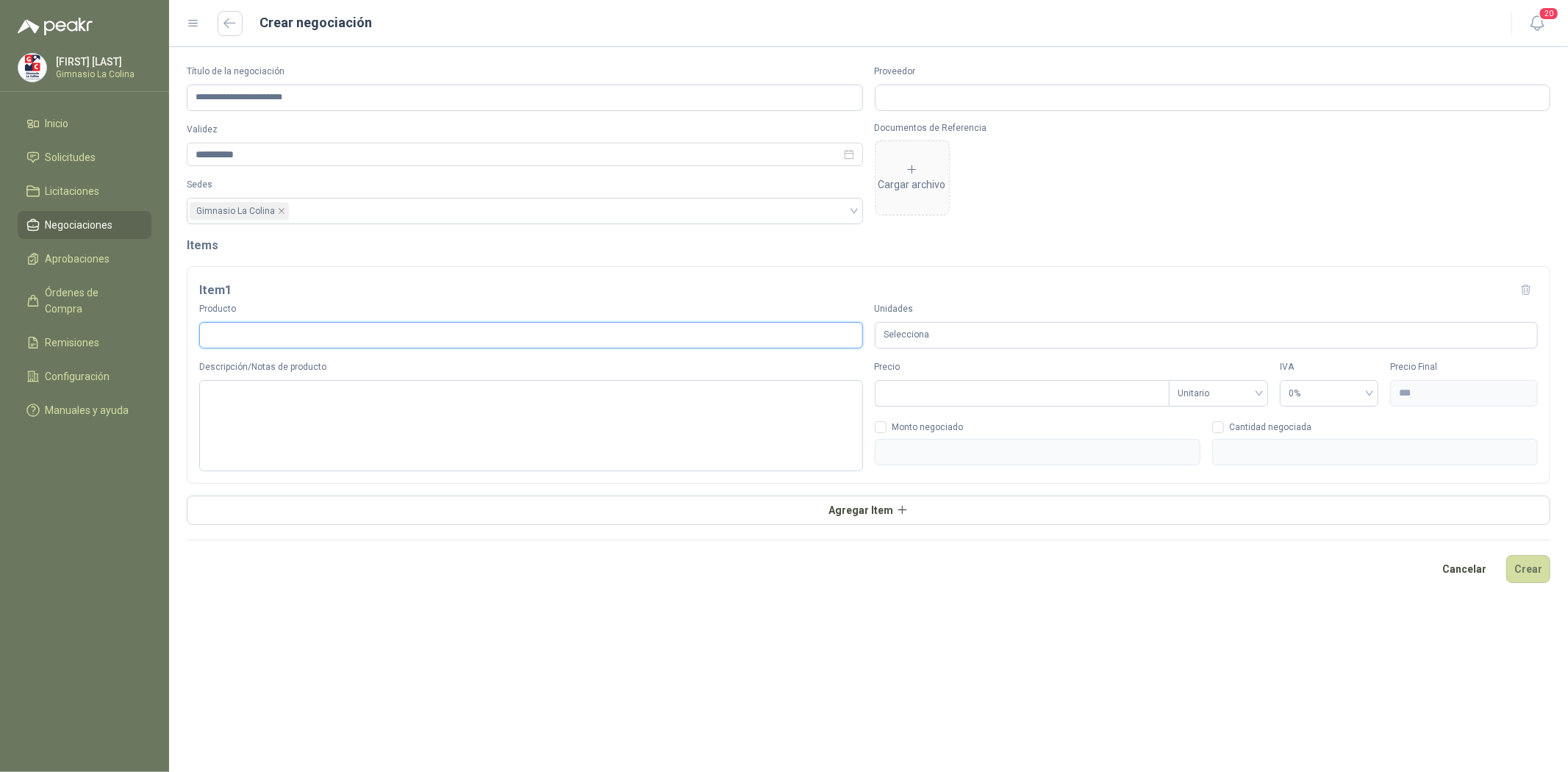click on "Producto" at bounding box center [531, 335] 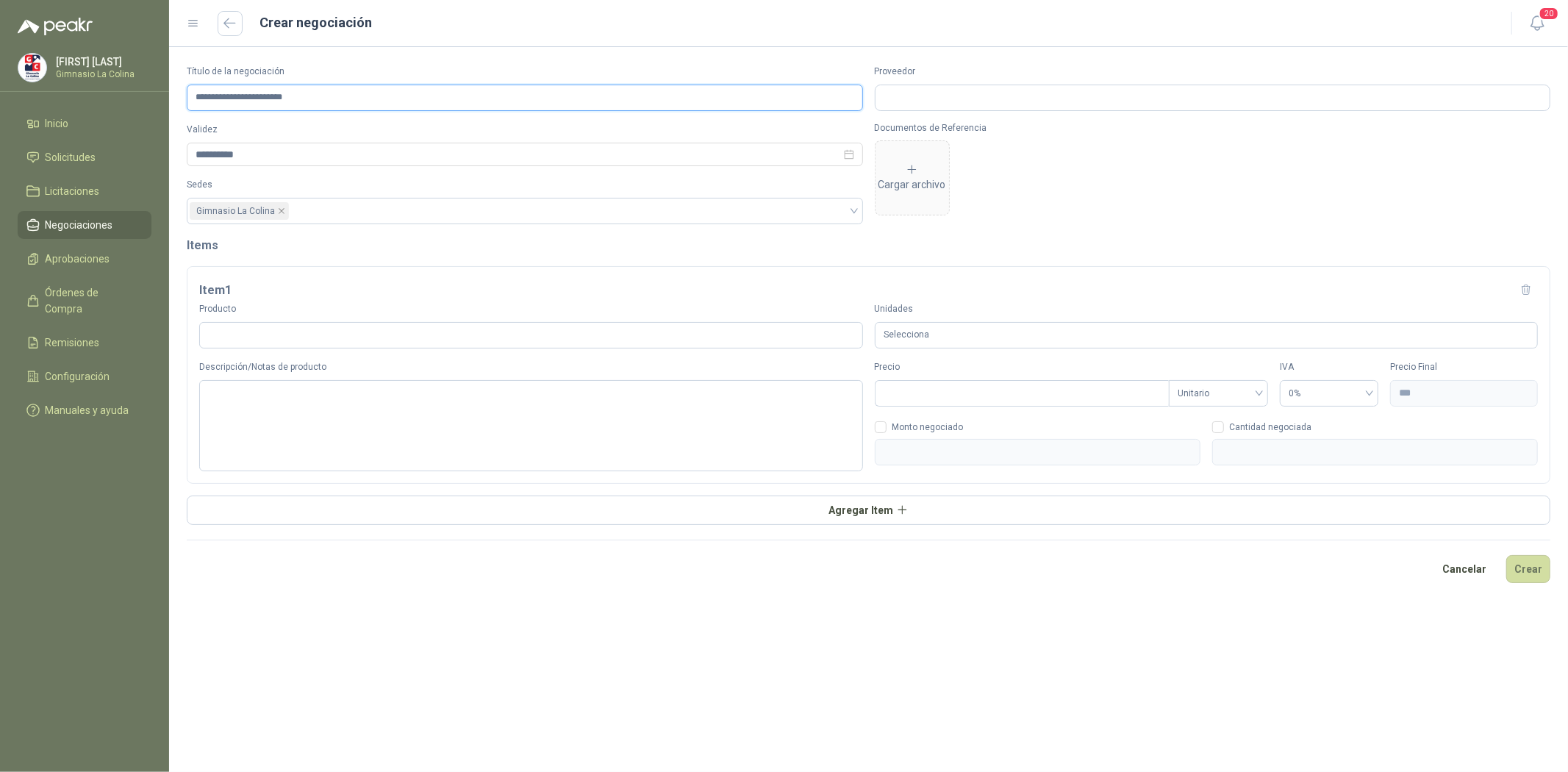 drag, startPoint x: 309, startPoint y: 101, endPoint x: 181, endPoint y: 111, distance: 128.39003 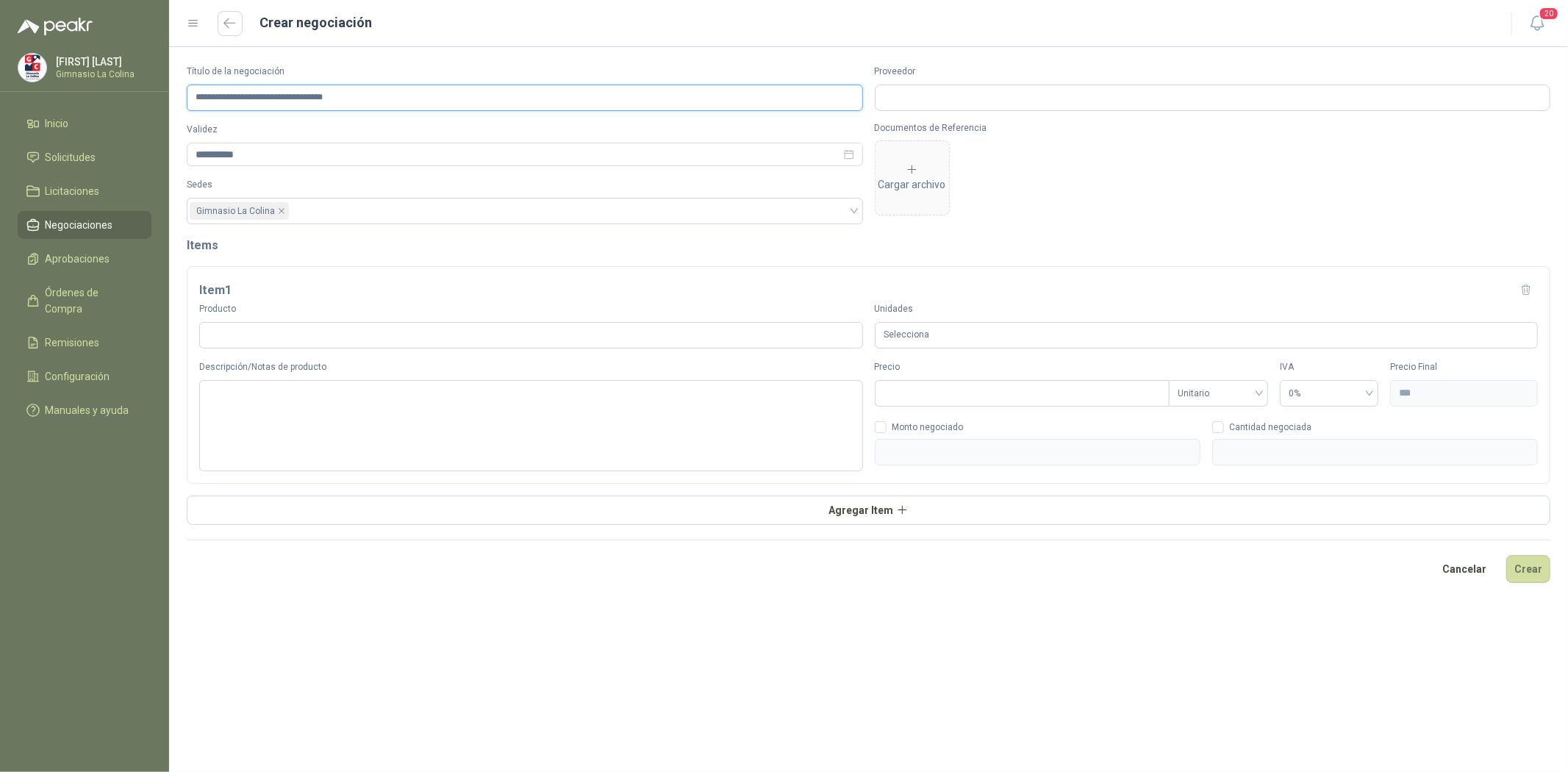 click on "**********" at bounding box center [525, 98] 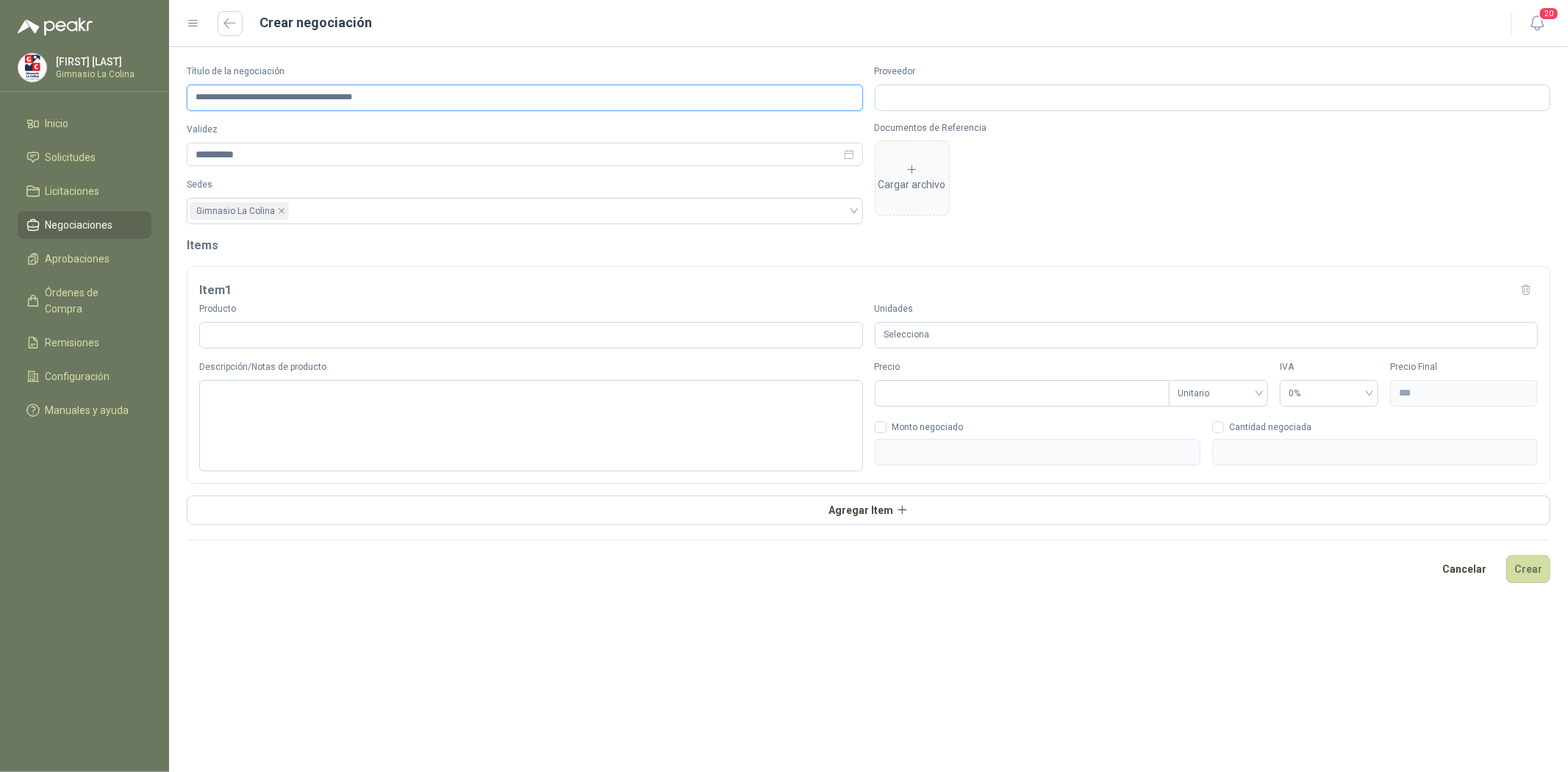click on "**********" at bounding box center [525, 98] 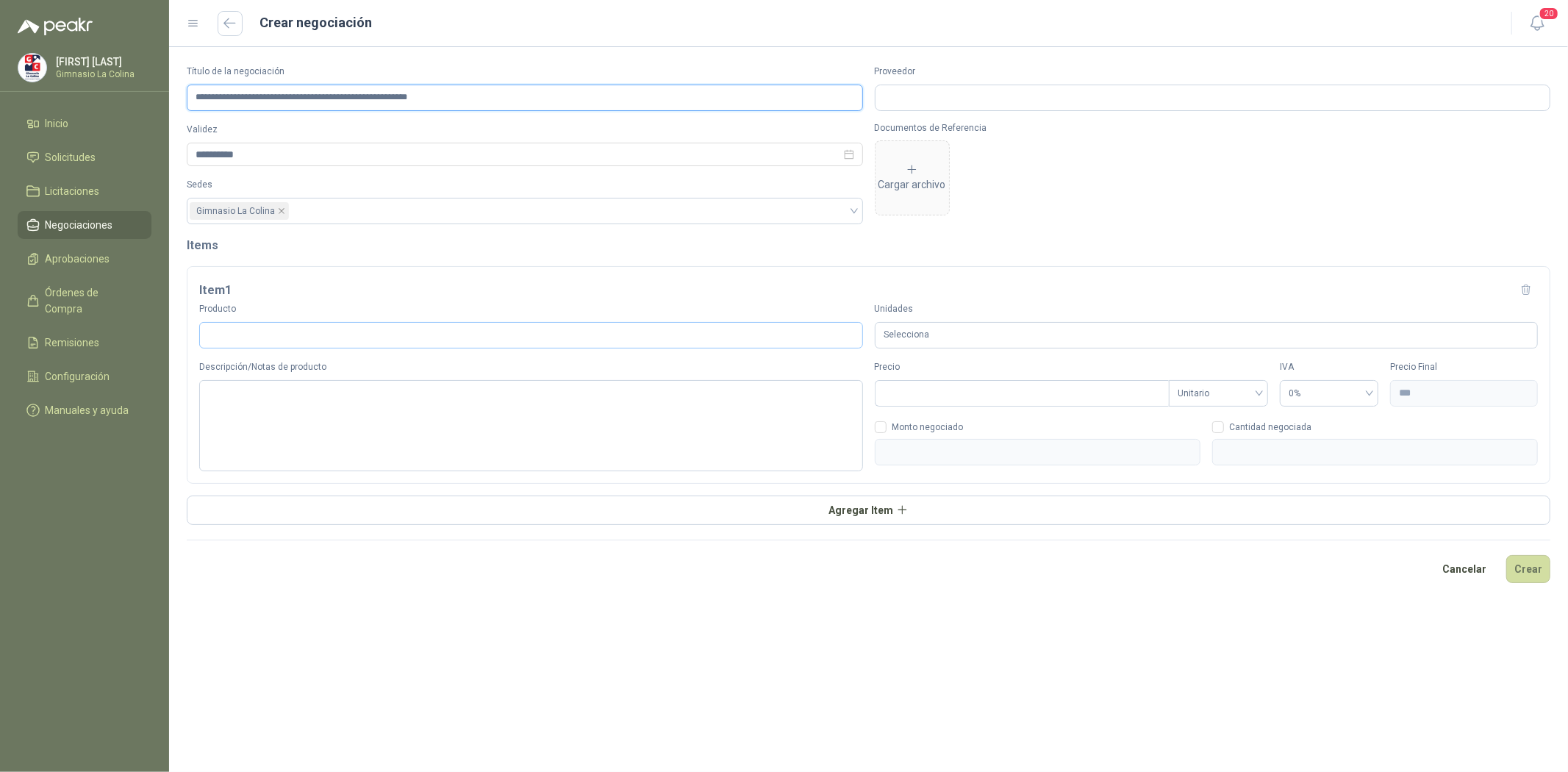 type on "**********" 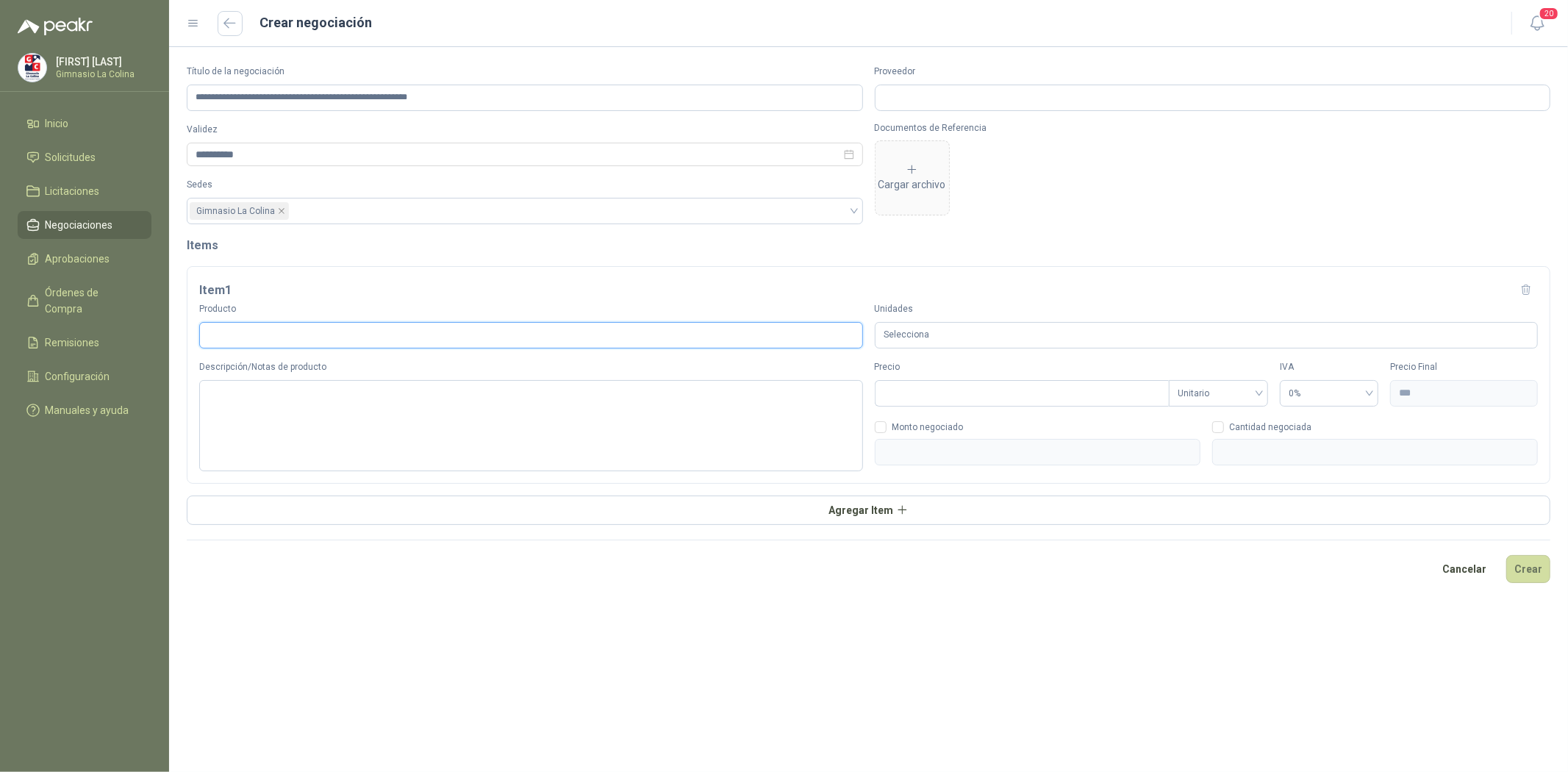 click on "Producto" at bounding box center [531, 335] 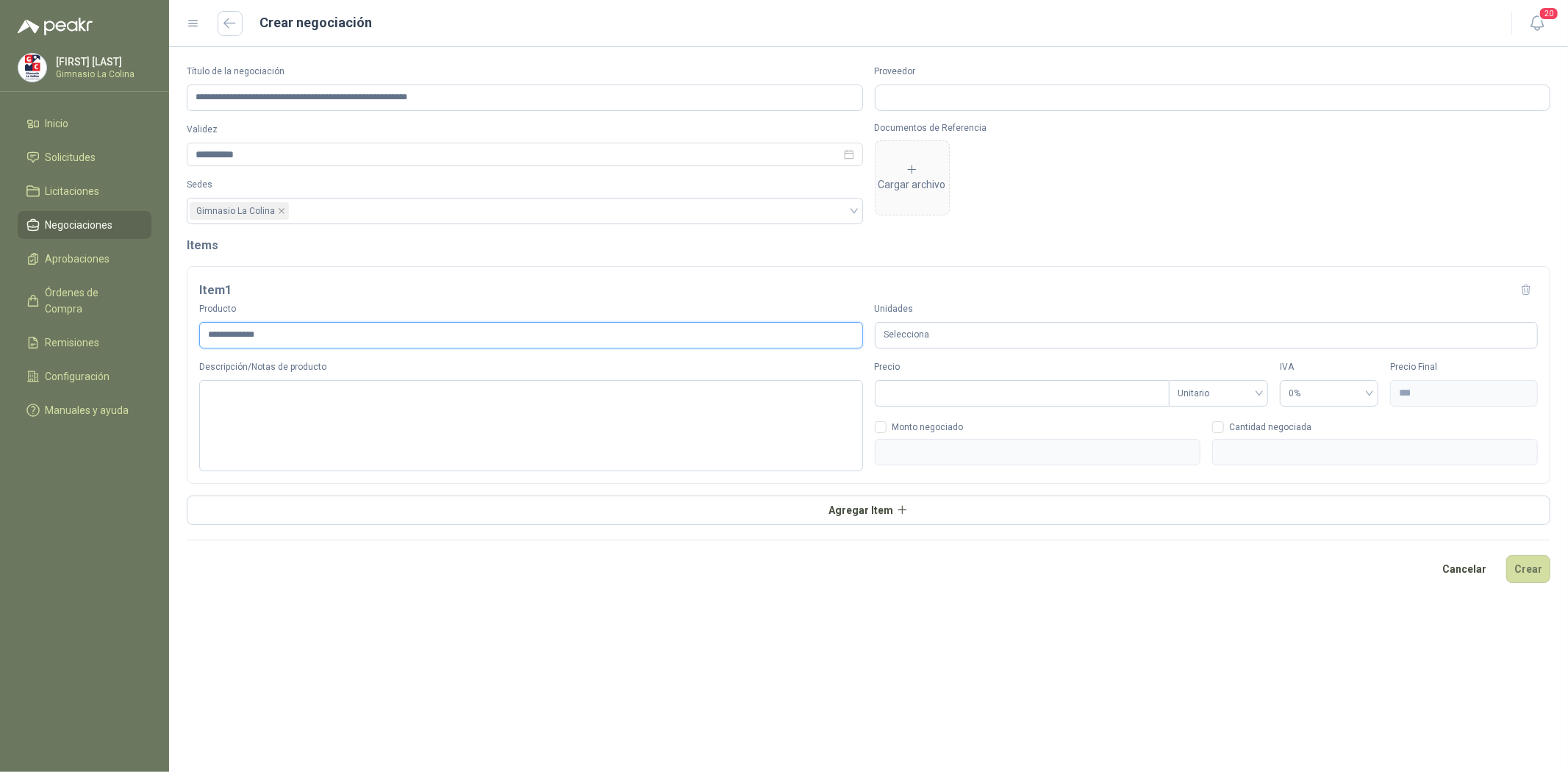 type on "**********" 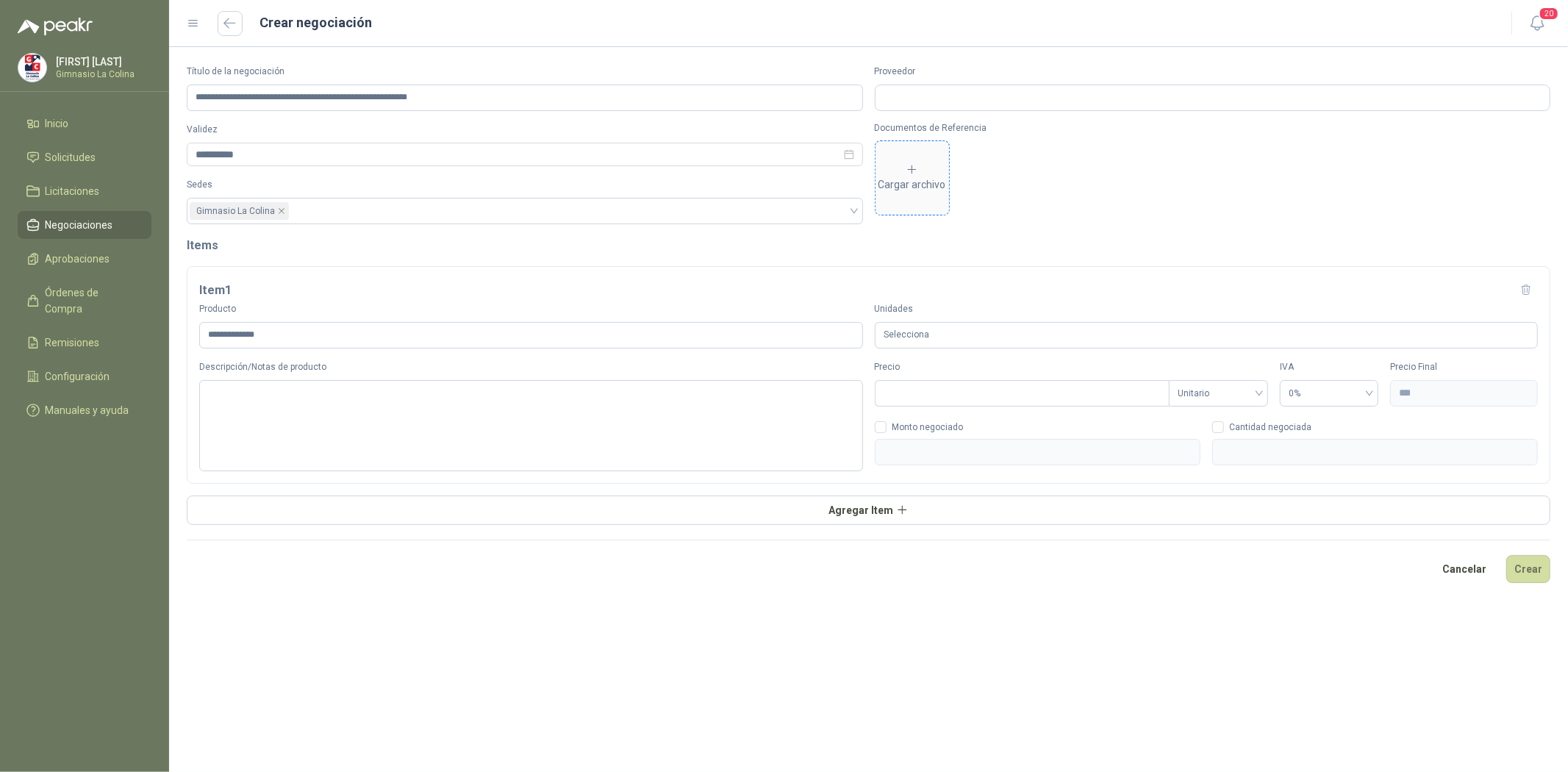 click on "Cargar archivo" at bounding box center (912, 178) 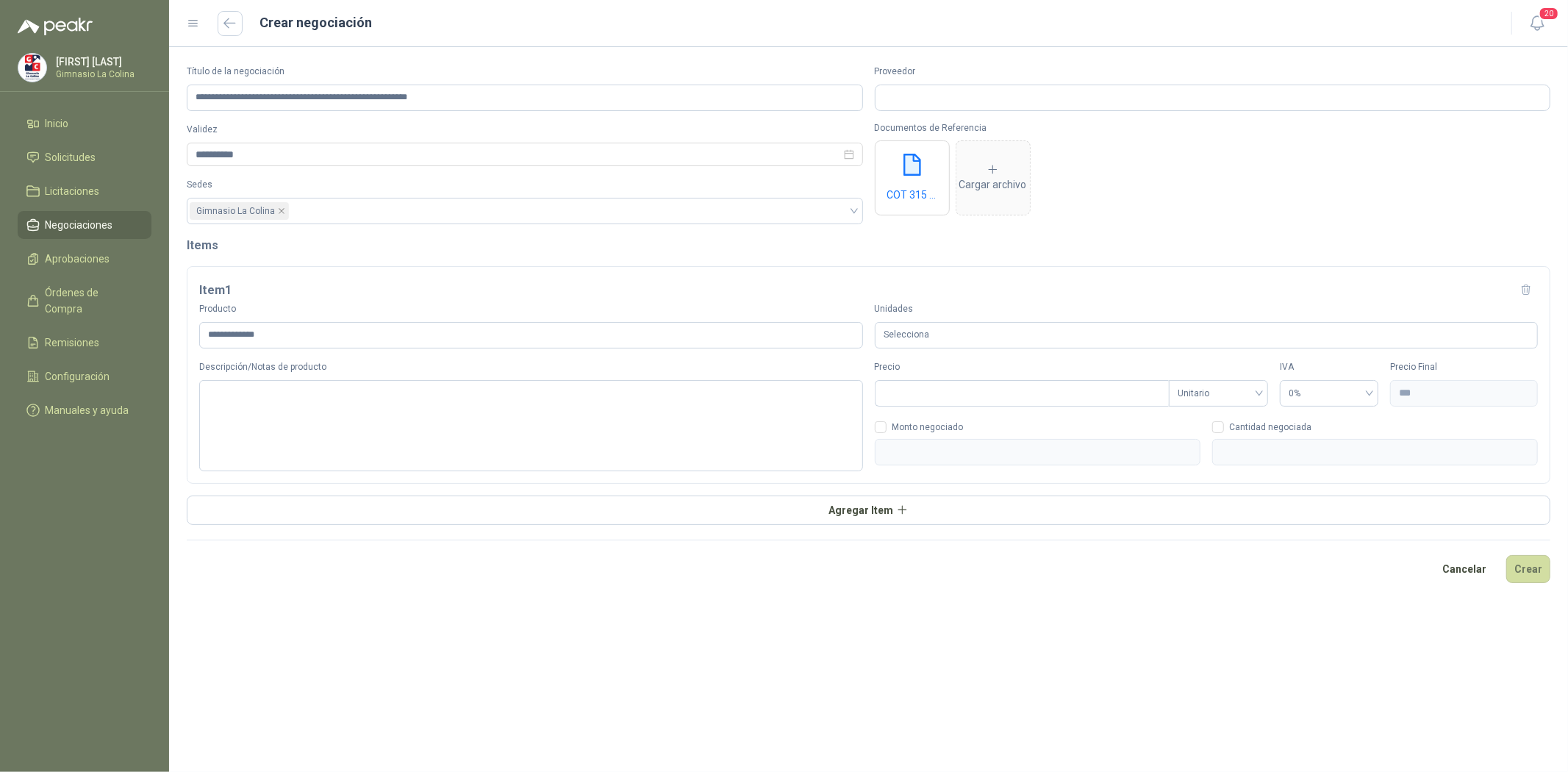 click on "Selecciona" at bounding box center [1206, 335] 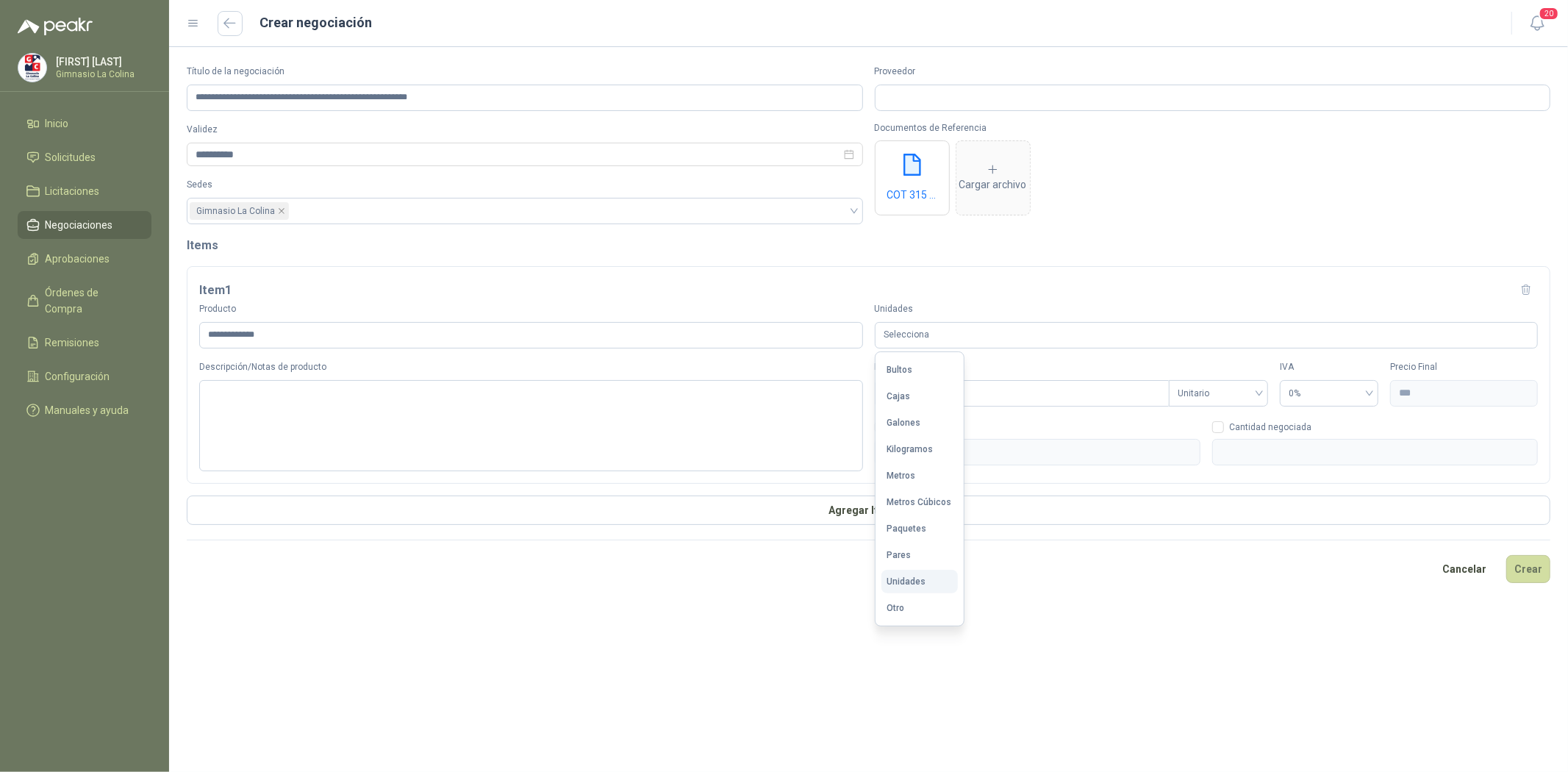click on "Unidades" at bounding box center (920, 582) 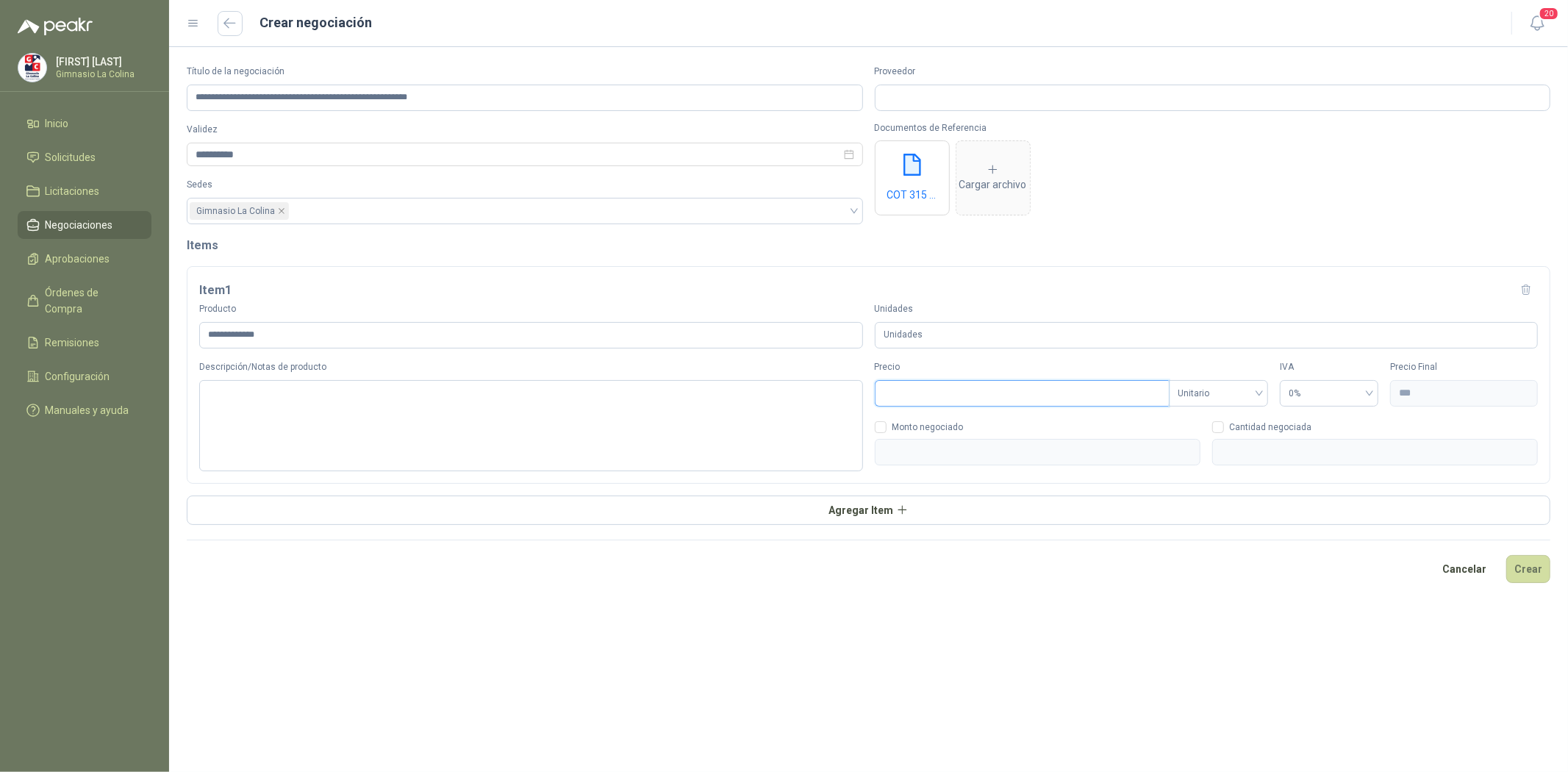 click on "Precio" at bounding box center [1023, 393] 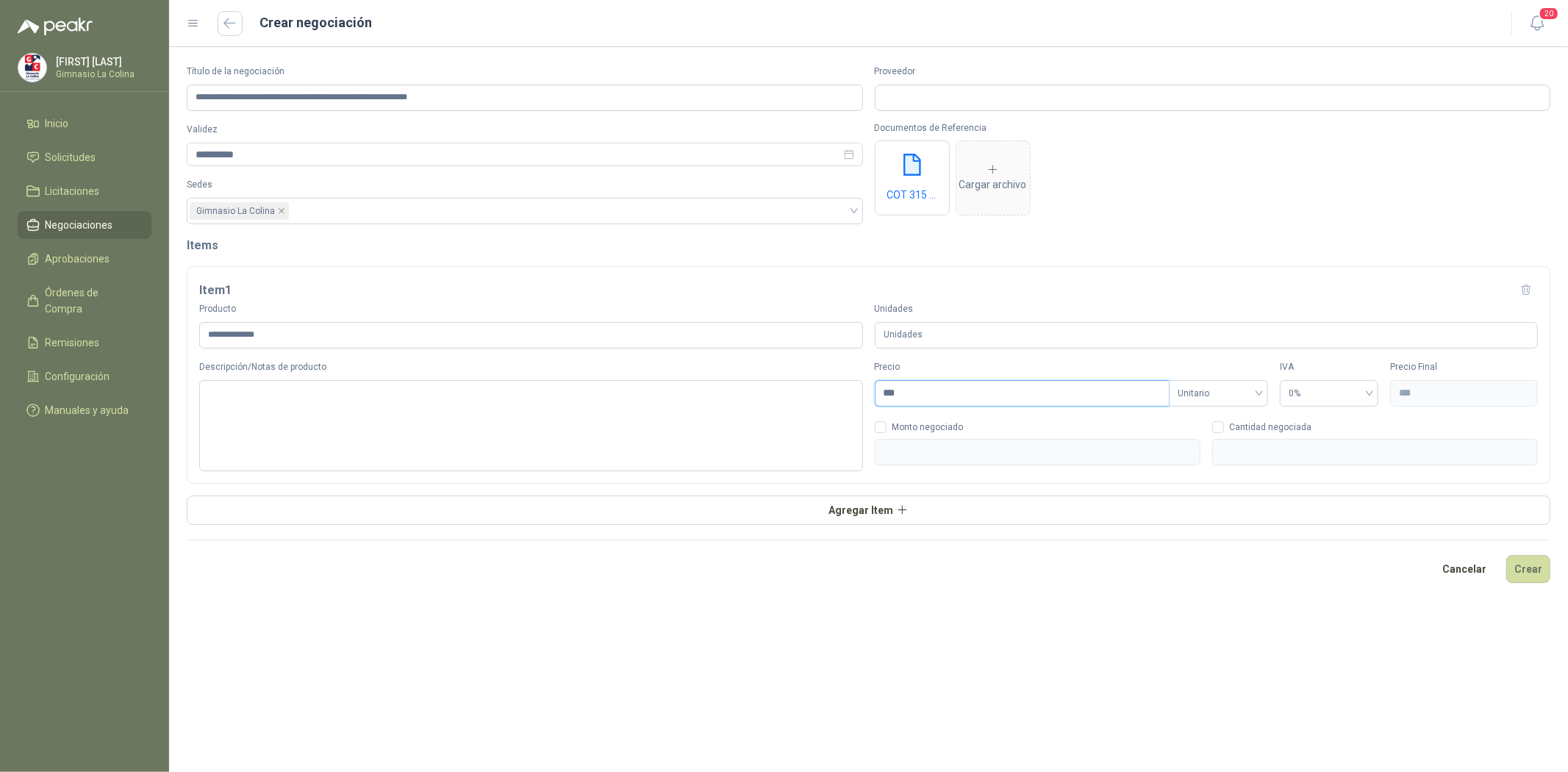 click on "***" at bounding box center (1023, 393) 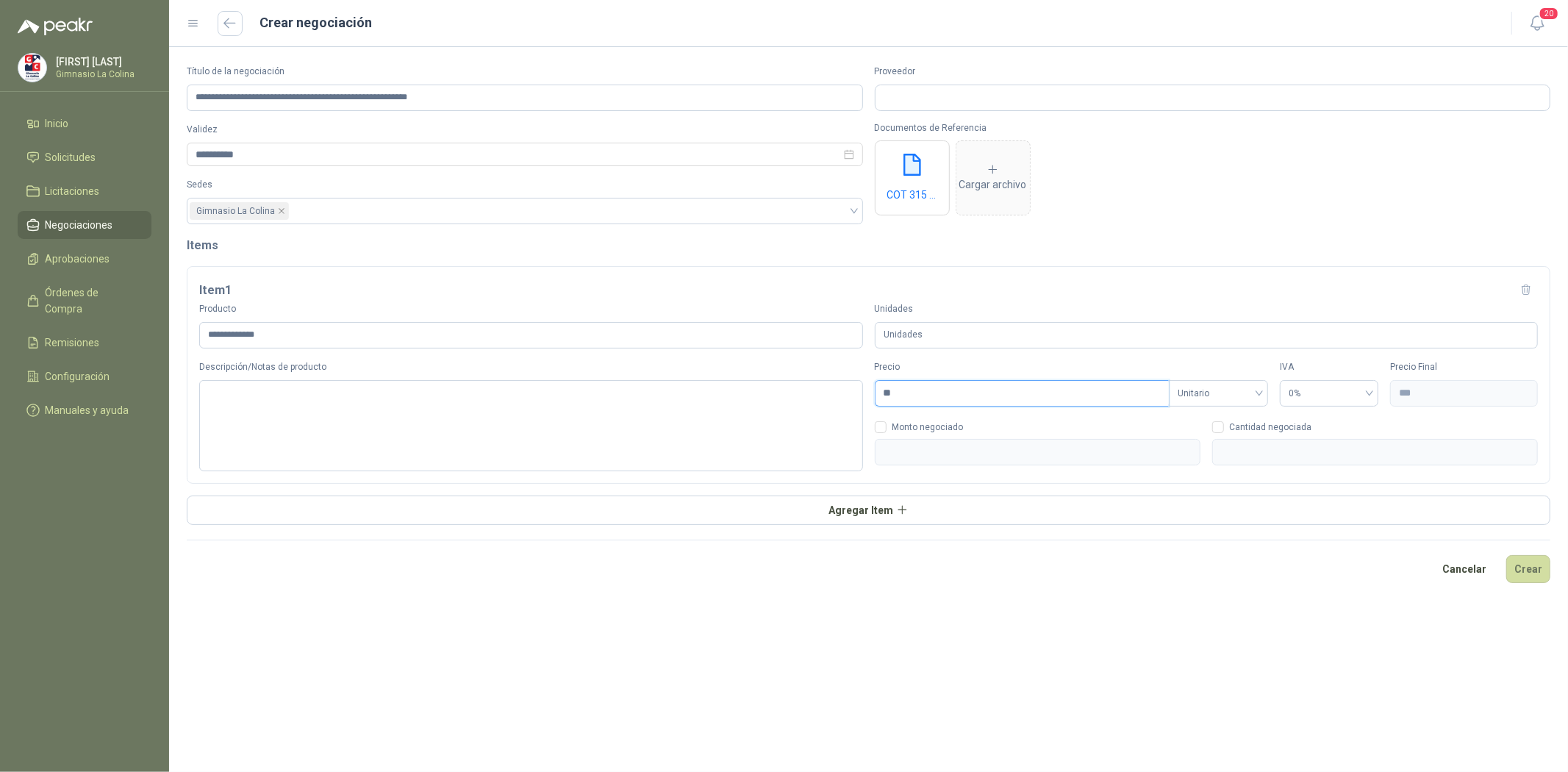 type on "***" 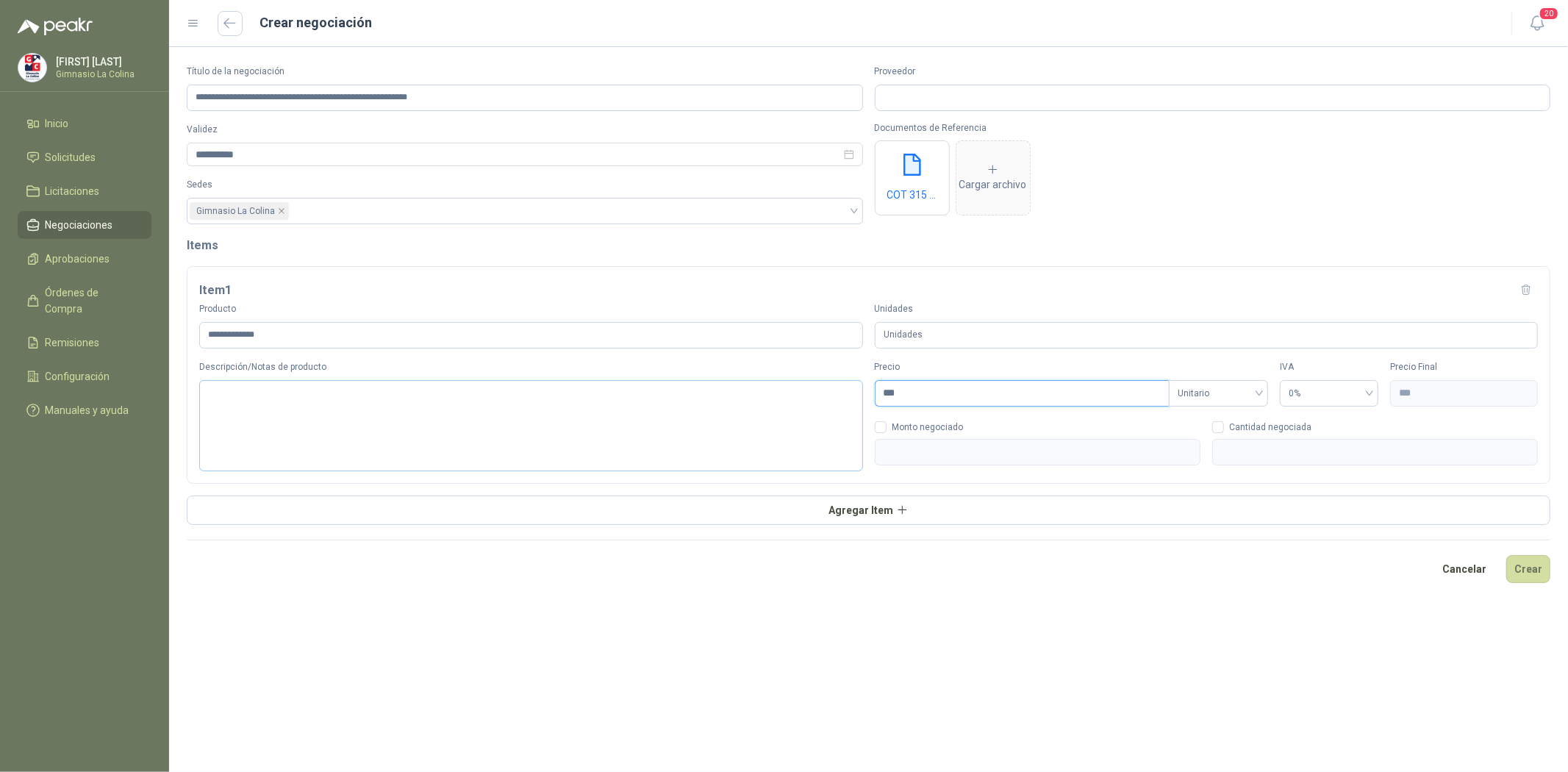 type on "****" 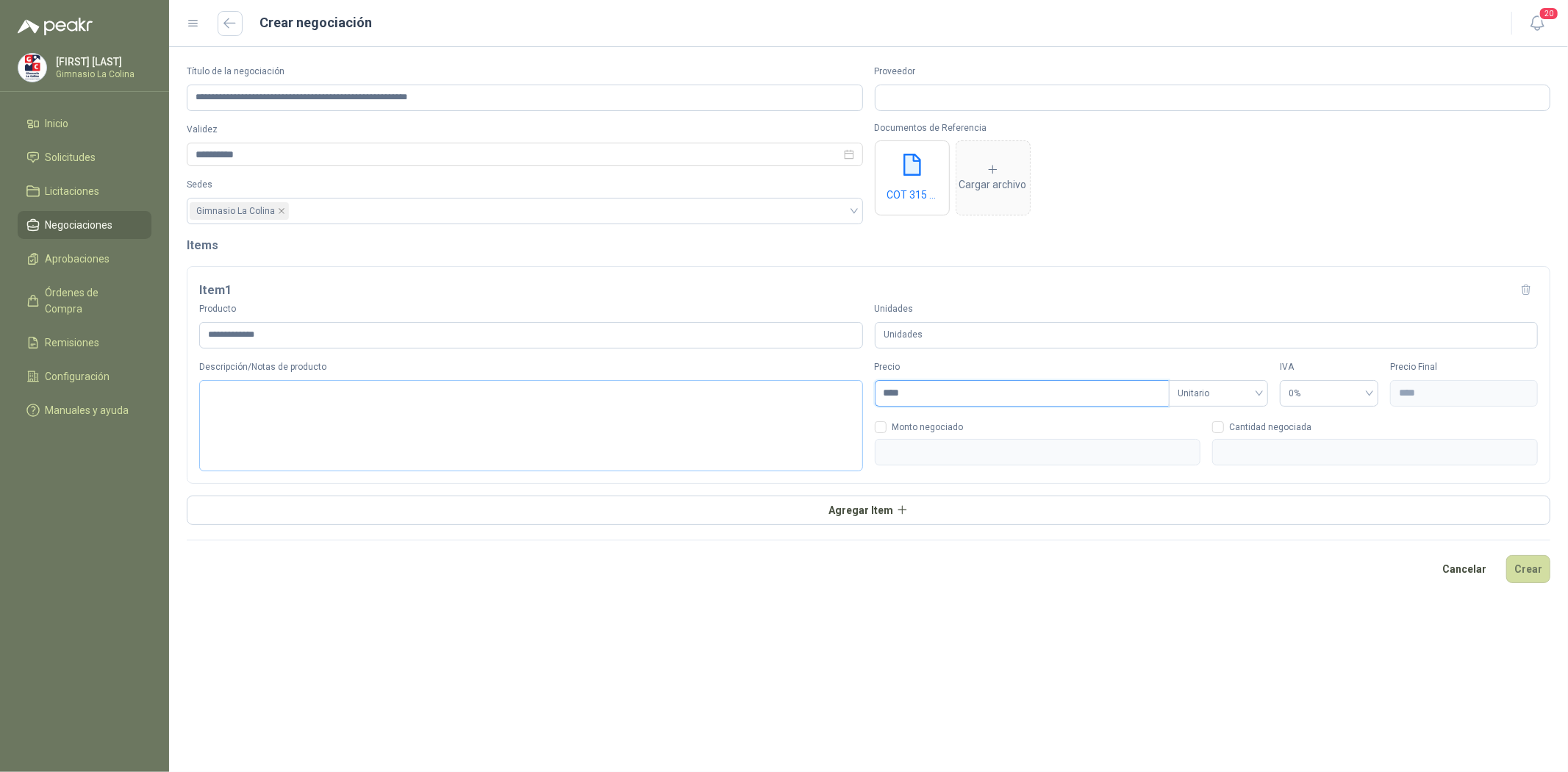 type on "*****" 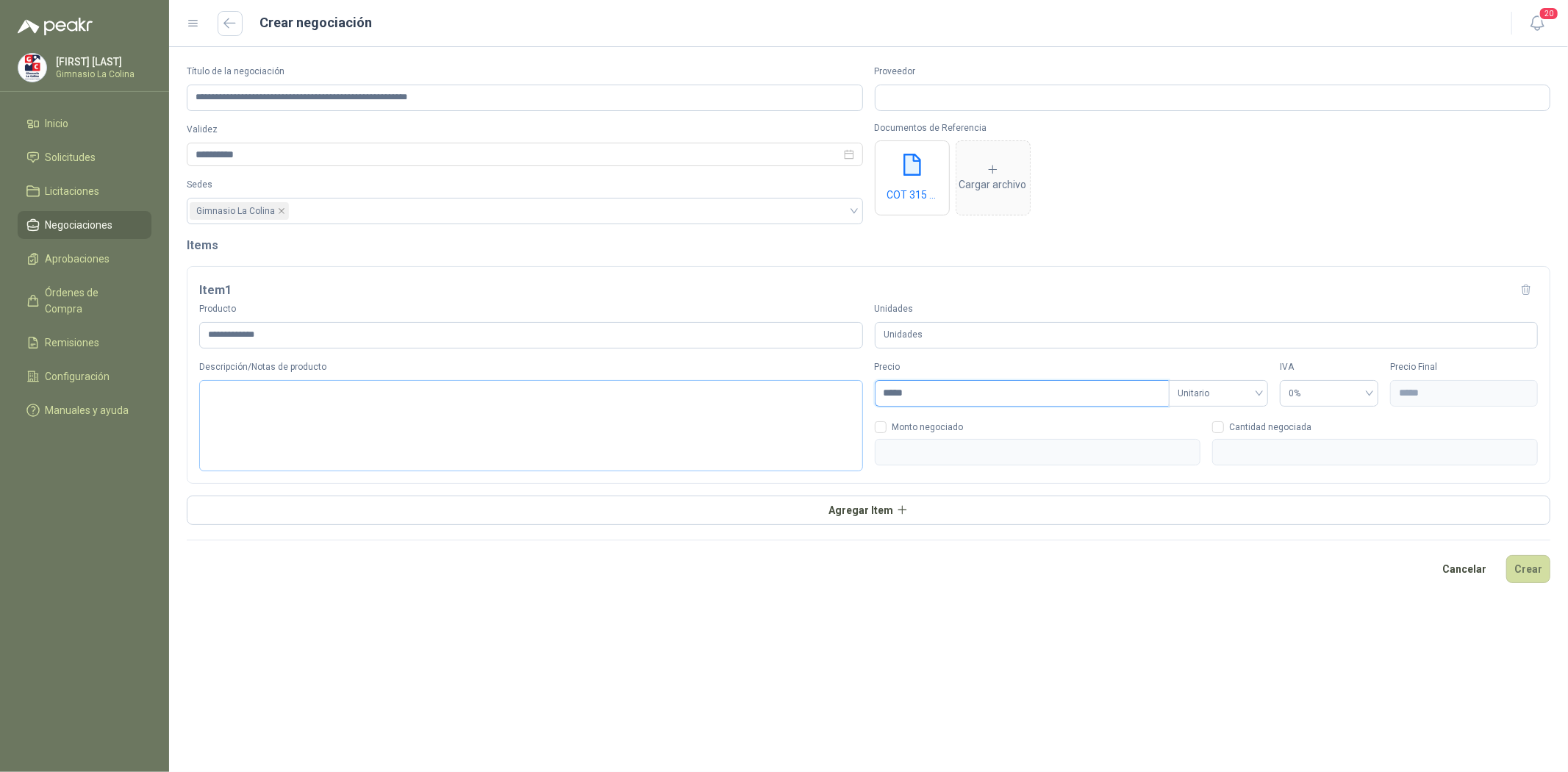 type on "*******" 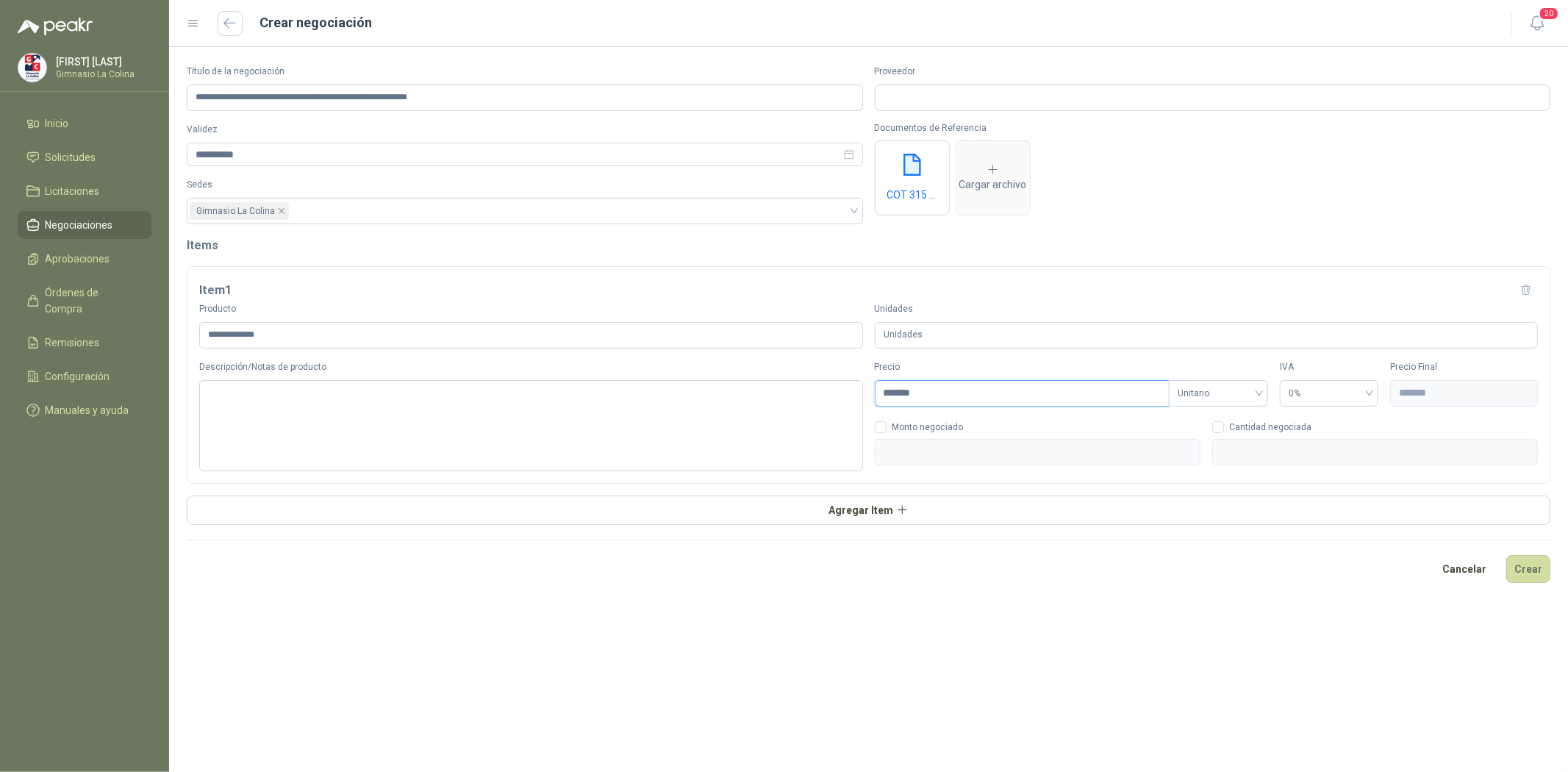 type on "********" 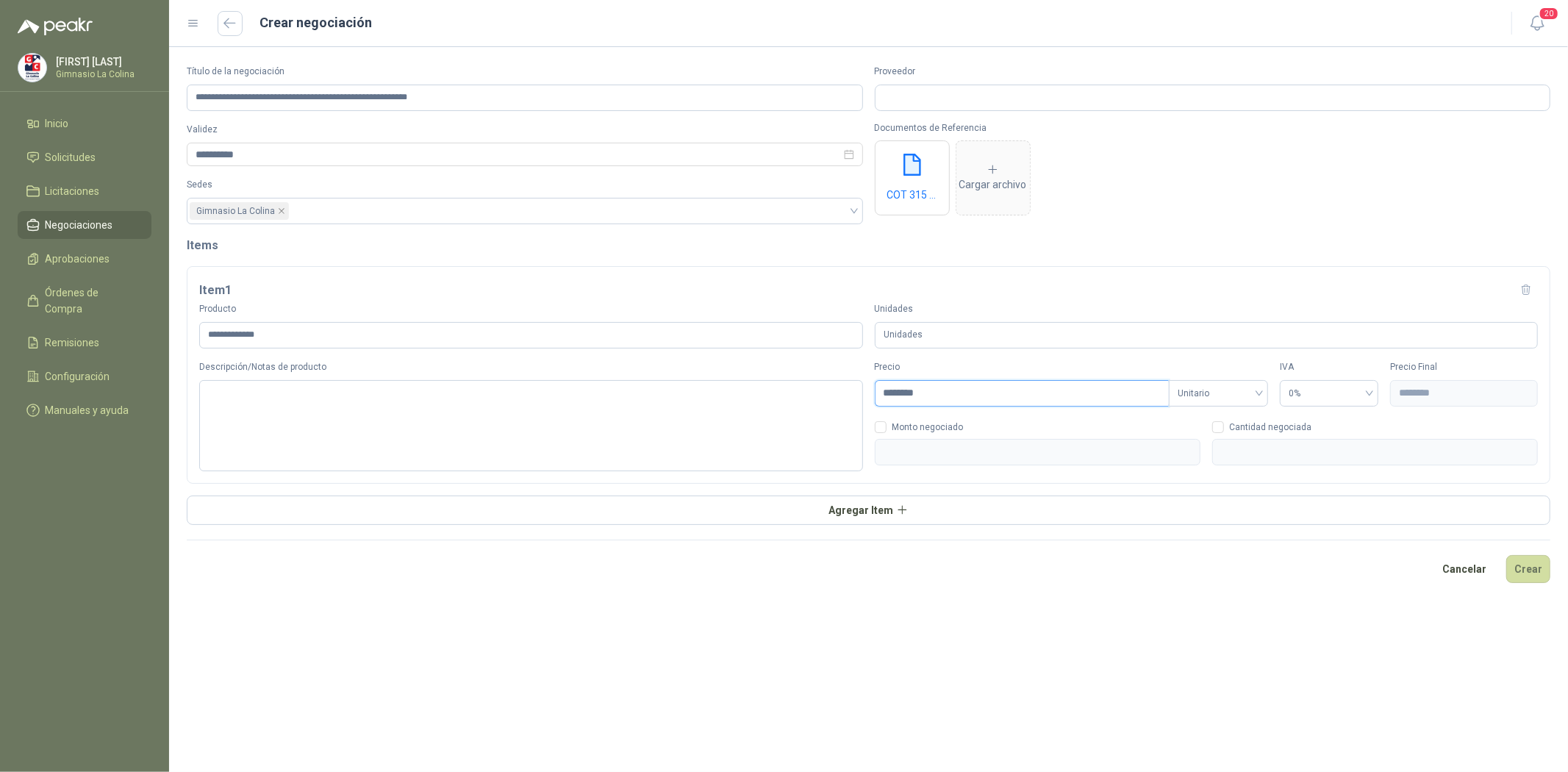 type on "*********" 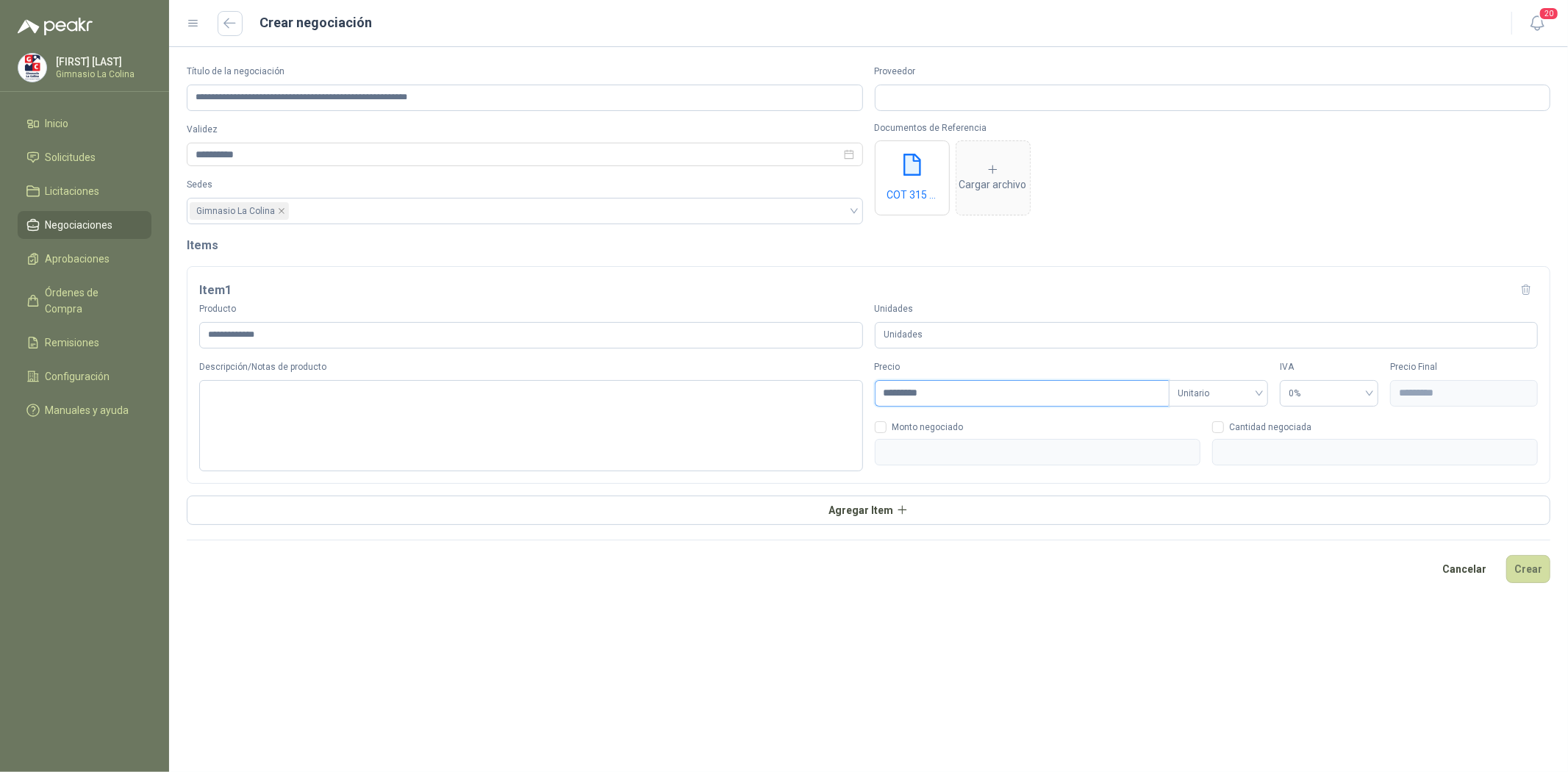 type on "**********" 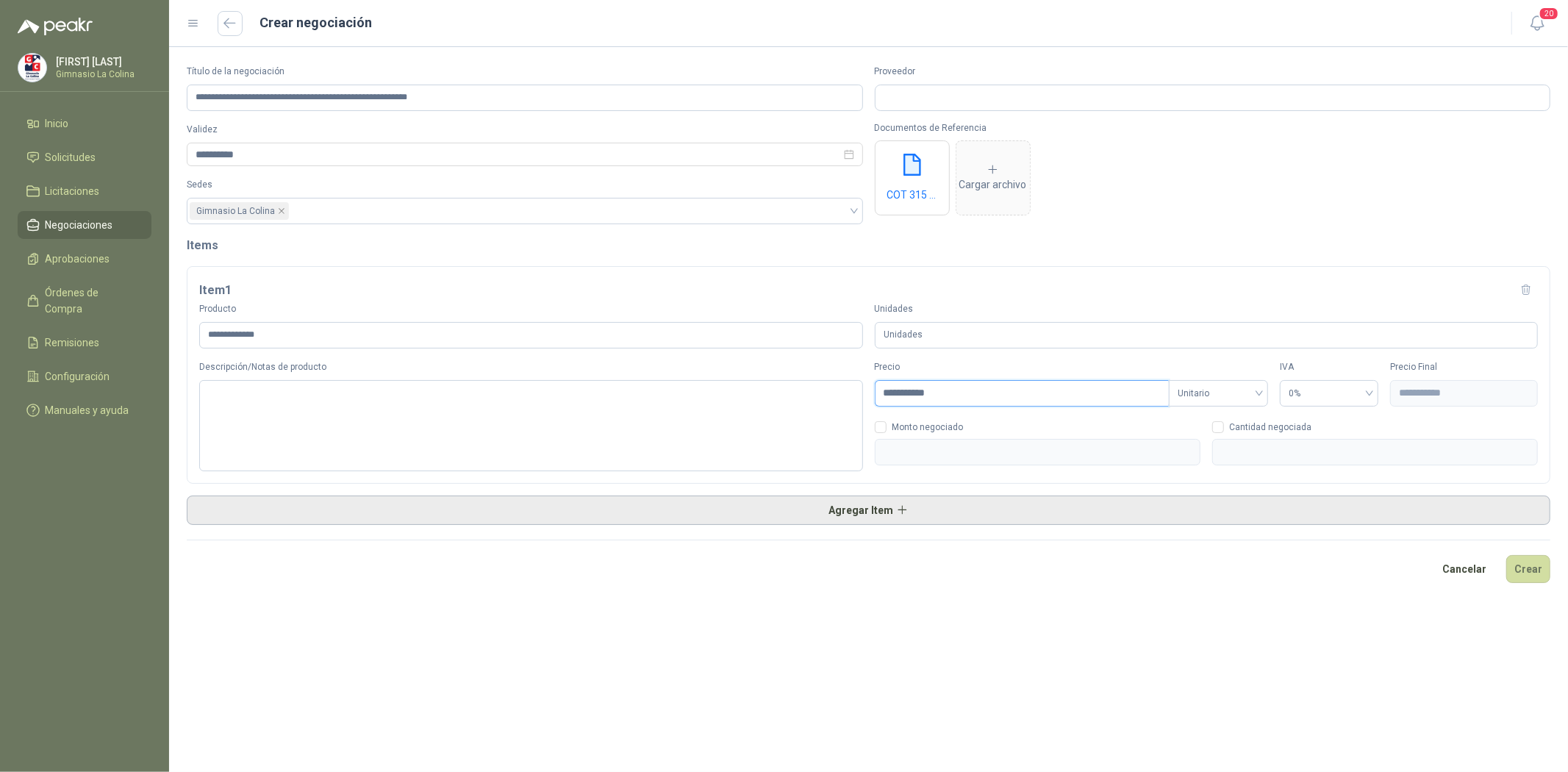 type on "**********" 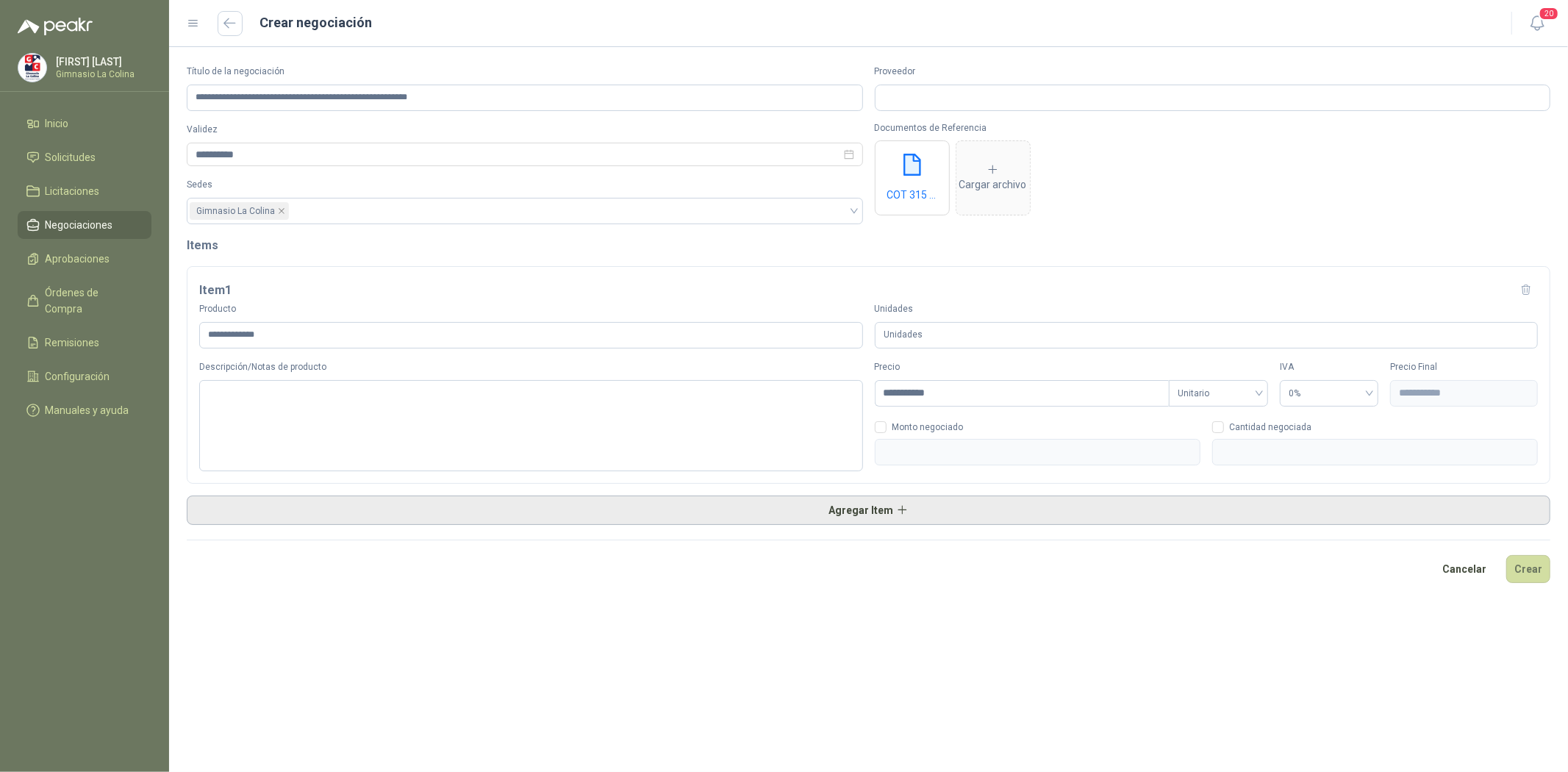 click on "Agregar Item" at bounding box center (868, 510) 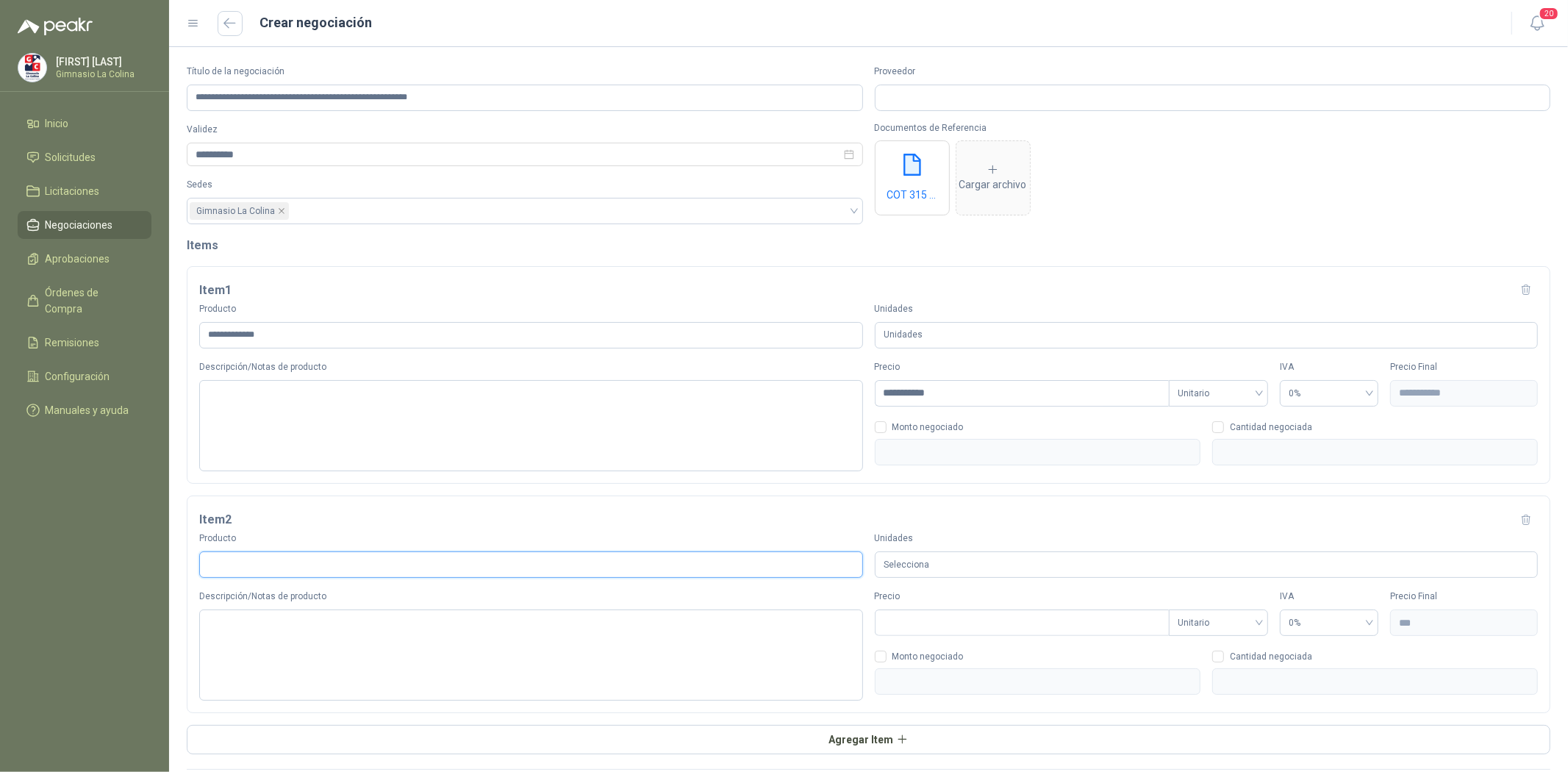 click on "Producto" at bounding box center (531, 565) 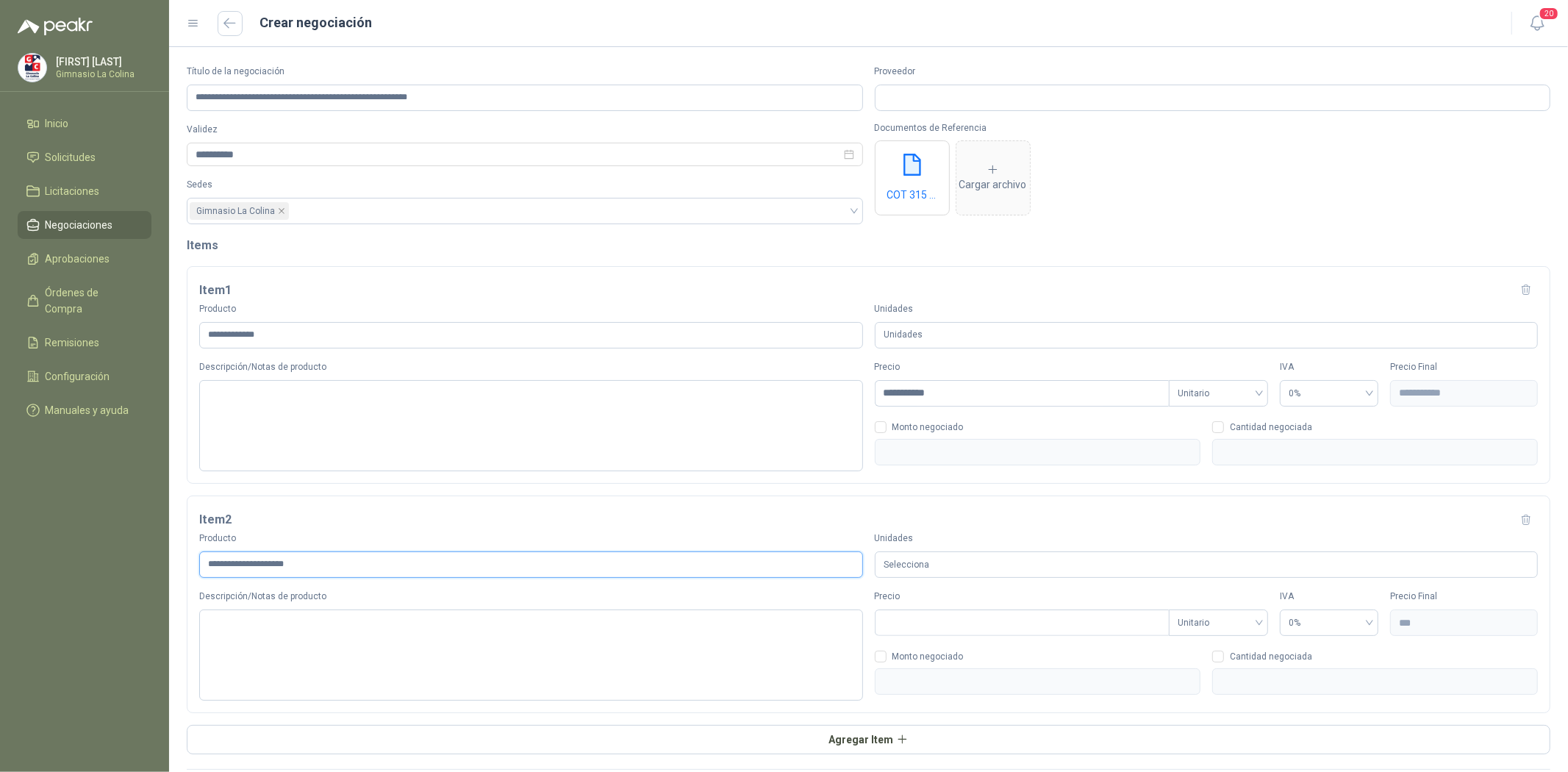 type on "**********" 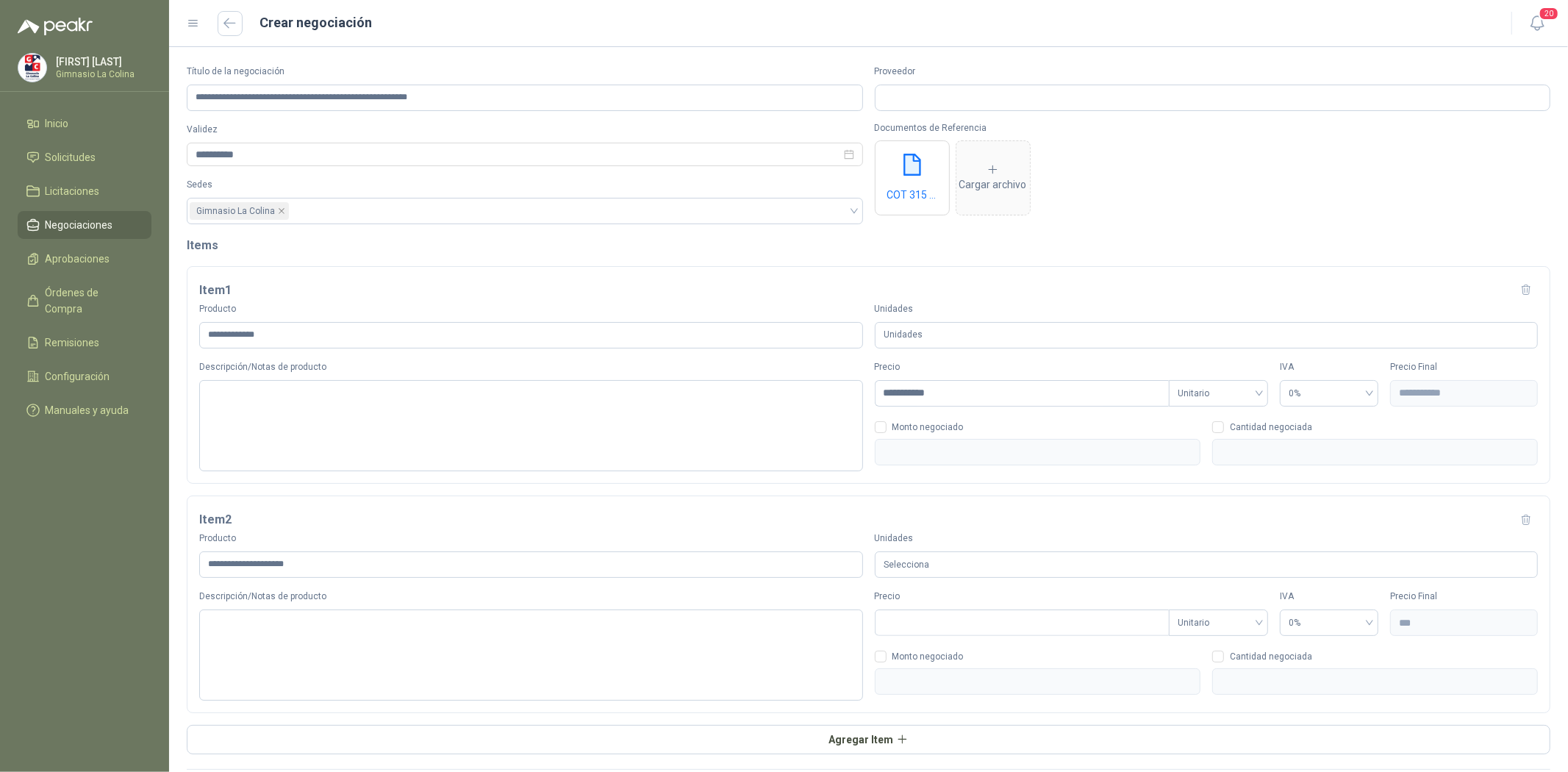 click on "Selecciona" at bounding box center [1206, 565] 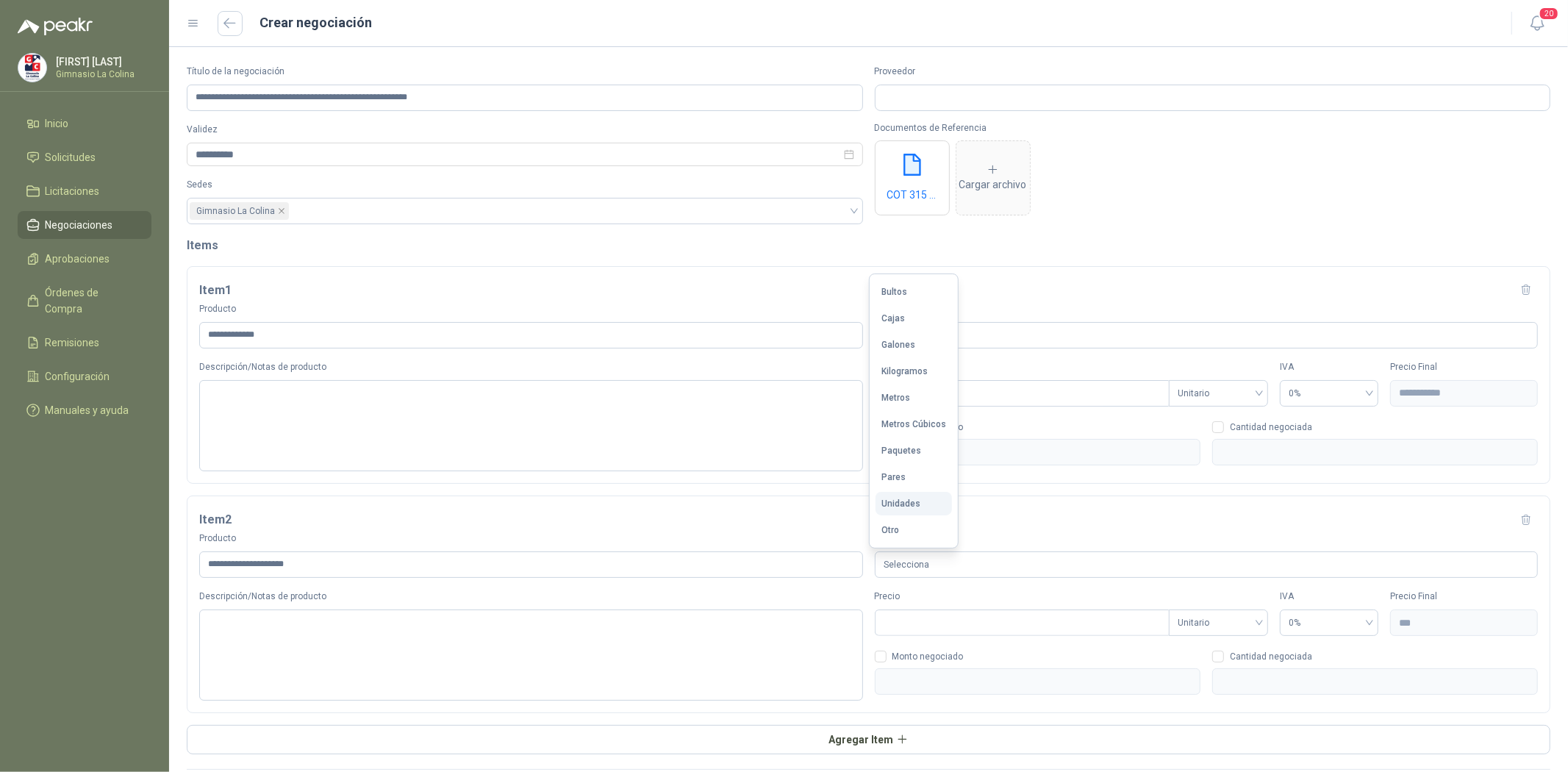 click on "Unidades" at bounding box center [914, 504] 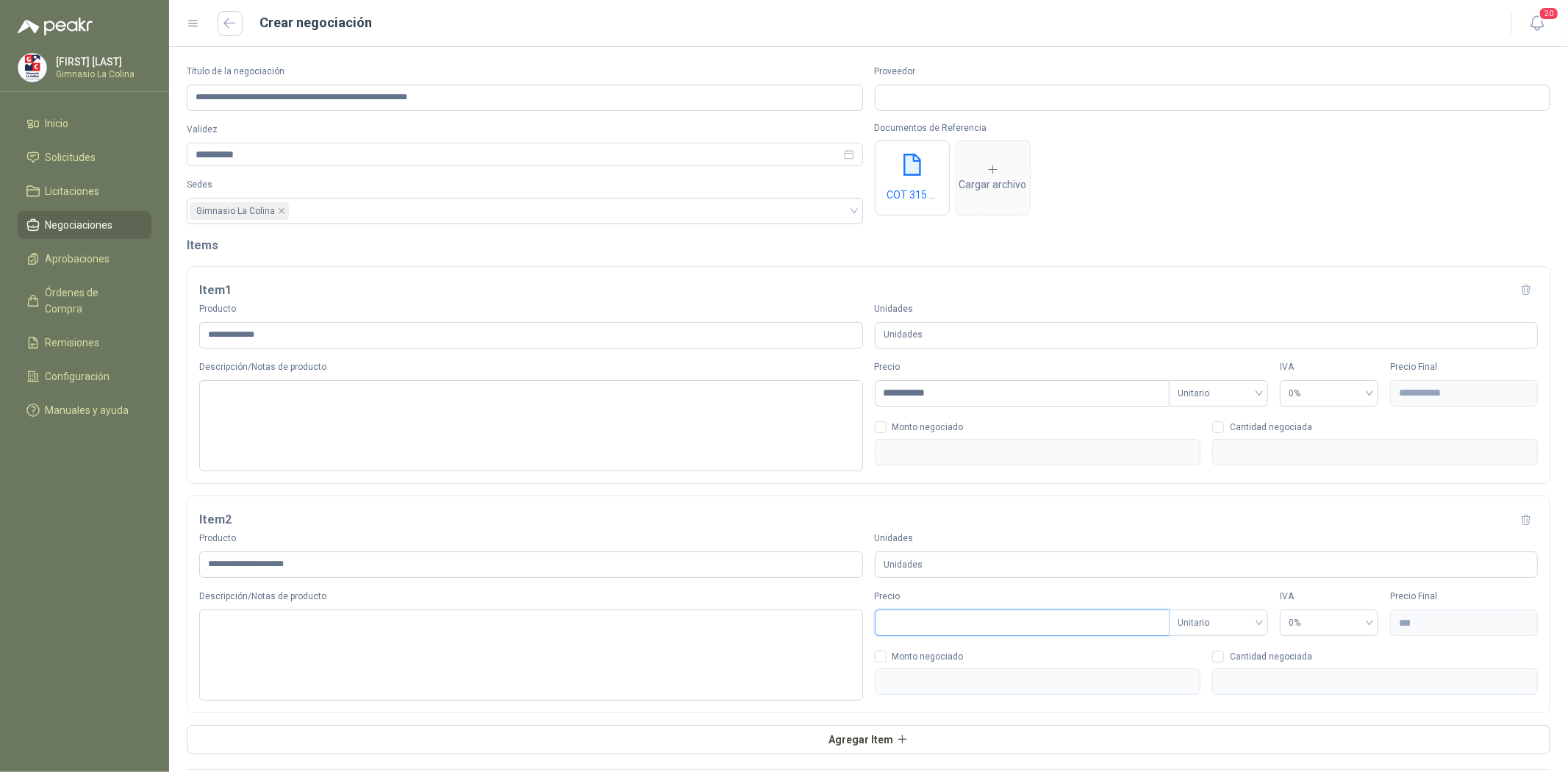 click on "Precio" at bounding box center (1023, 623) 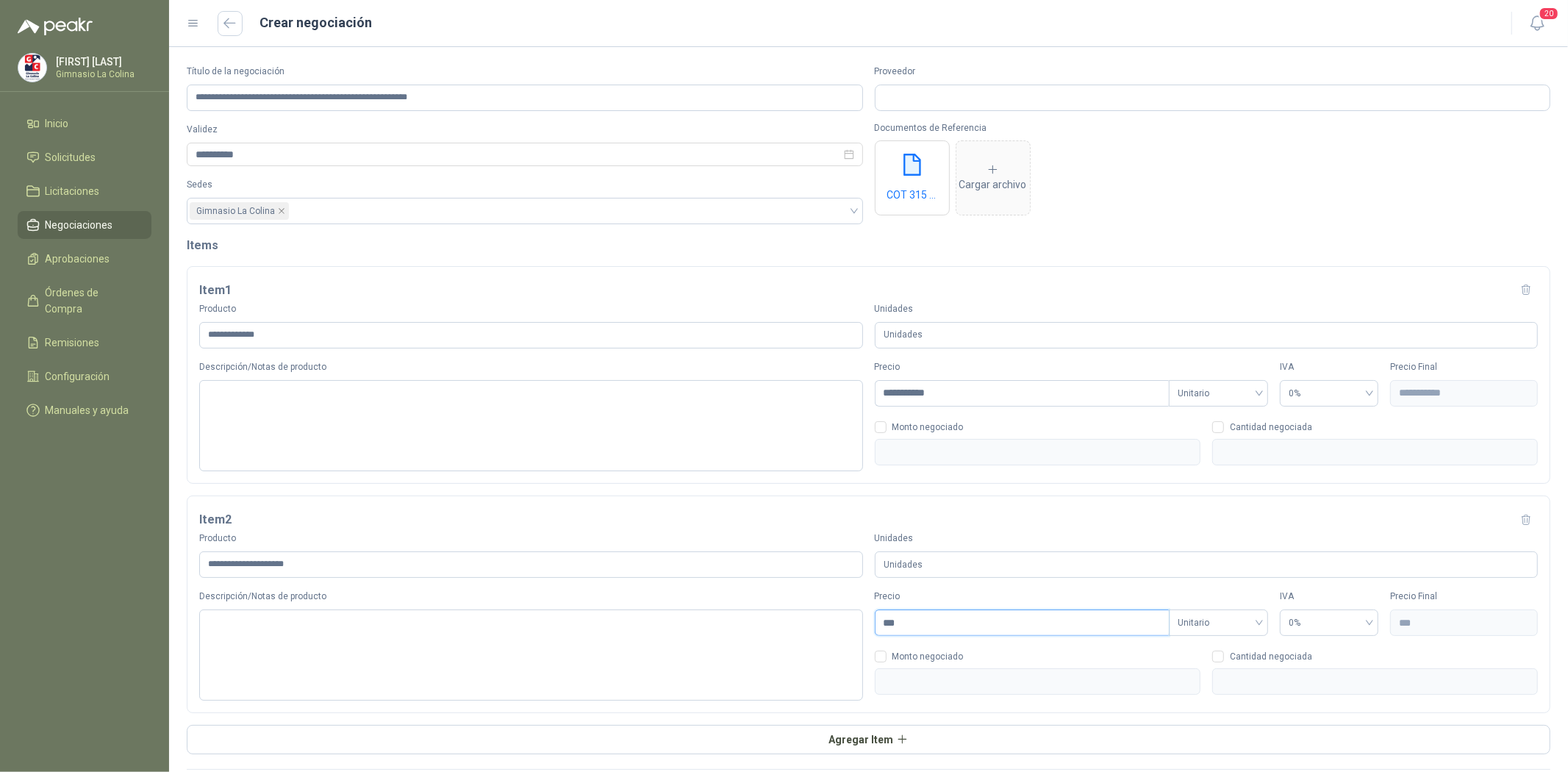 type on "****" 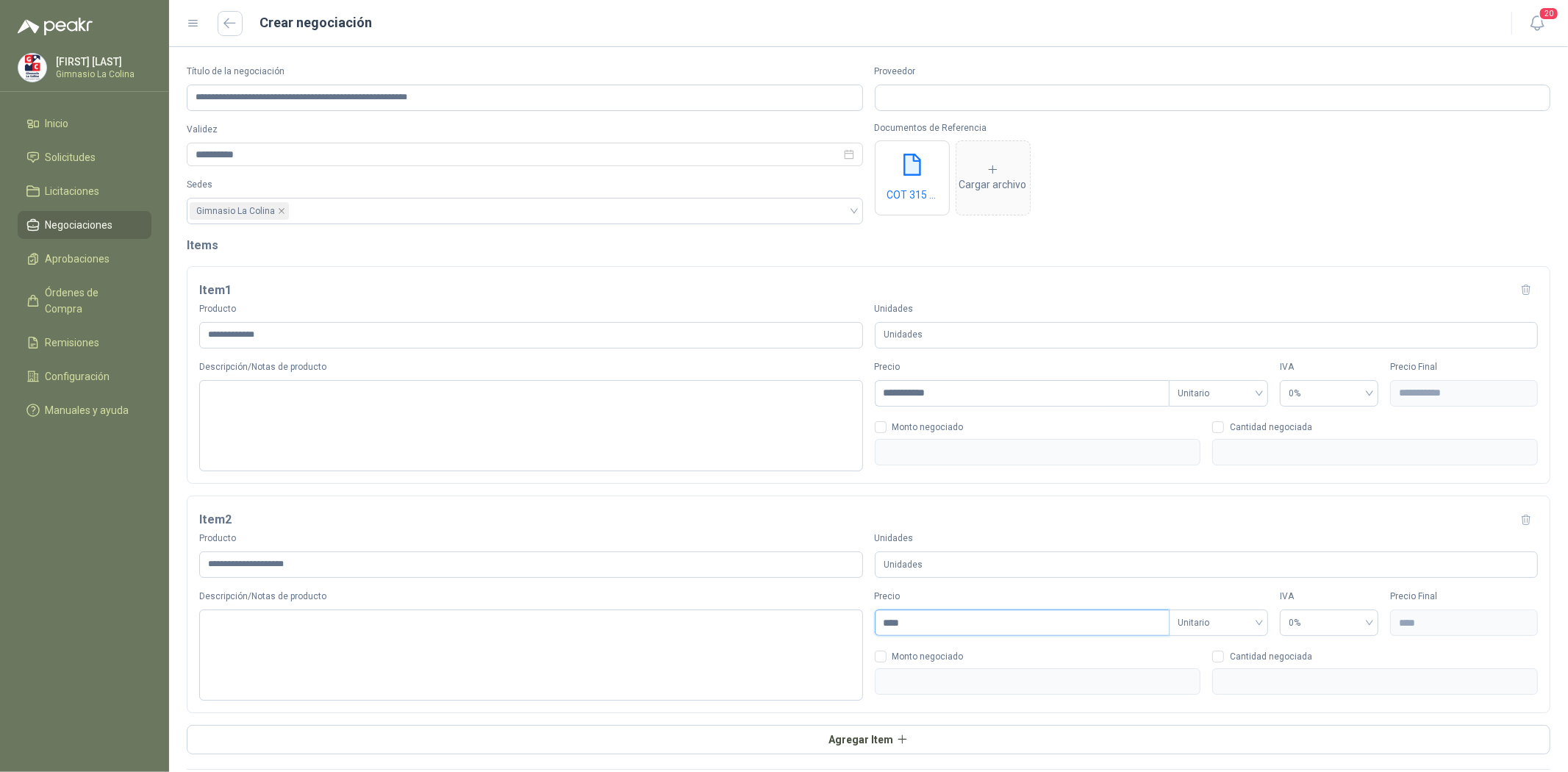 type on "*****" 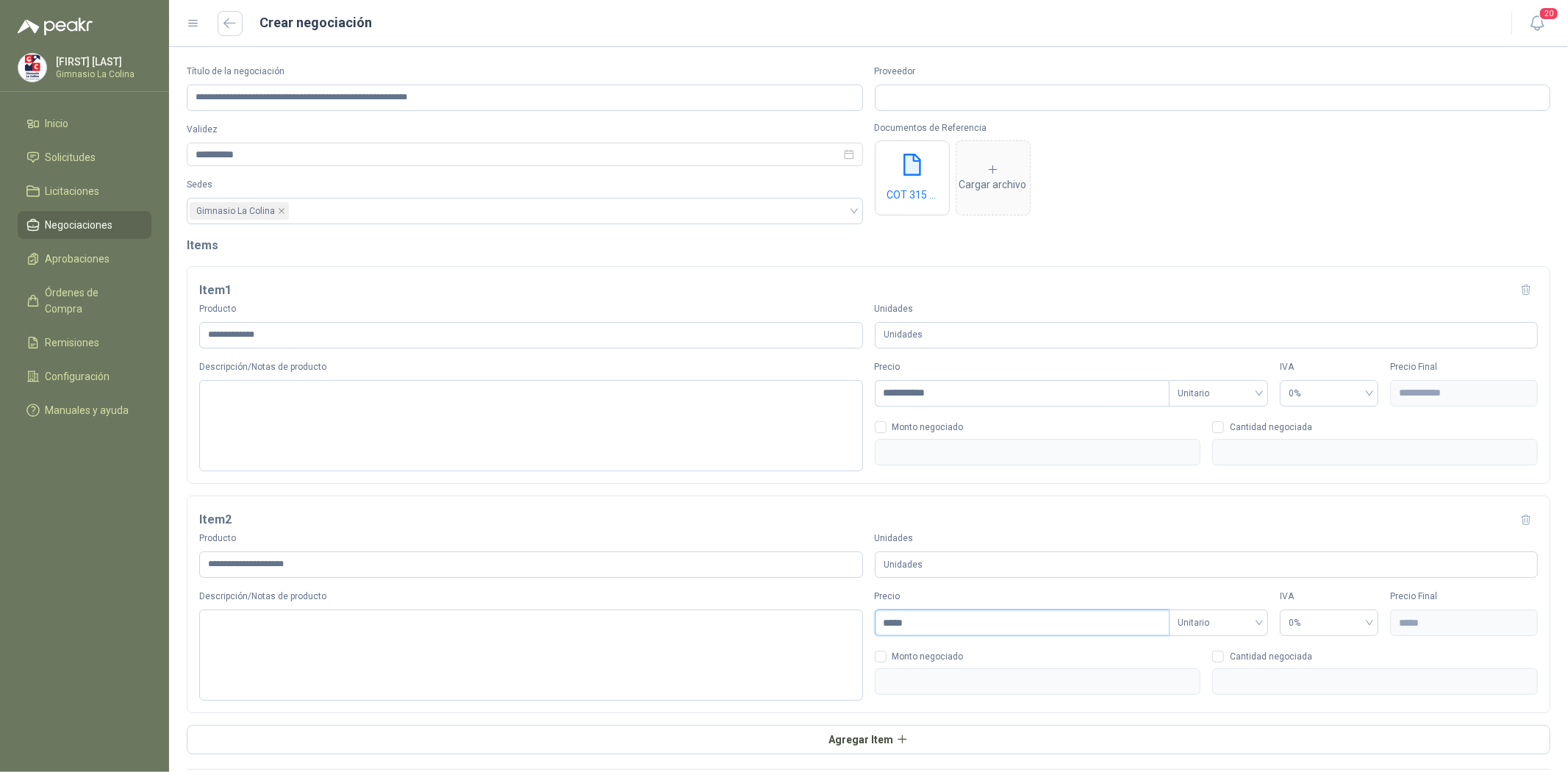 type on "*******" 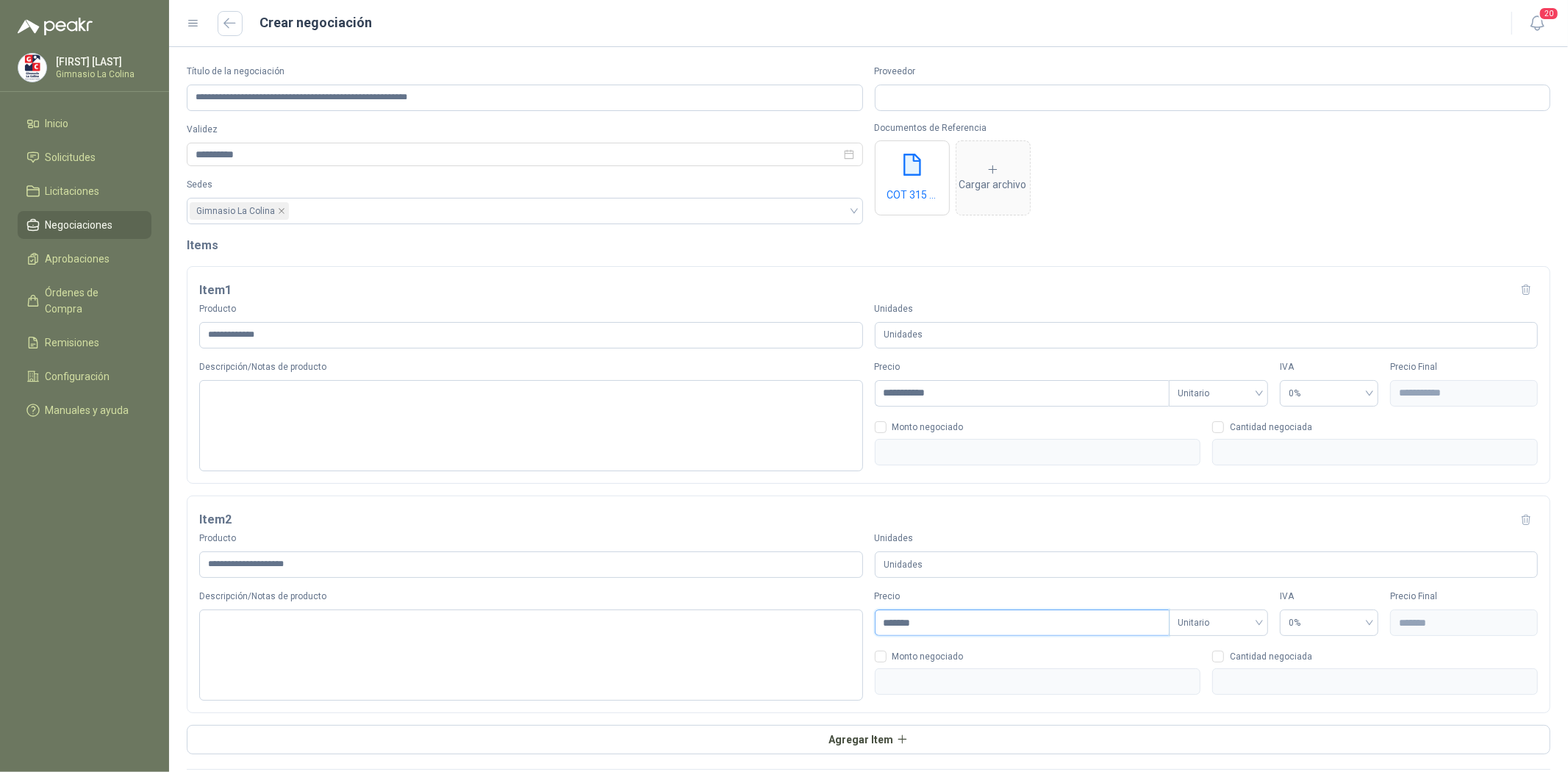 type on "********" 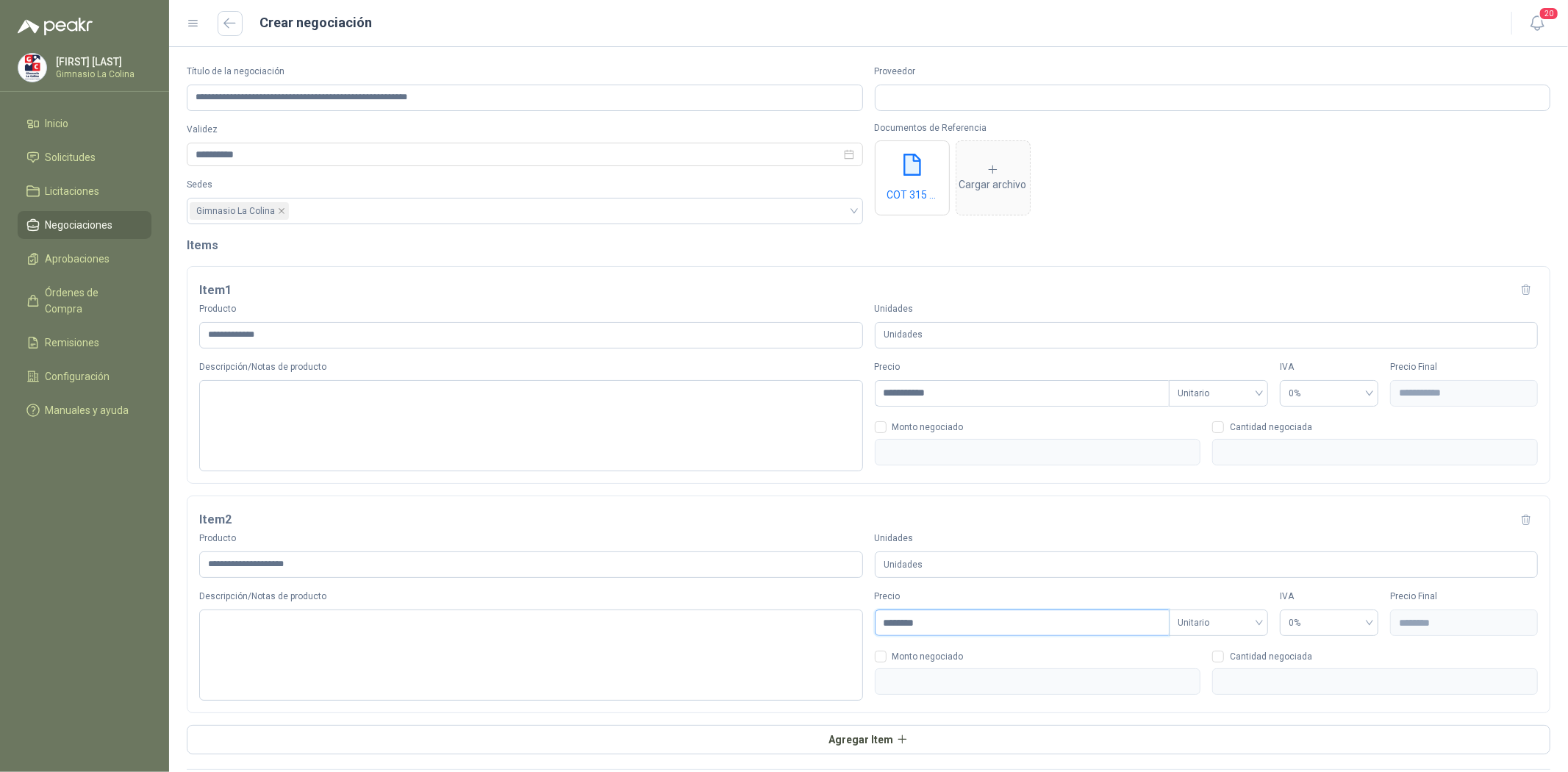 type on "*********" 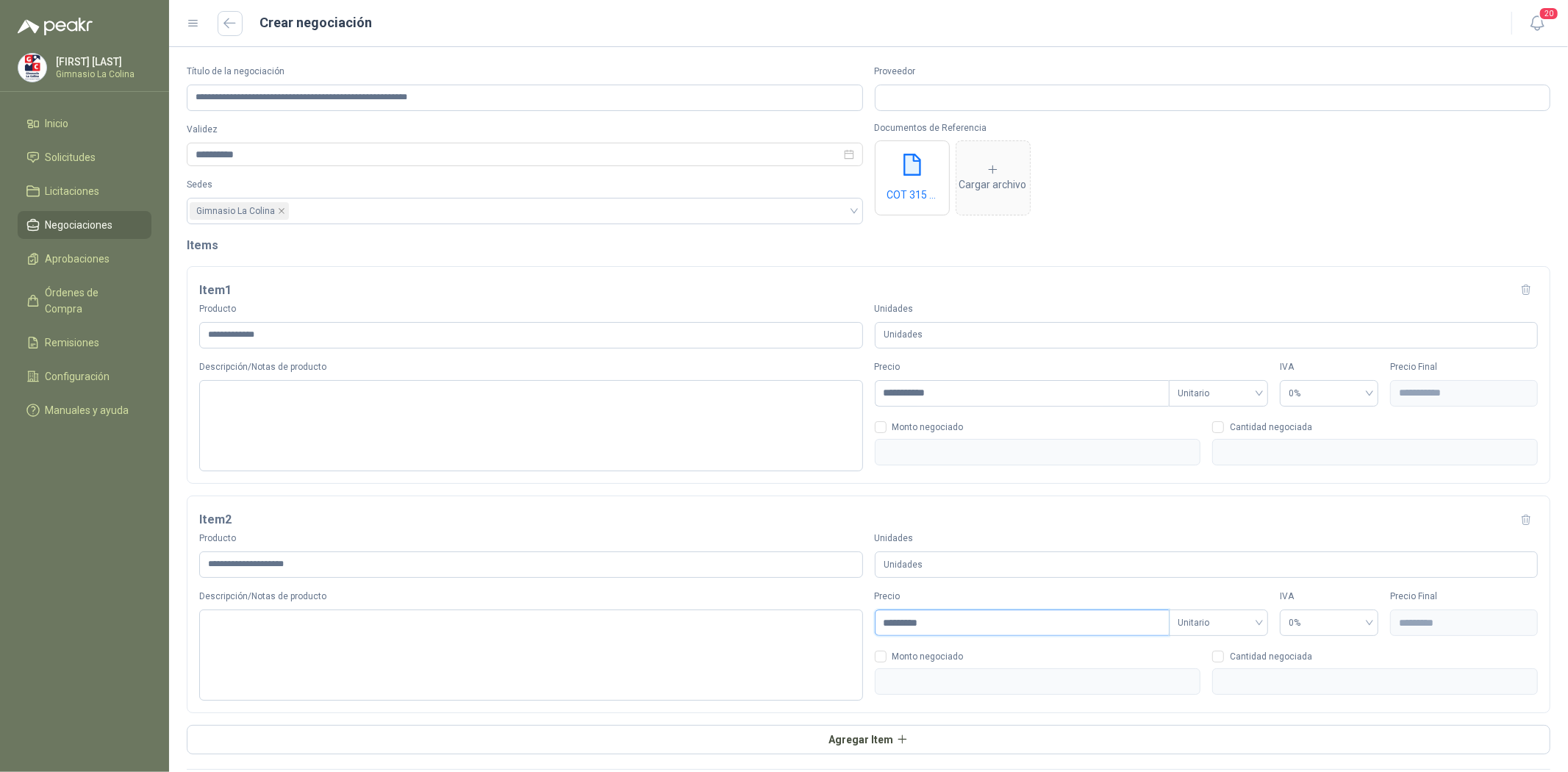 type on "**********" 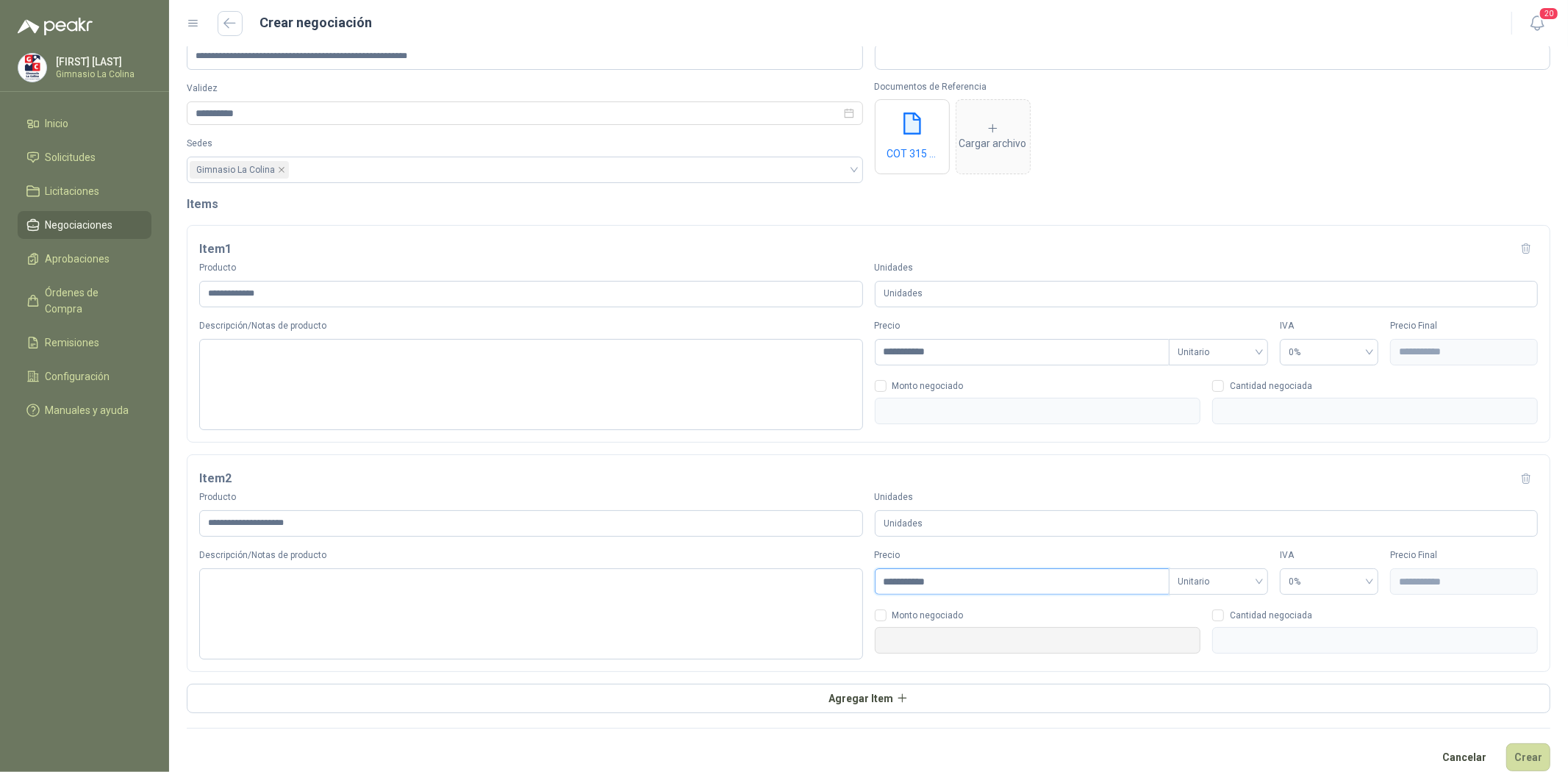 scroll, scrollTop: 59, scrollLeft: 0, axis: vertical 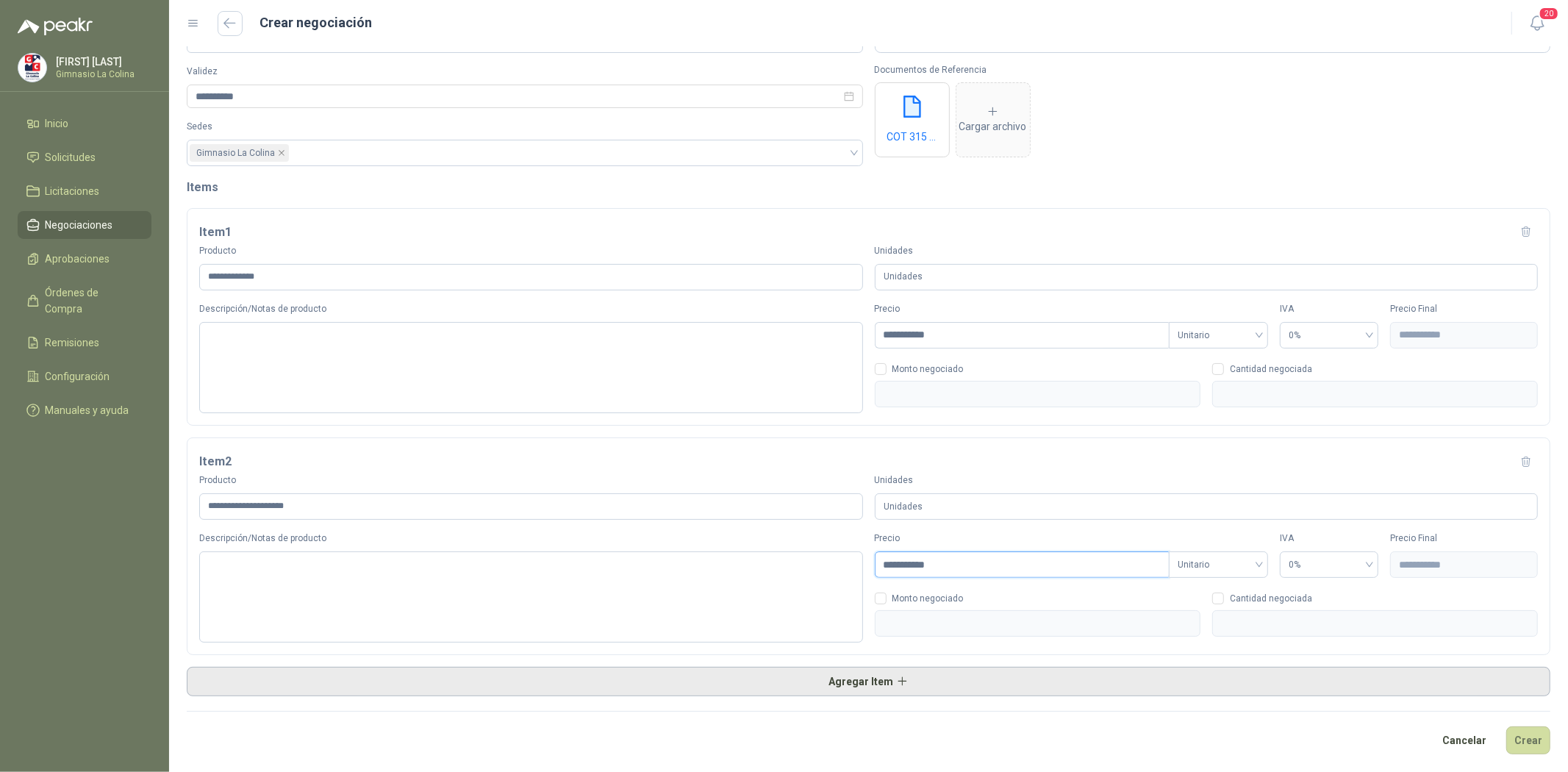 type on "**********" 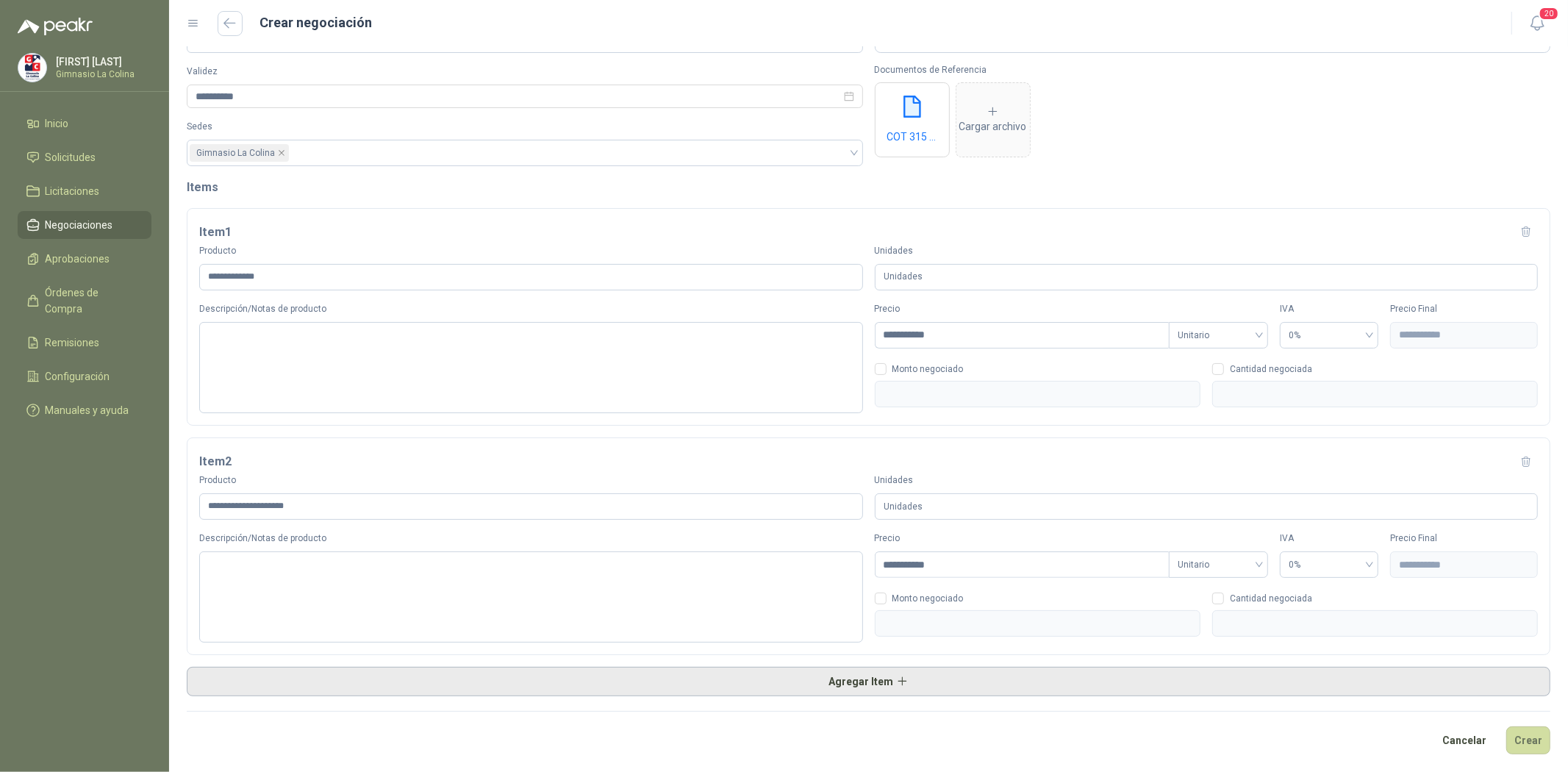 click on "Agregar Item" at bounding box center [868, 682] 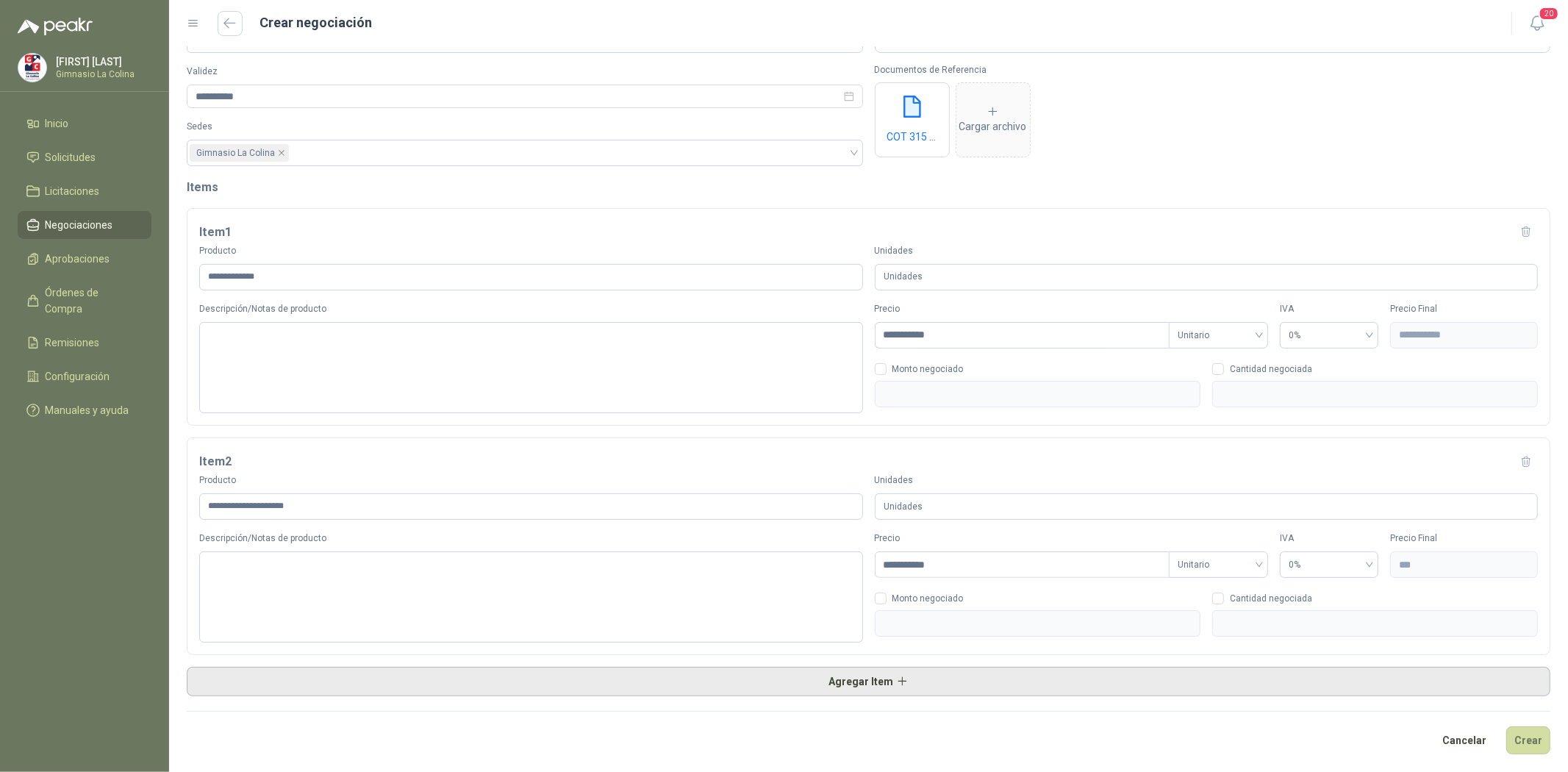 type 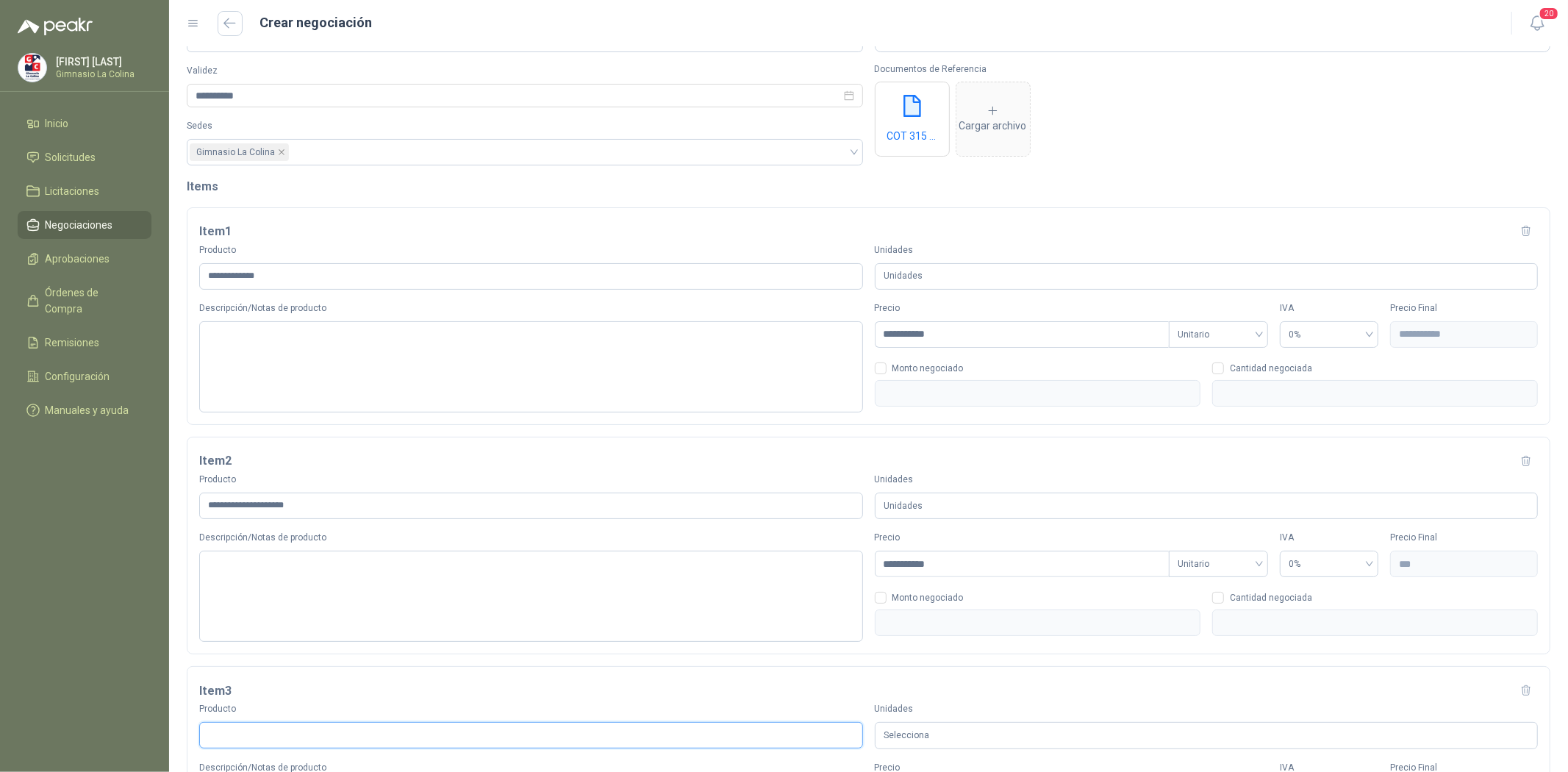 click on "Producto" at bounding box center (531, 735) 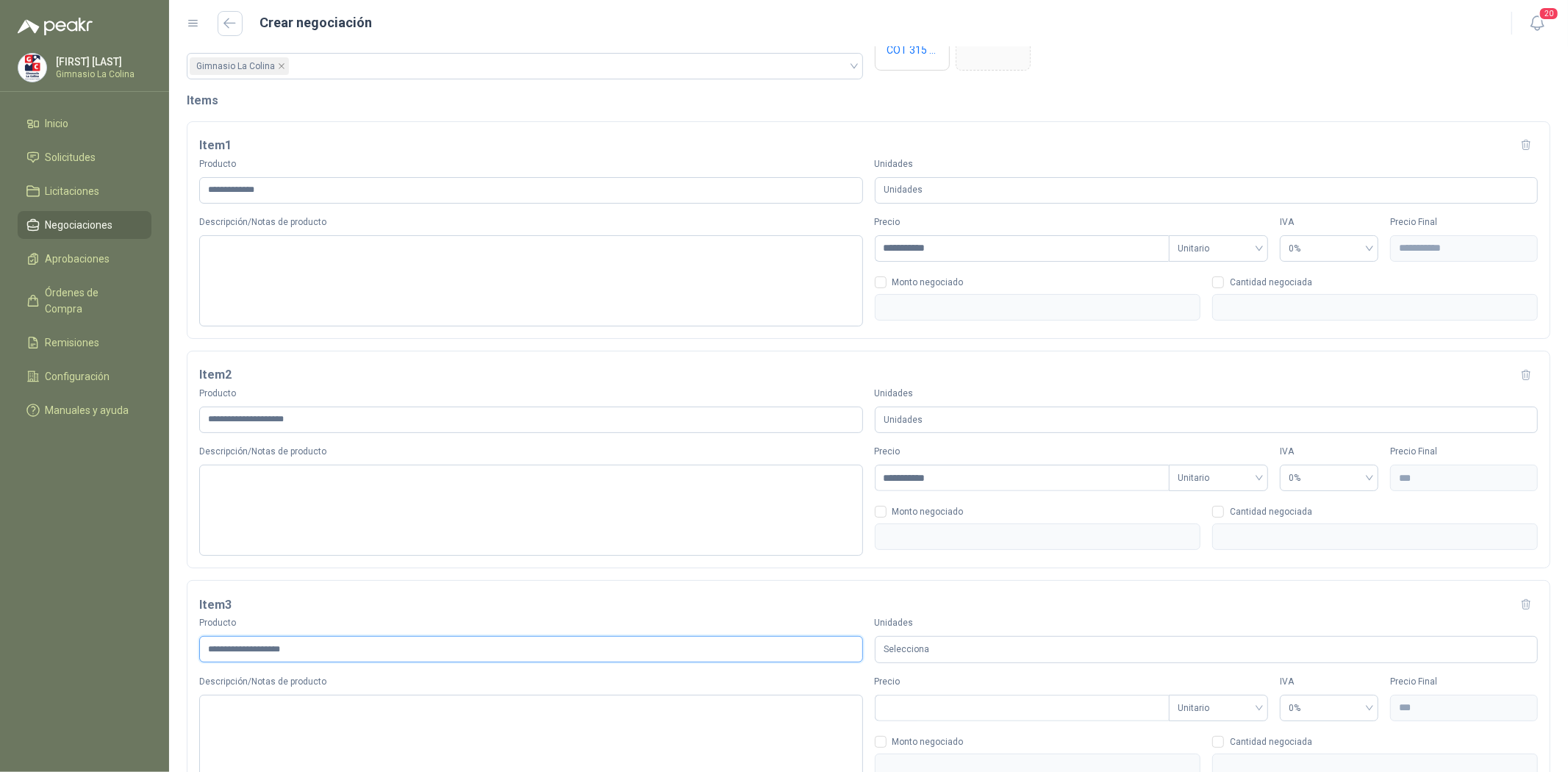 scroll, scrollTop: 222, scrollLeft: 0, axis: vertical 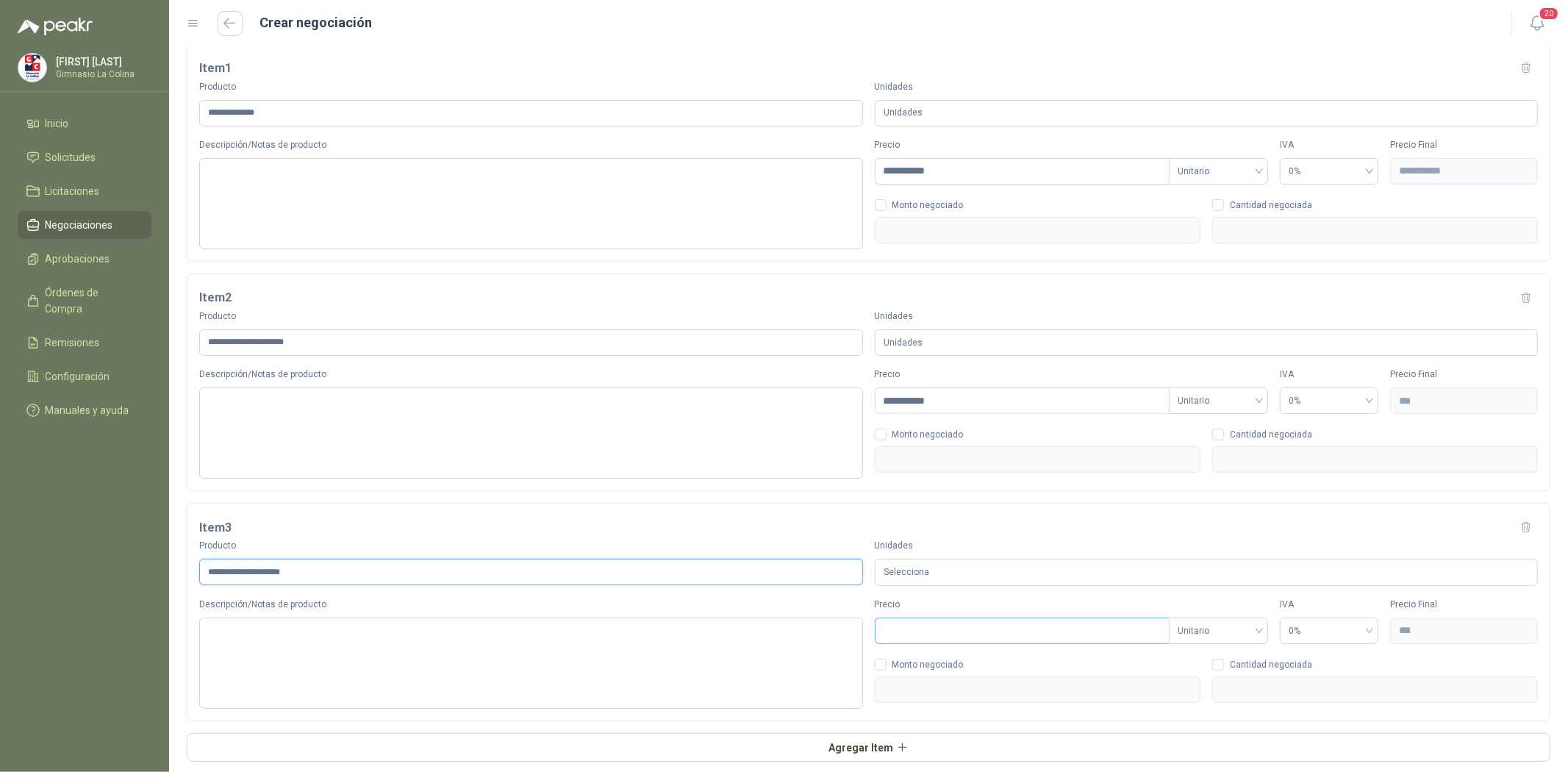 type on "**********" 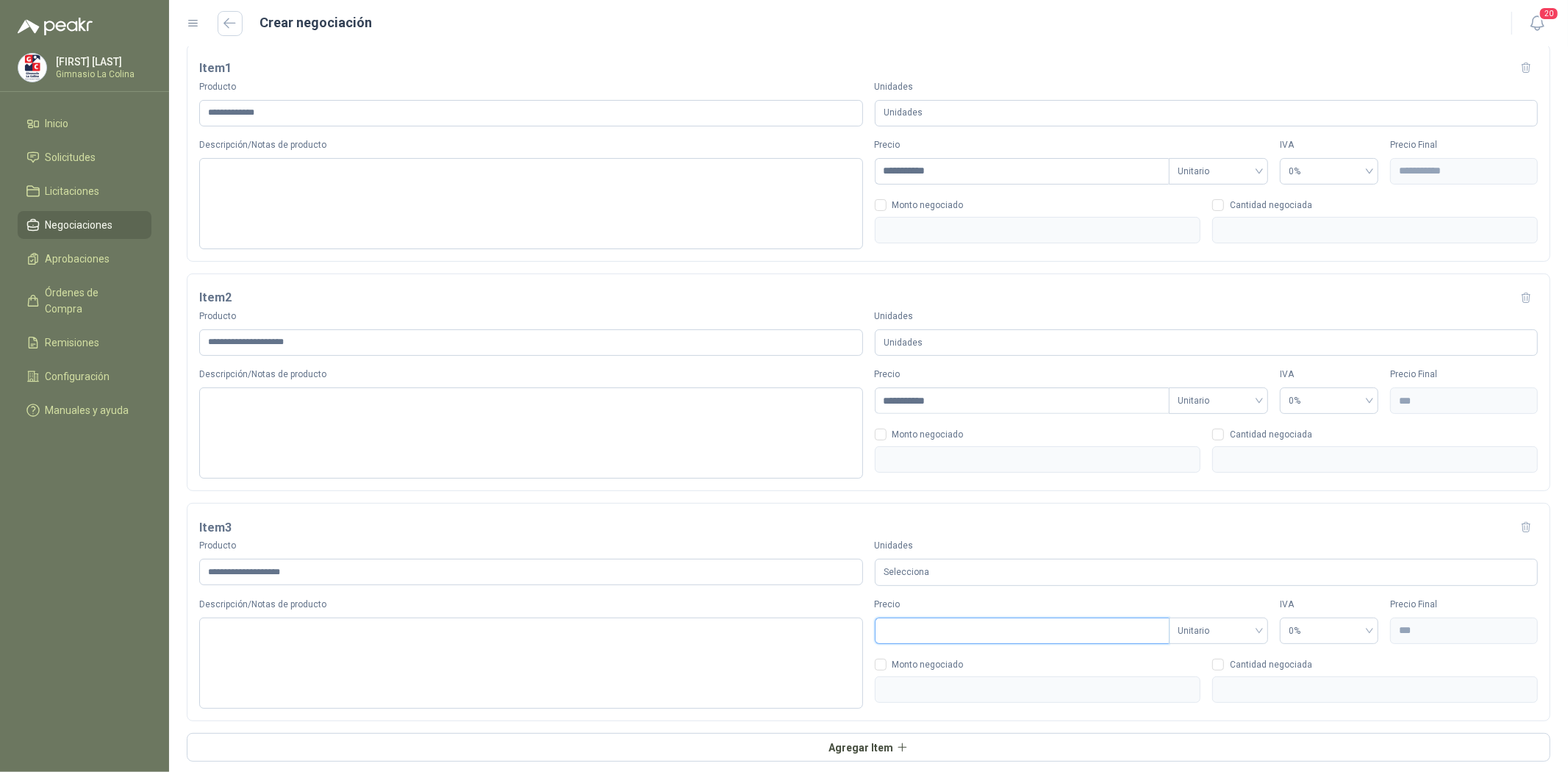 click on "Precio" at bounding box center [1023, 631] 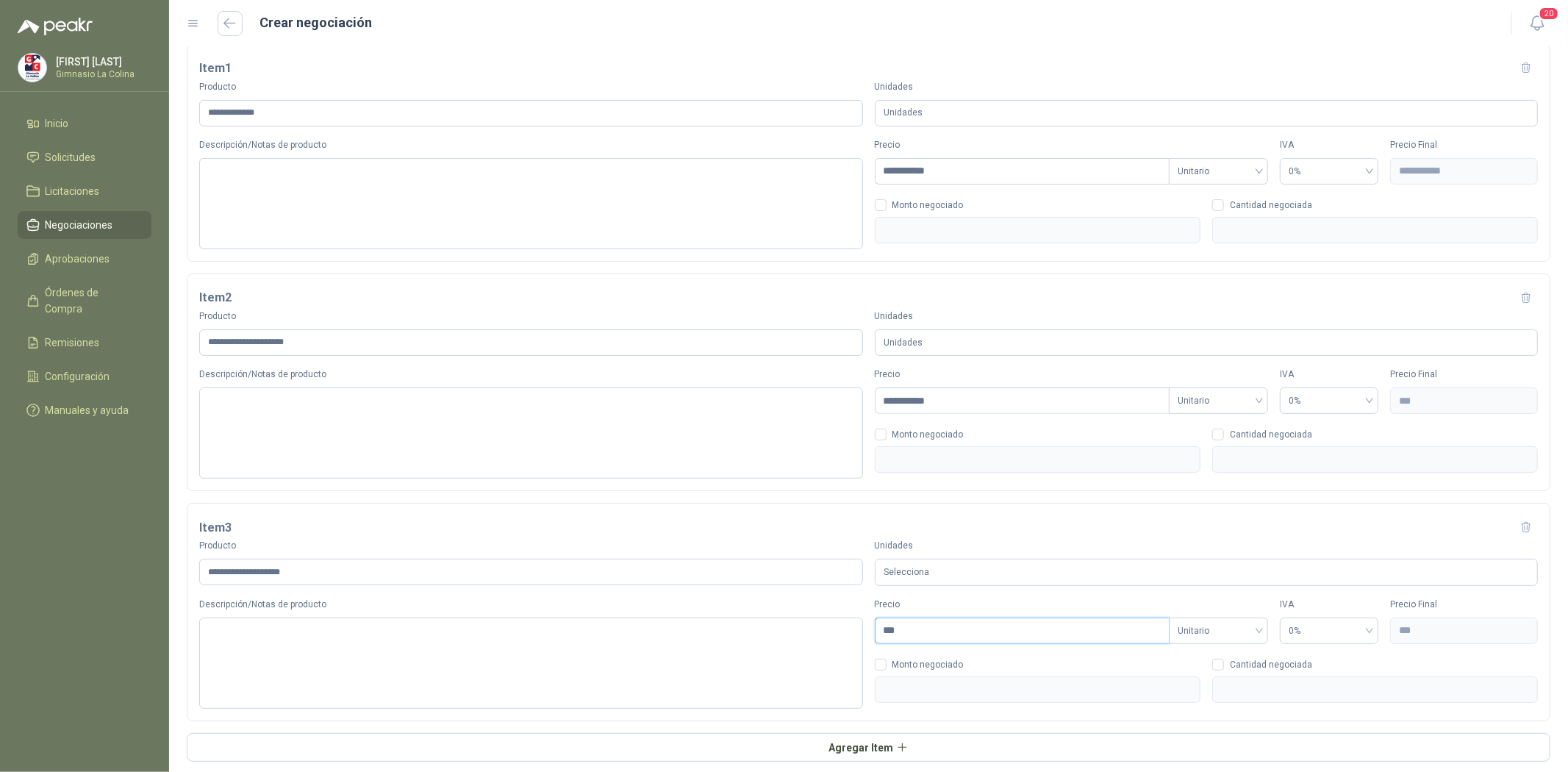 type on "****" 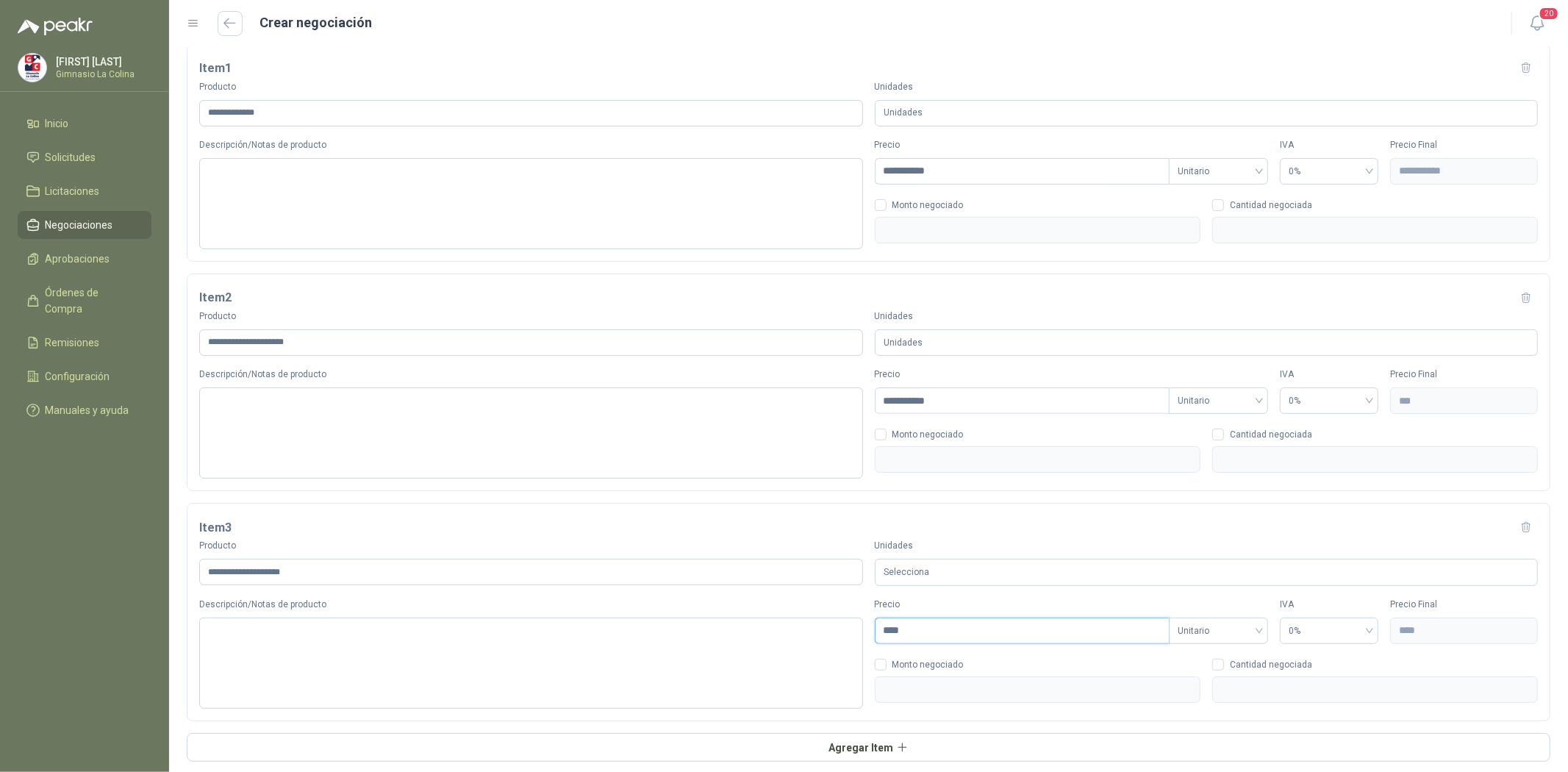 type on "*****" 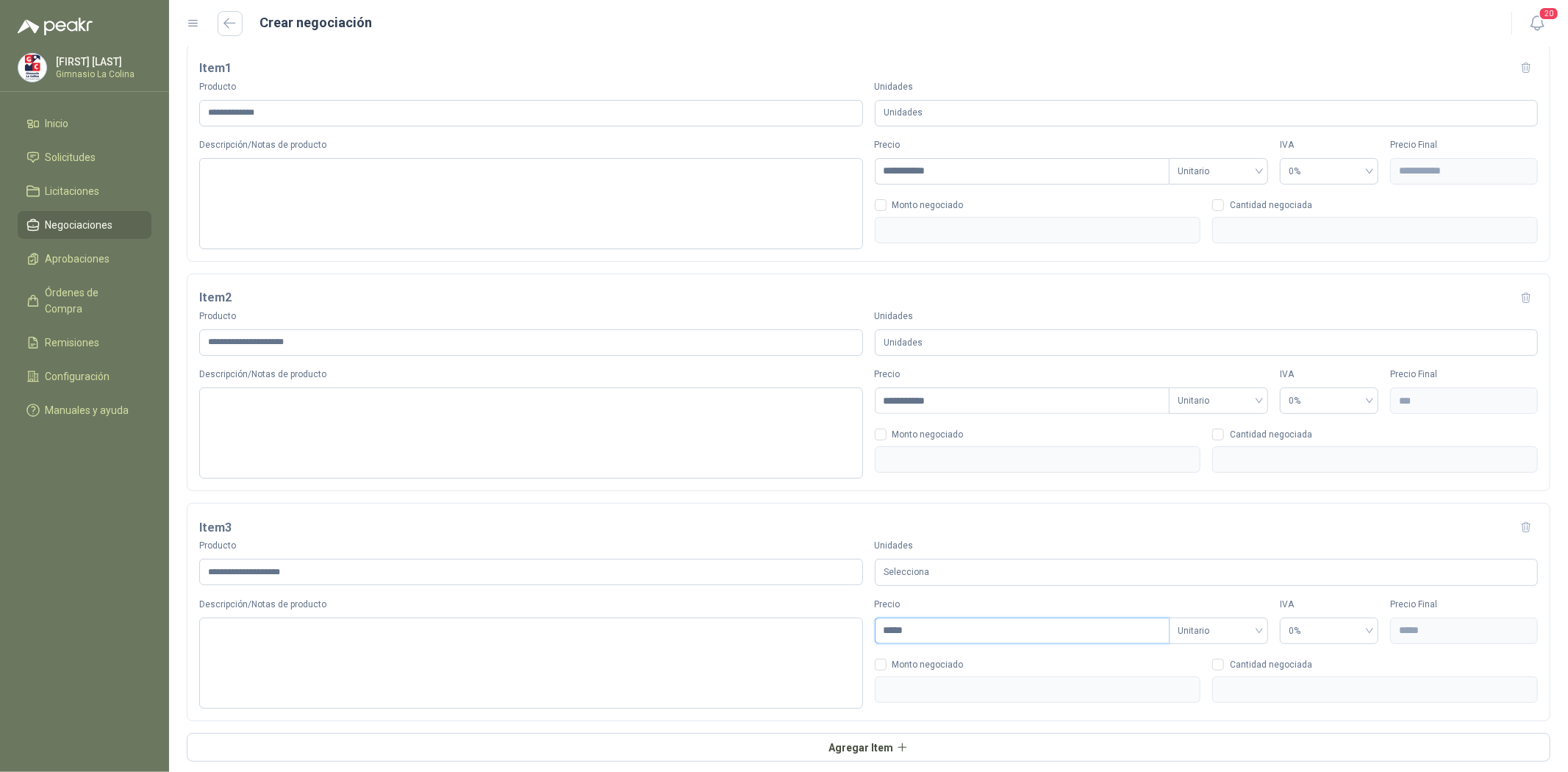 type on "*******" 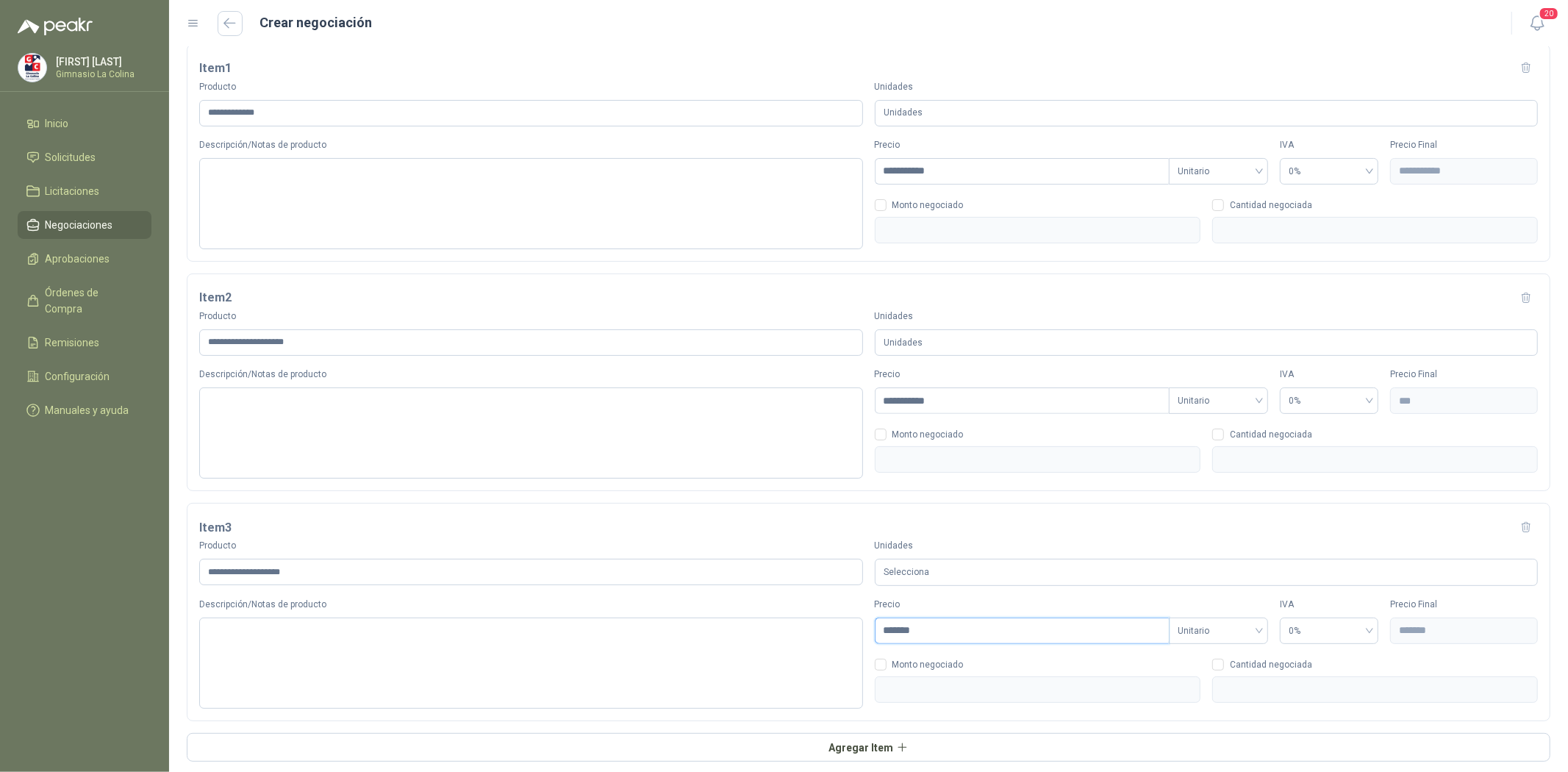 type on "********" 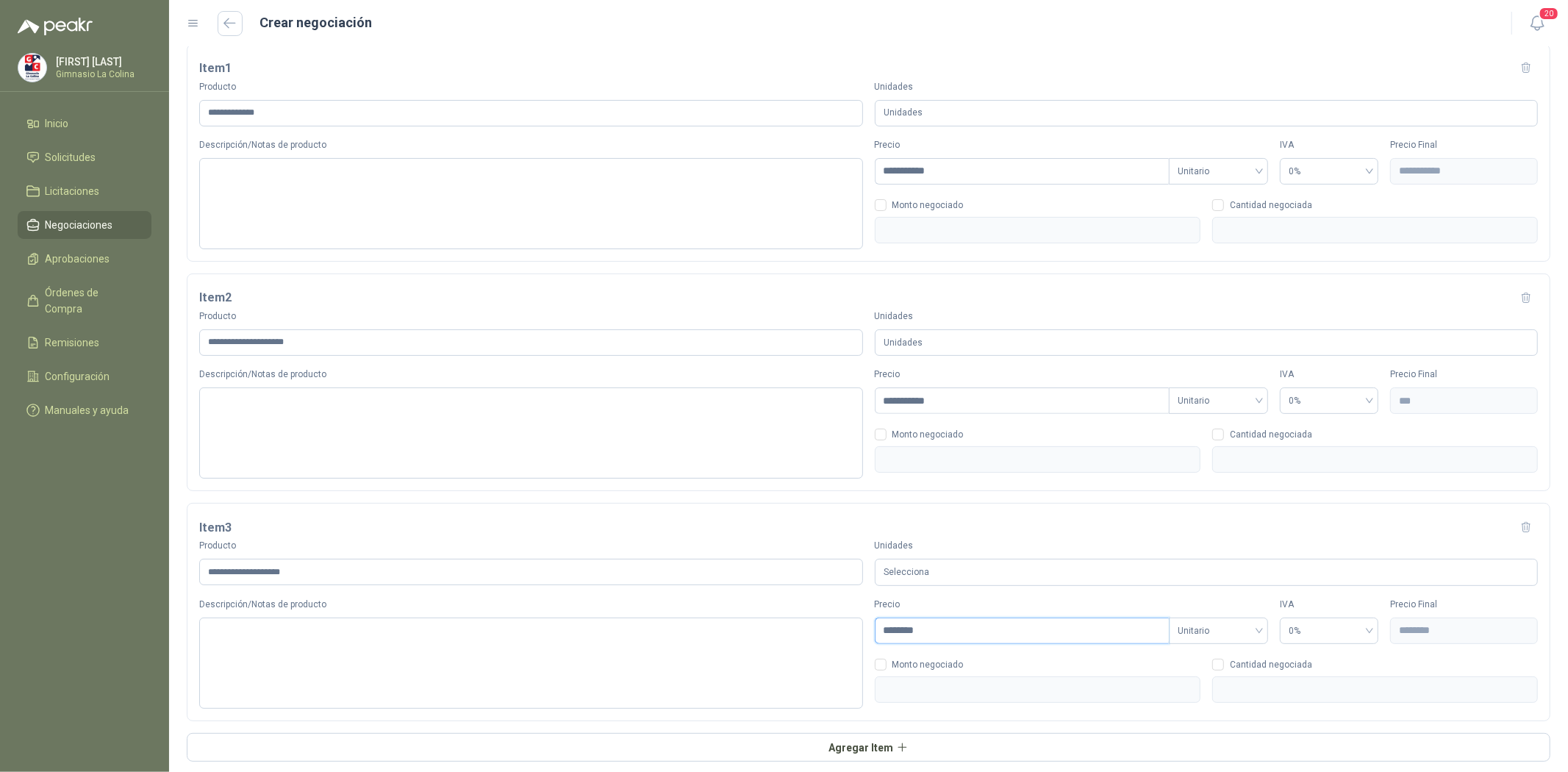 type on "*********" 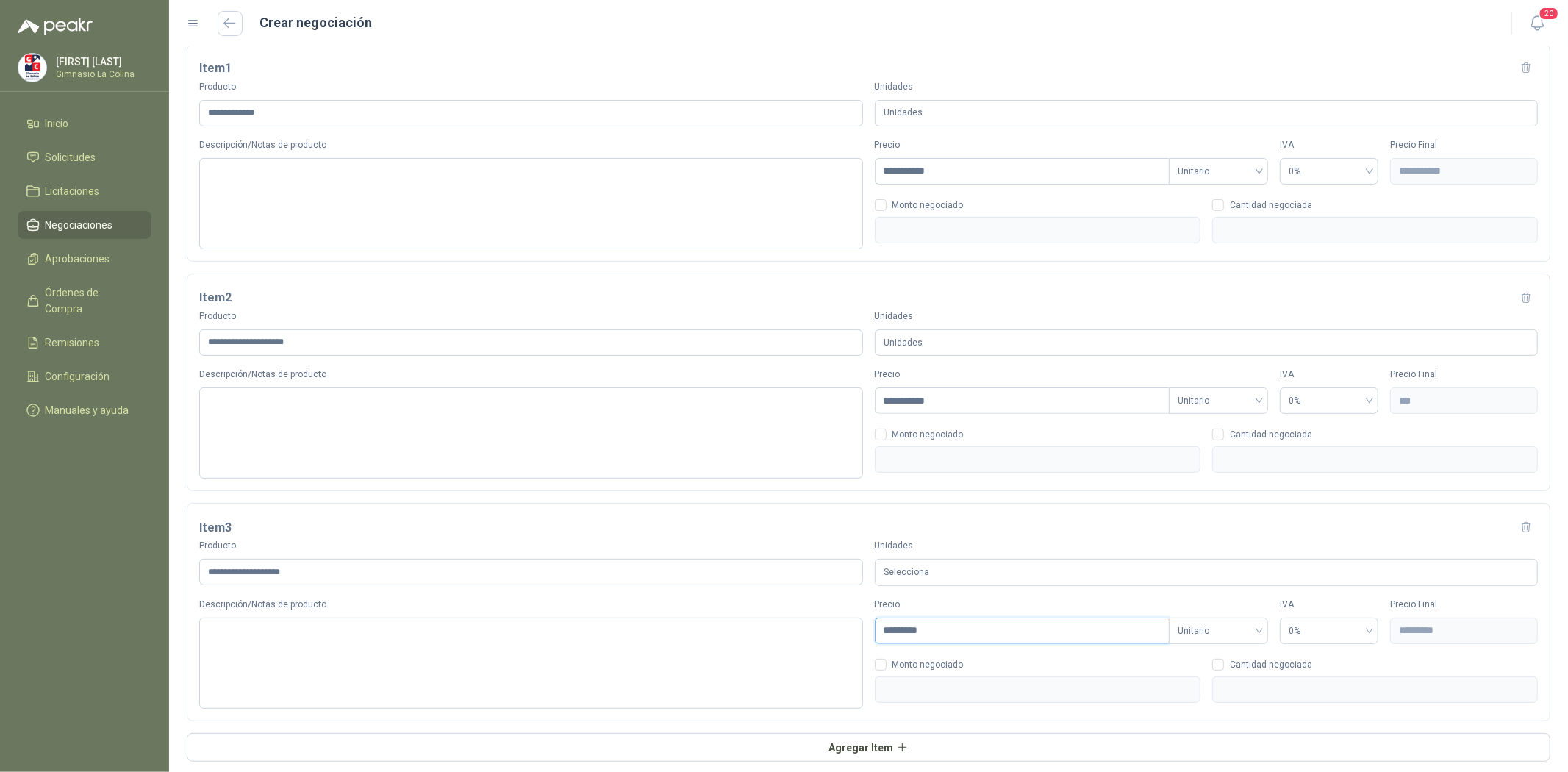 type on "*********" 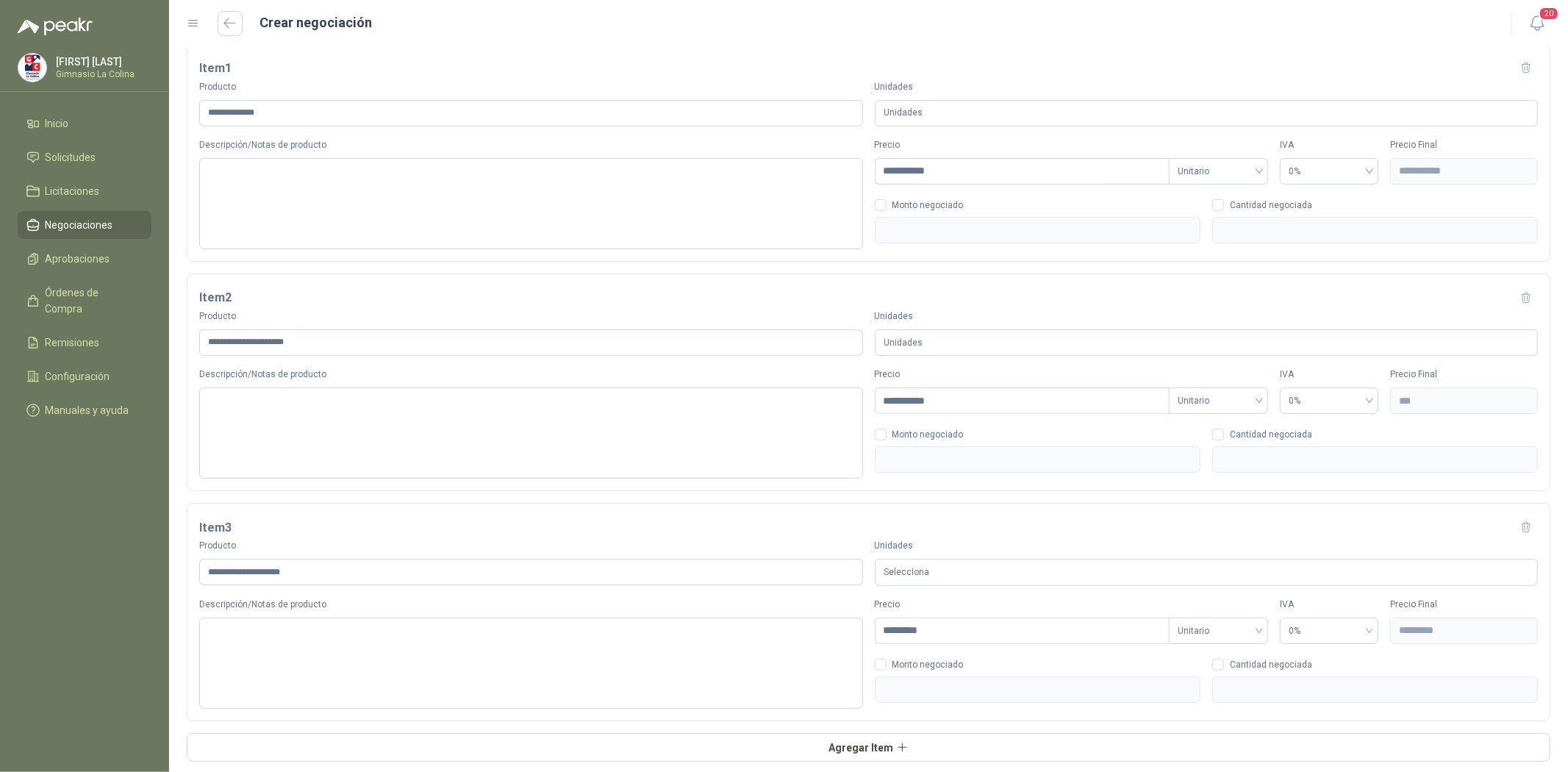 click on "Selecciona" at bounding box center (1206, 572) 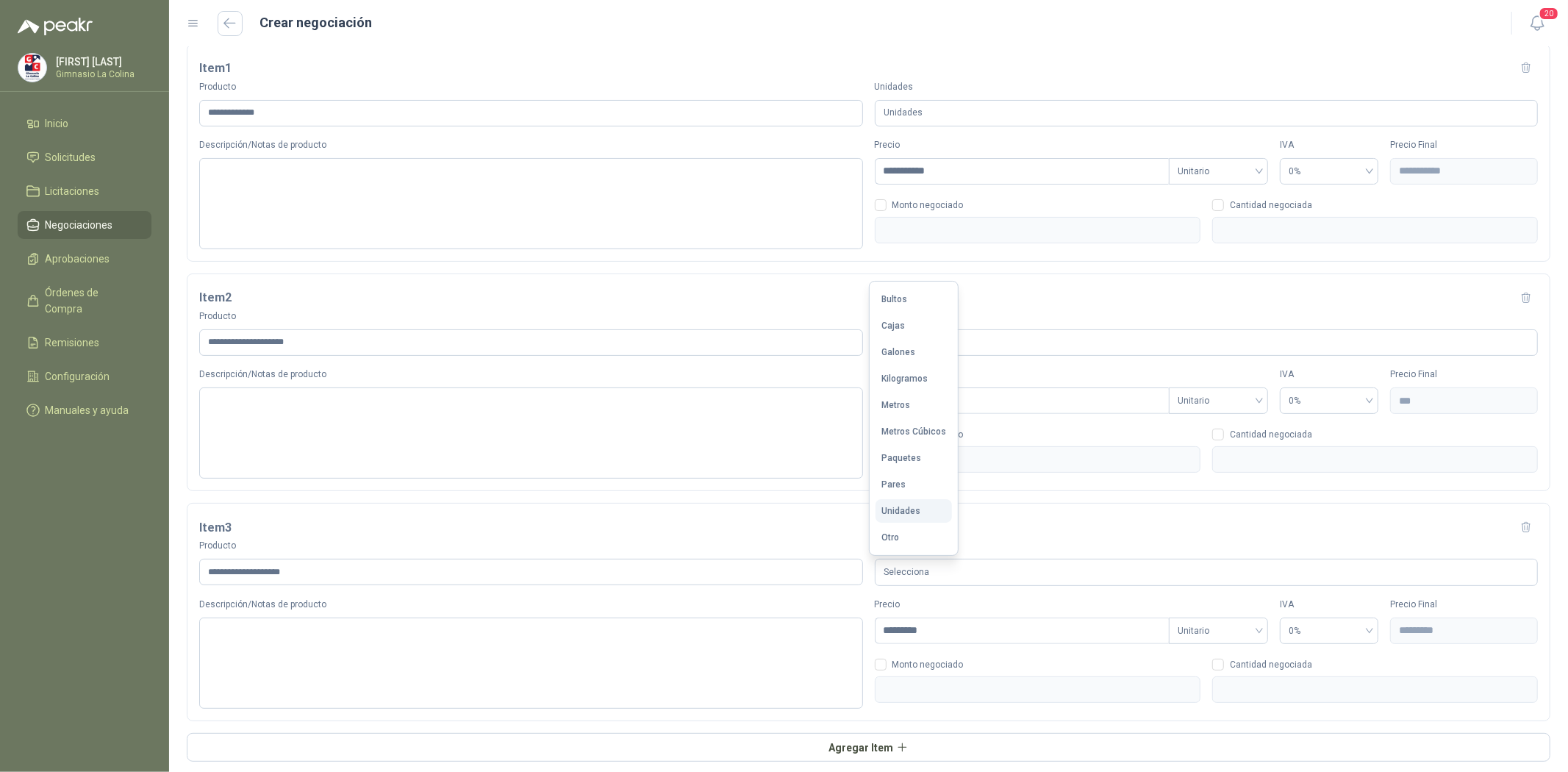 click on "Unidades" at bounding box center (914, 511) 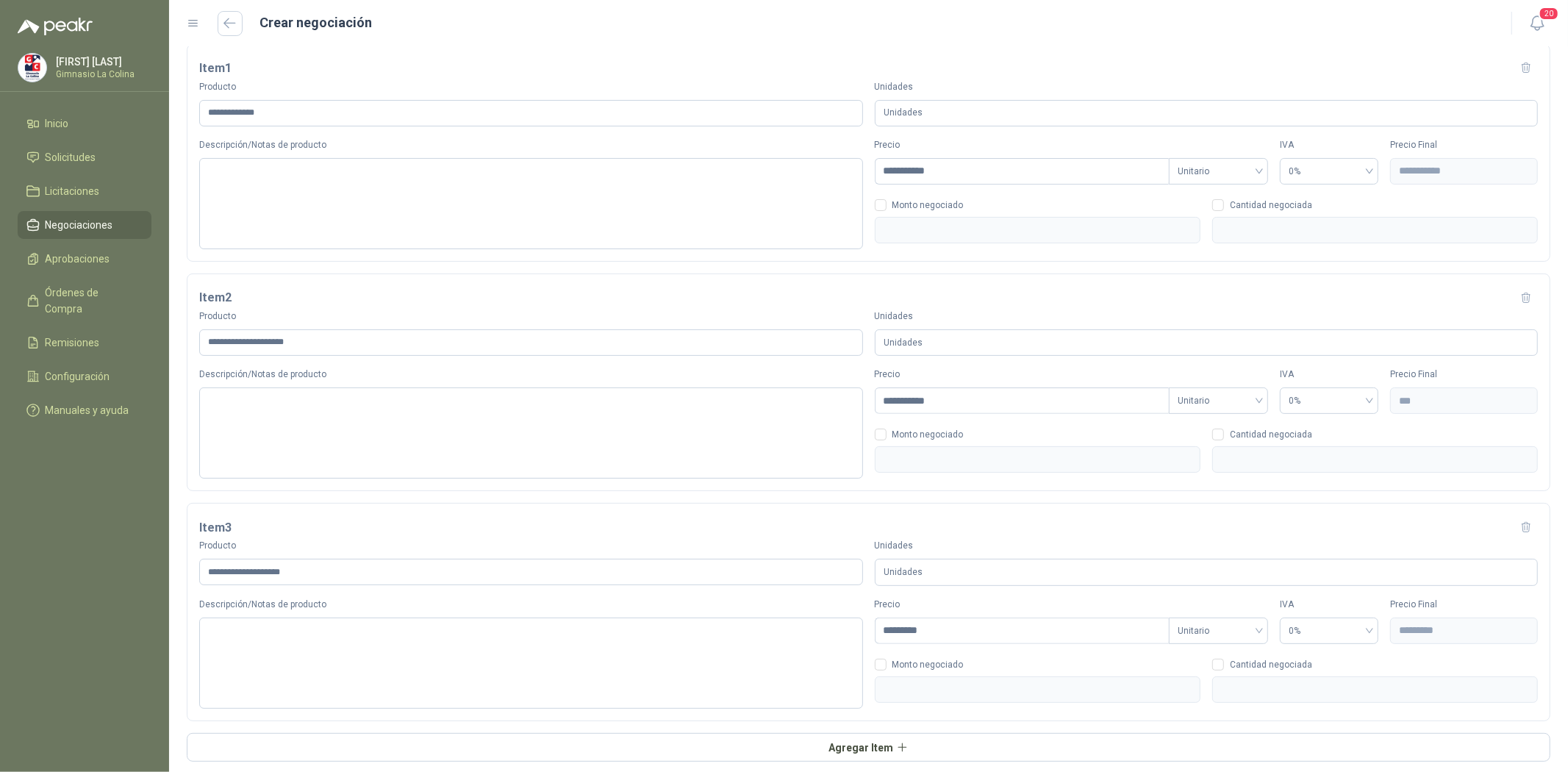 scroll, scrollTop: 289, scrollLeft: 0, axis: vertical 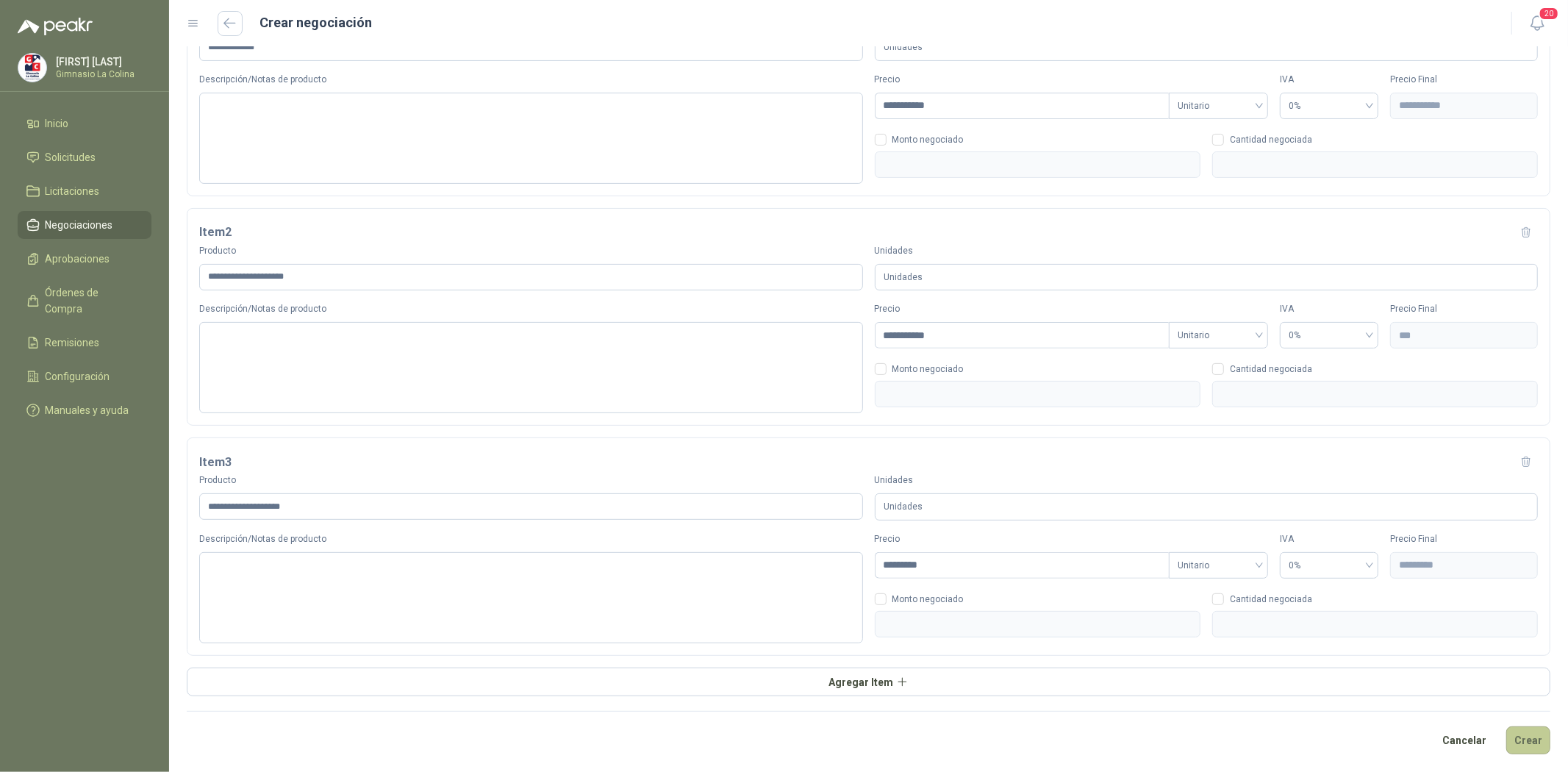 click on "Crear" at bounding box center [1528, 740] 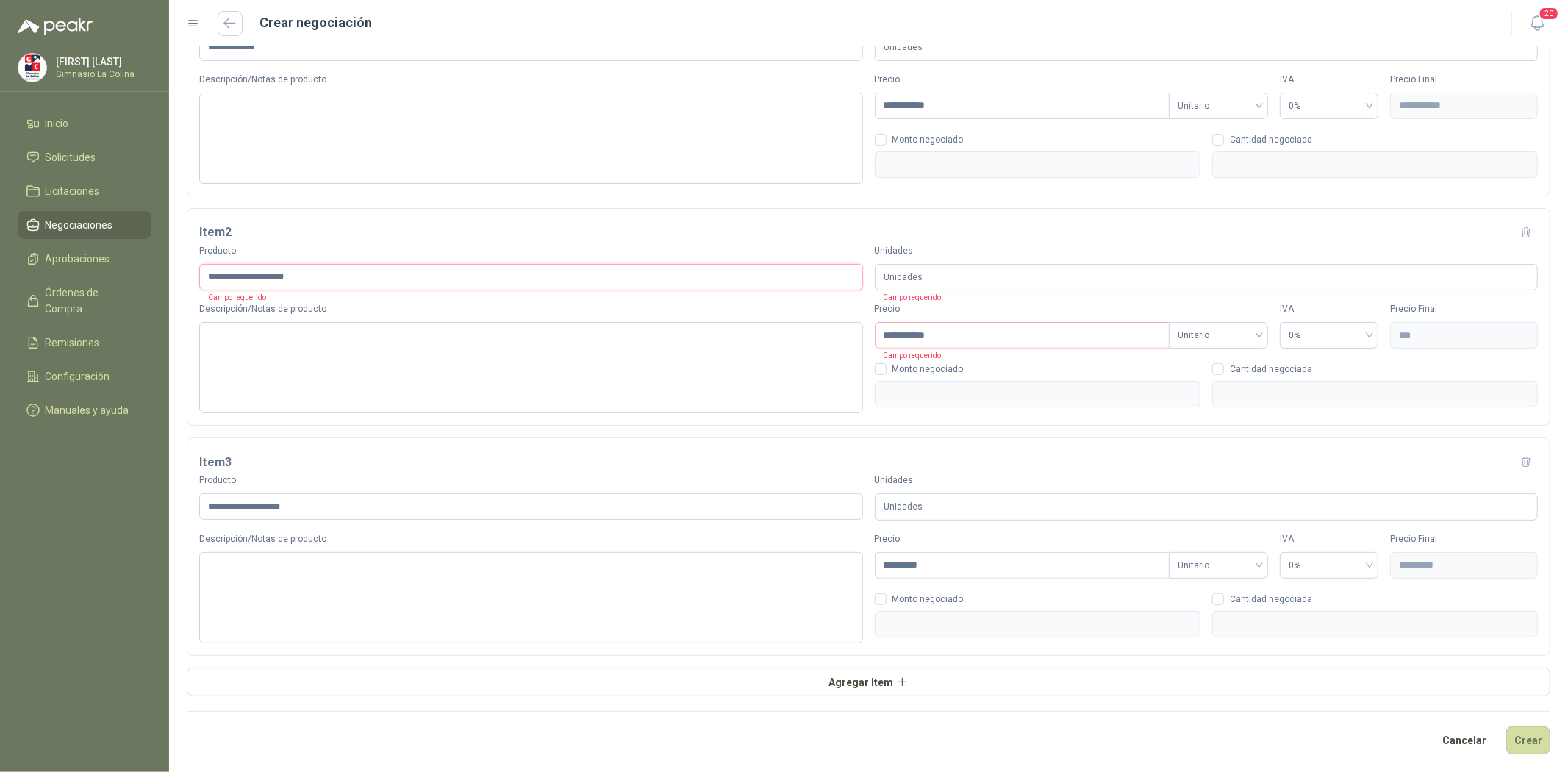 click on "**********" at bounding box center [531, 277] 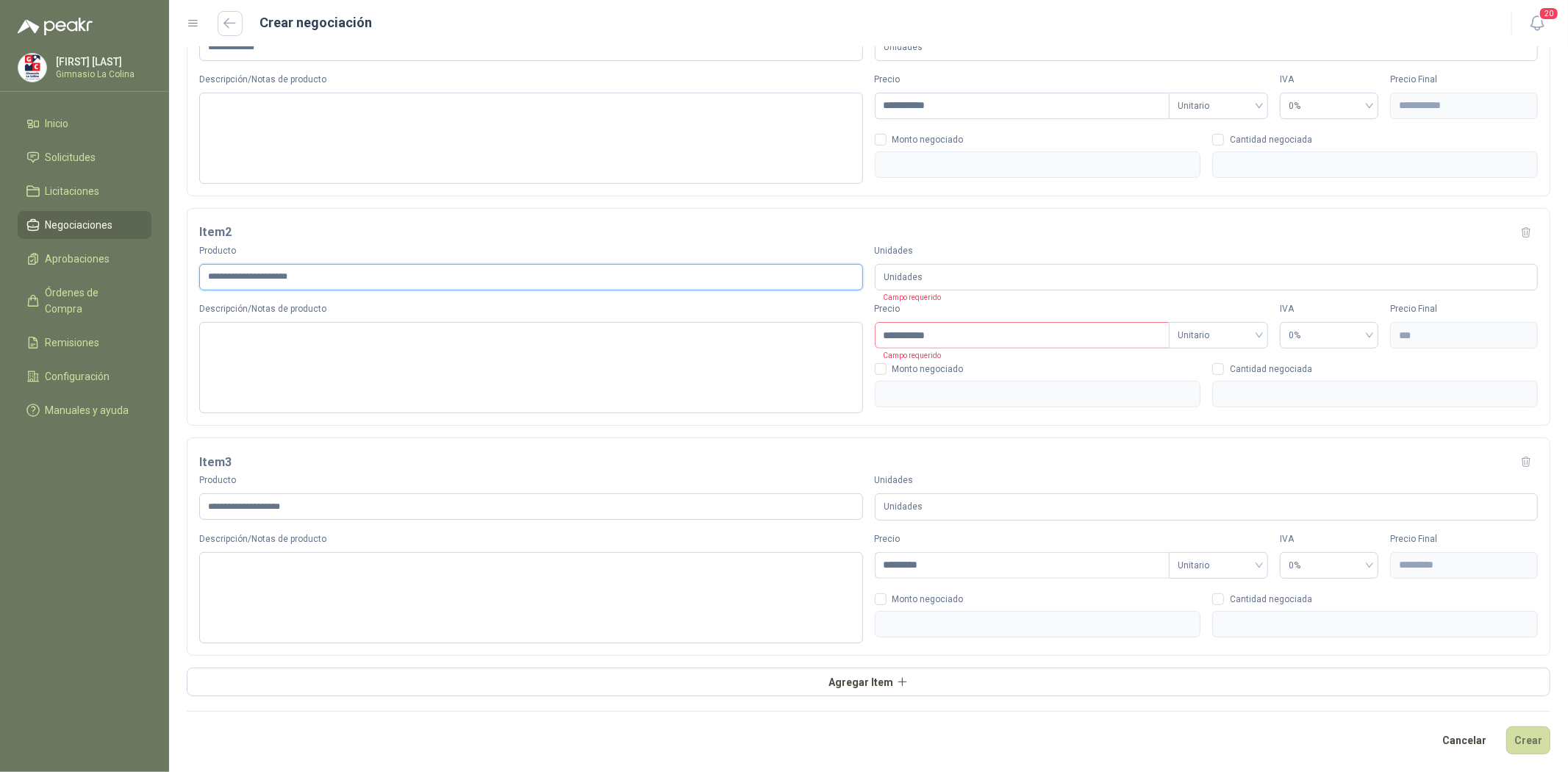type on "**********" 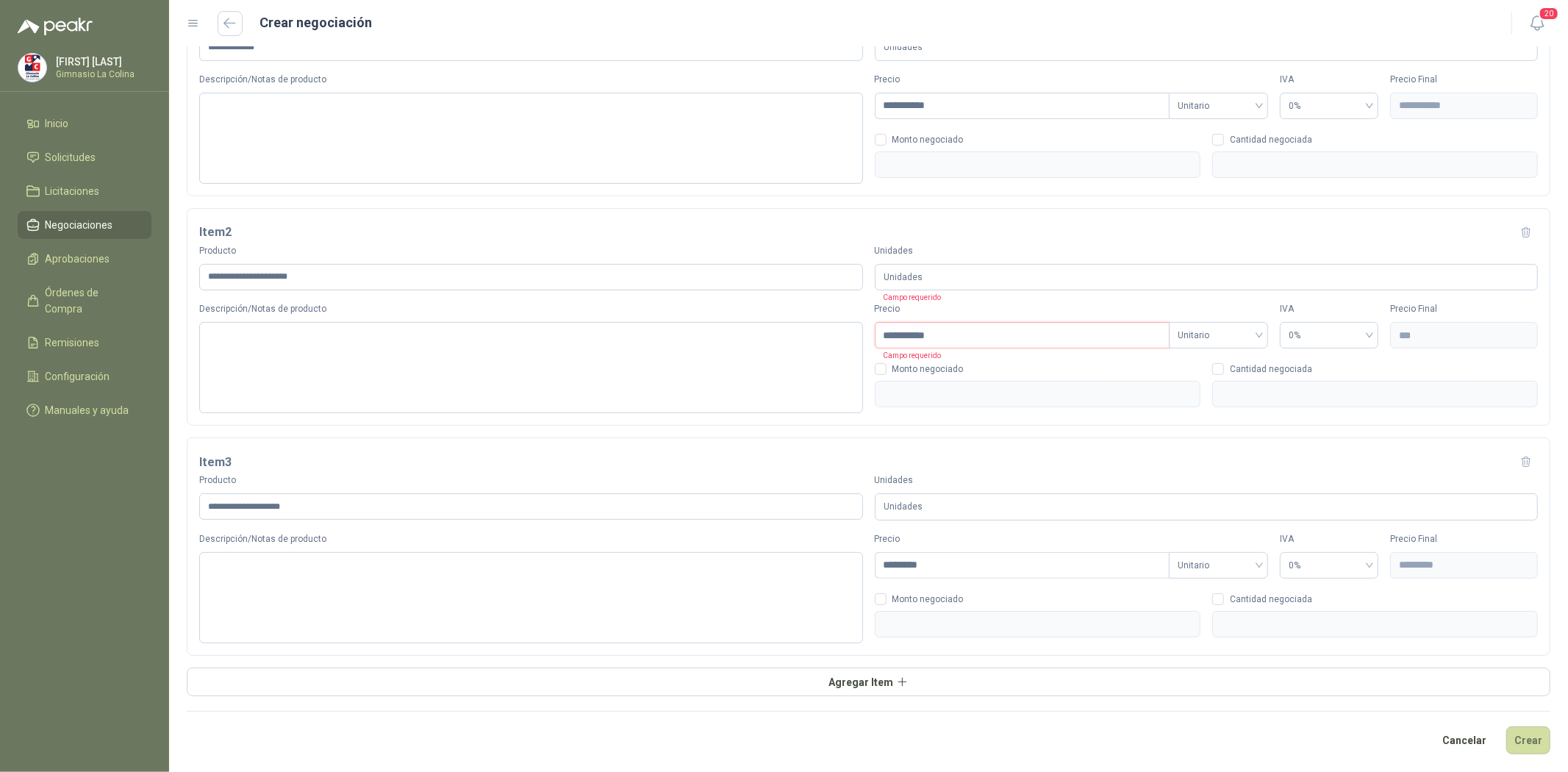 click on "**********" at bounding box center [1023, 335] 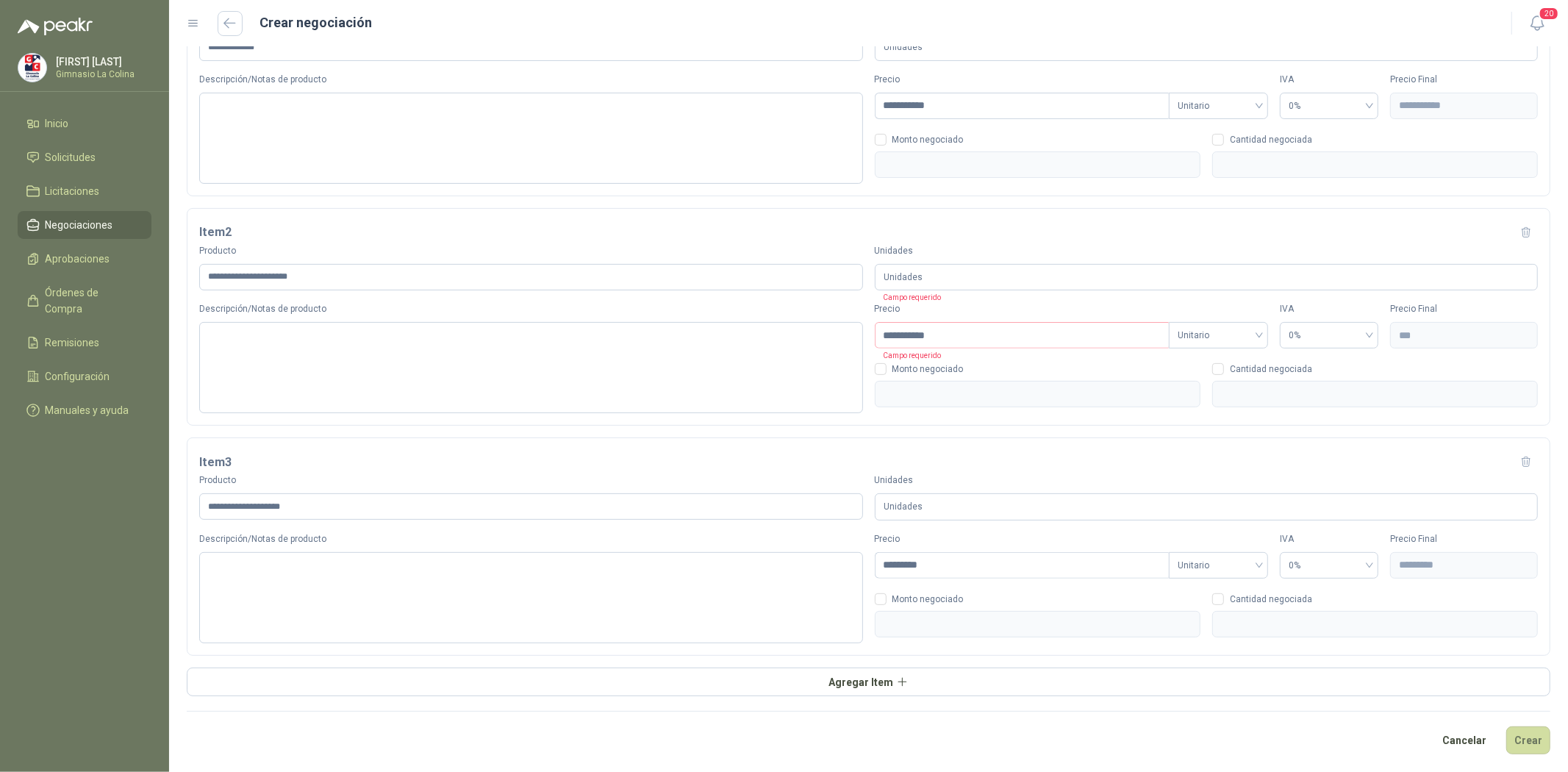 click on "Unidades" at bounding box center (1206, 277) 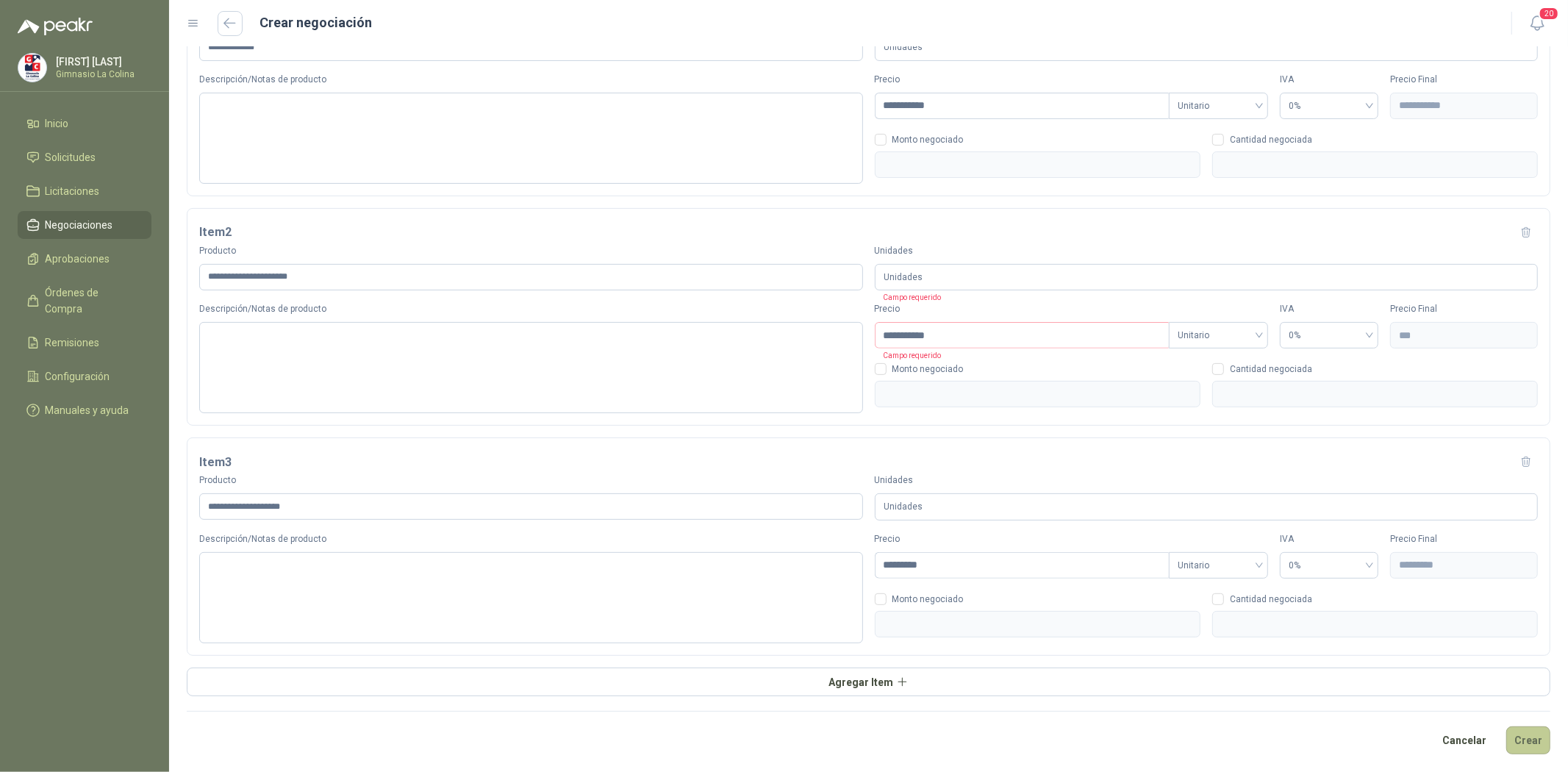 click on "Crear" at bounding box center (1528, 740) 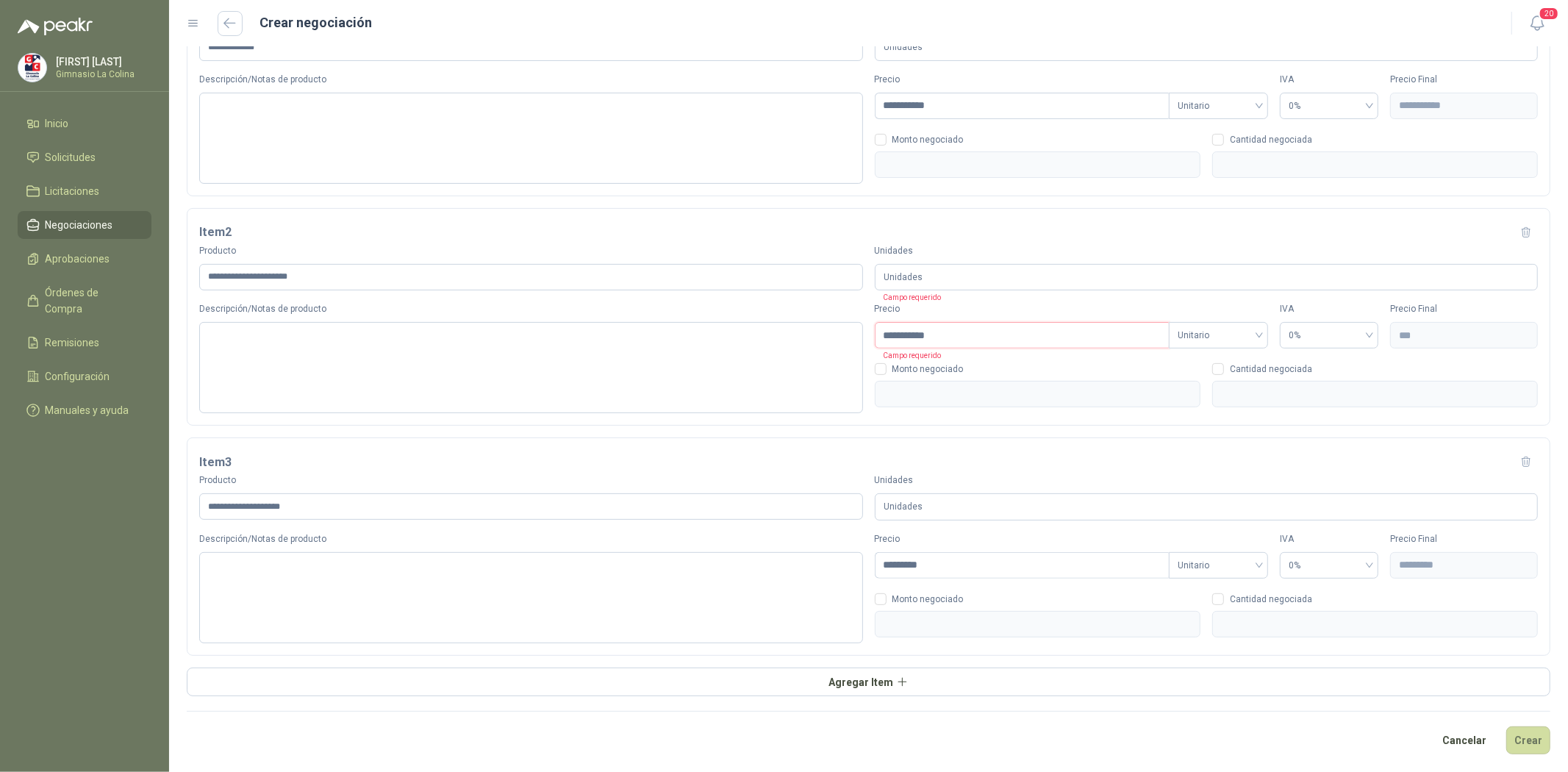 type on "*********" 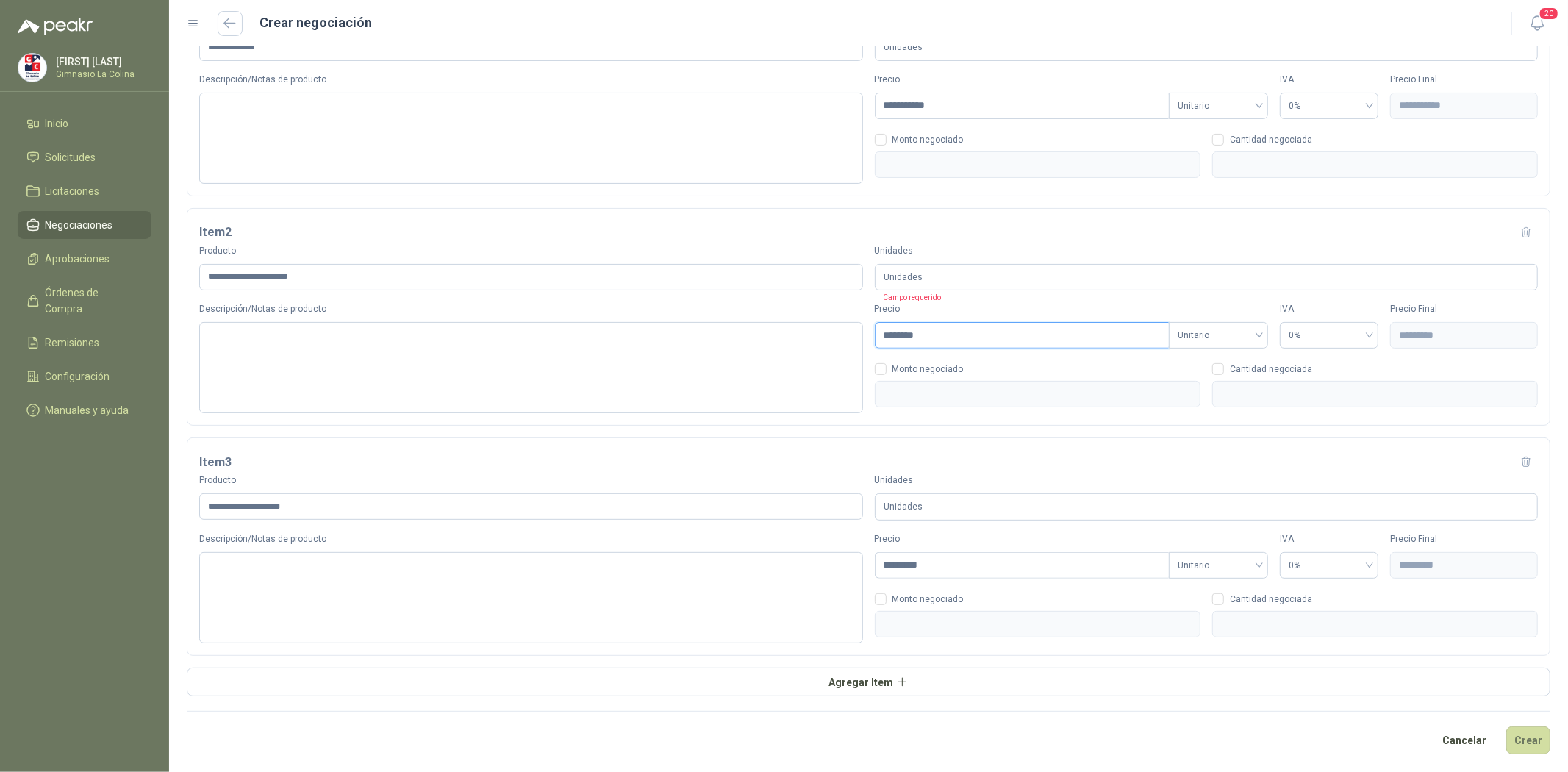 type on "*******" 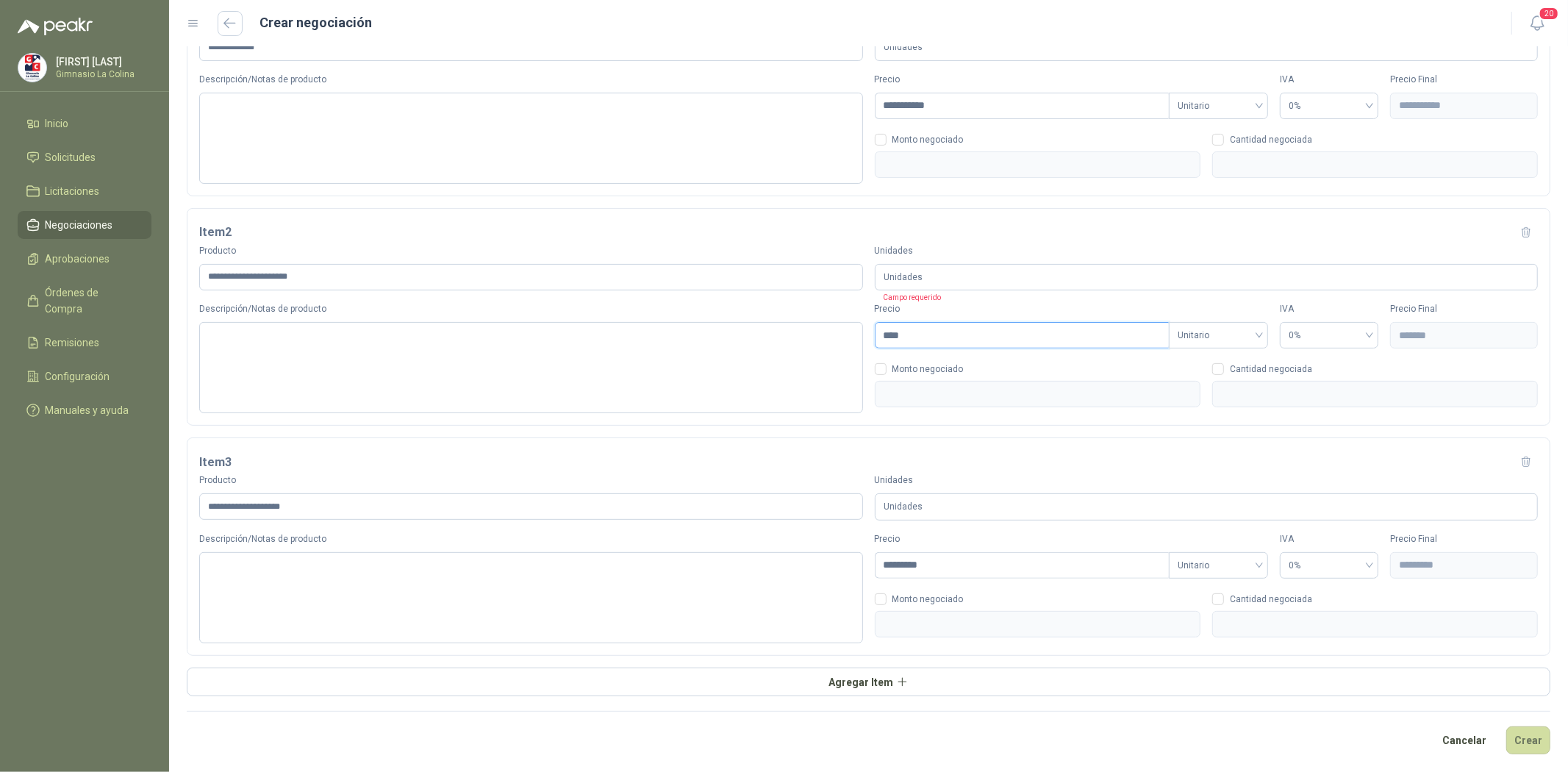 type on "***" 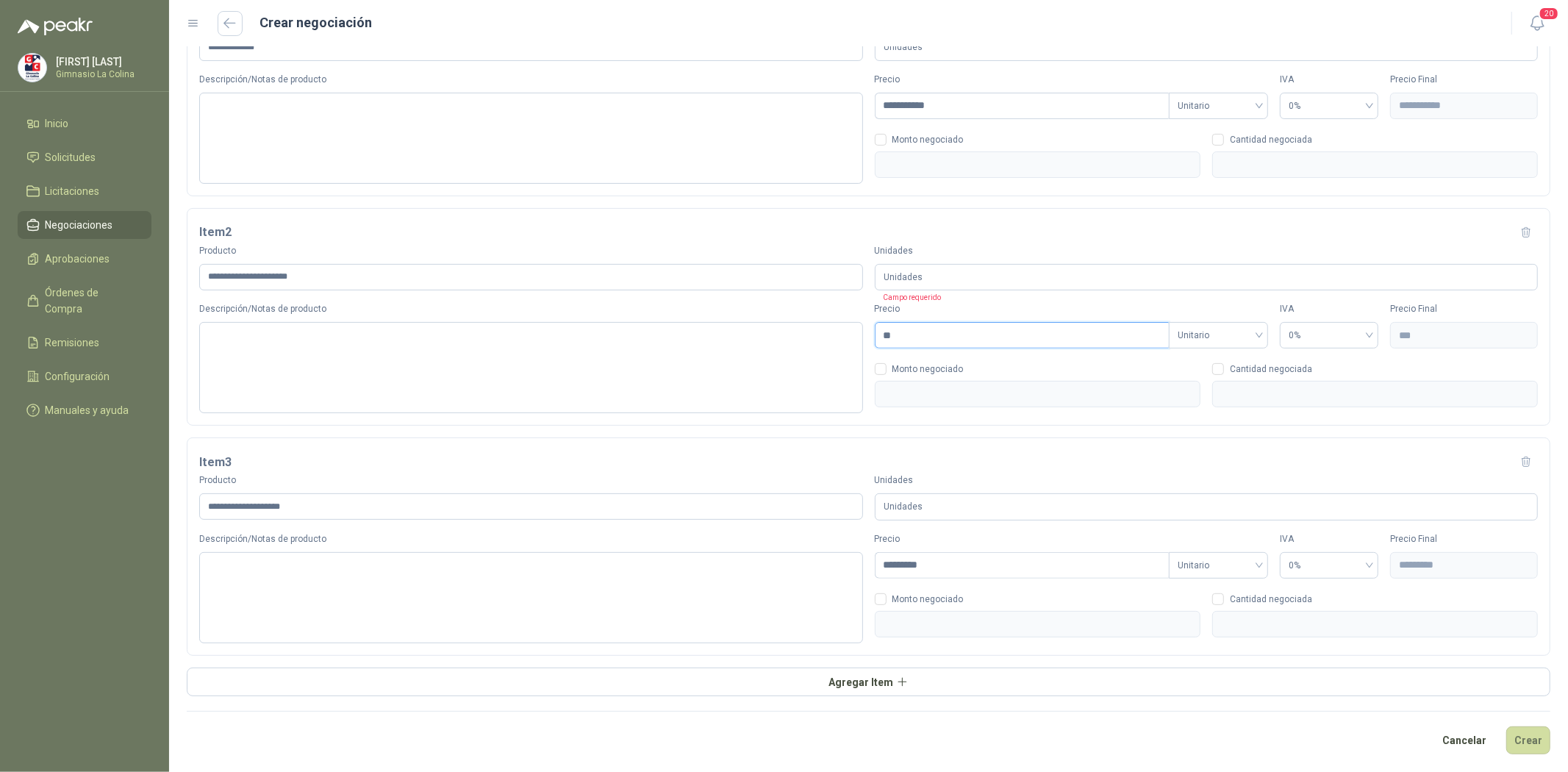type on "*" 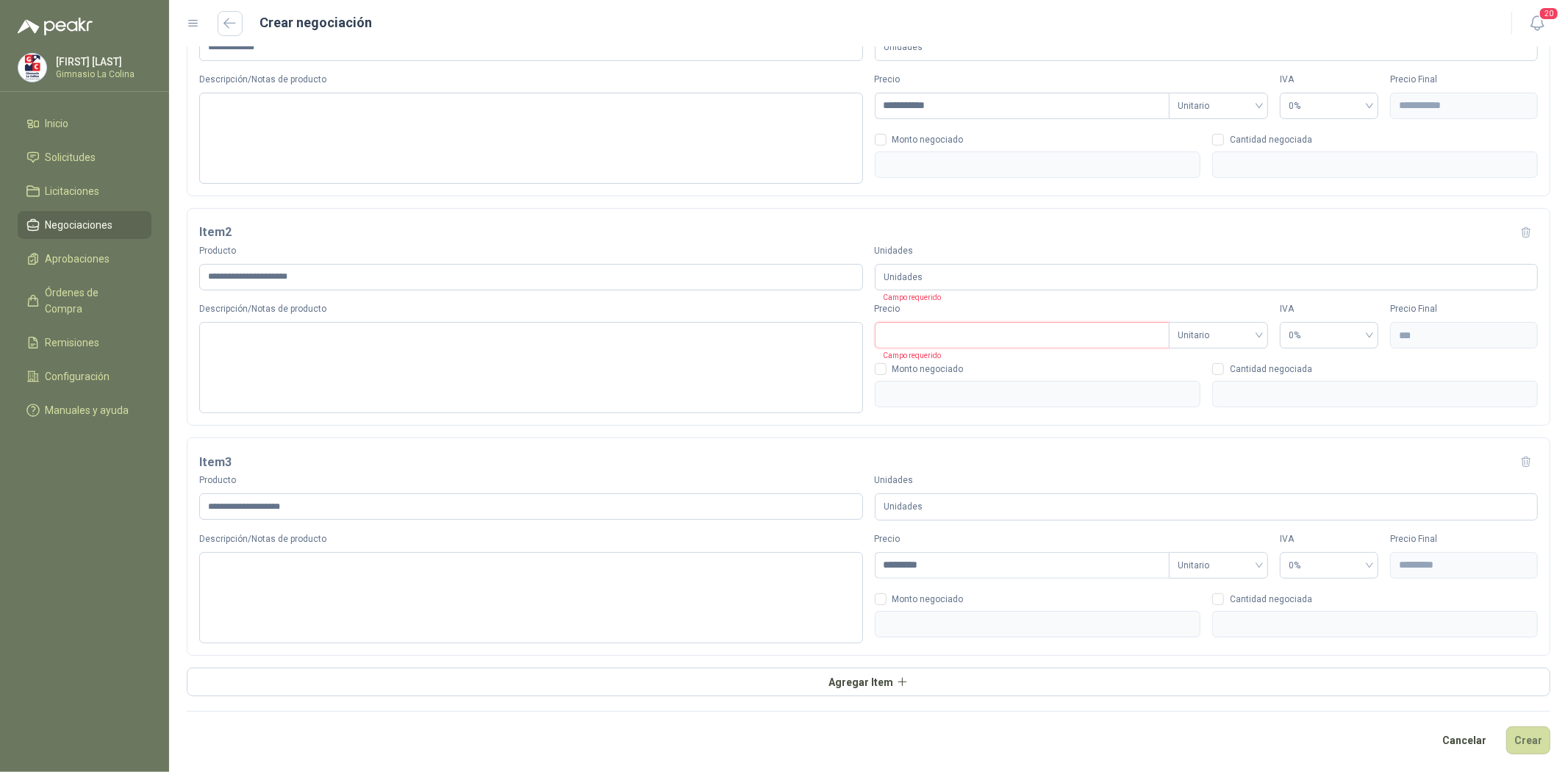 type on "***" 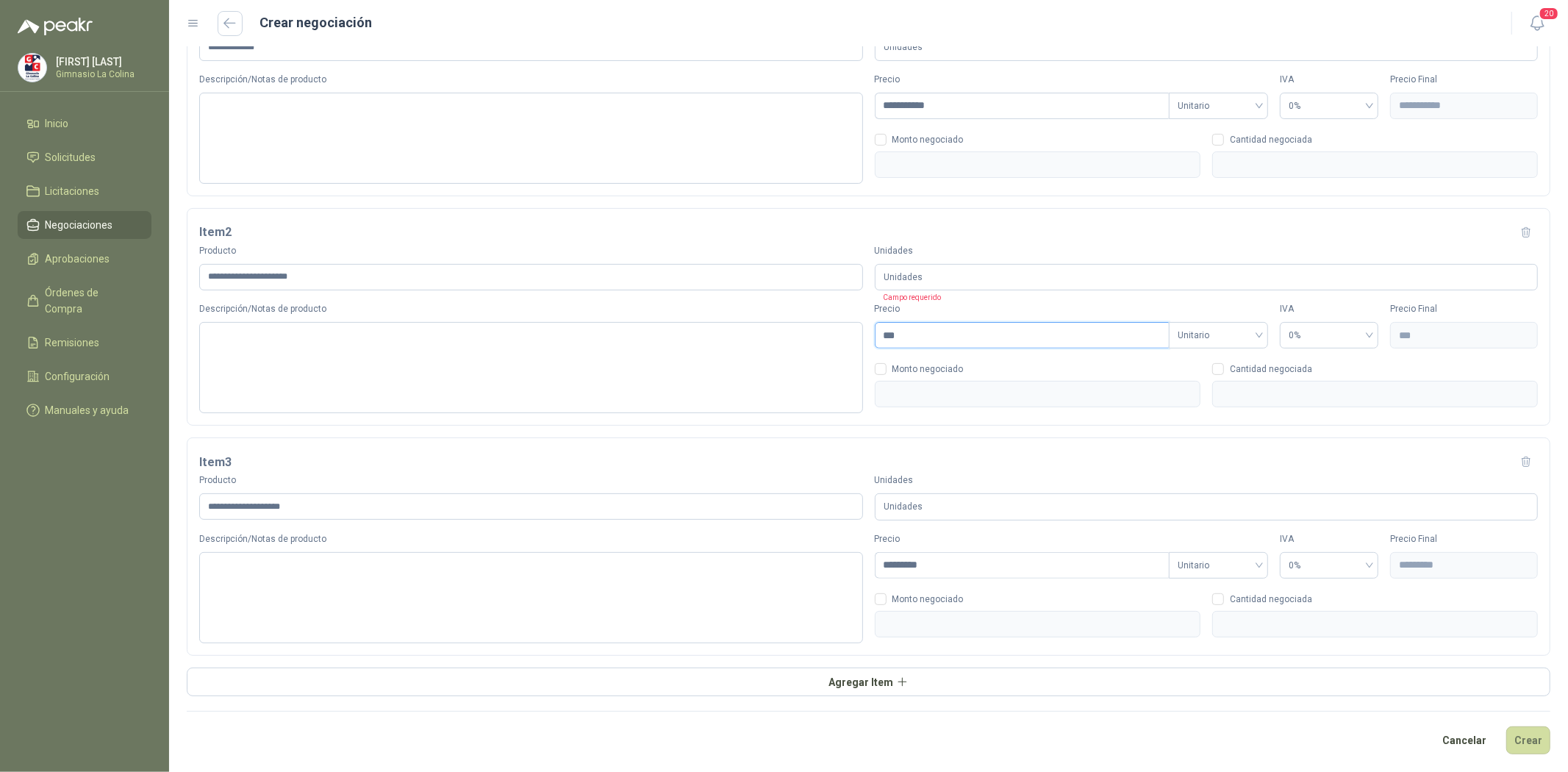 type on "****" 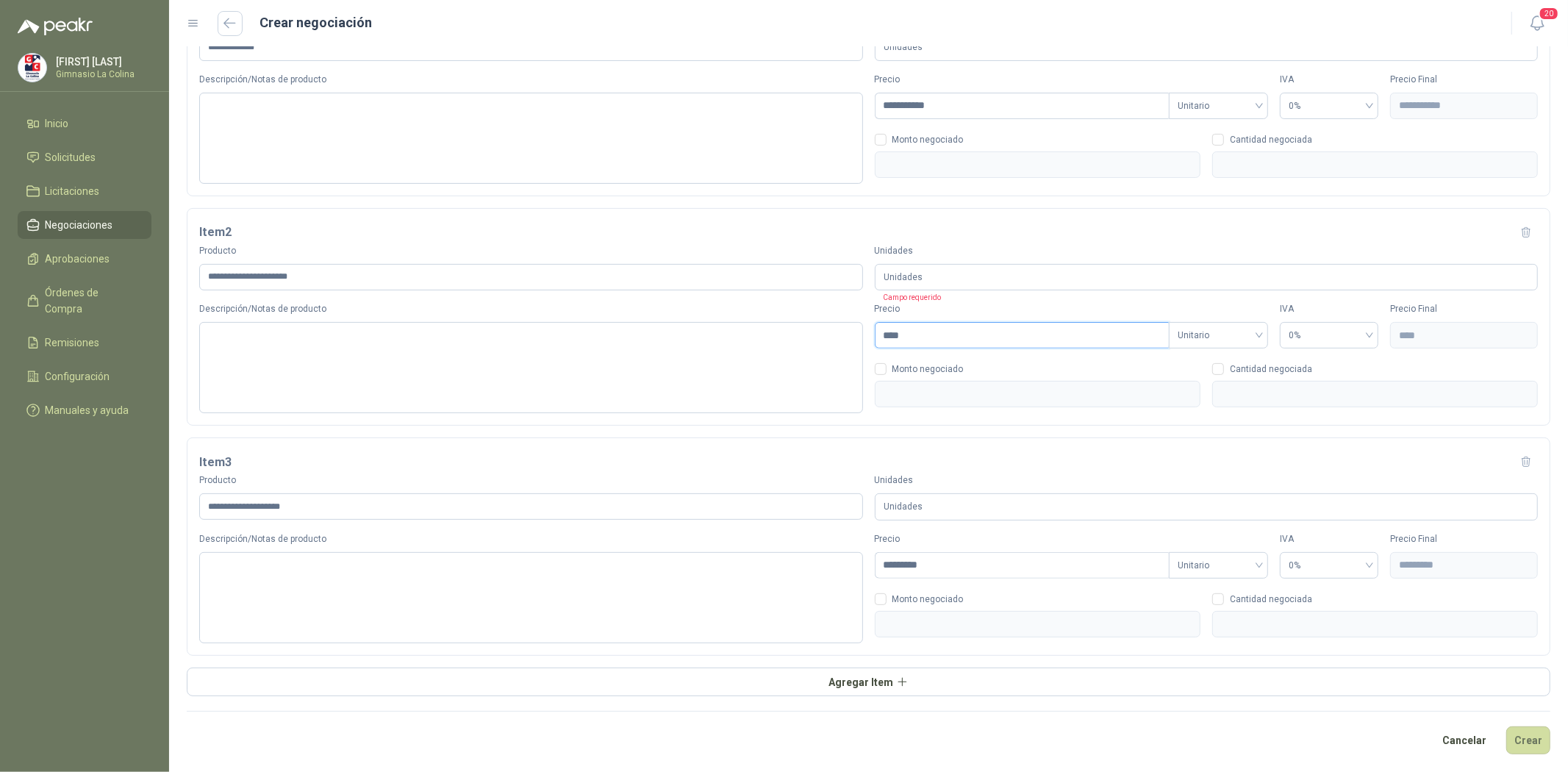 type on "*****" 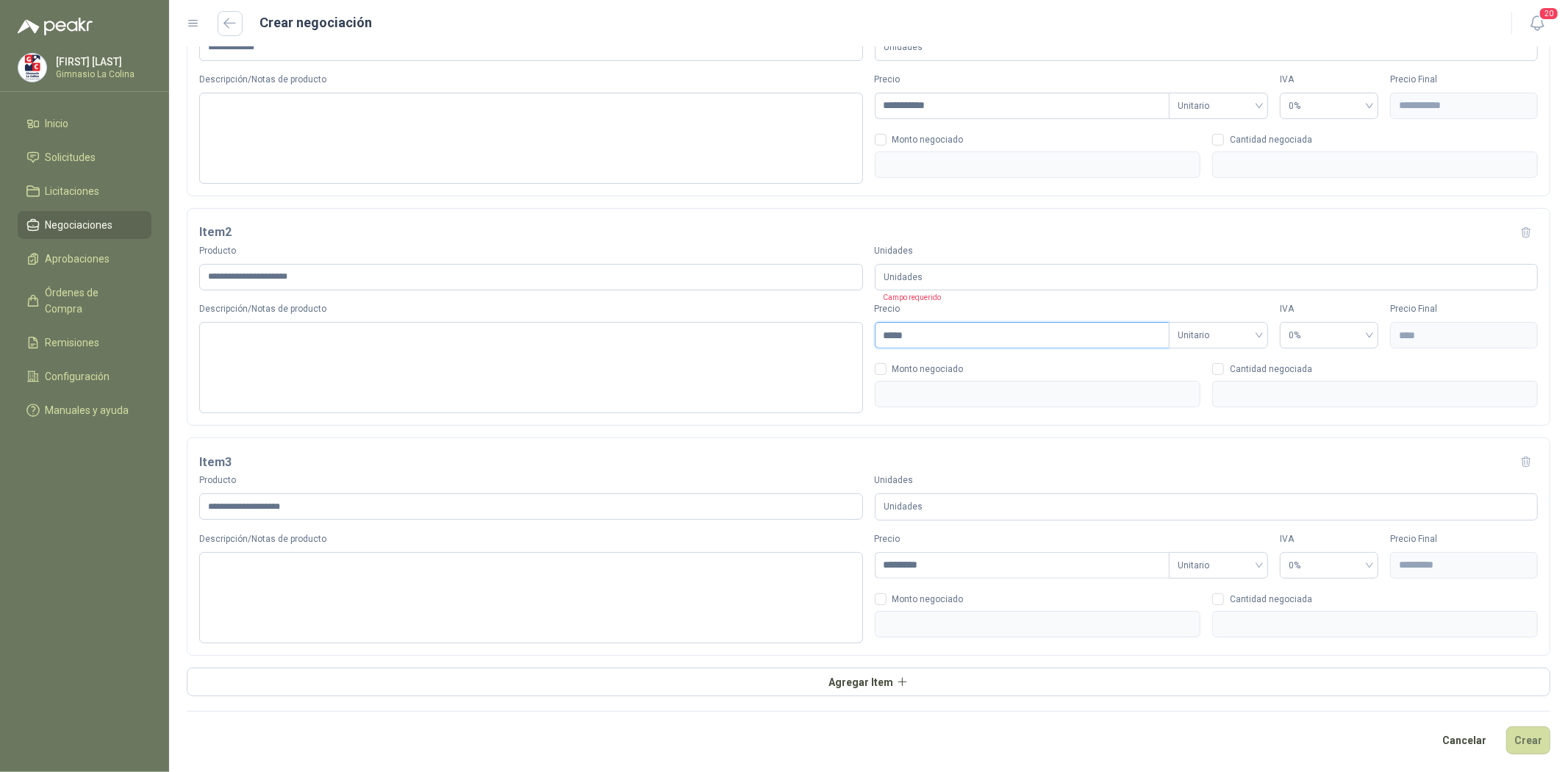 type on "*****" 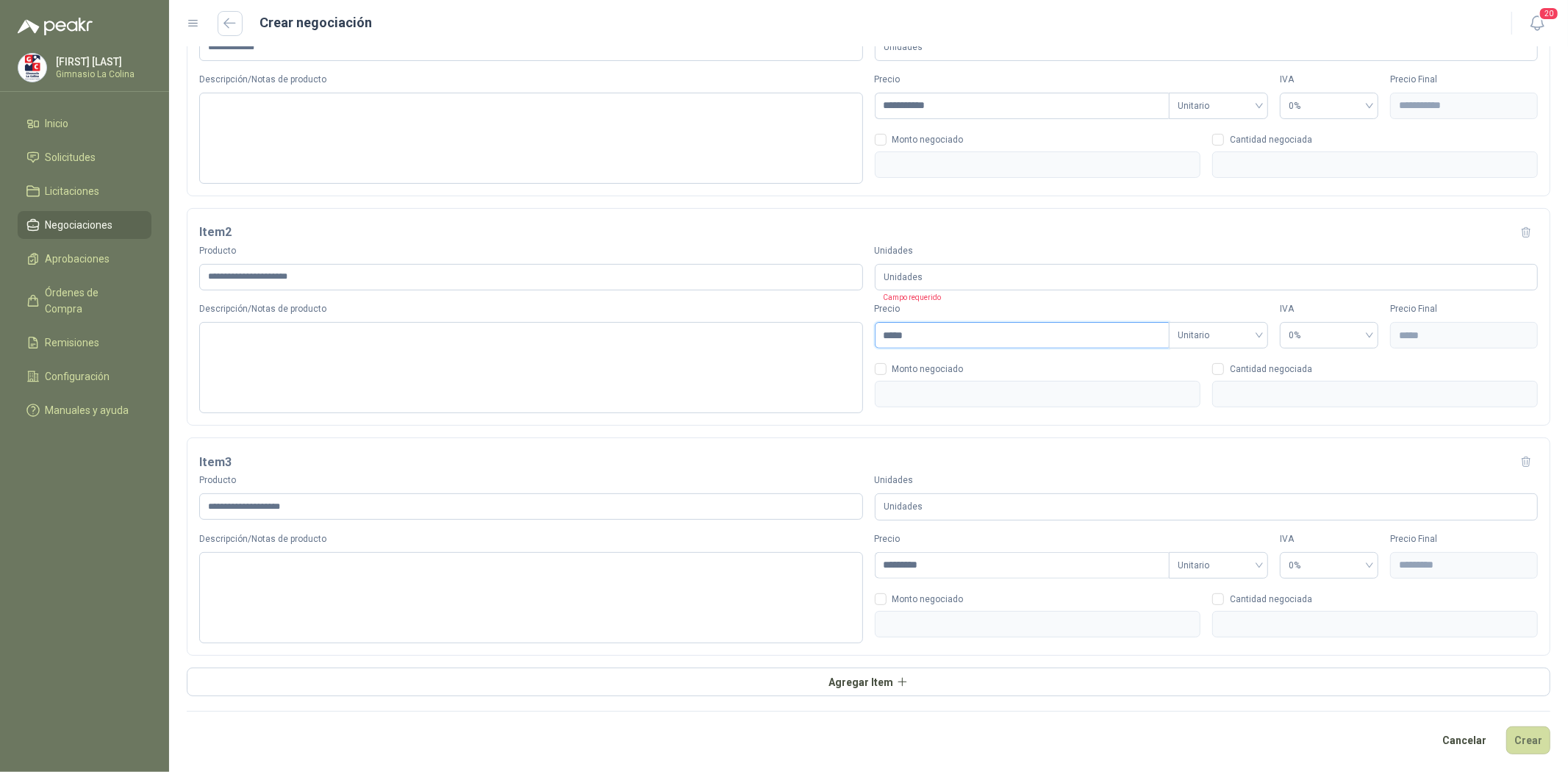 type on "*******" 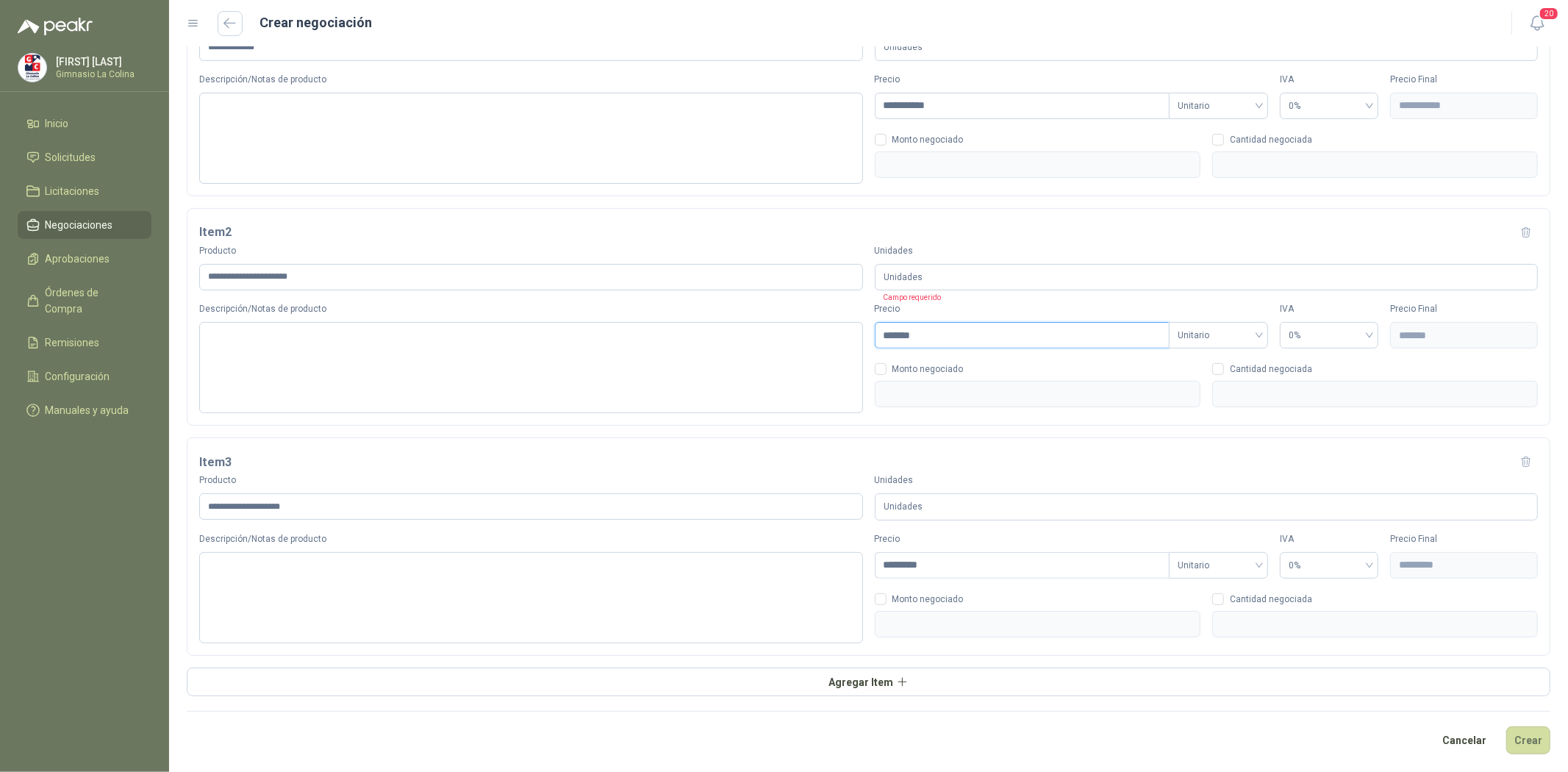 type on "********" 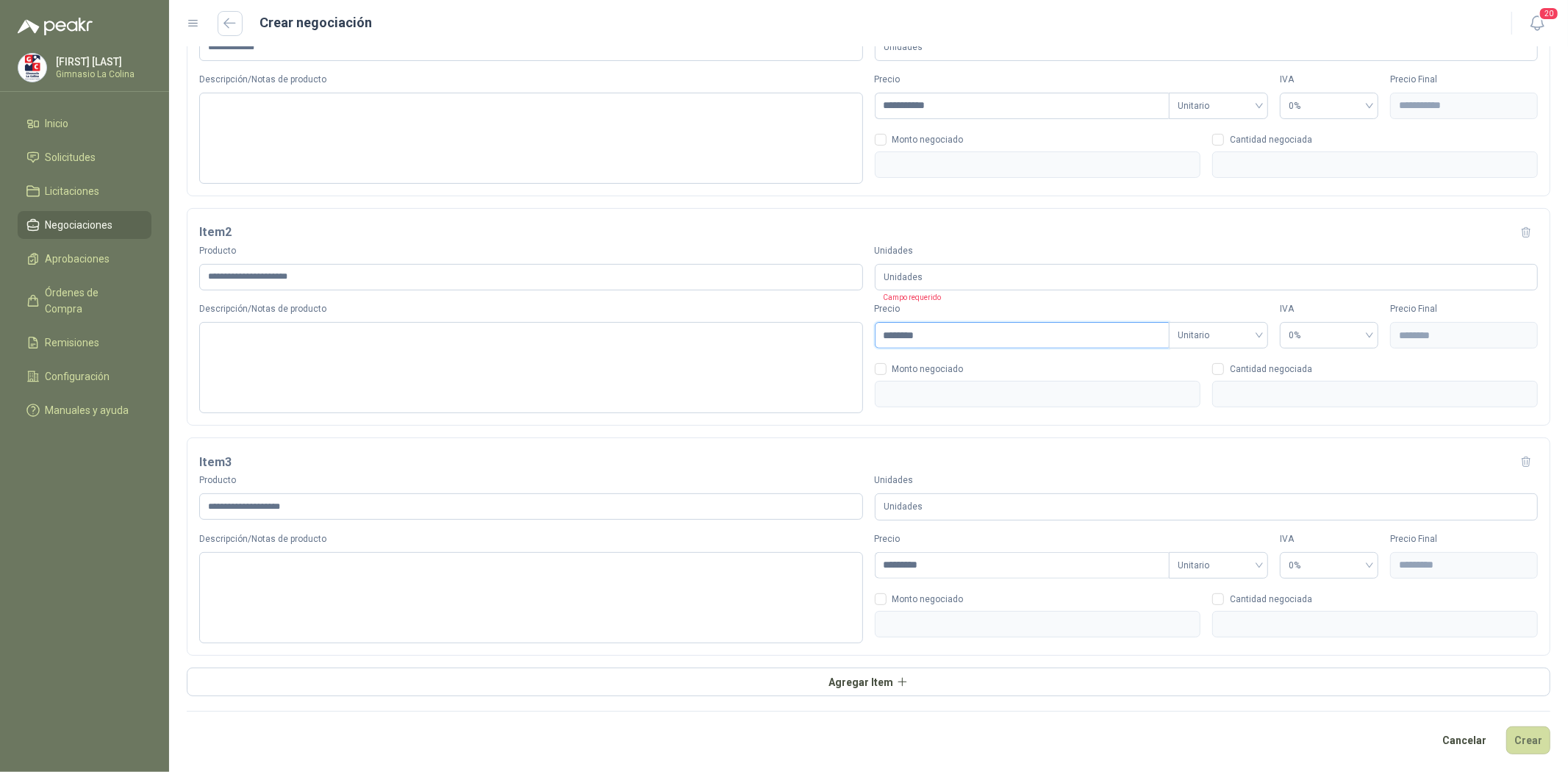 type on "*********" 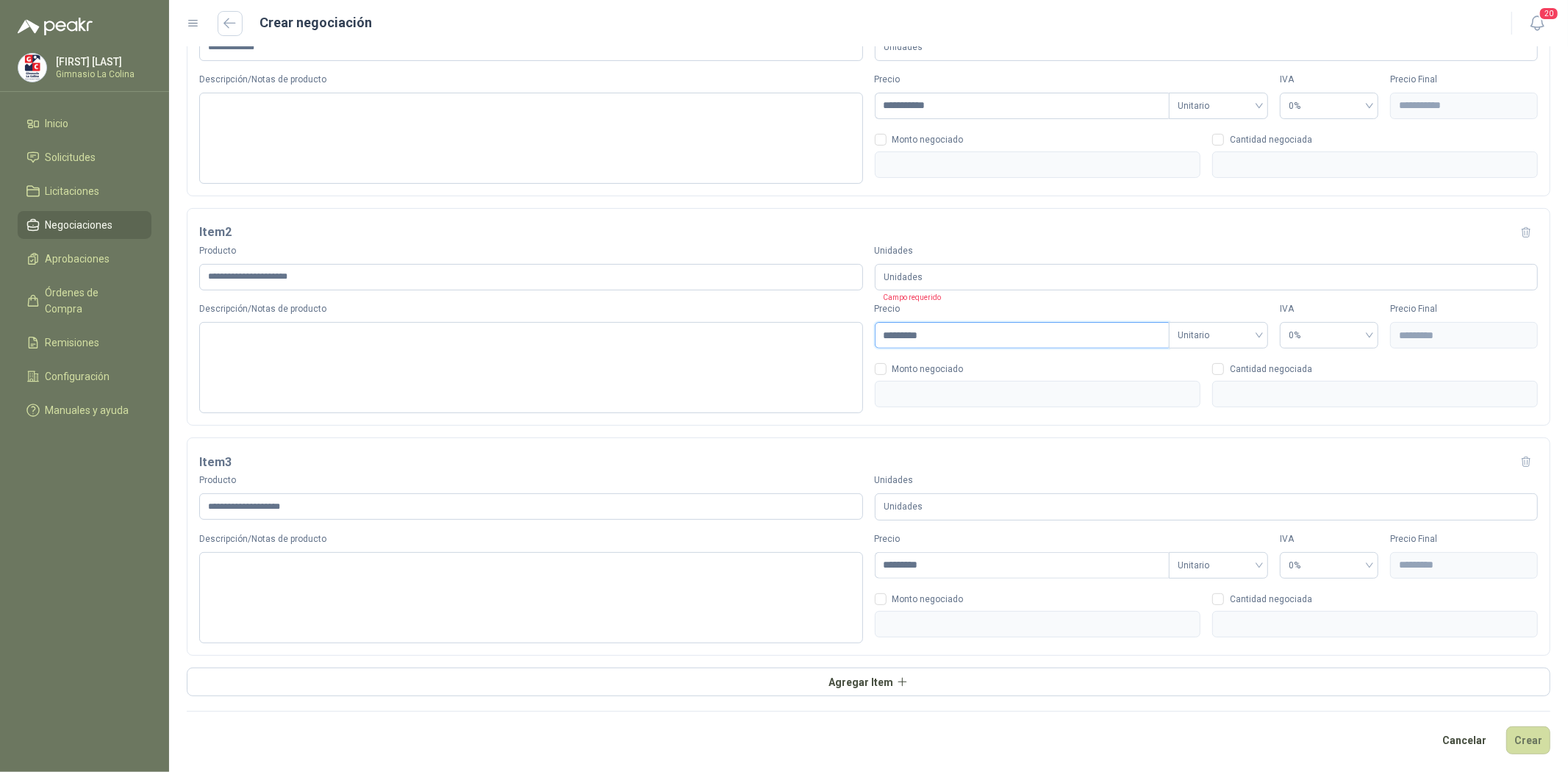 type on "**********" 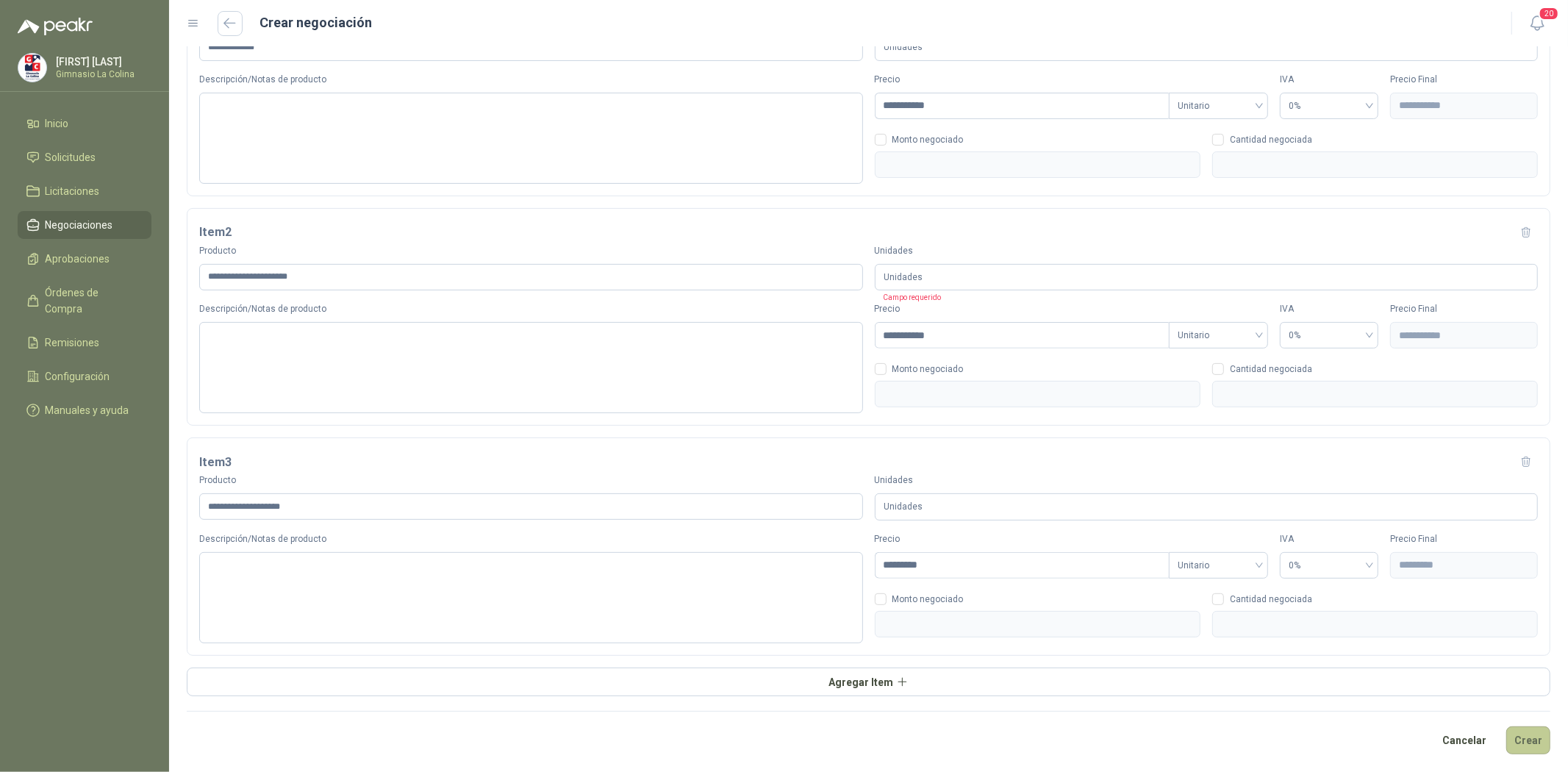 click on "Crear" at bounding box center (1528, 740) 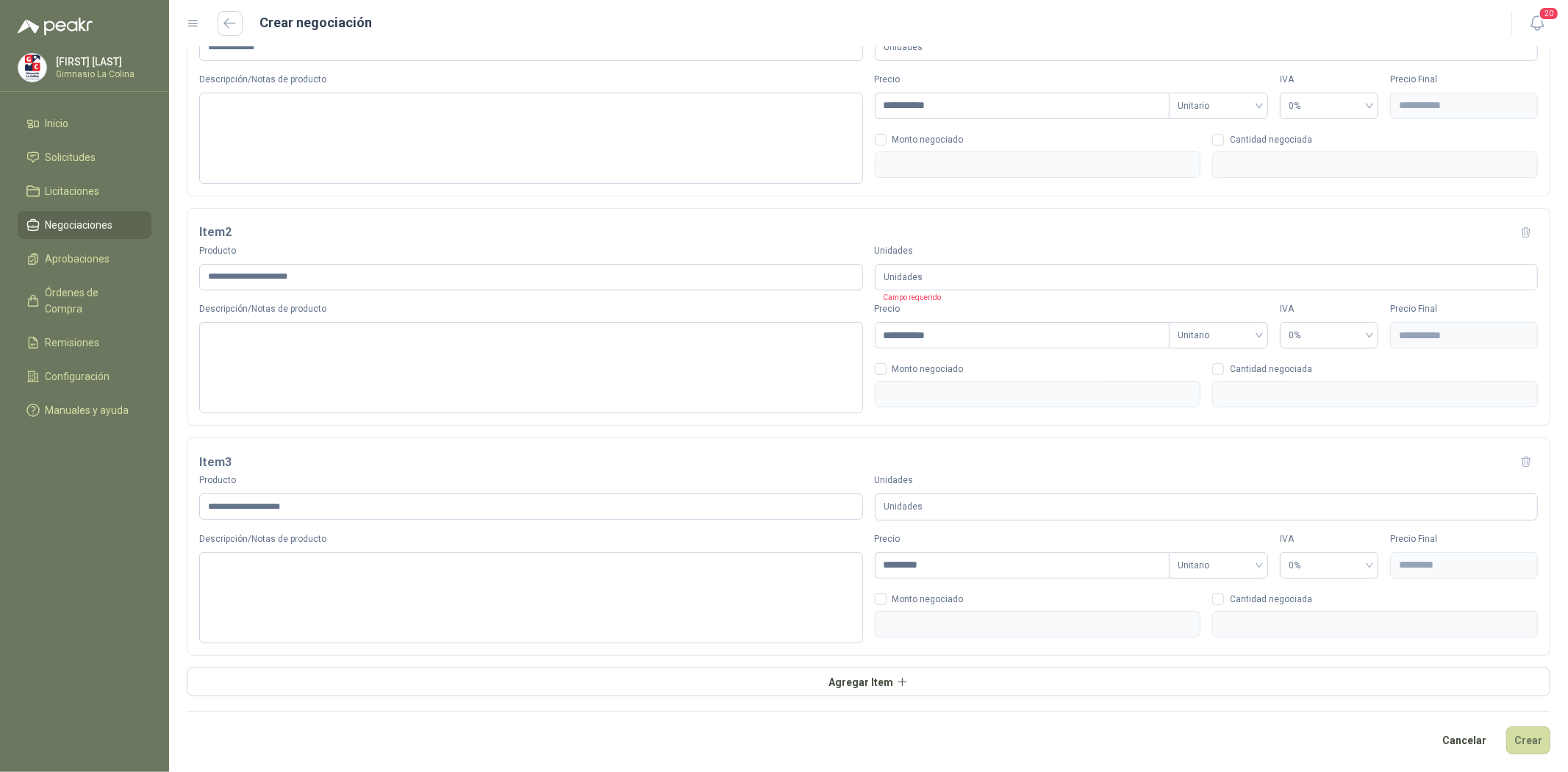 click on "Unidades" at bounding box center [1206, 277] 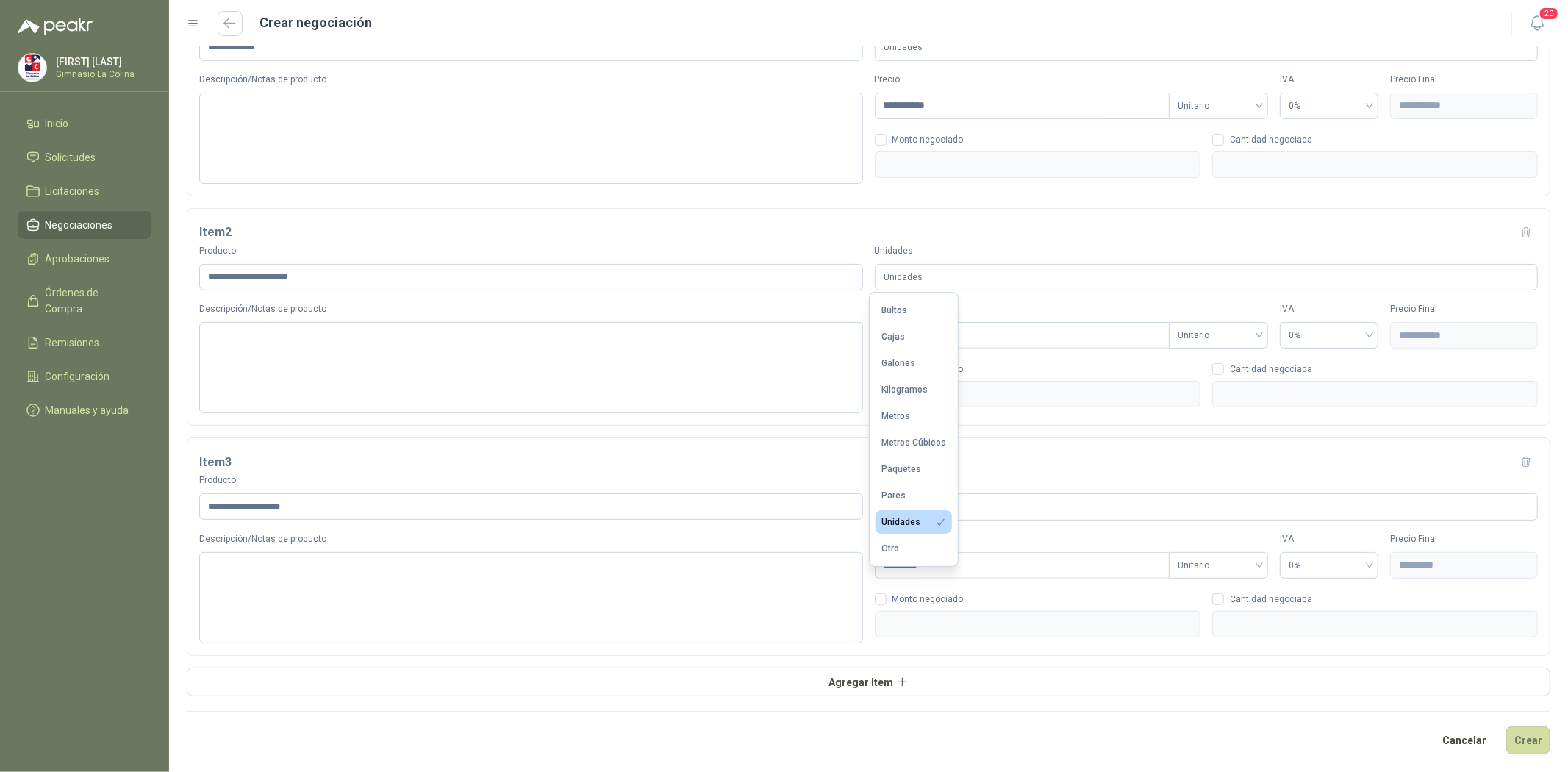 click on "Unidades" at bounding box center [914, 522] 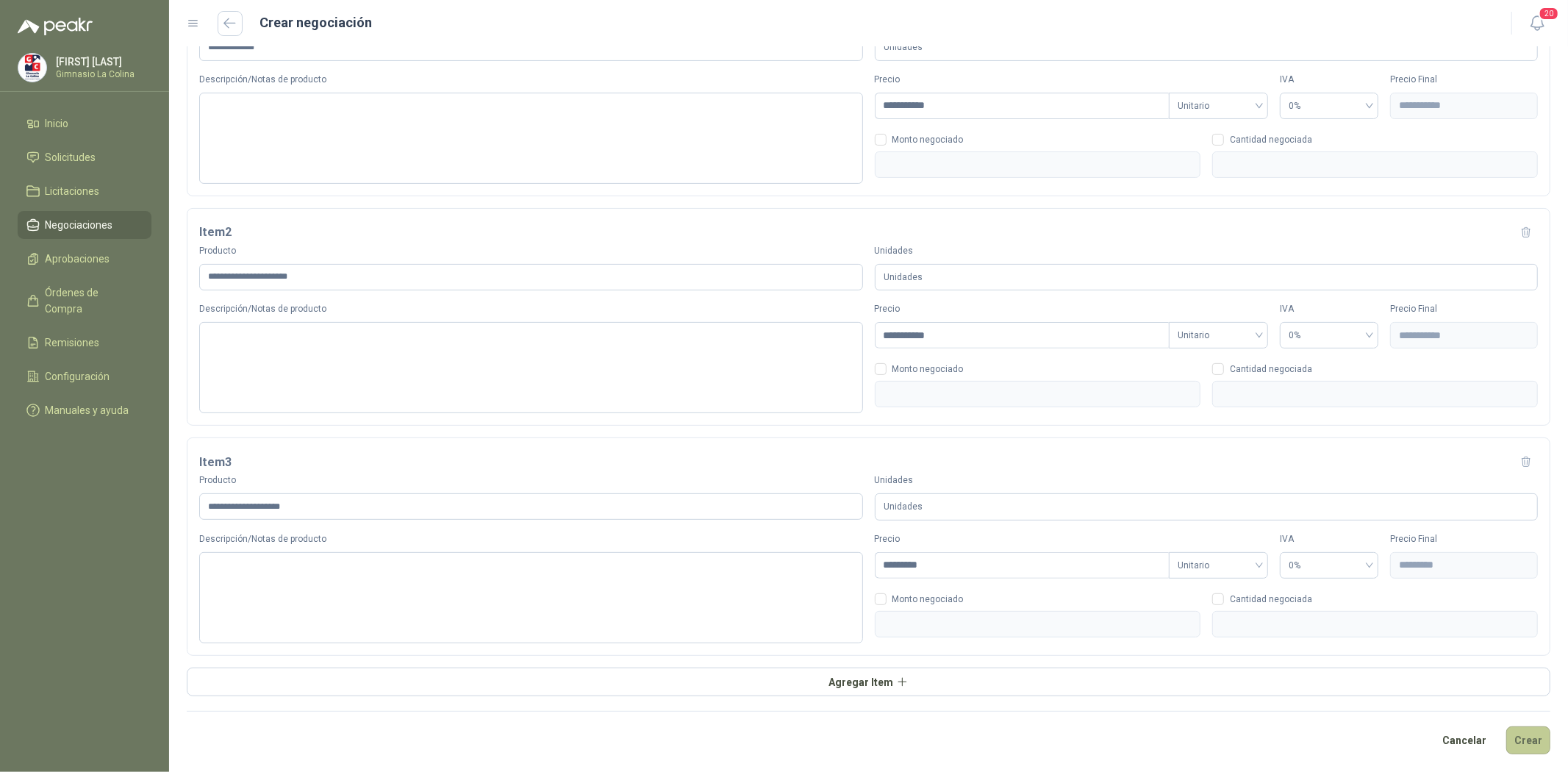 click on "Crear" at bounding box center [1528, 740] 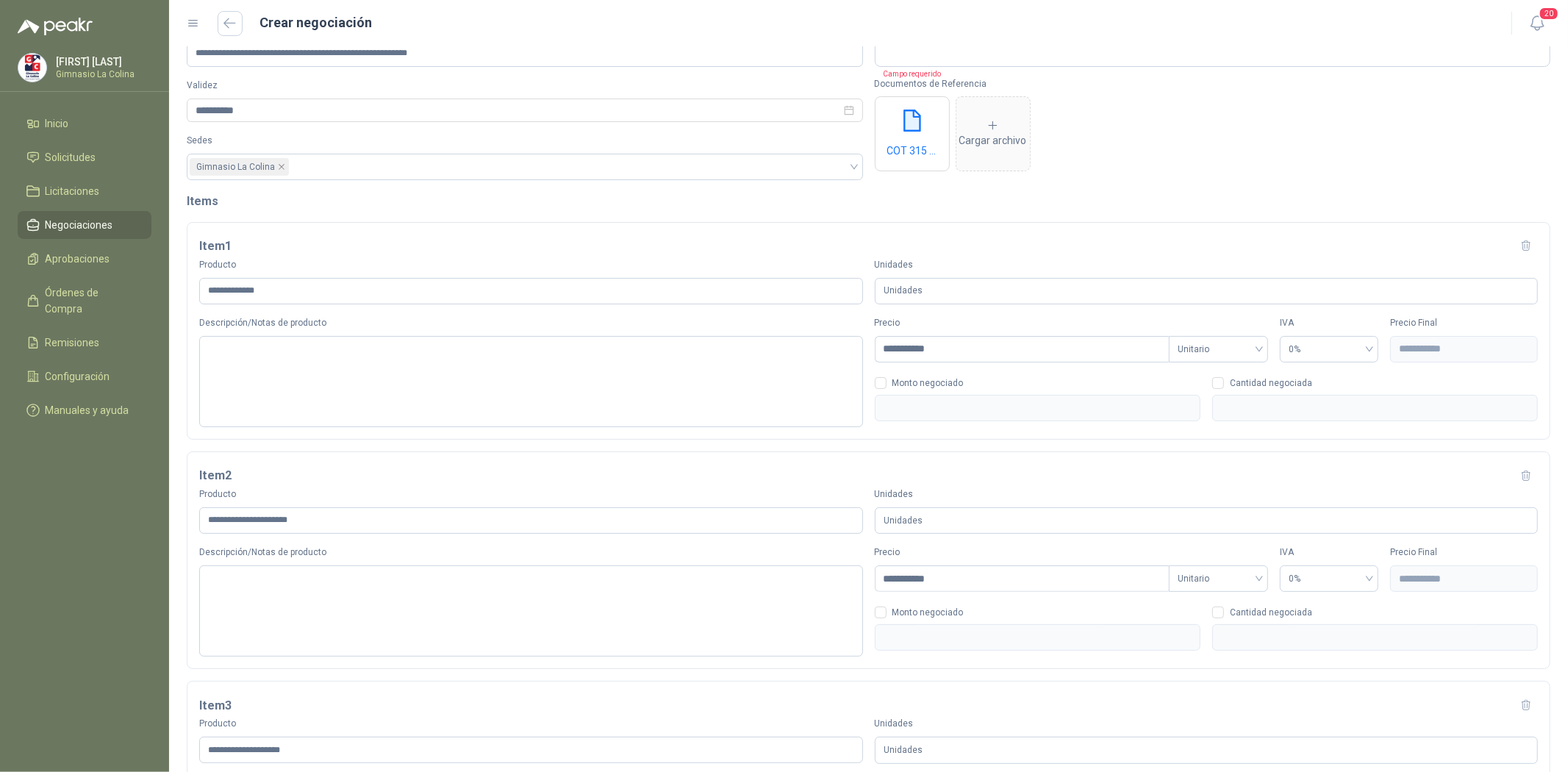 scroll, scrollTop: 0, scrollLeft: 0, axis: both 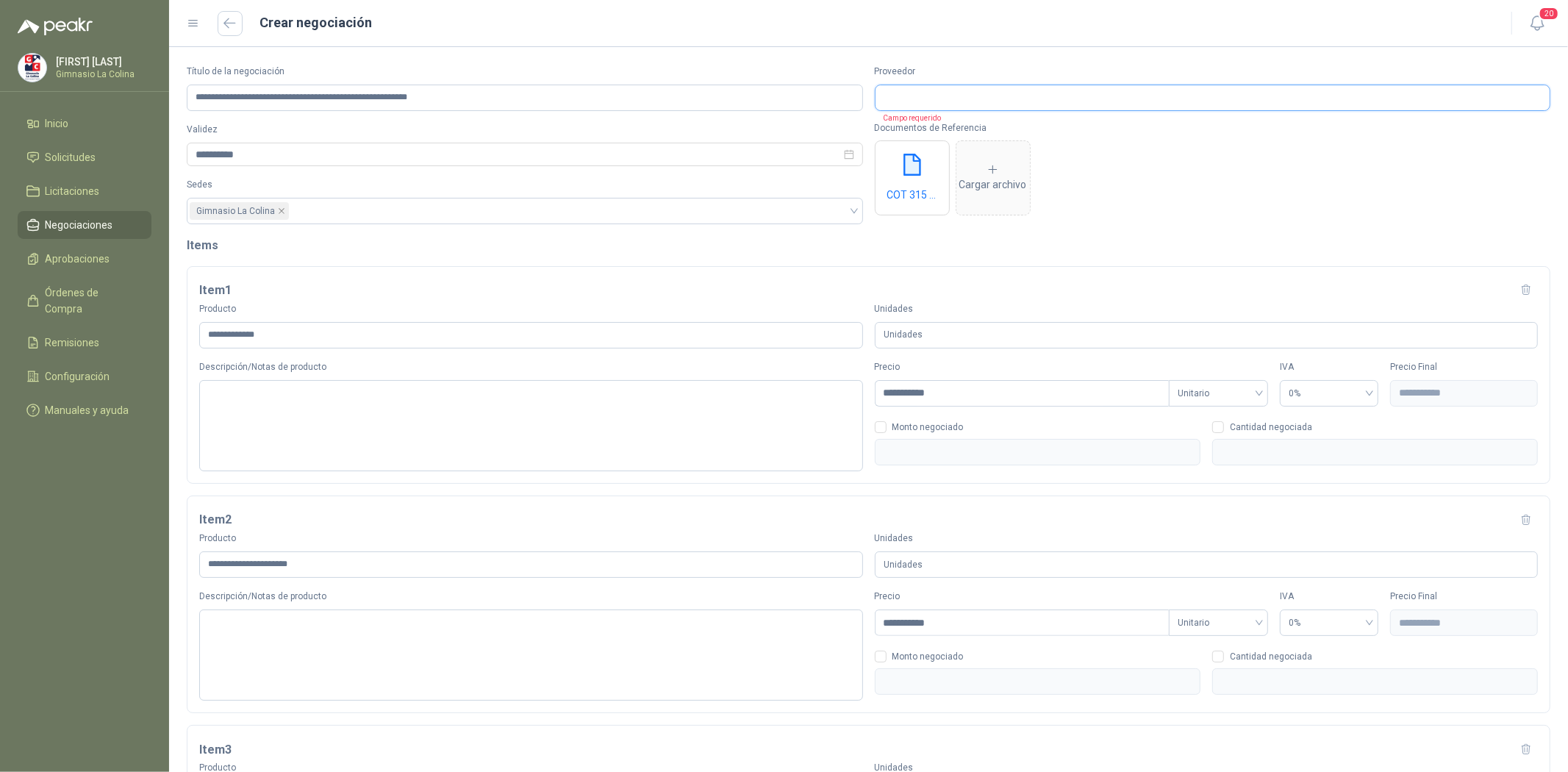 click on "Proveedor" at bounding box center (1213, 98) 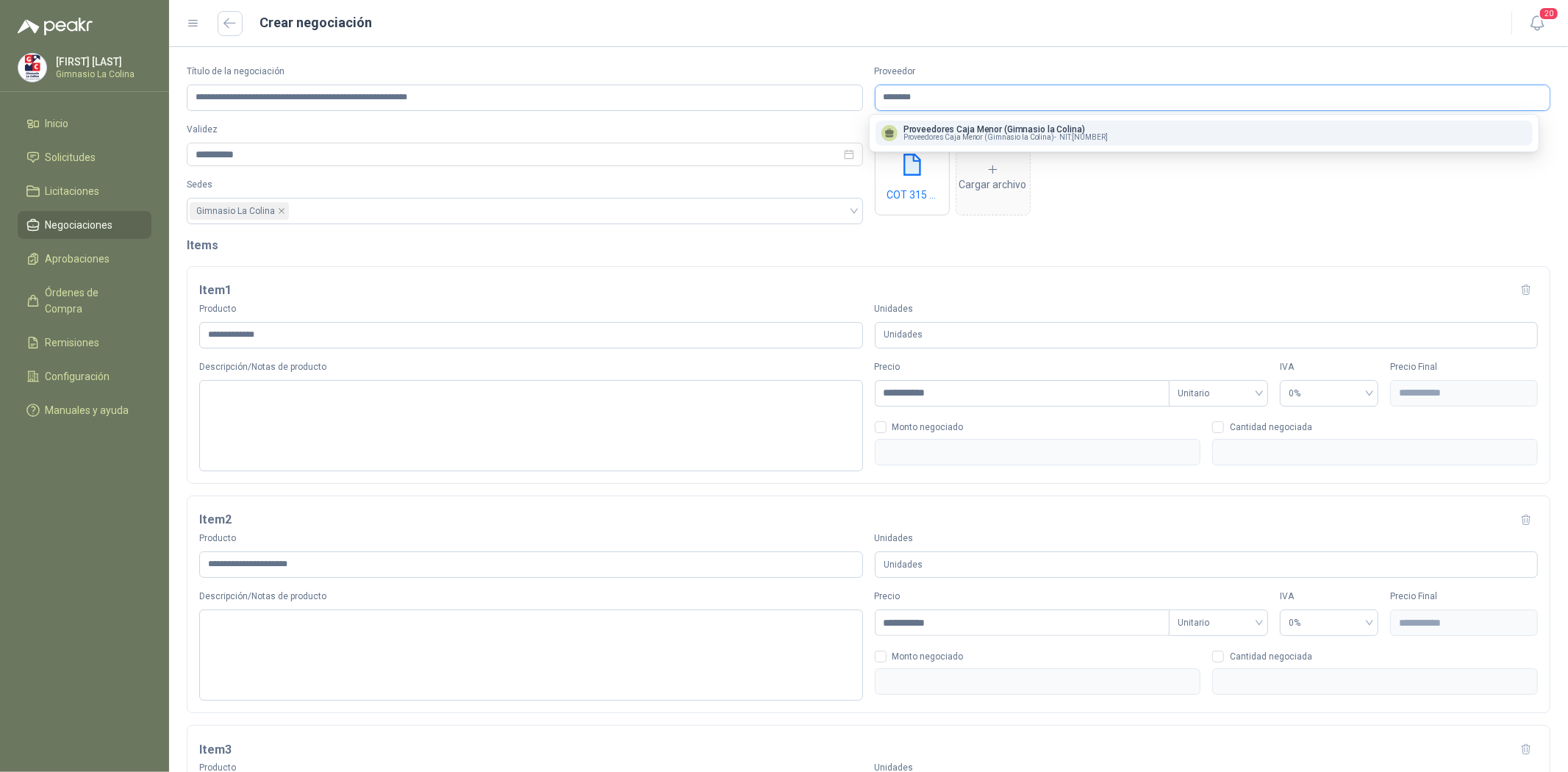 type on "********" 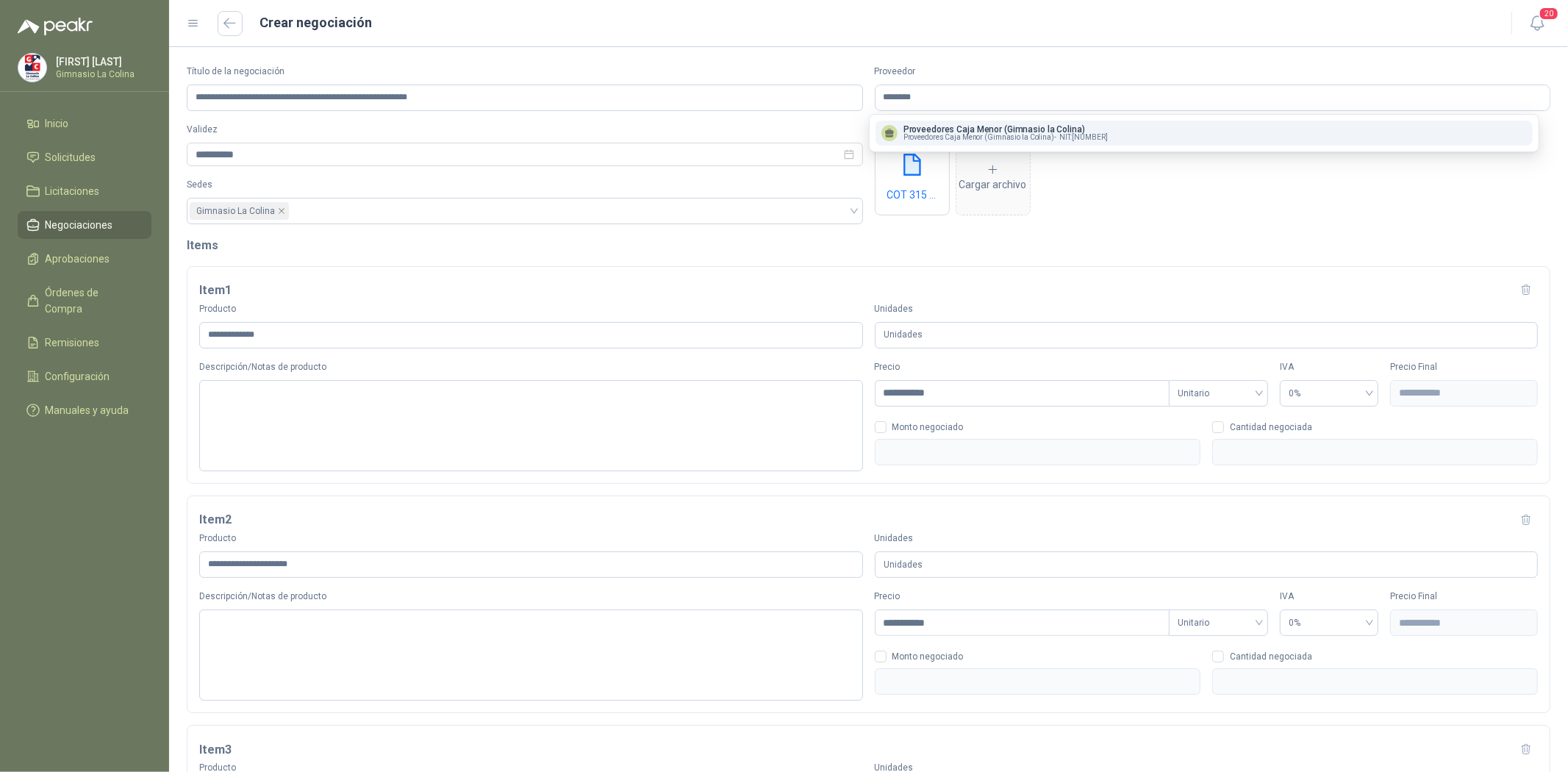 click on "Proveedores Caja Menor (Gimnasio la Colina)" at bounding box center [1006, 129] 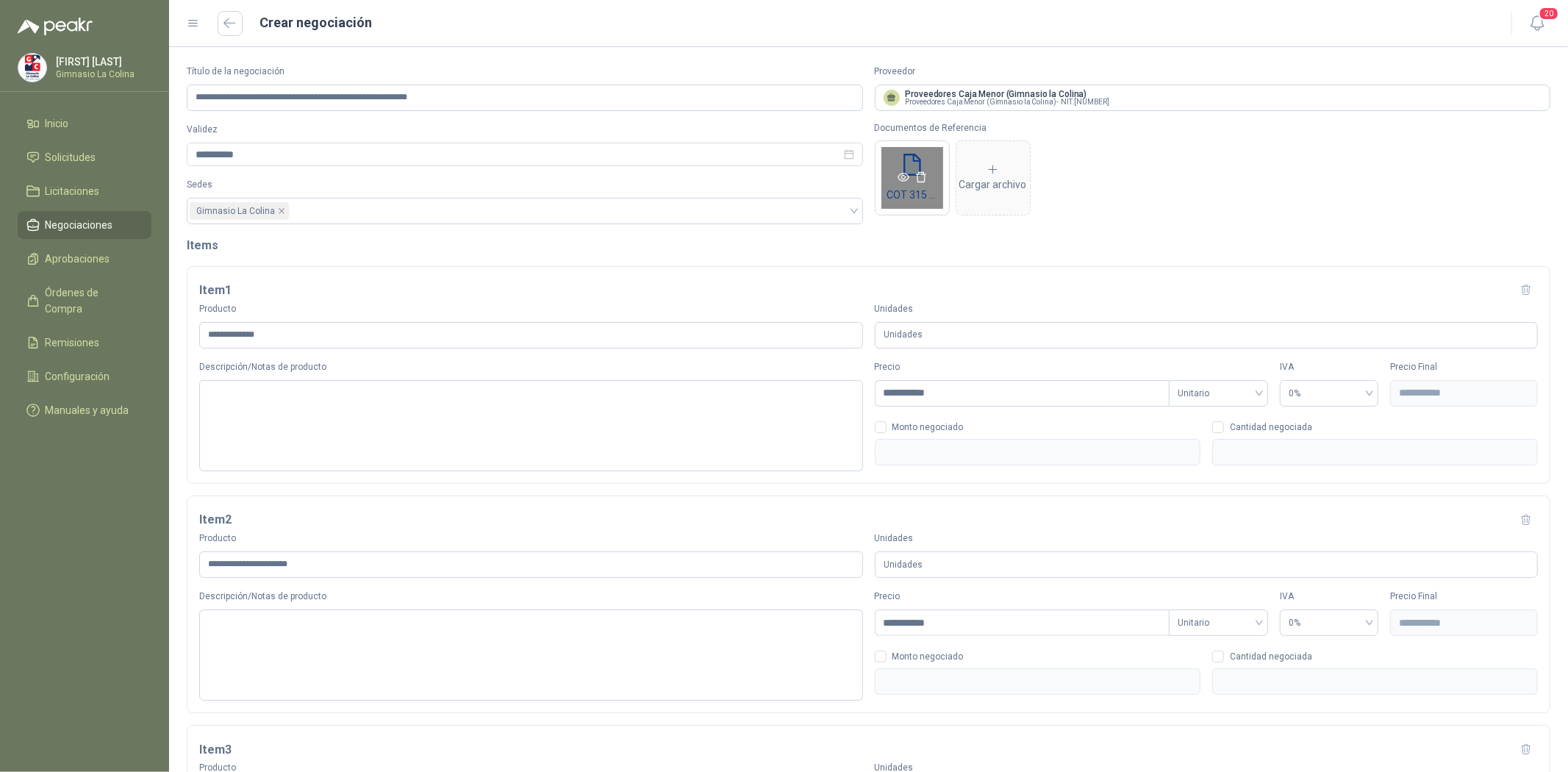 click 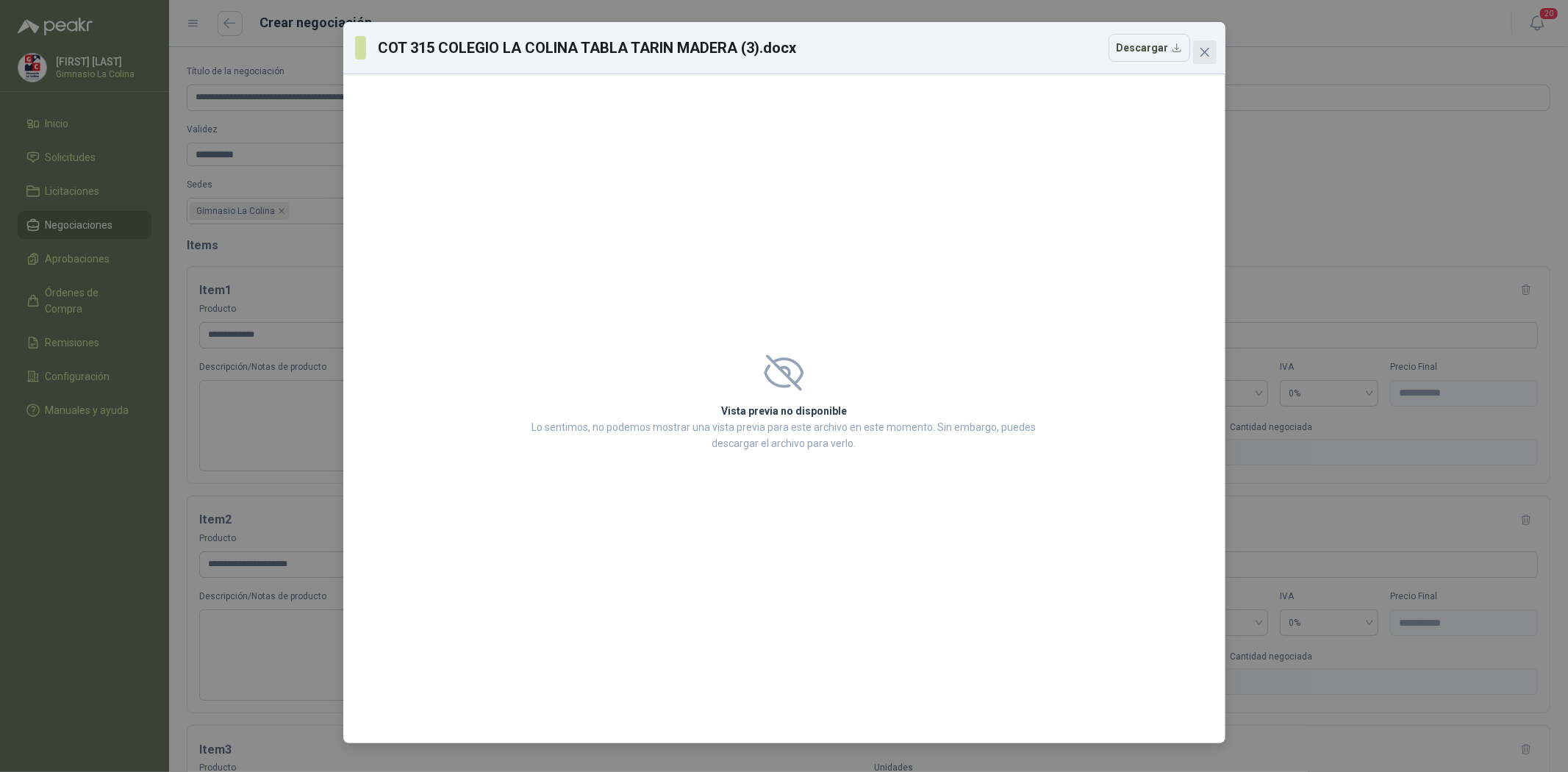 click at bounding box center [1205, 52] 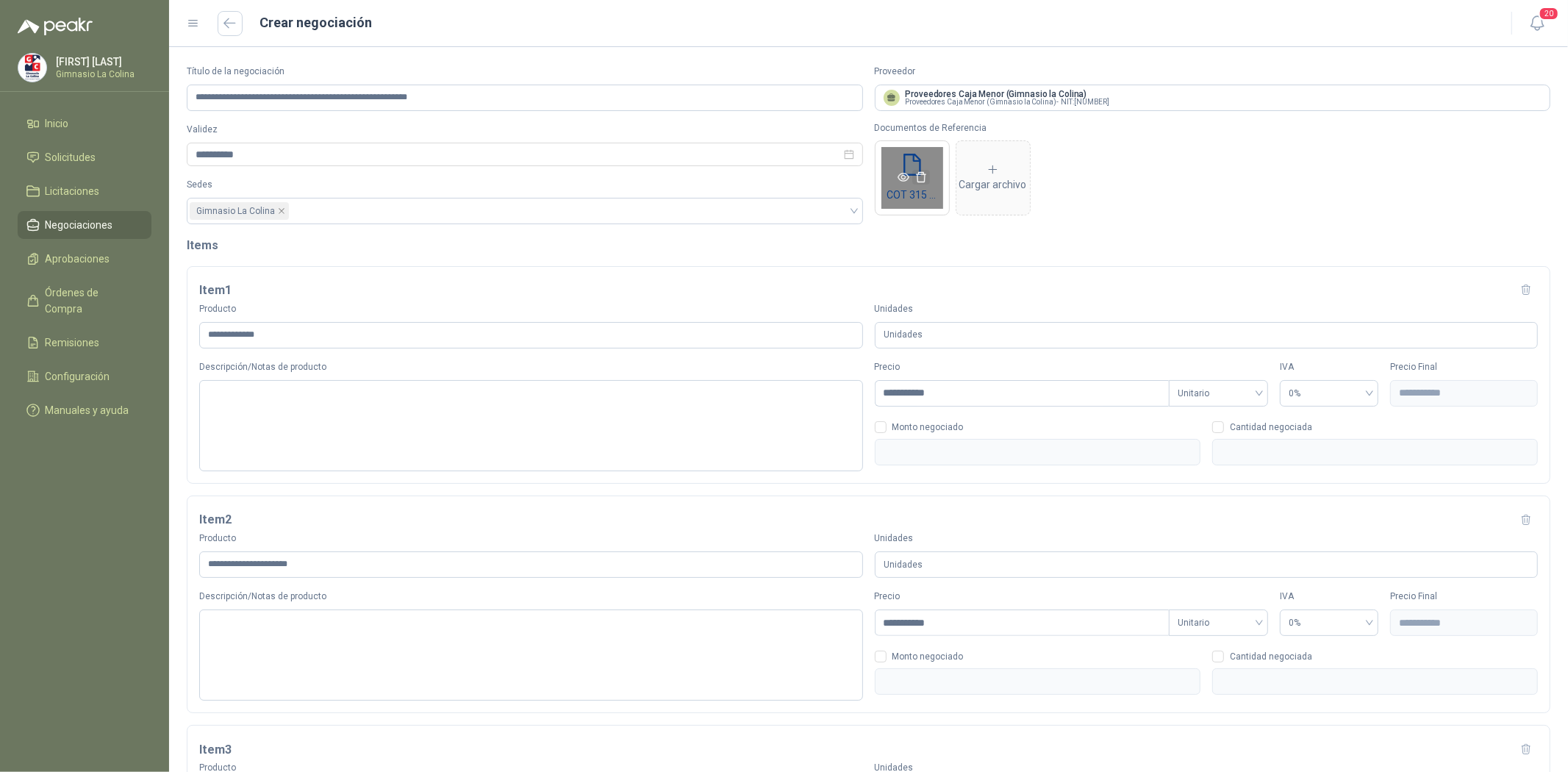 click 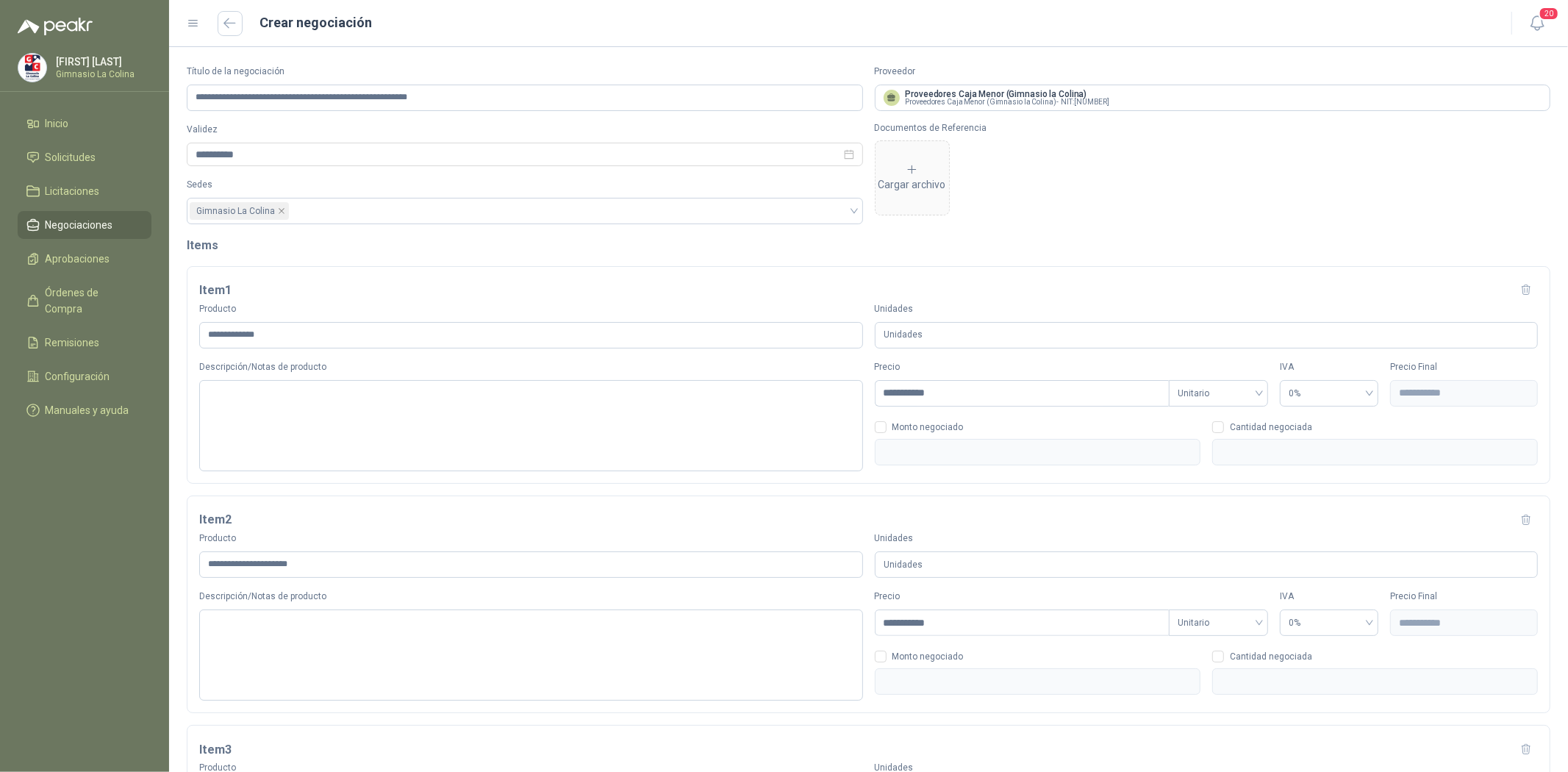 click on "Cargar archivo" at bounding box center [912, 178] 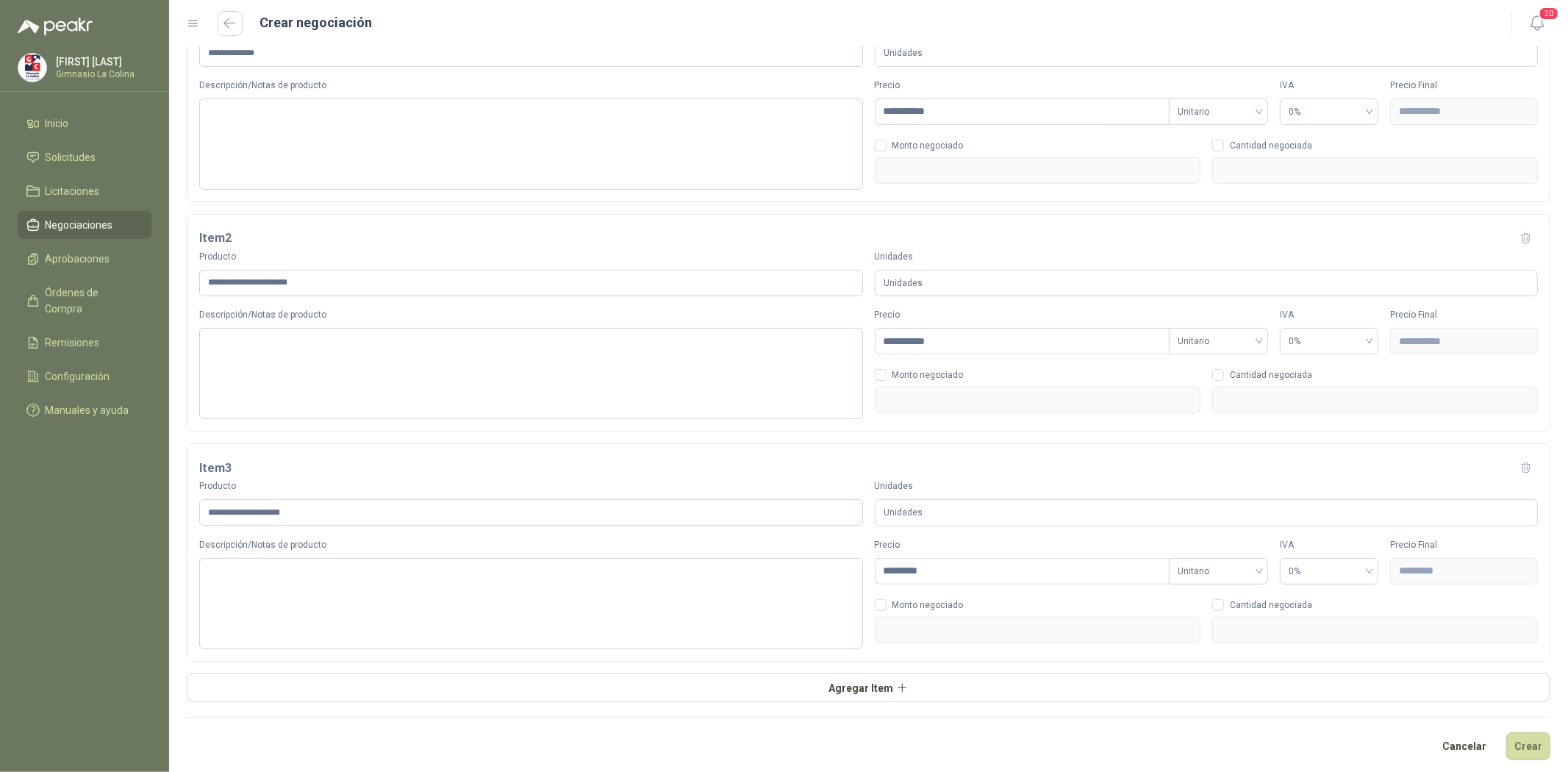 scroll, scrollTop: 289, scrollLeft: 0, axis: vertical 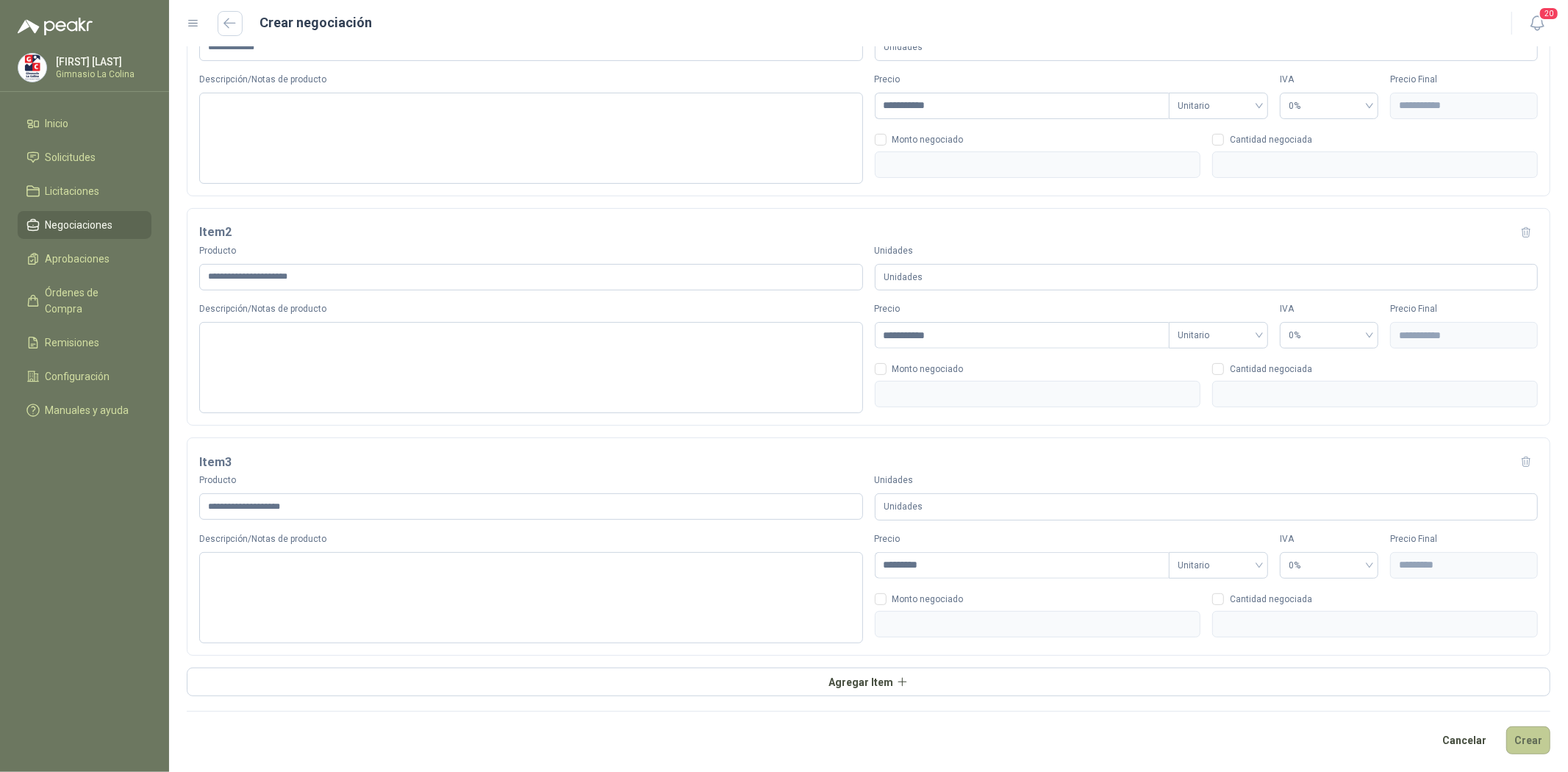 click on "Crear" at bounding box center (1528, 740) 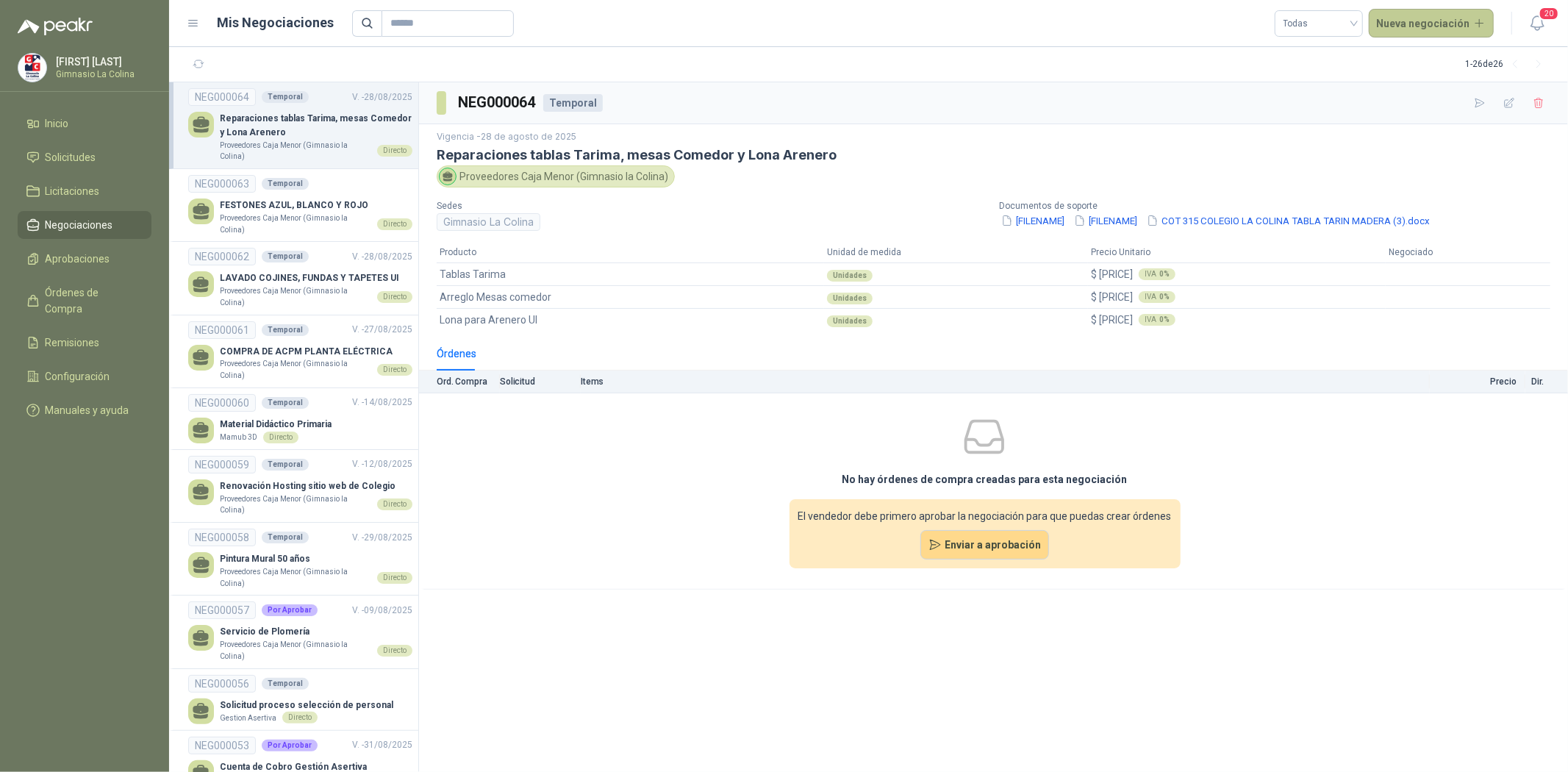 click on "Nueva negociación" at bounding box center (1431, 24) 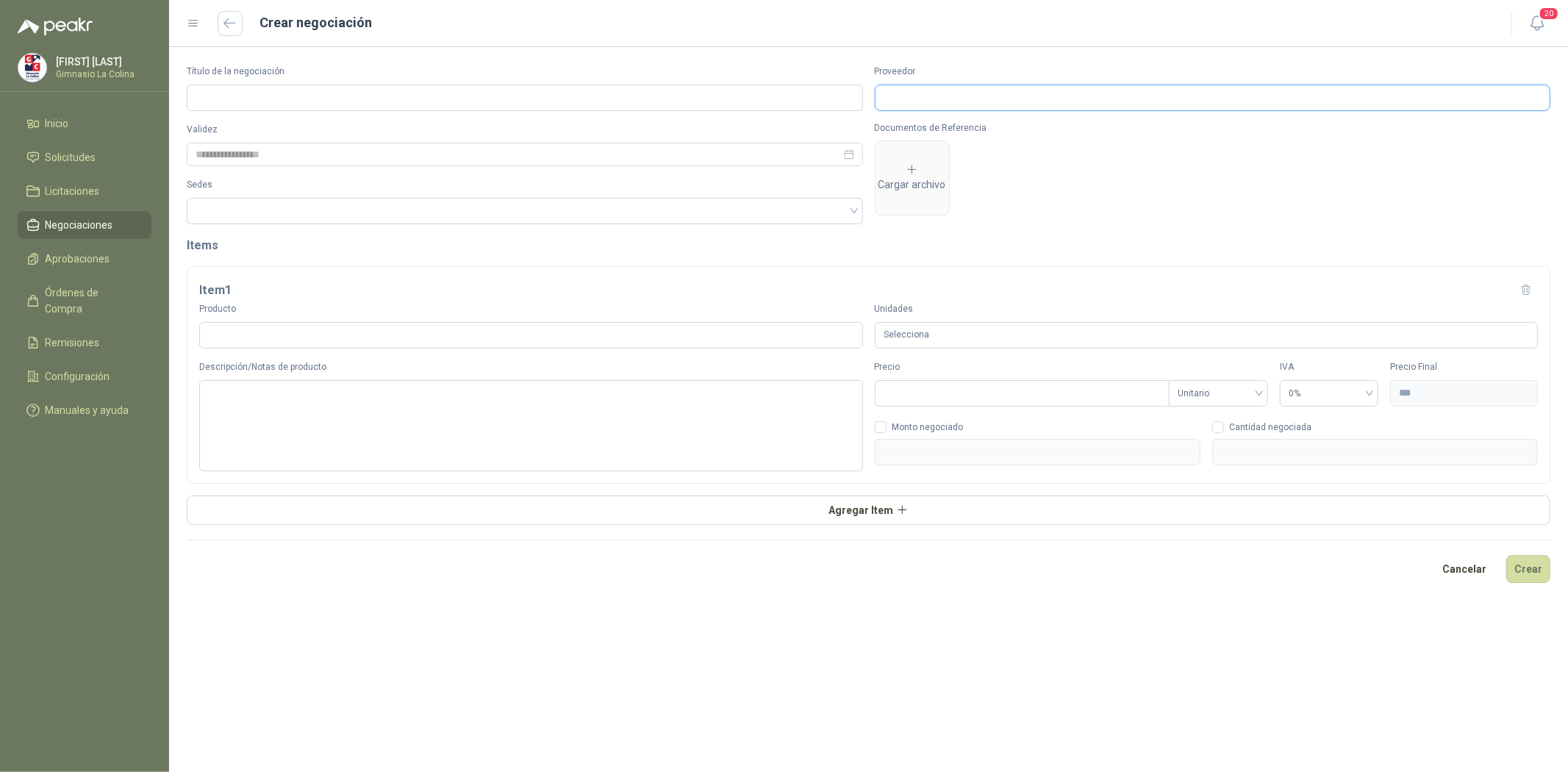 click on "Proveedor" at bounding box center [1213, 98] 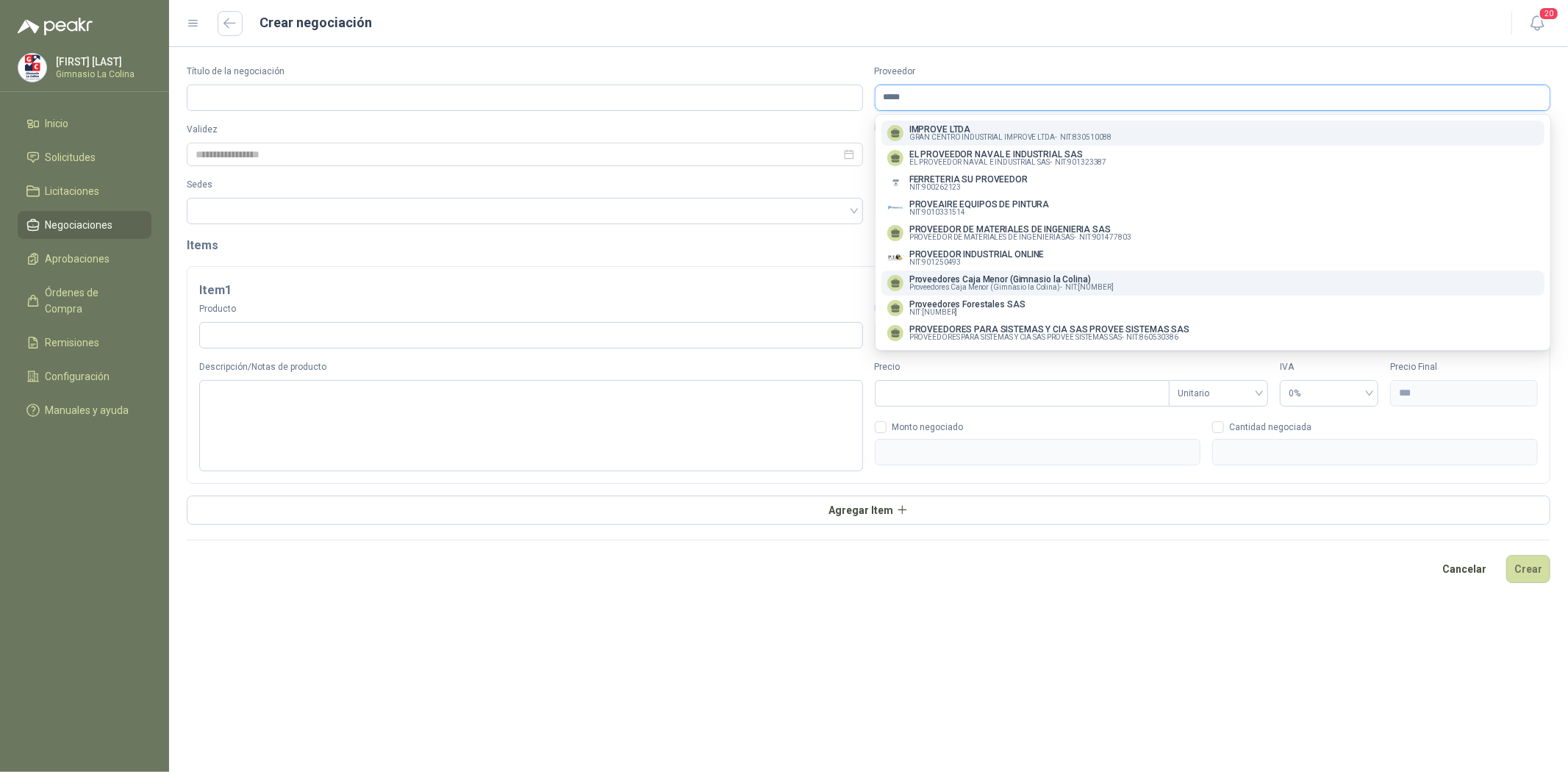 type on "*****" 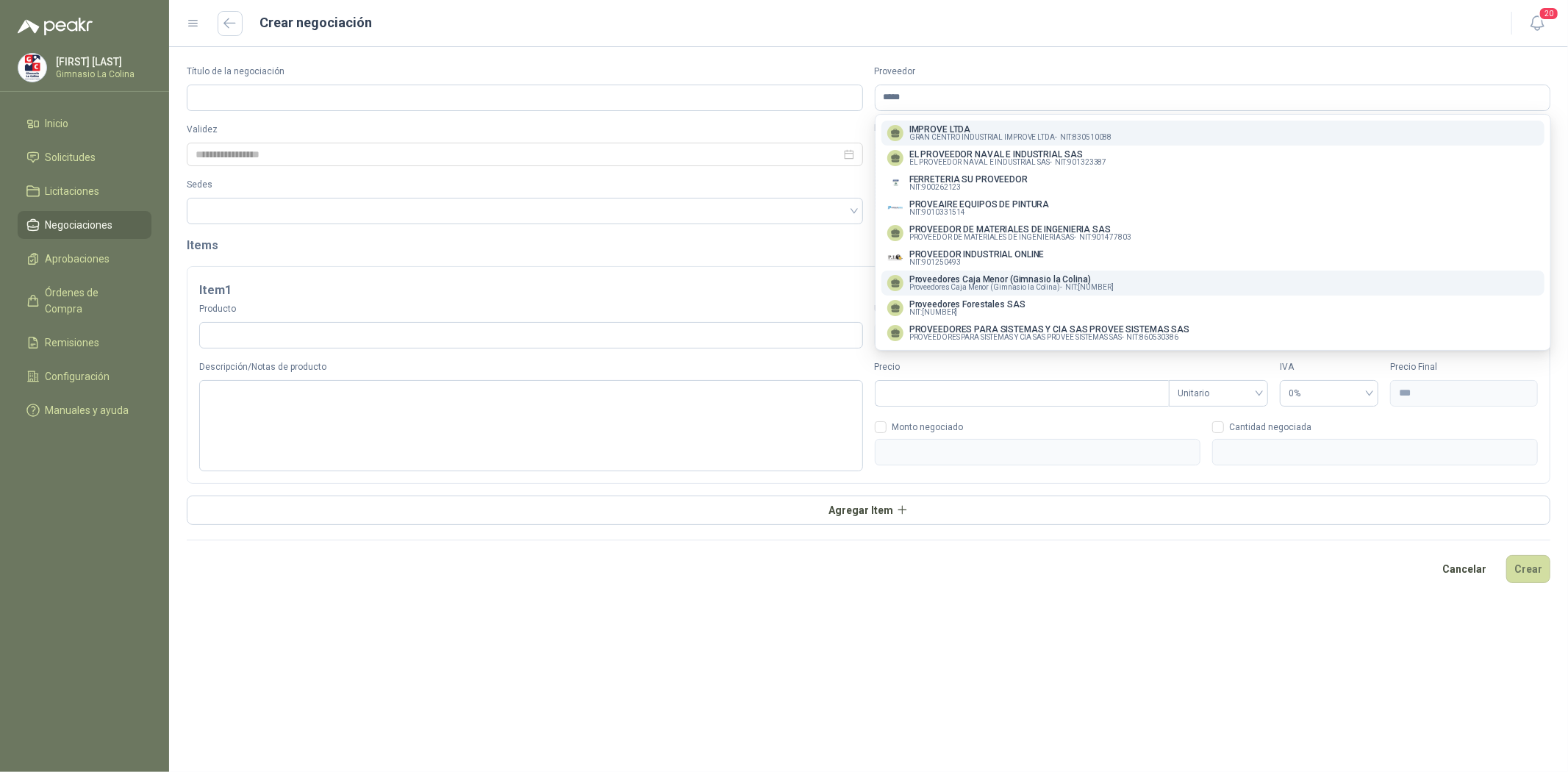 click on "Proveedores Caja Menor (Gimnasio la Colina)" at bounding box center (1012, 279) 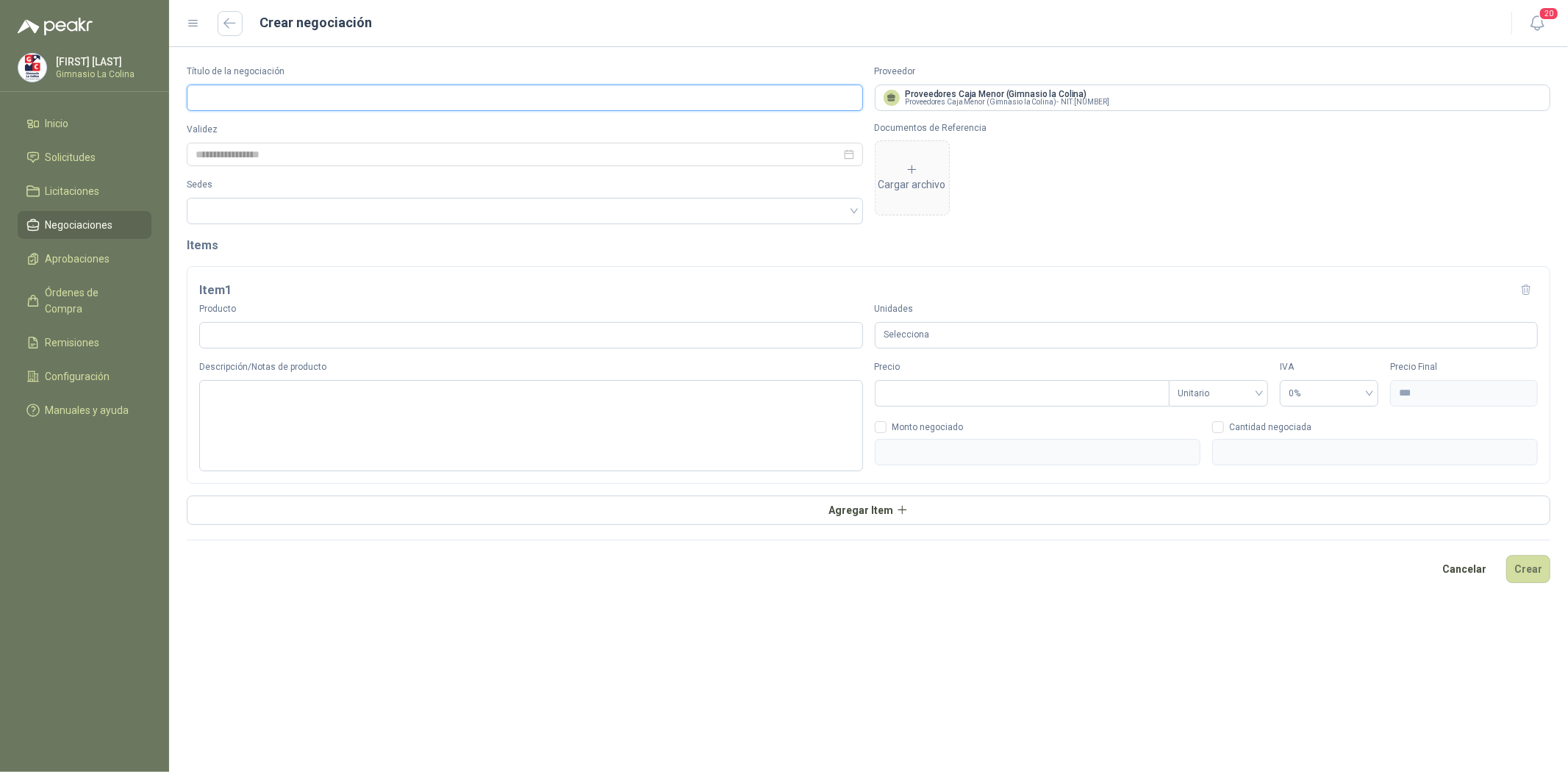 click on "Título de la negociación" at bounding box center (525, 98) 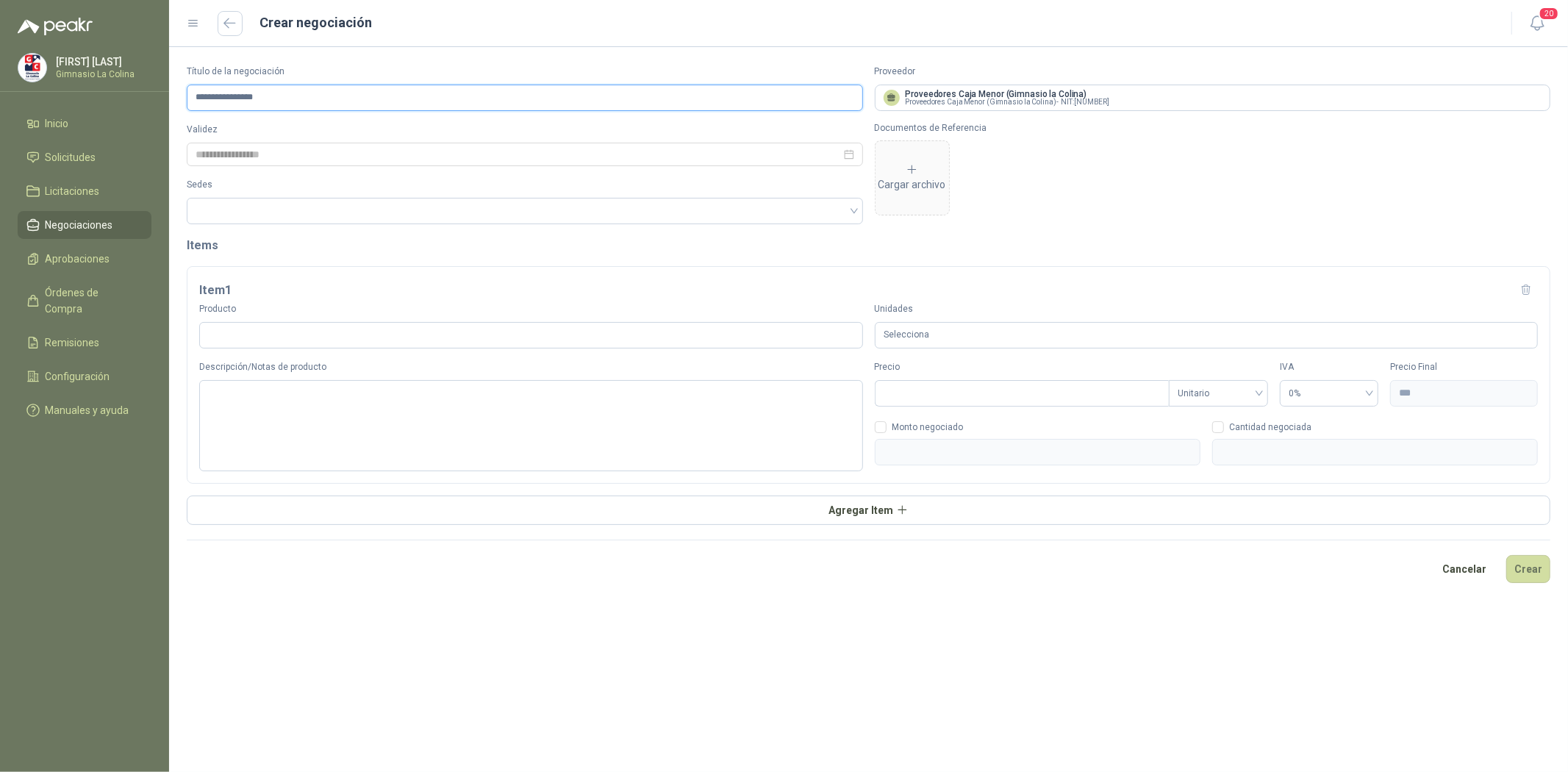 click on "**********" at bounding box center (525, 98) 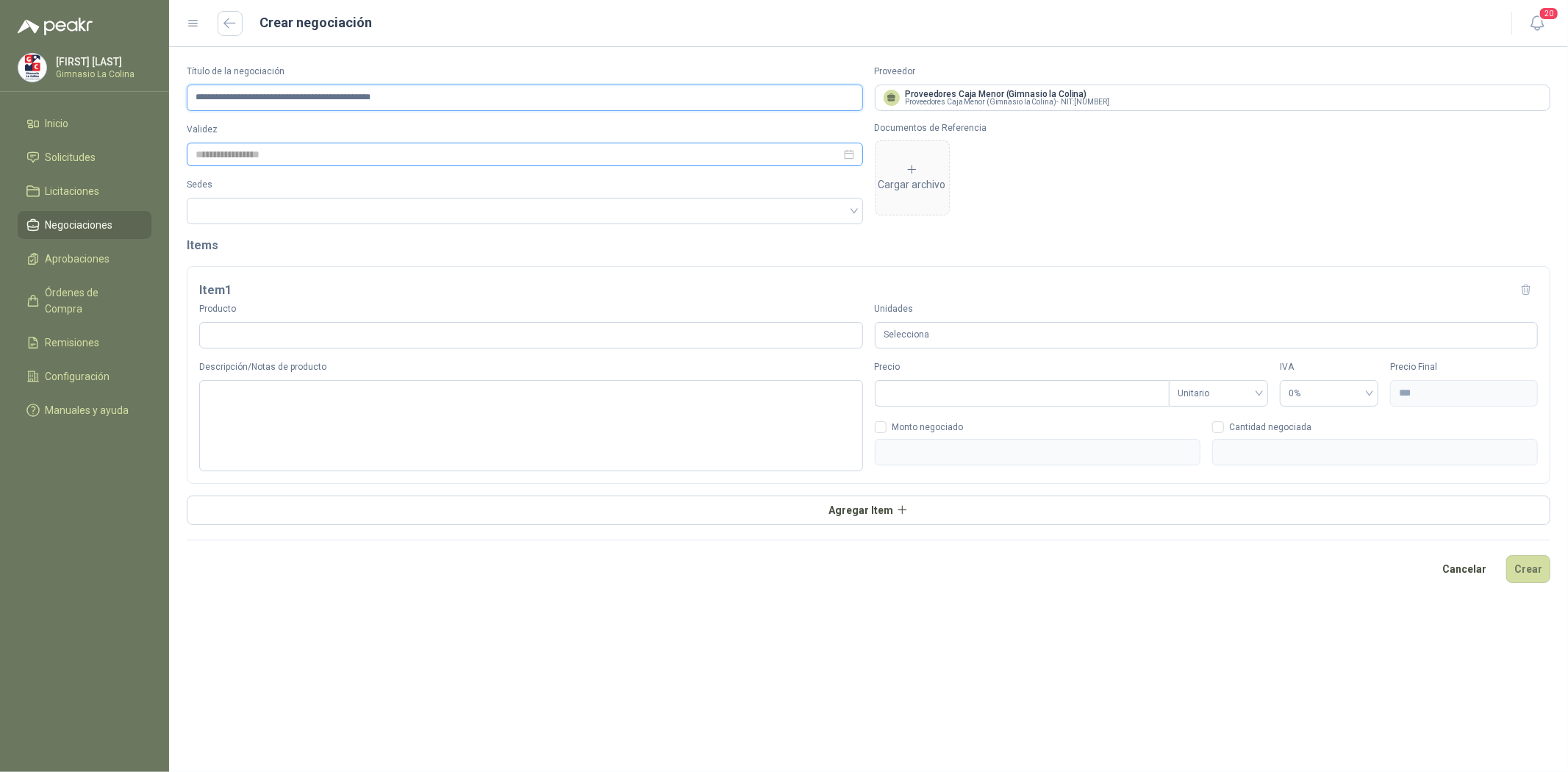 type on "**********" 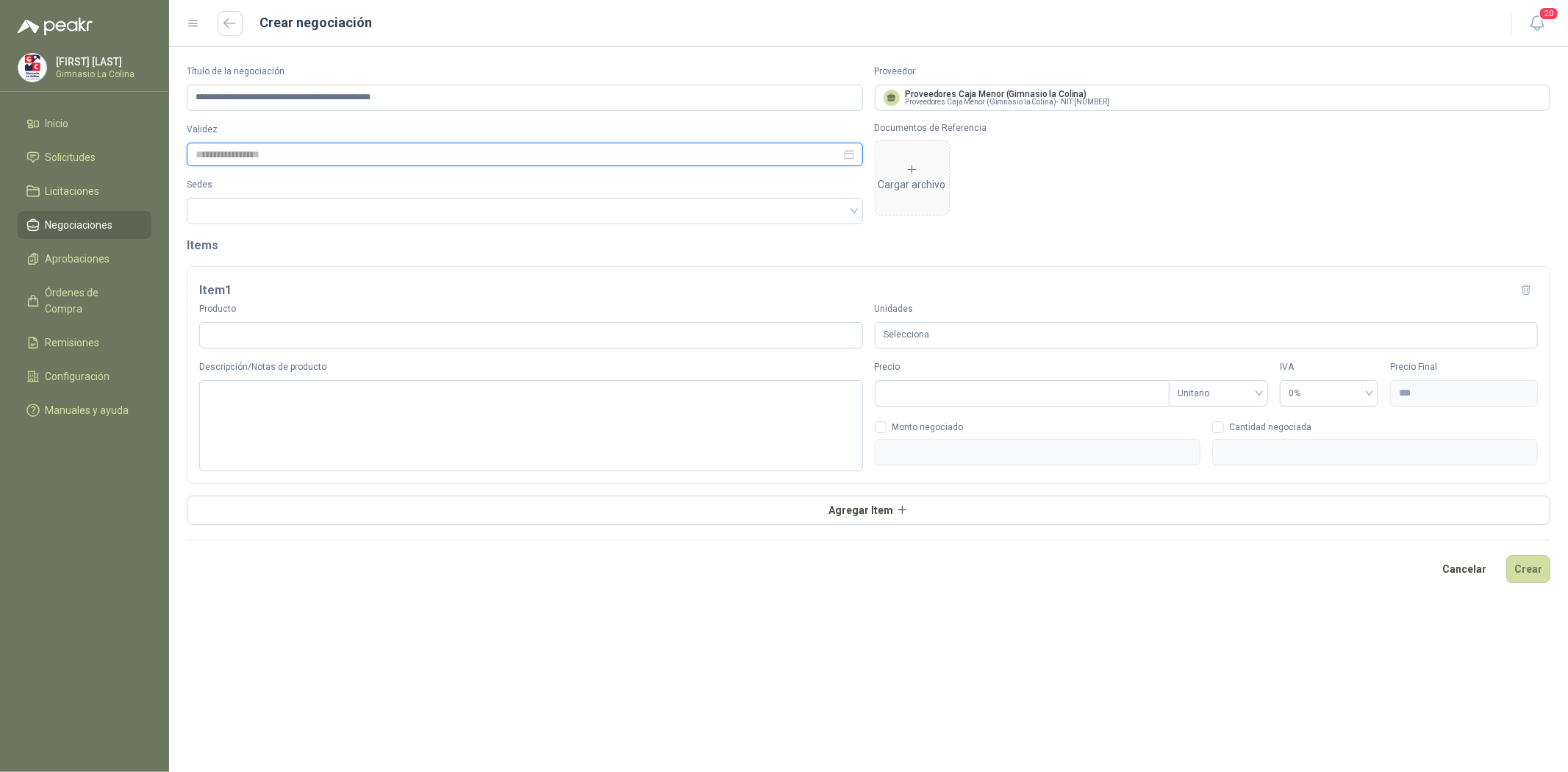 click at bounding box center (518, 154) 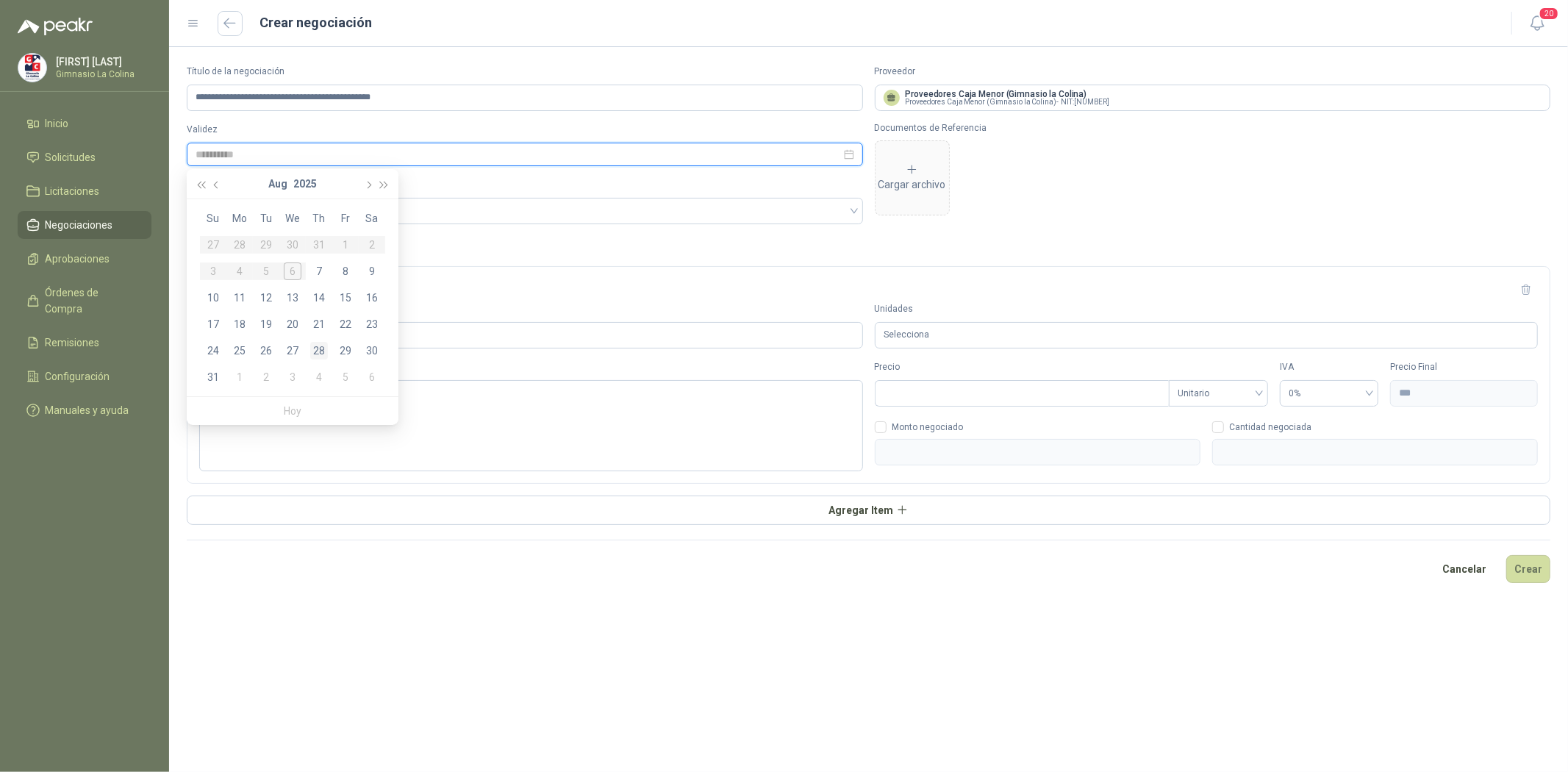 type on "**********" 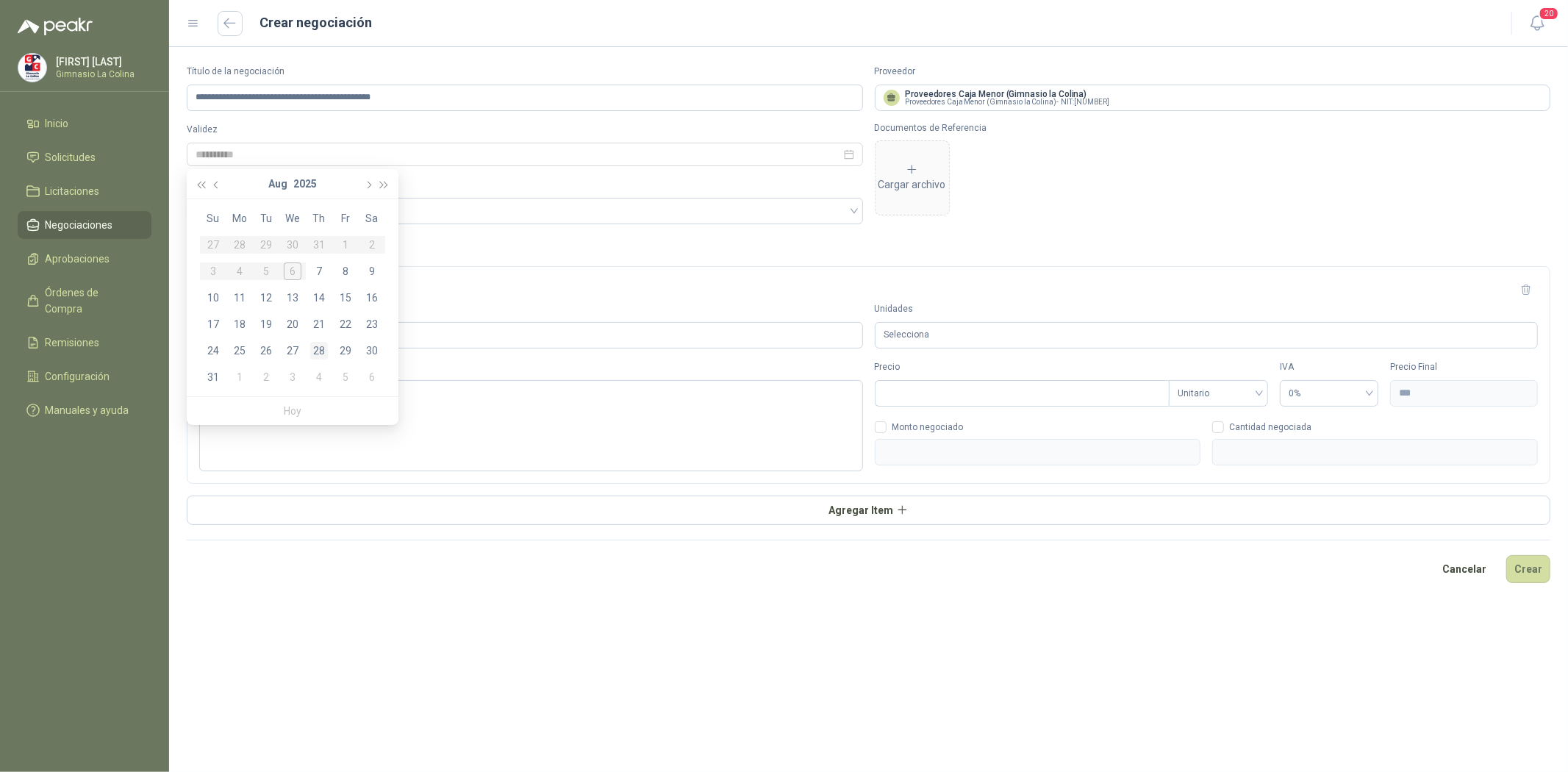 click on "28" at bounding box center (319, 351) 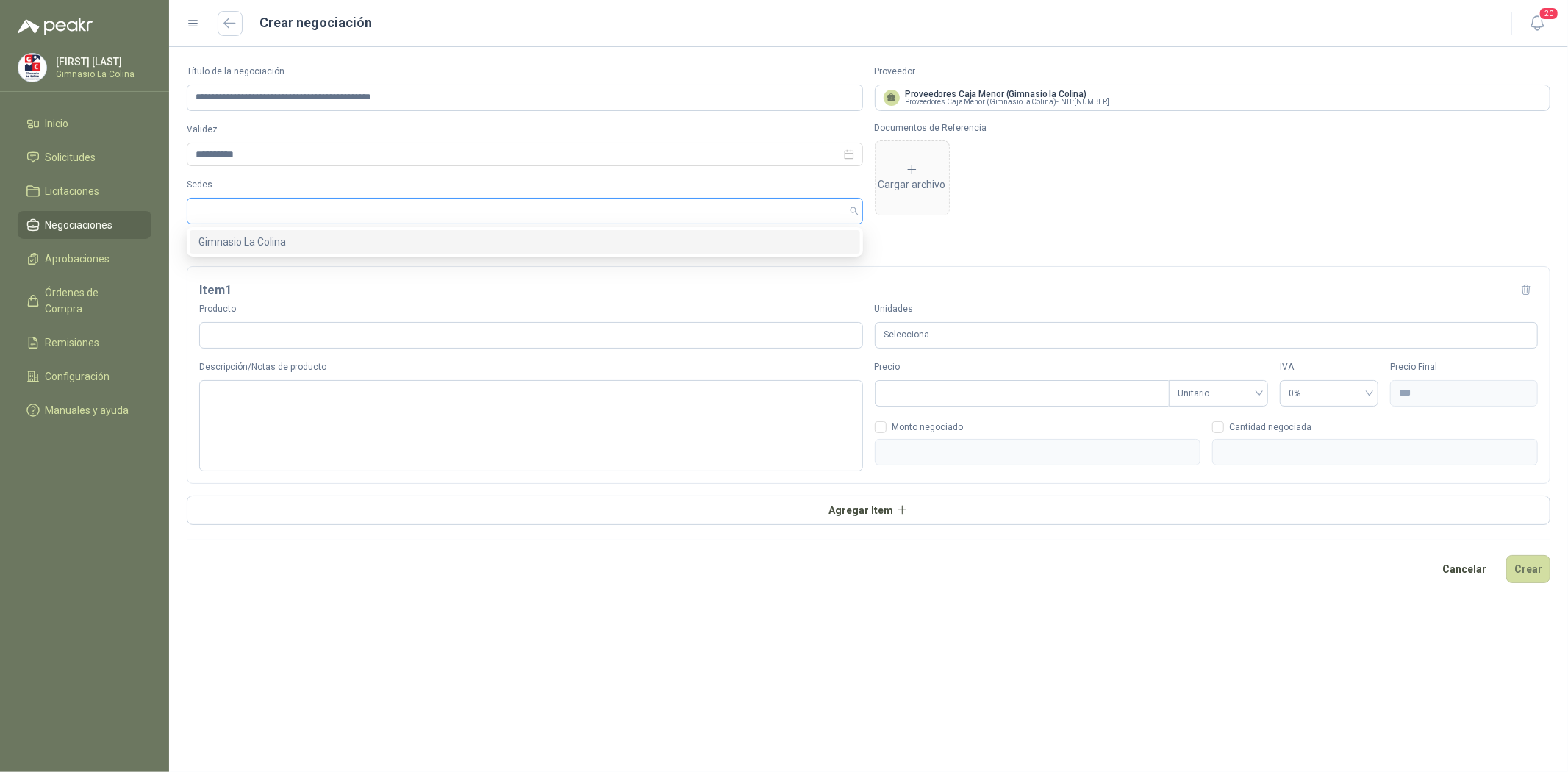 click at bounding box center [517, 211] 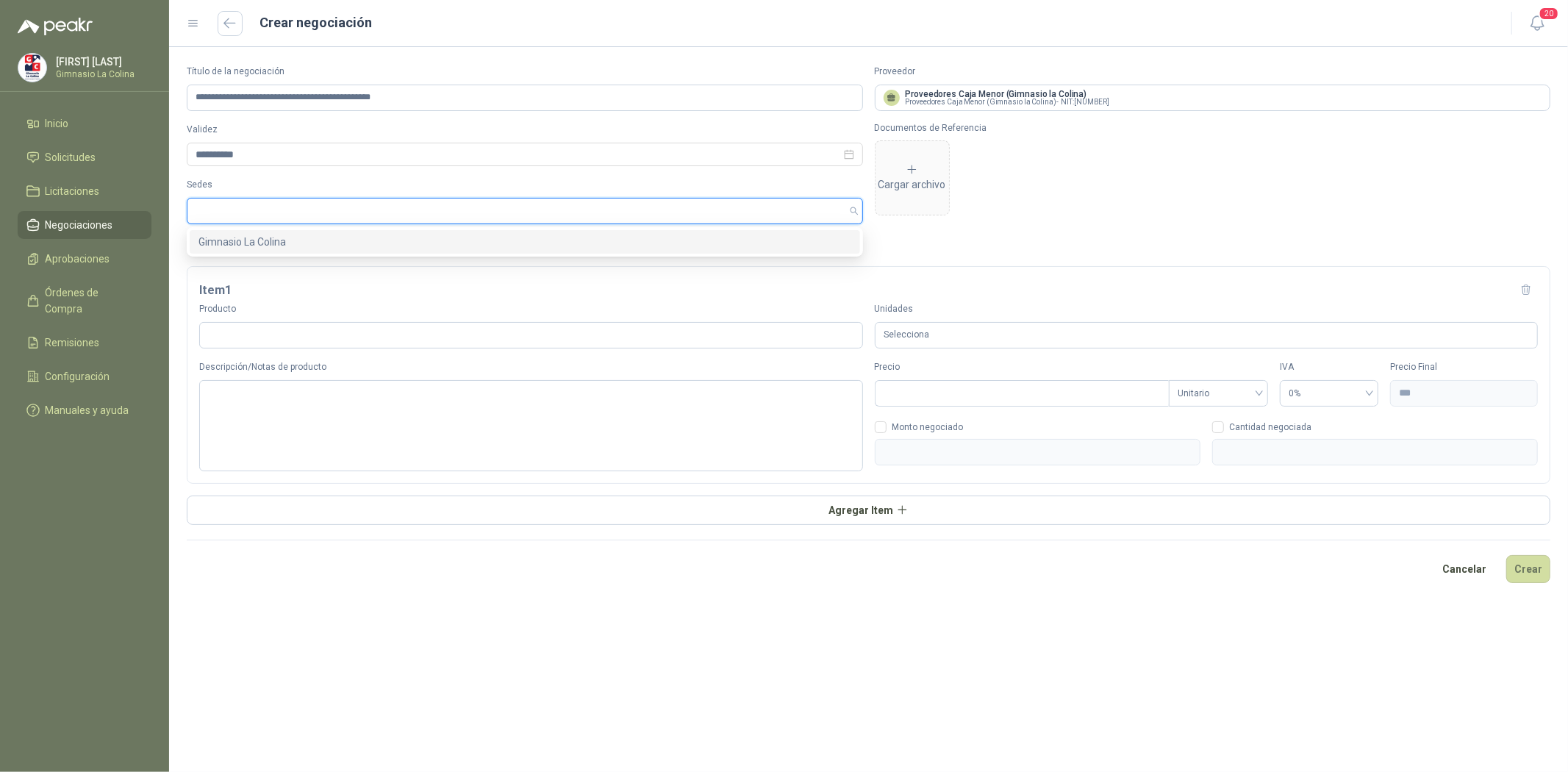 click on "Gimnasio La Colina" at bounding box center [525, 242] 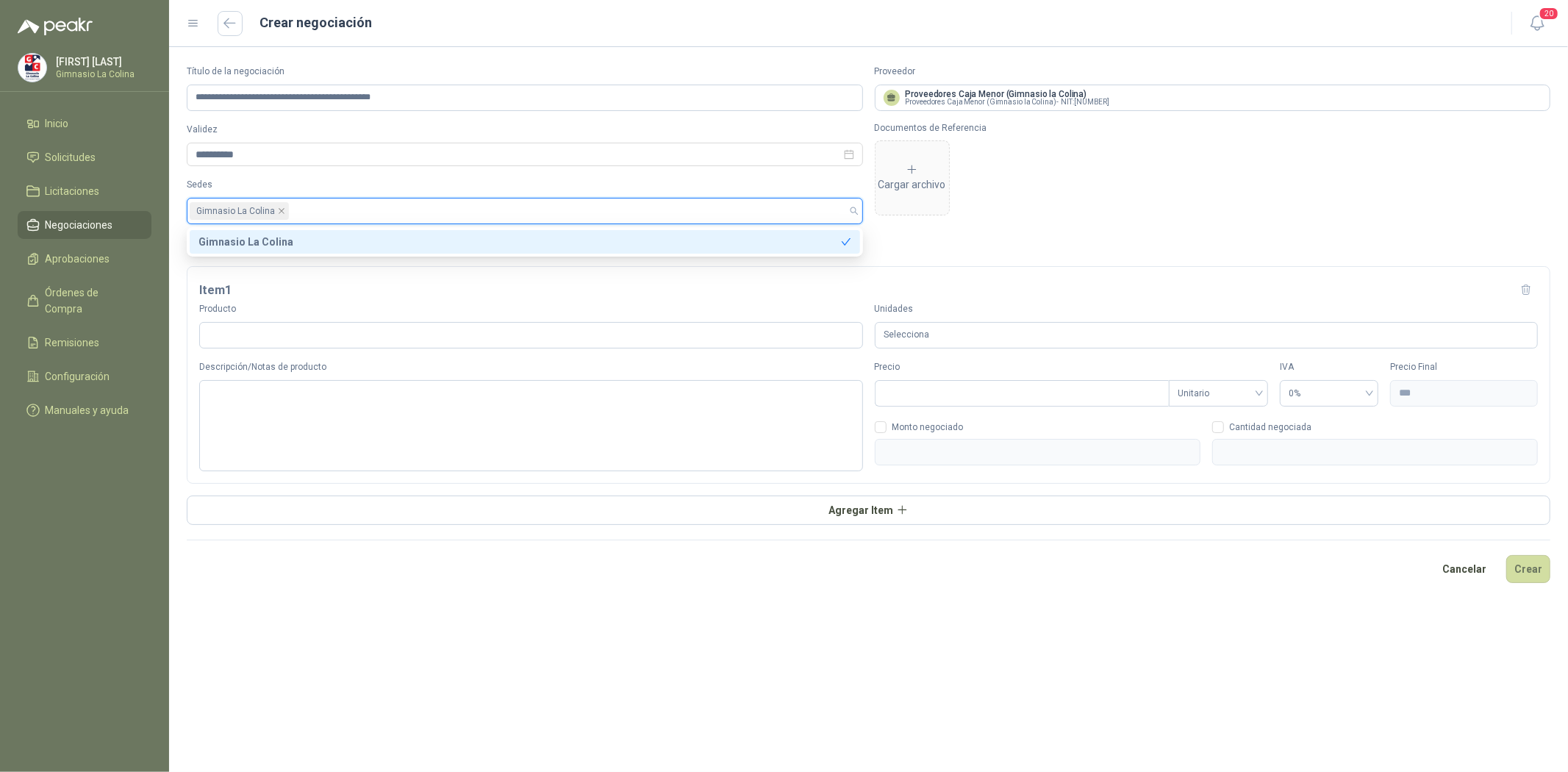 click on "Gimnasio La Colina" at bounding box center [520, 242] 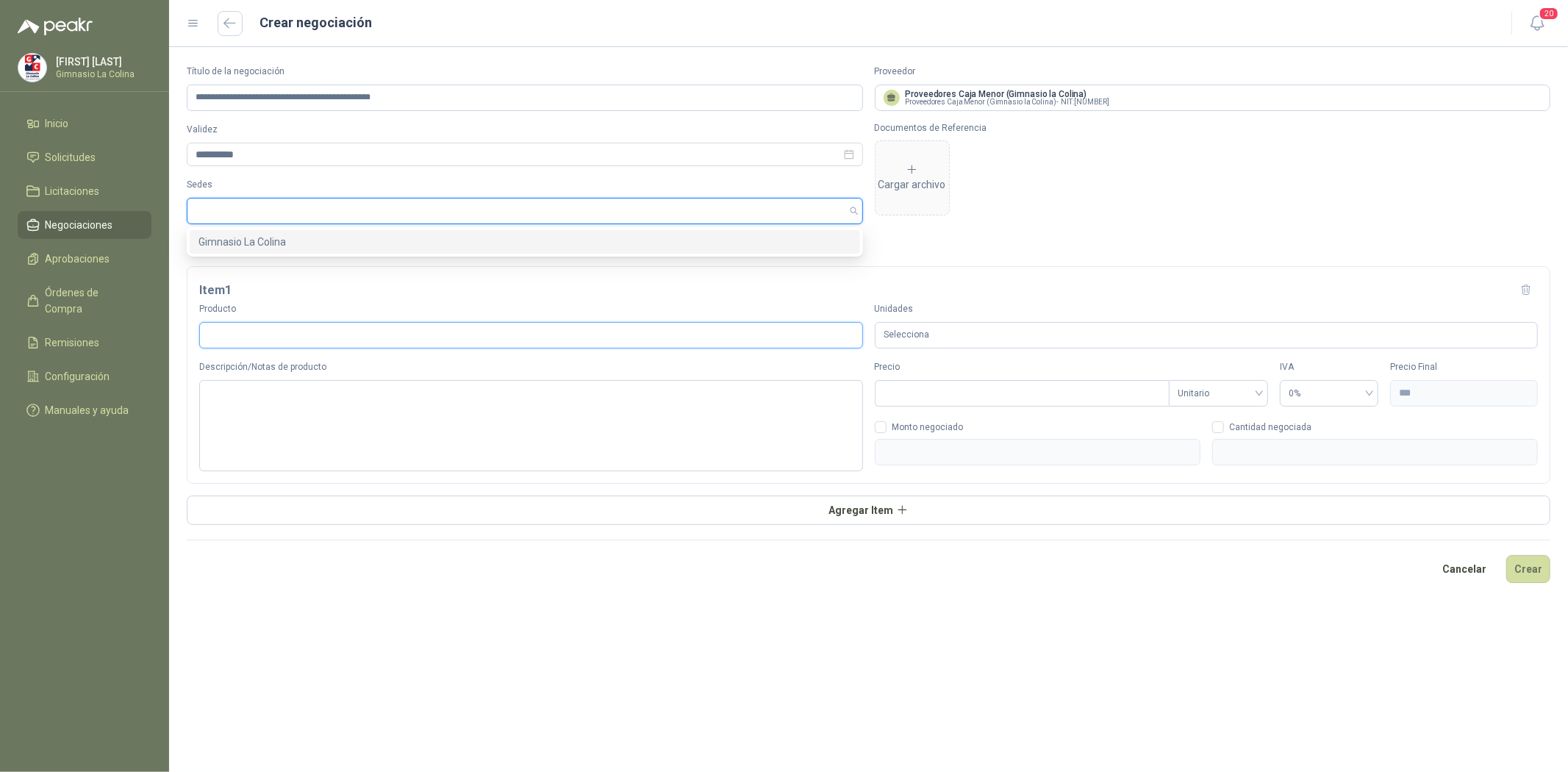 click on "Producto" at bounding box center (531, 335) 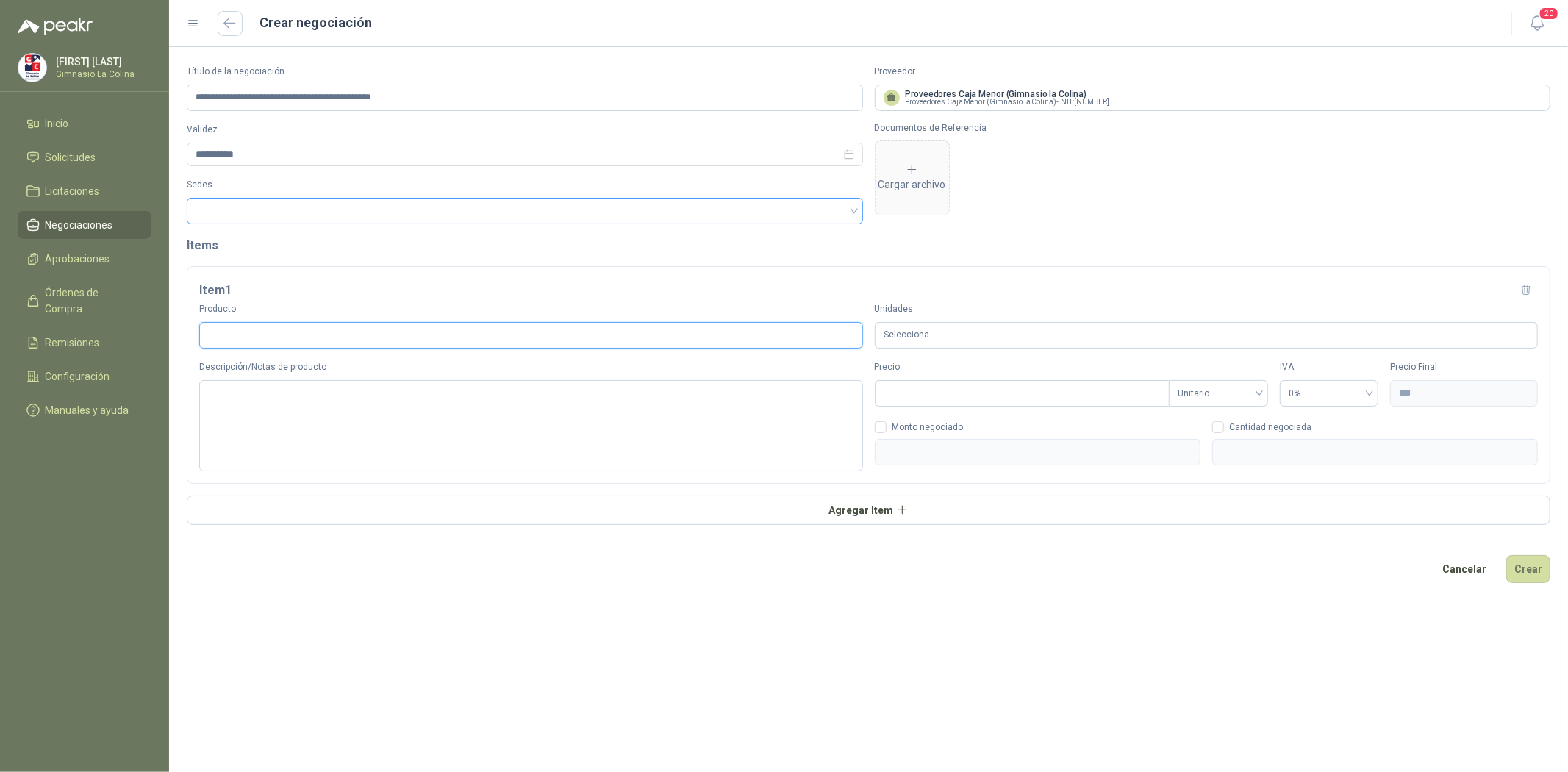 click at bounding box center (525, 211) 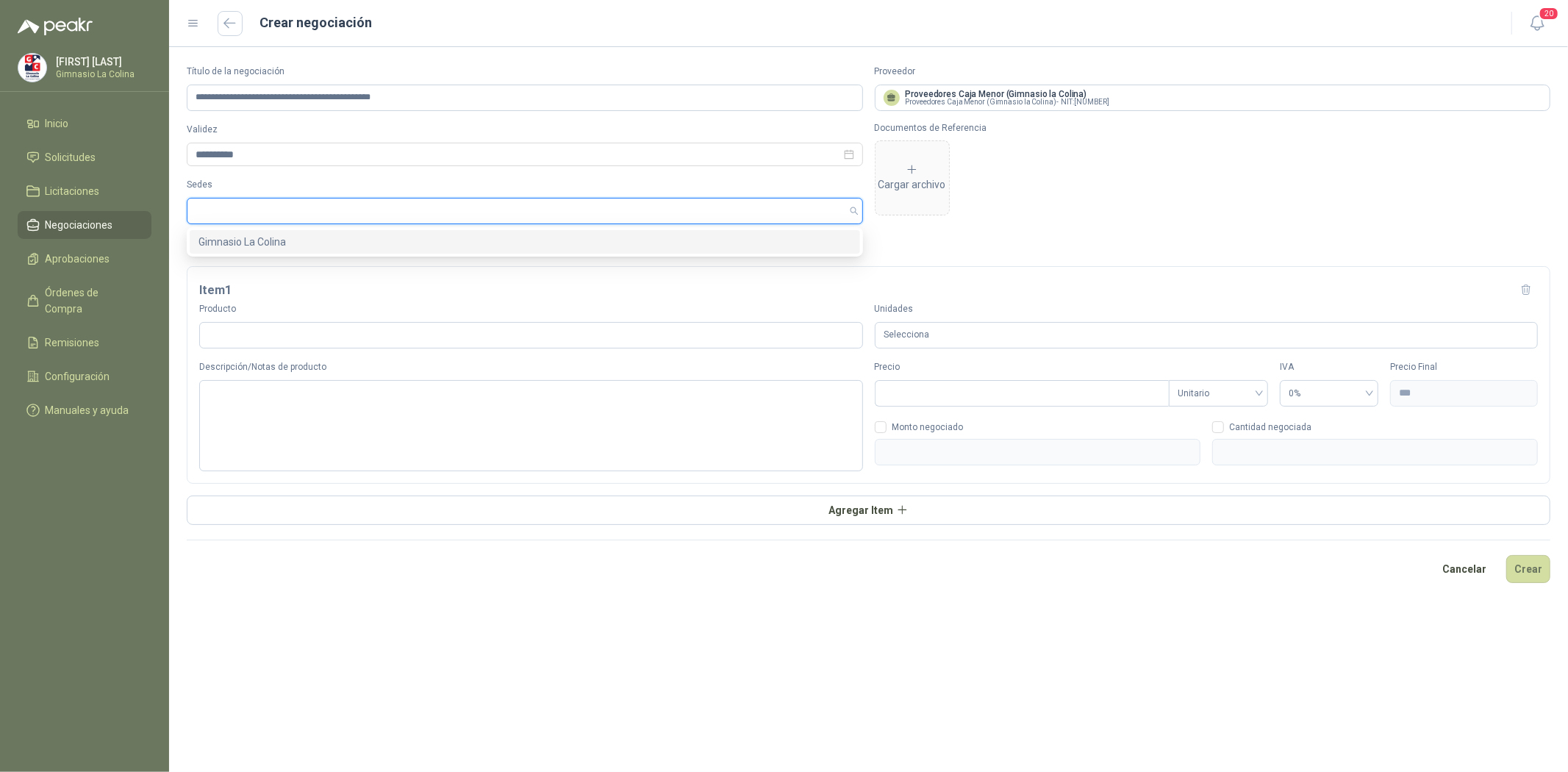 click on "Gimnasio La Colina" at bounding box center [525, 242] 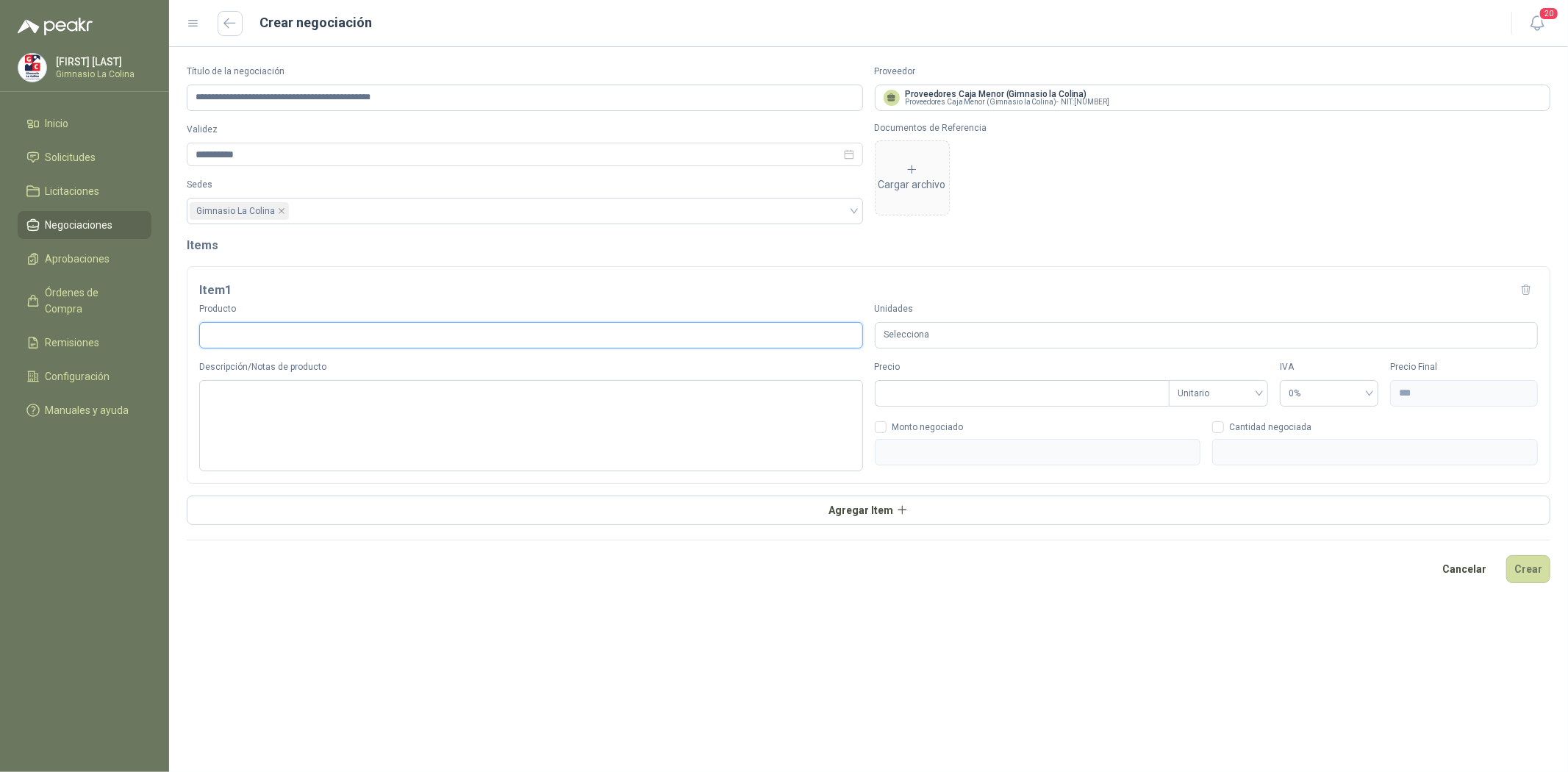 click on "Producto" at bounding box center [531, 335] 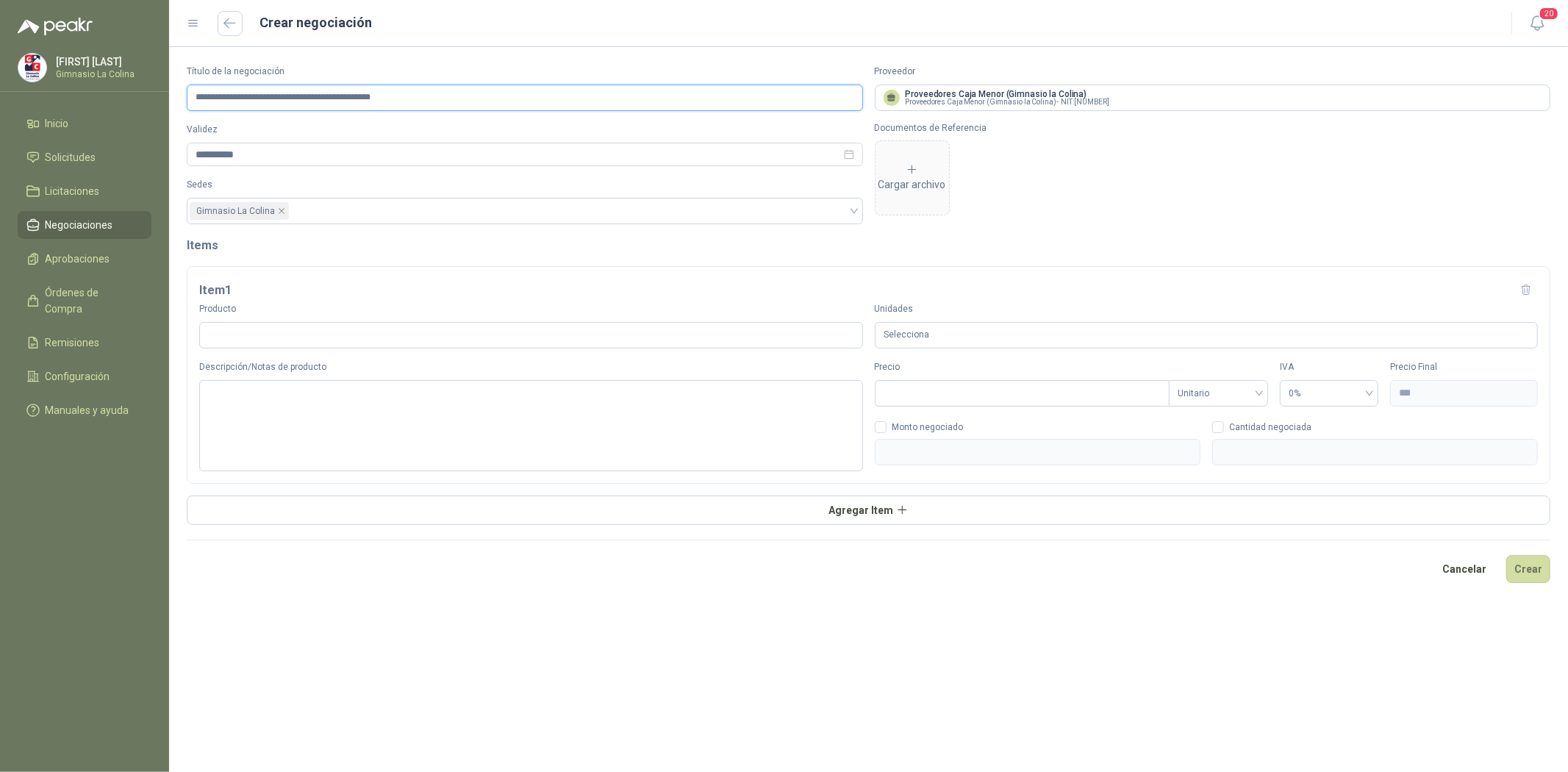drag, startPoint x: 400, startPoint y: 104, endPoint x: 193, endPoint y: 103, distance: 207.00242 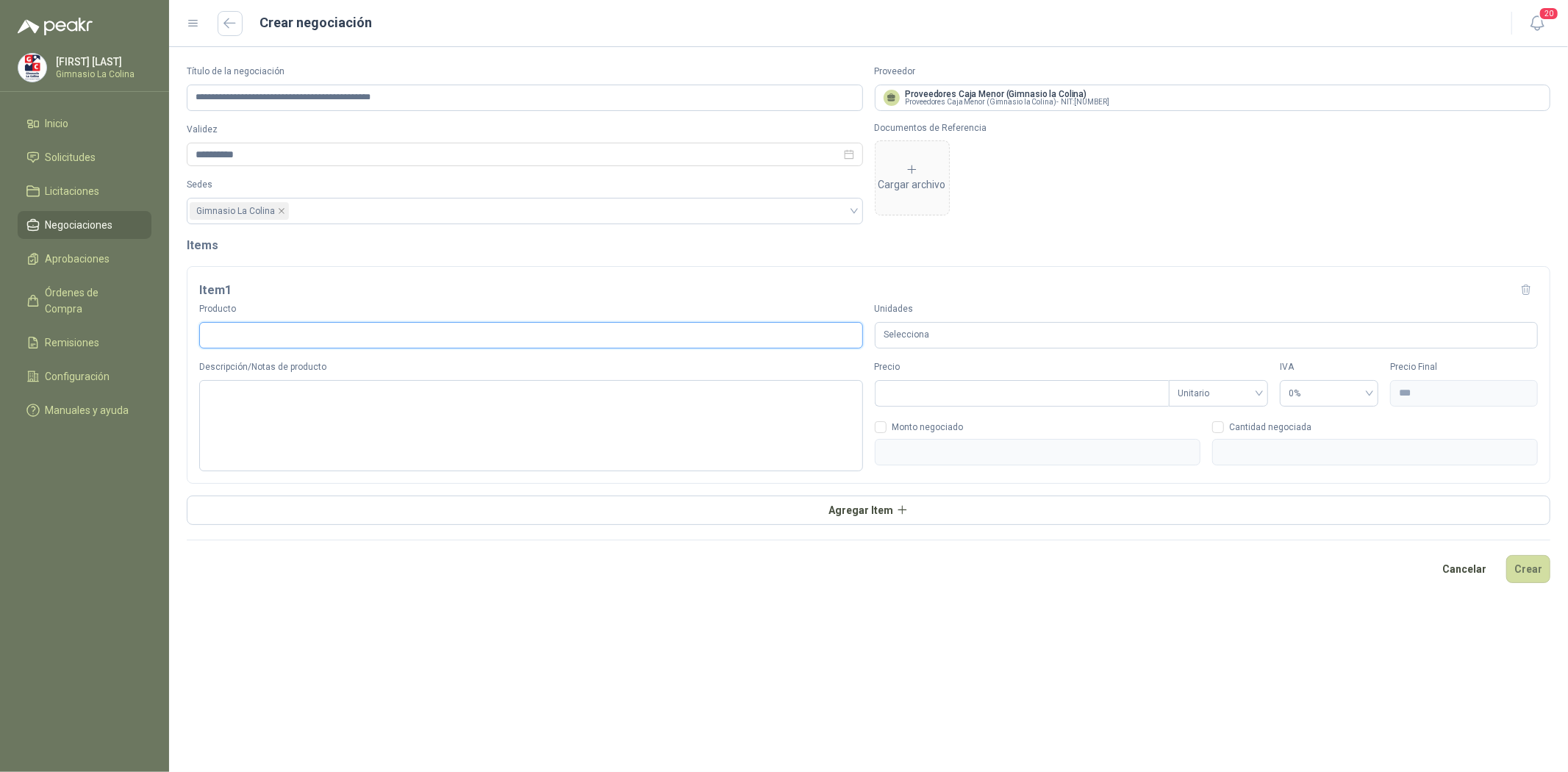 click on "Producto" at bounding box center [531, 335] 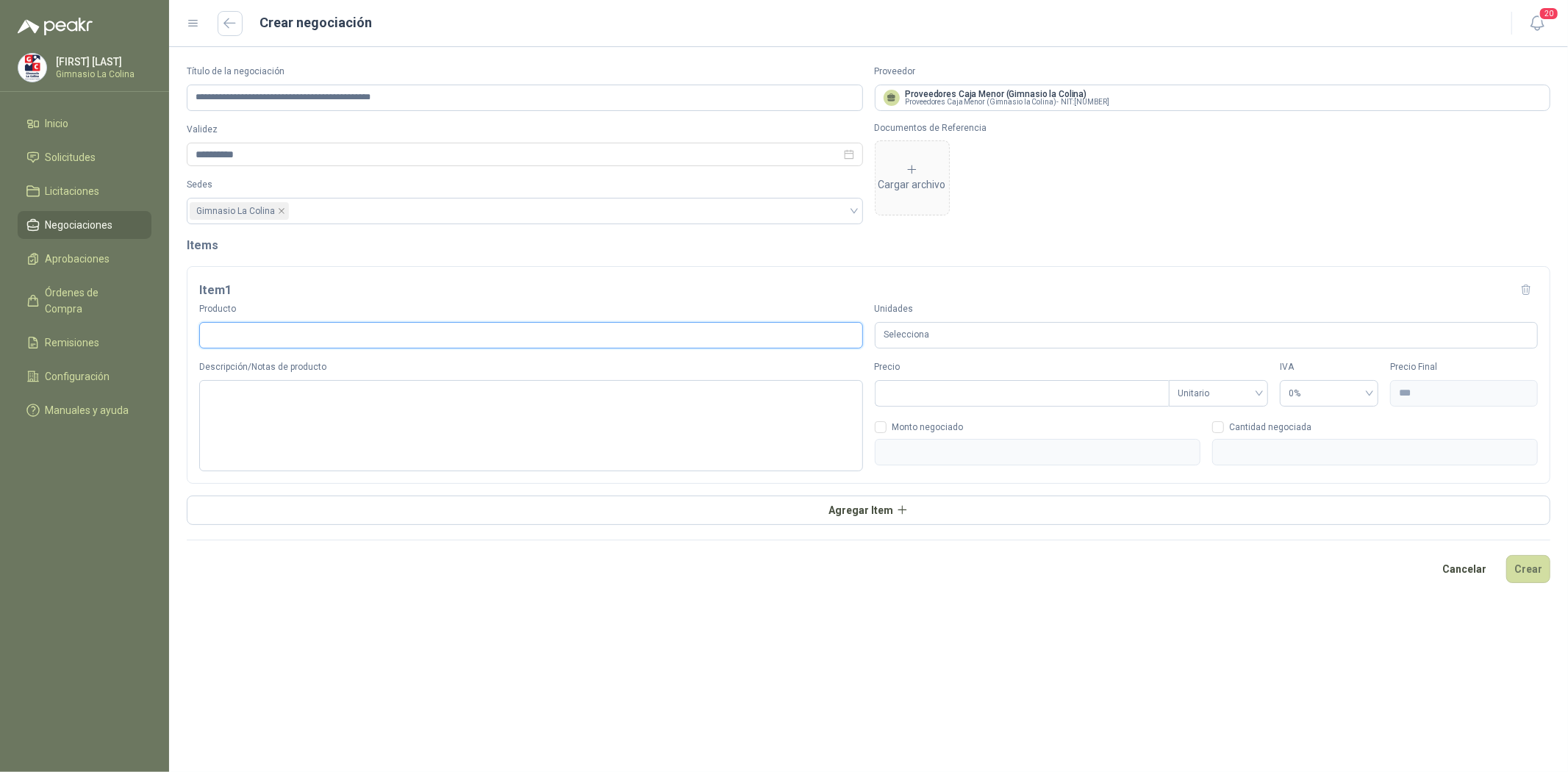 paste on "**********" 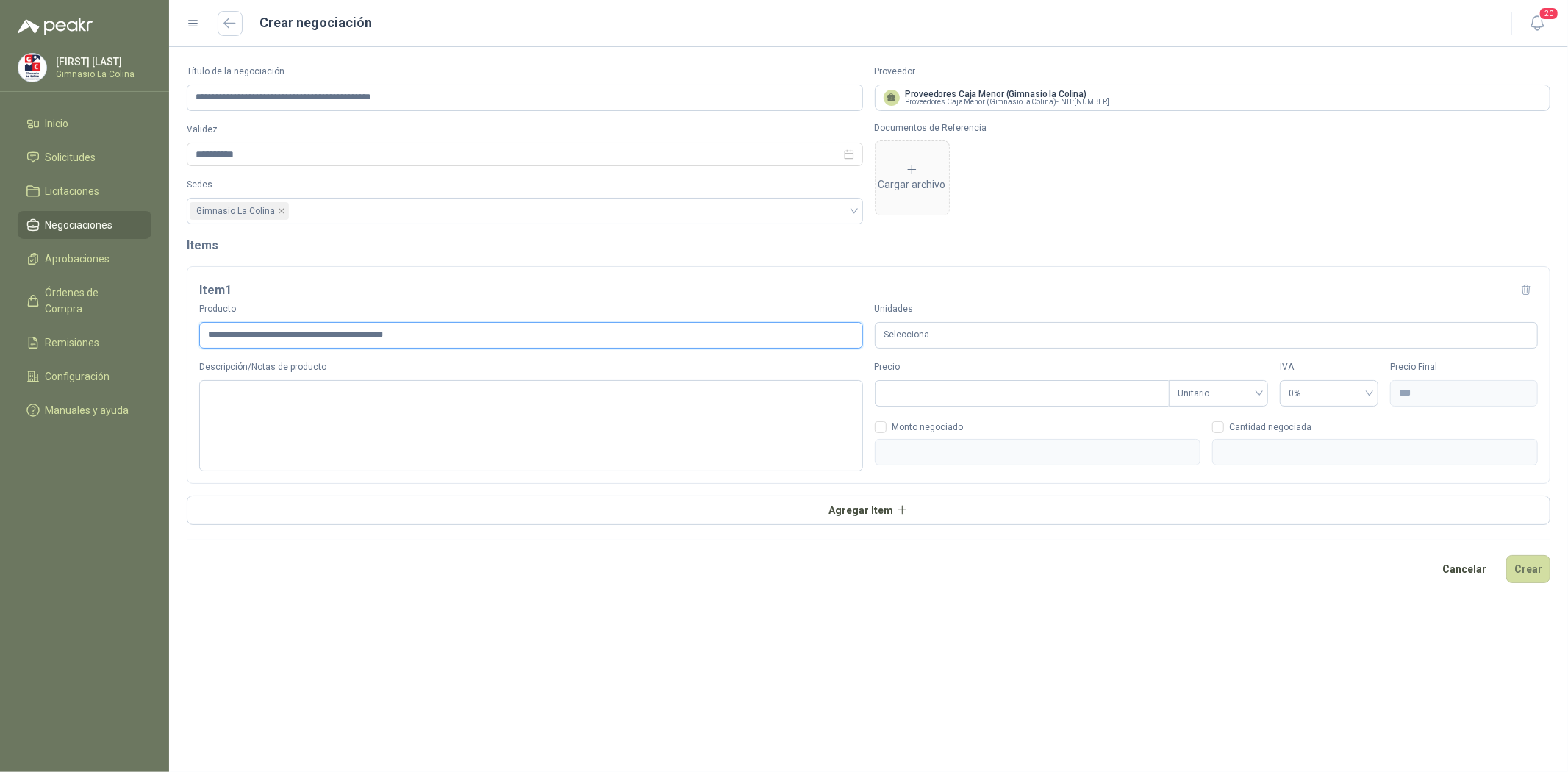 type on "**********" 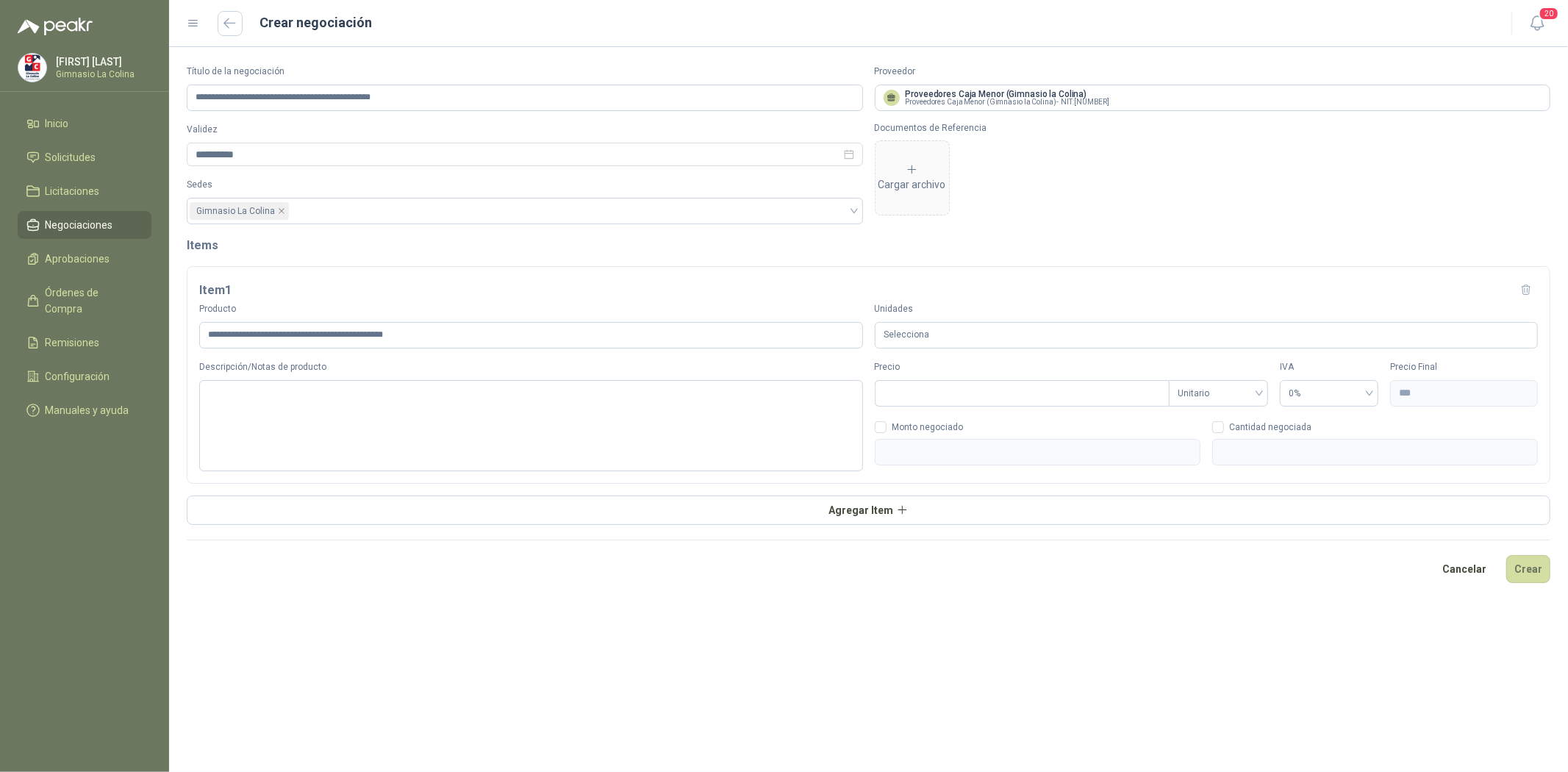 click on "Selecciona" at bounding box center [1206, 335] 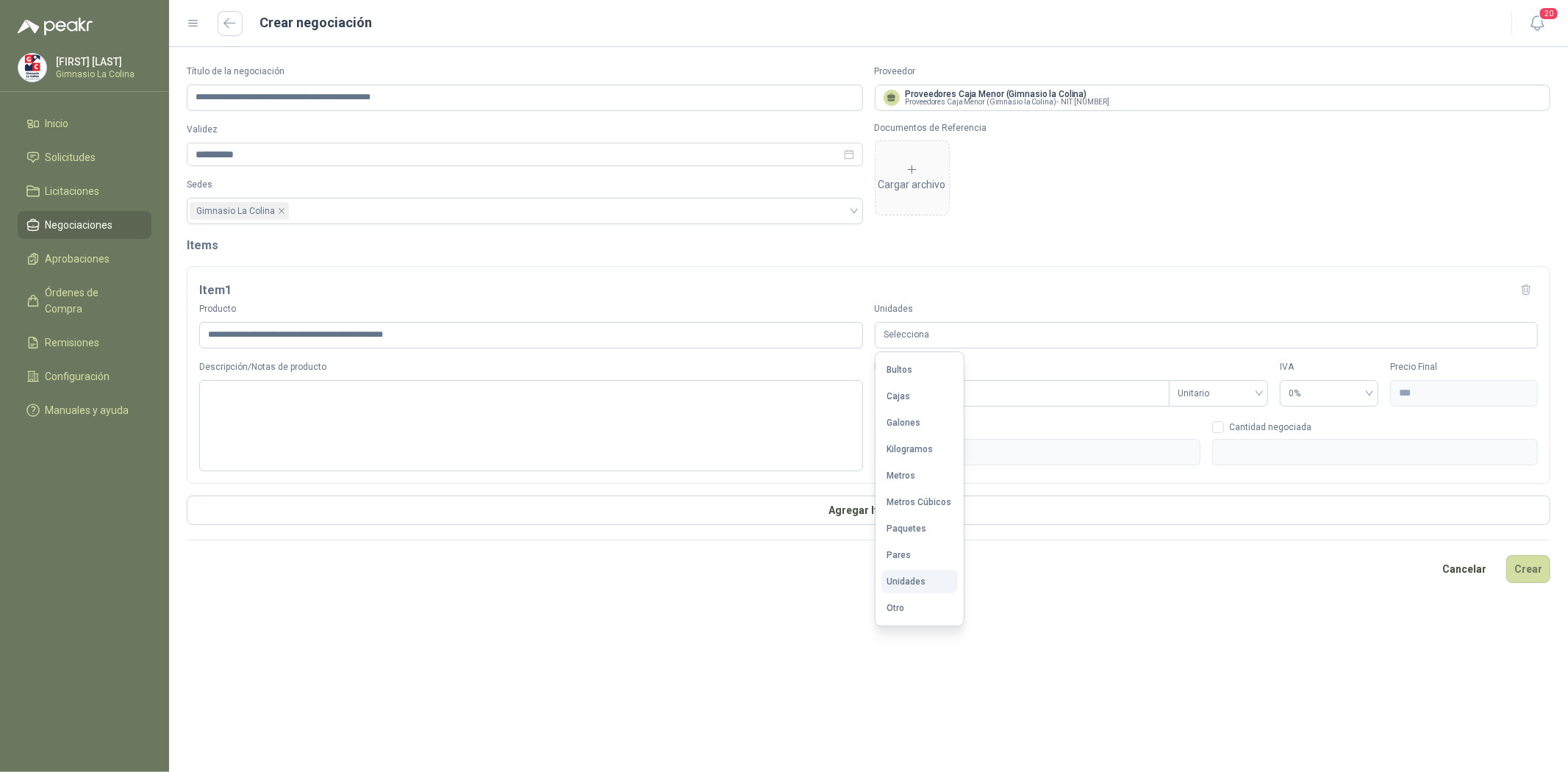 click on "Unidades" at bounding box center [920, 582] 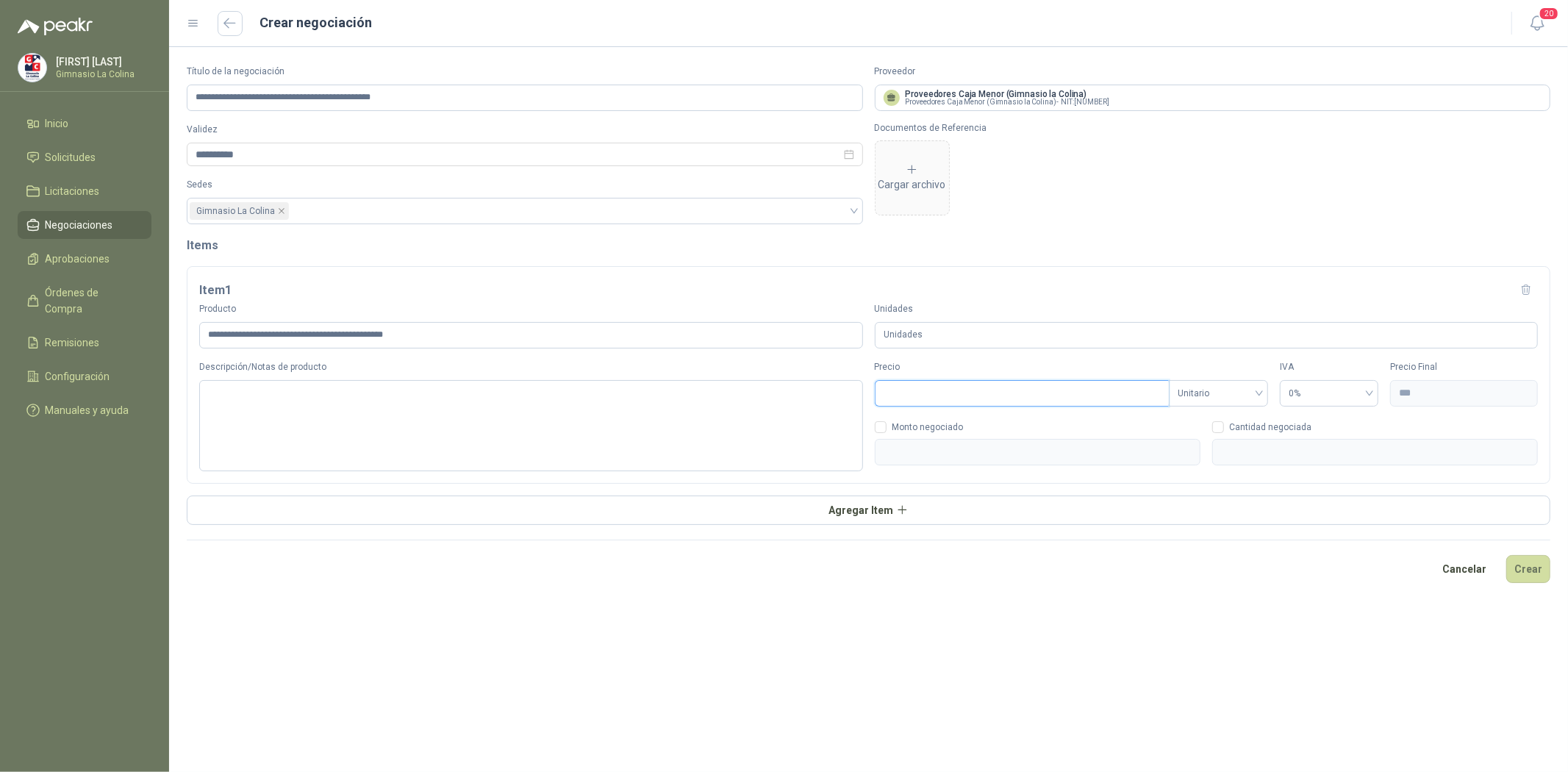 click on "Precio" at bounding box center (1023, 393) 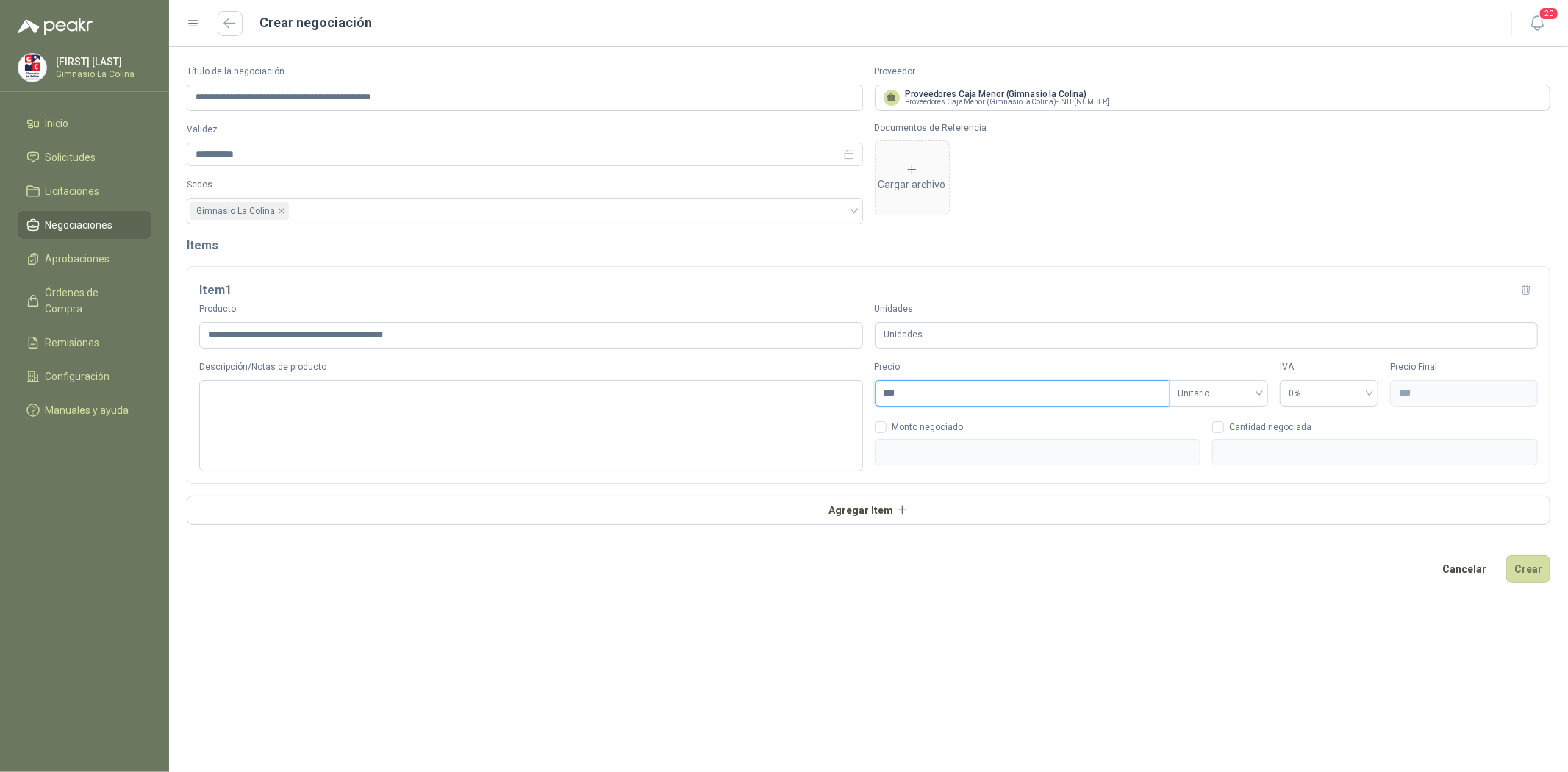 type on "****" 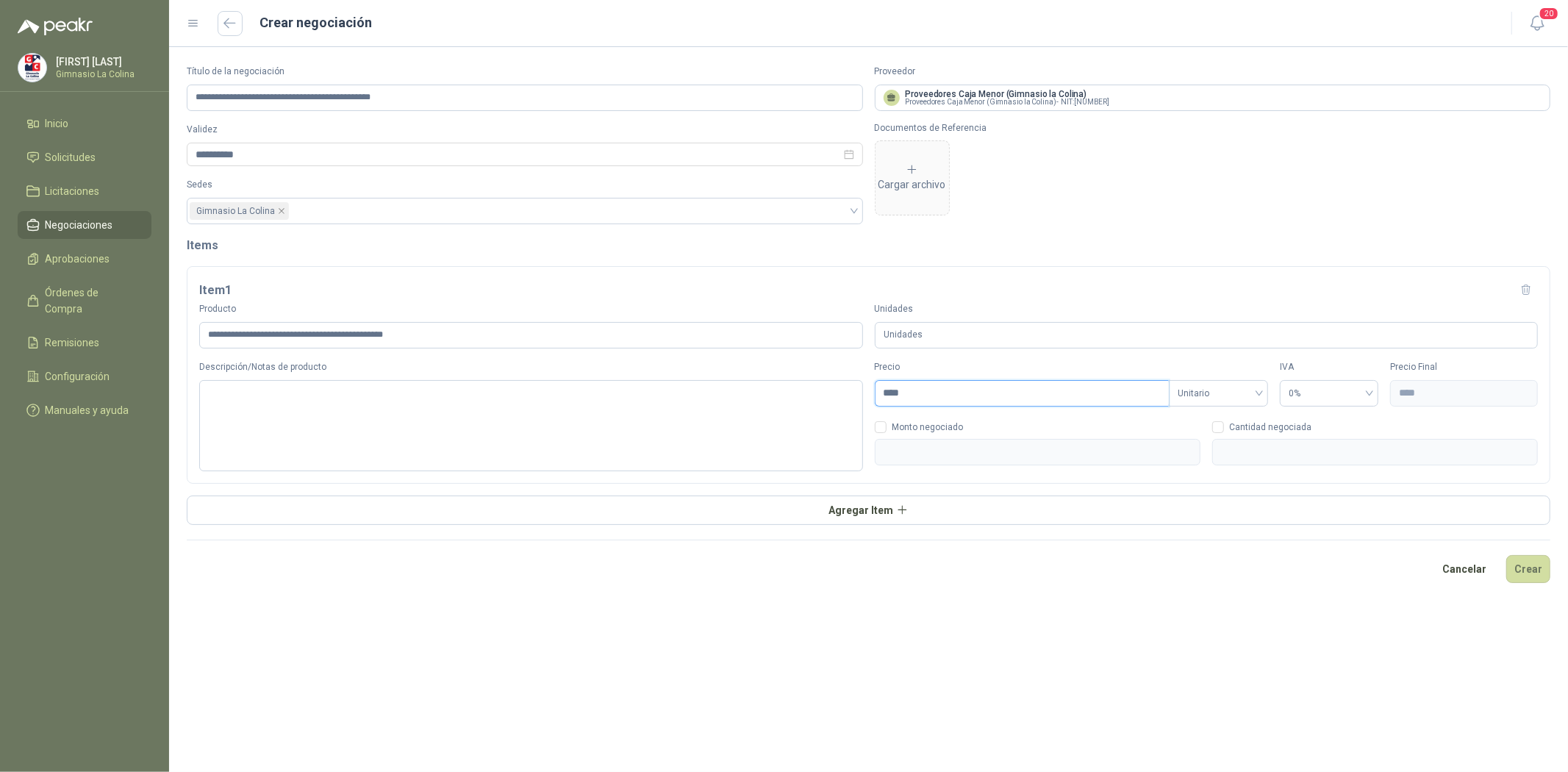 type on "*****" 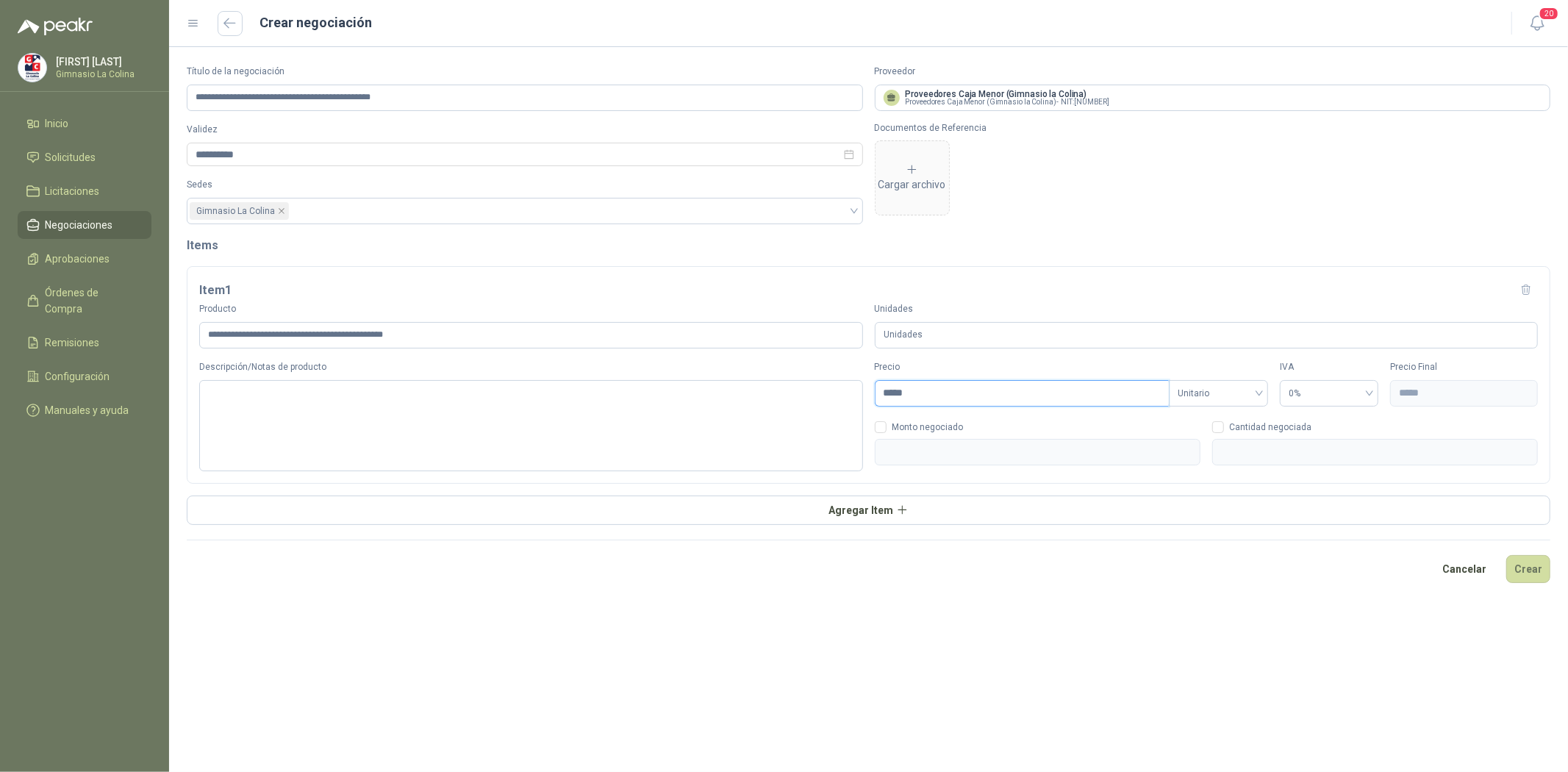 type on "*******" 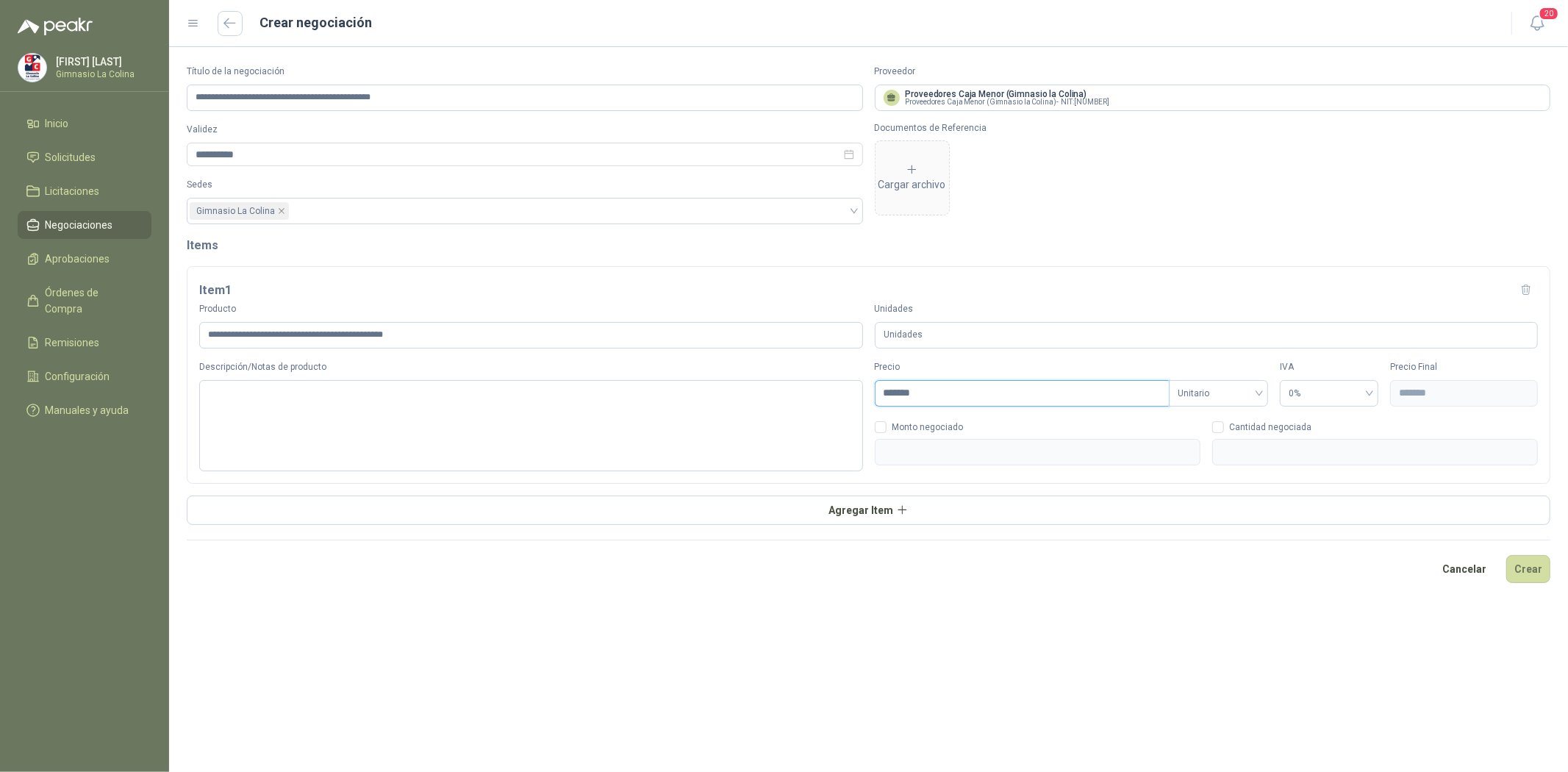 type on "********" 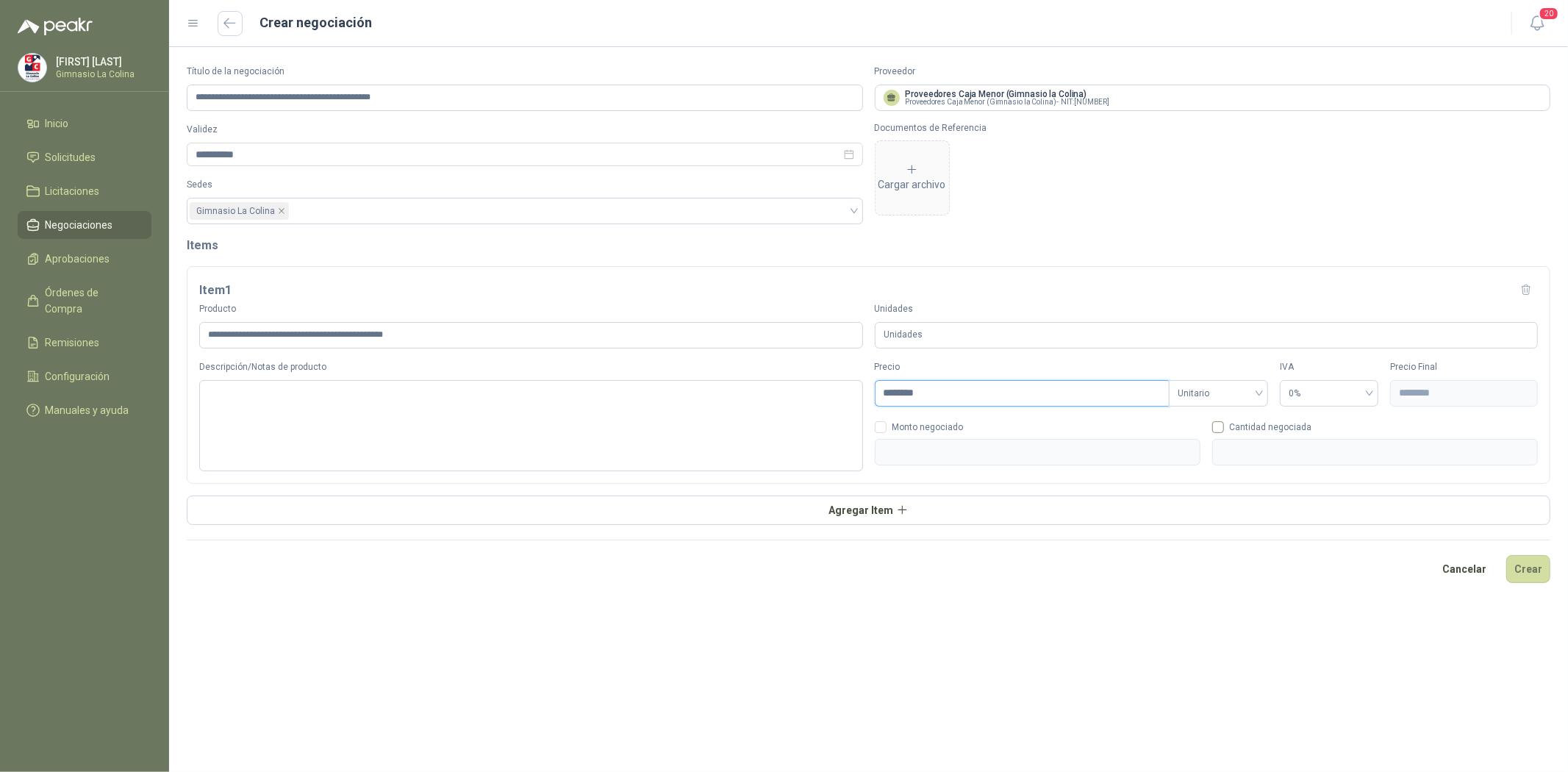 type on "********" 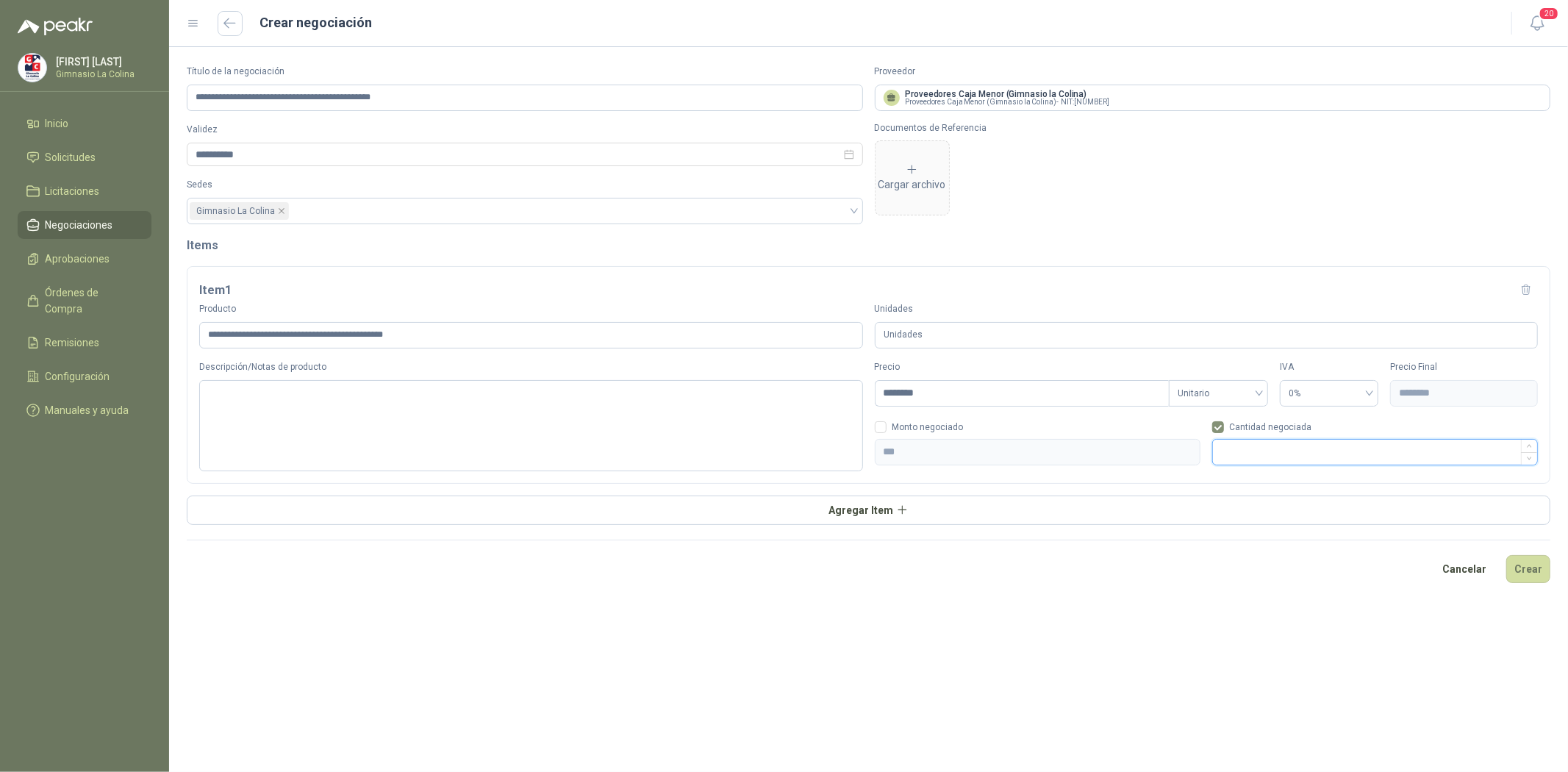 click at bounding box center [1375, 452] 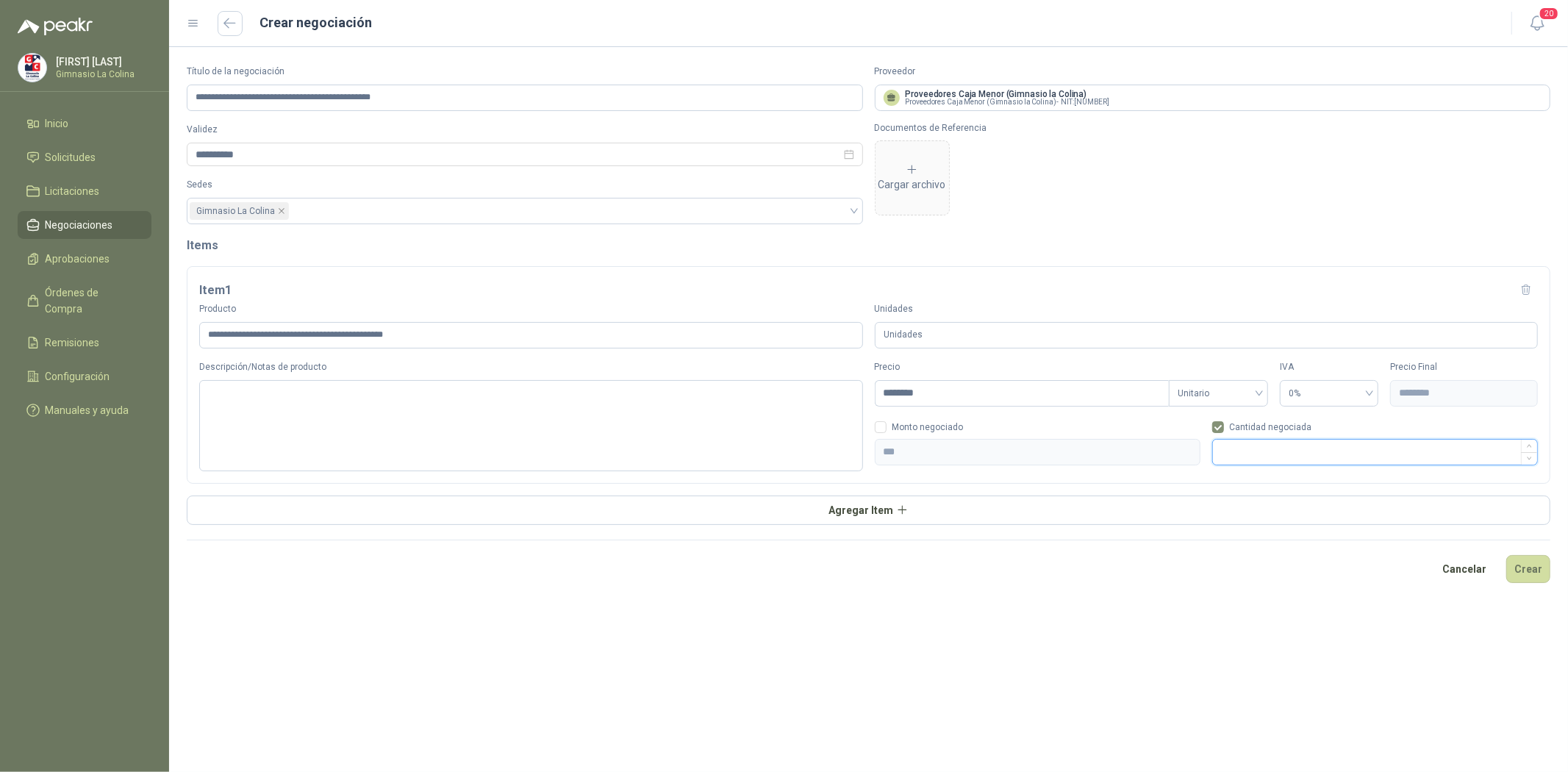 type on "*********" 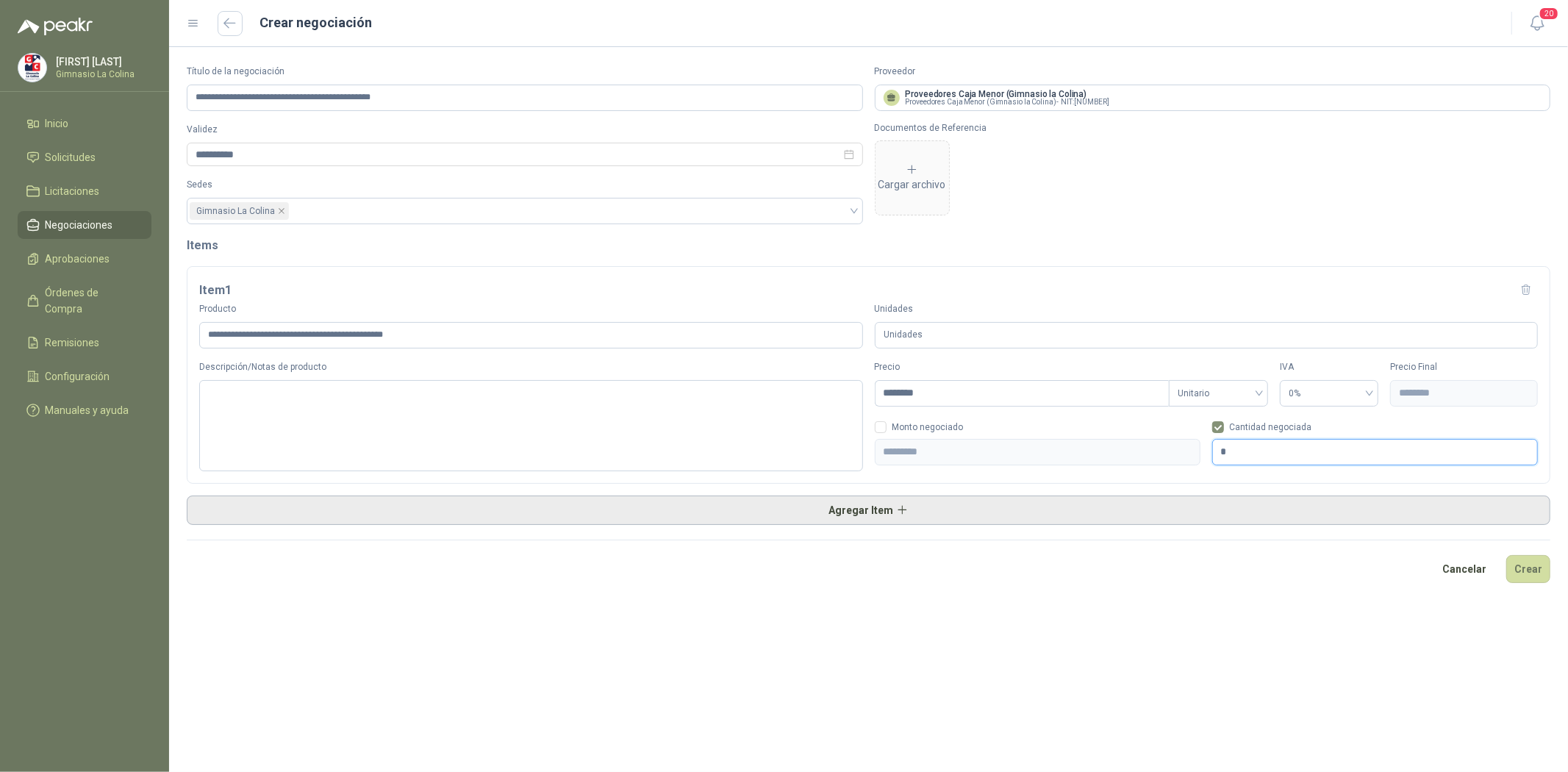 type on "*" 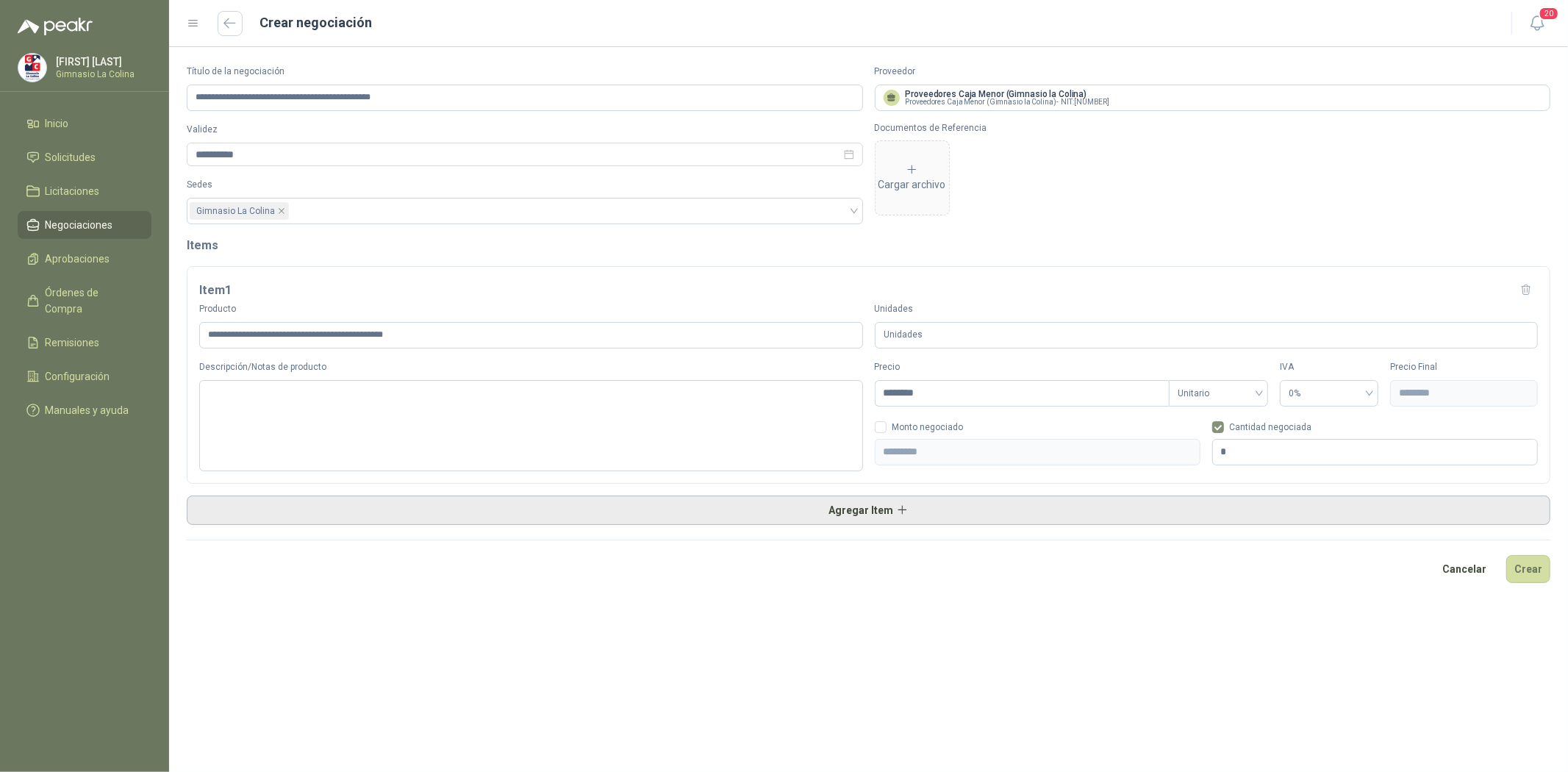 click on "Agregar Item" at bounding box center [868, 510] 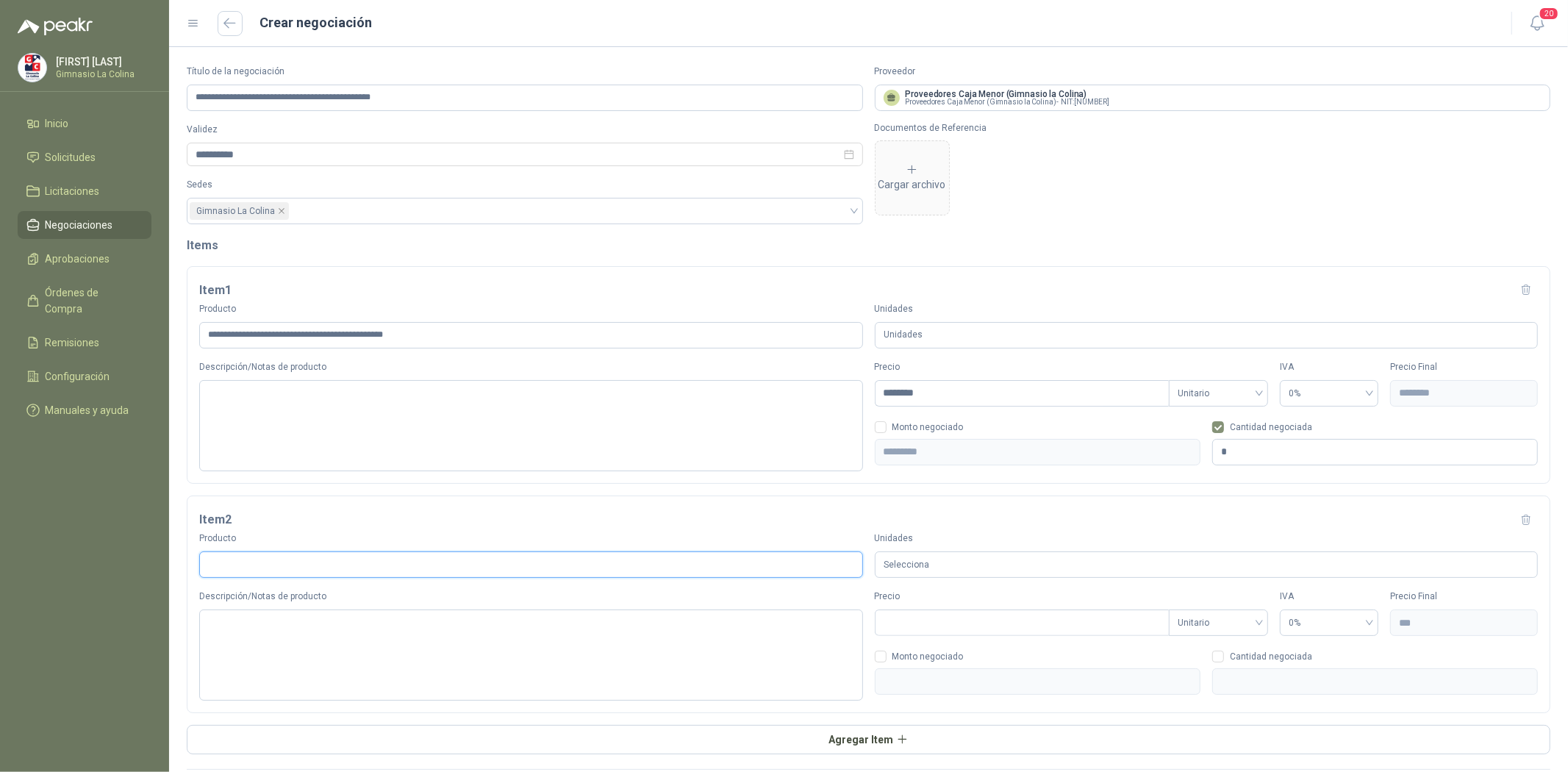 click on "Producto" at bounding box center [531, 565] 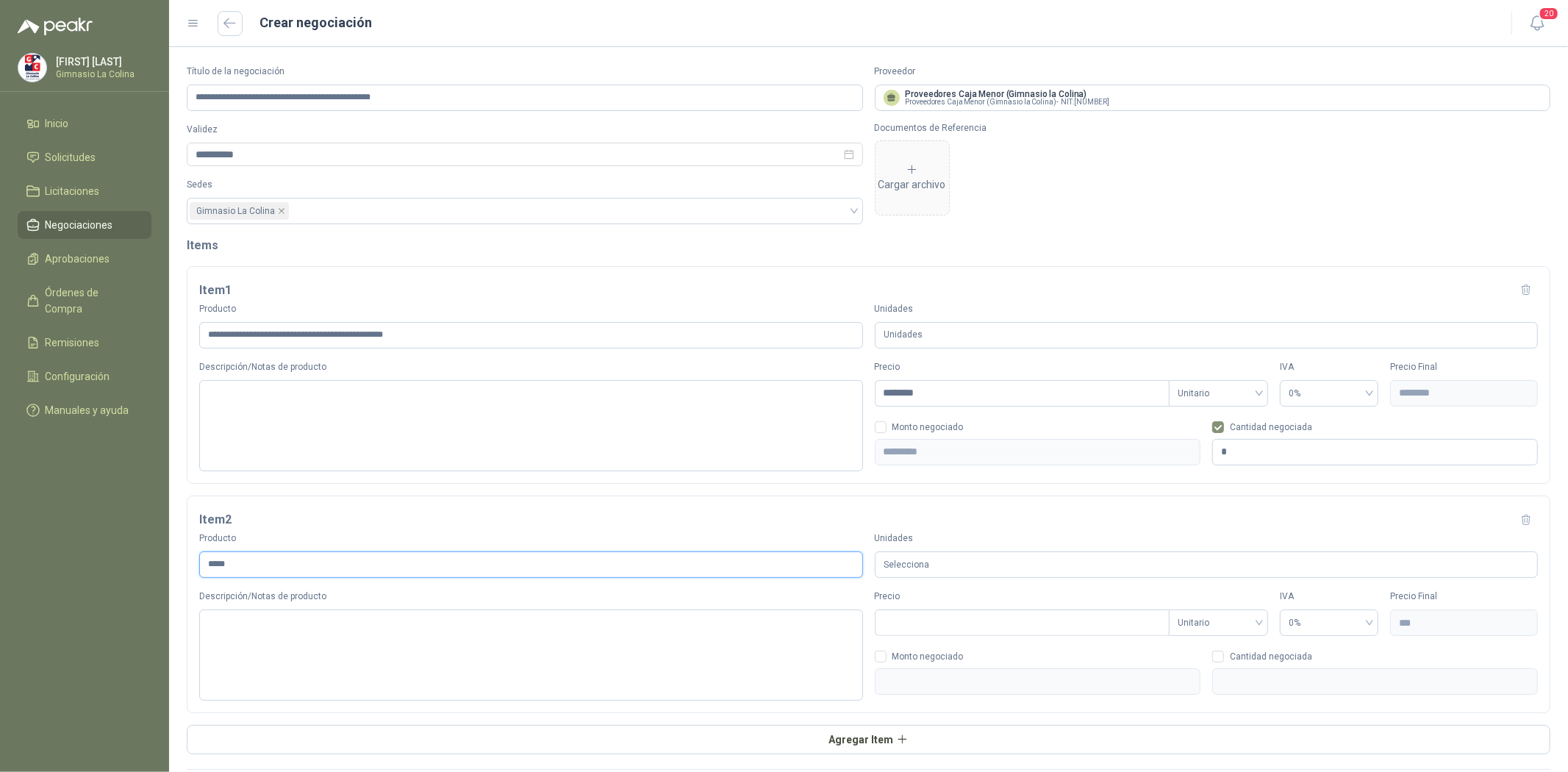 type on "*****" 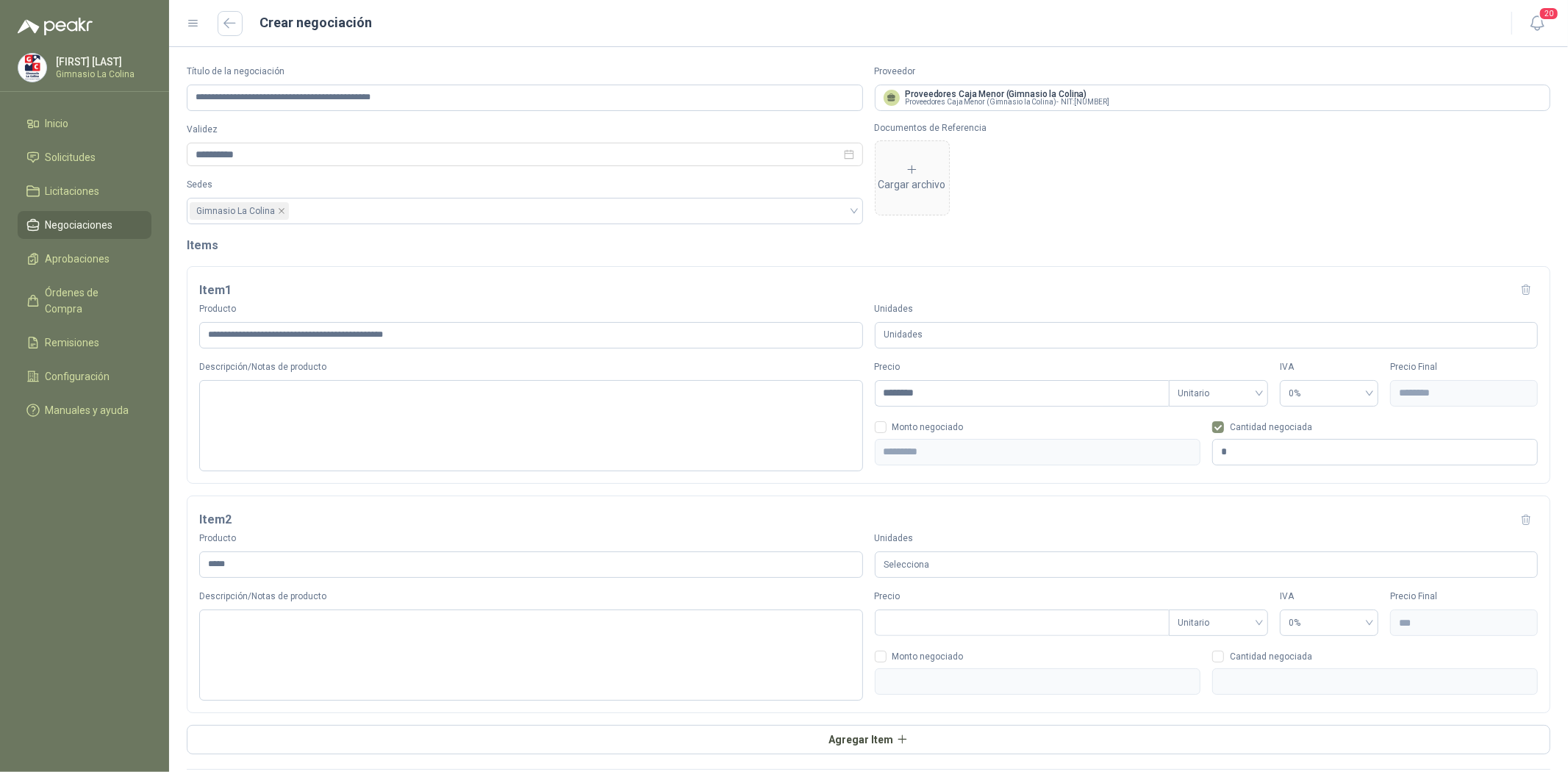 click on "Selecciona" at bounding box center (1206, 565) 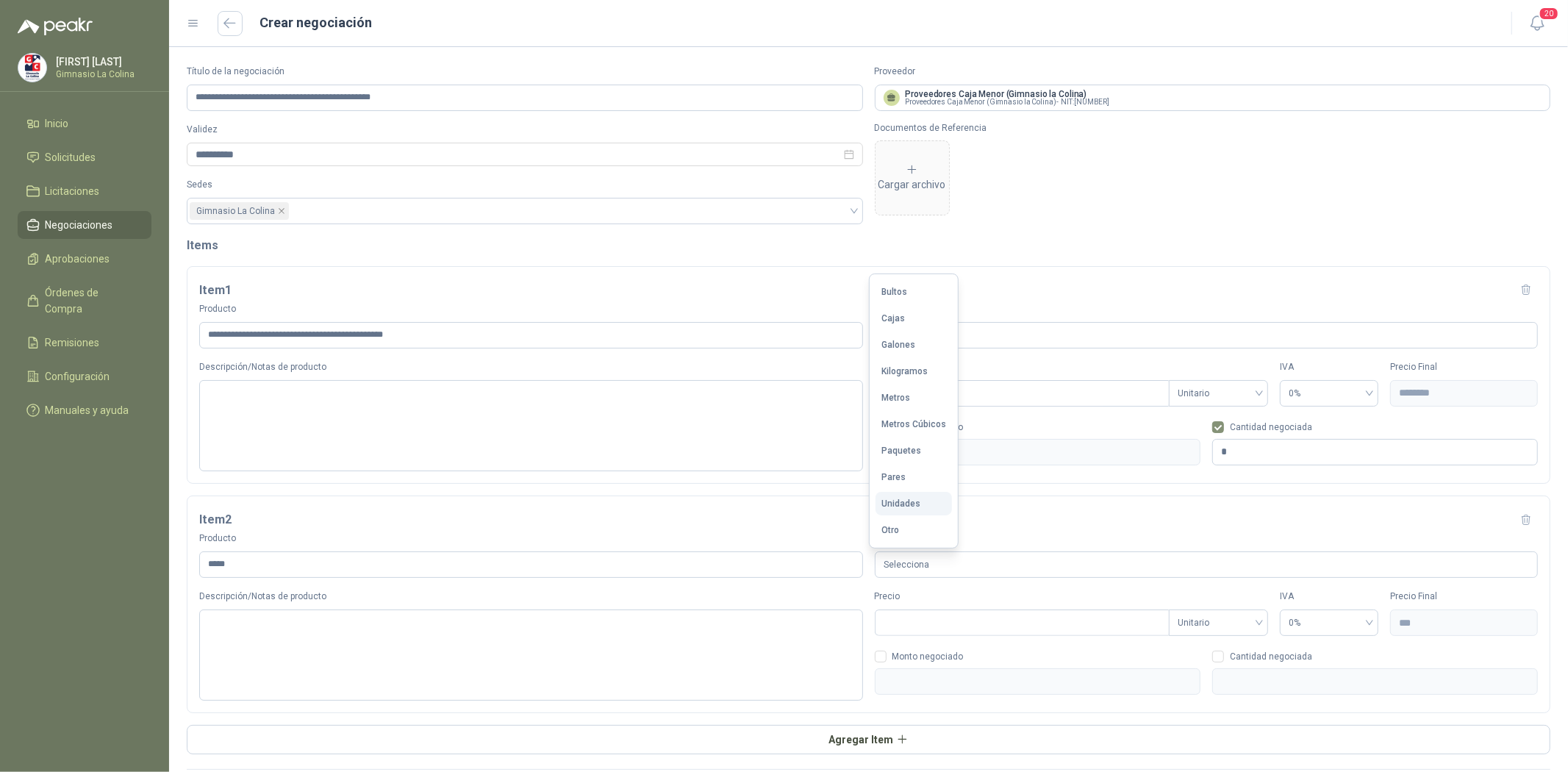 click on "Unidades" at bounding box center [914, 504] 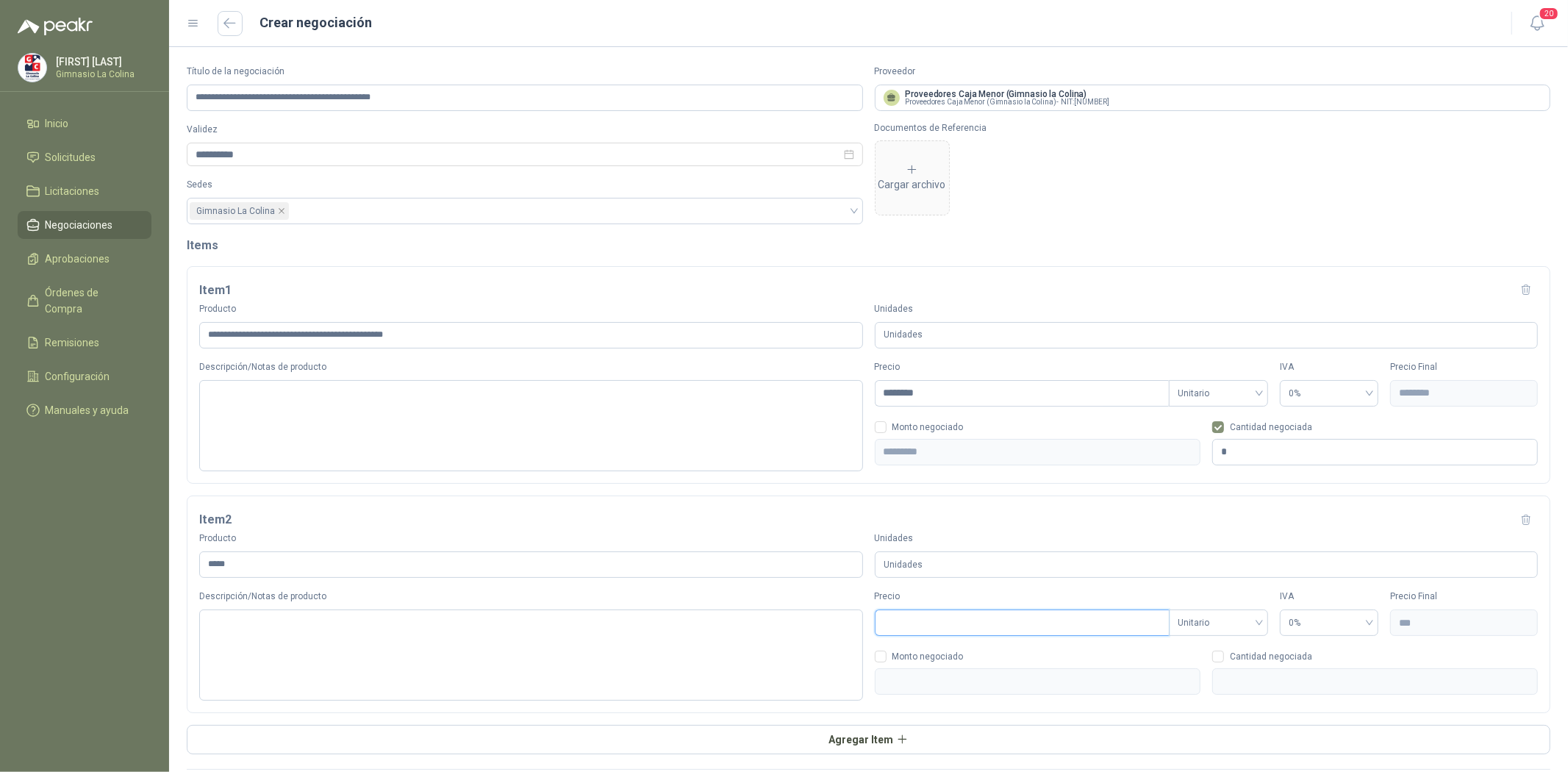 click on "Precio" at bounding box center [1023, 623] 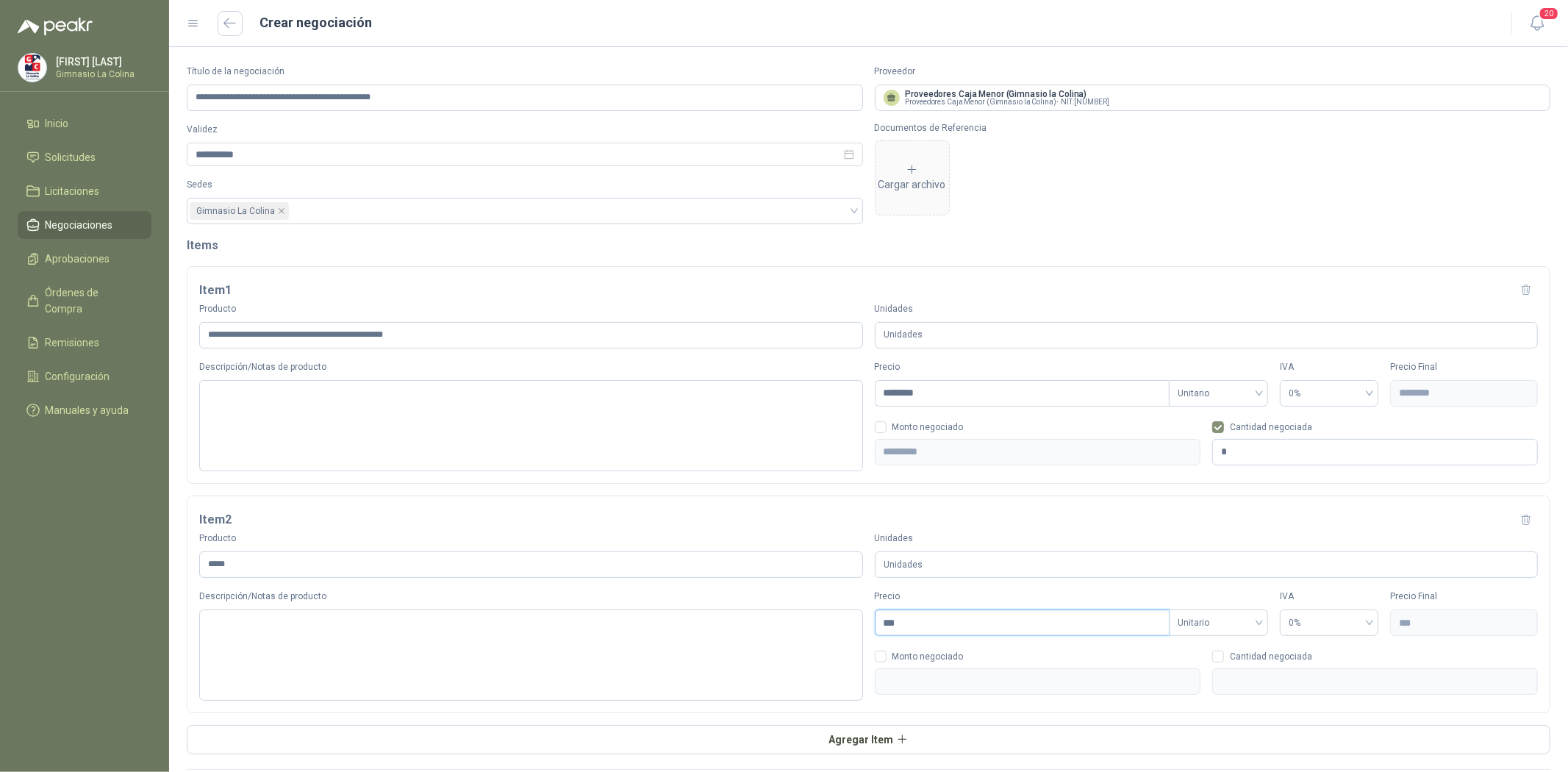 type on "****" 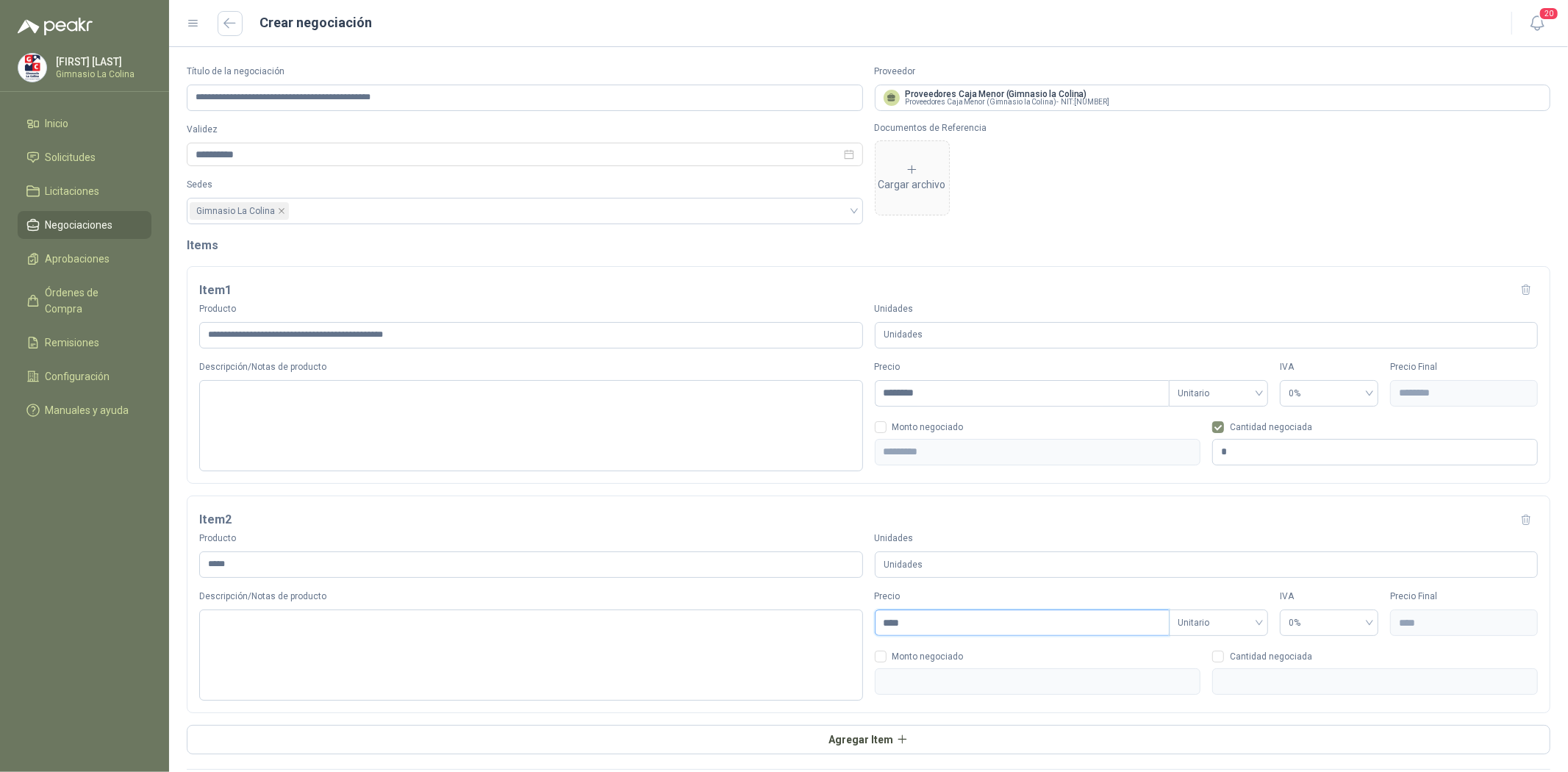 type on "*****" 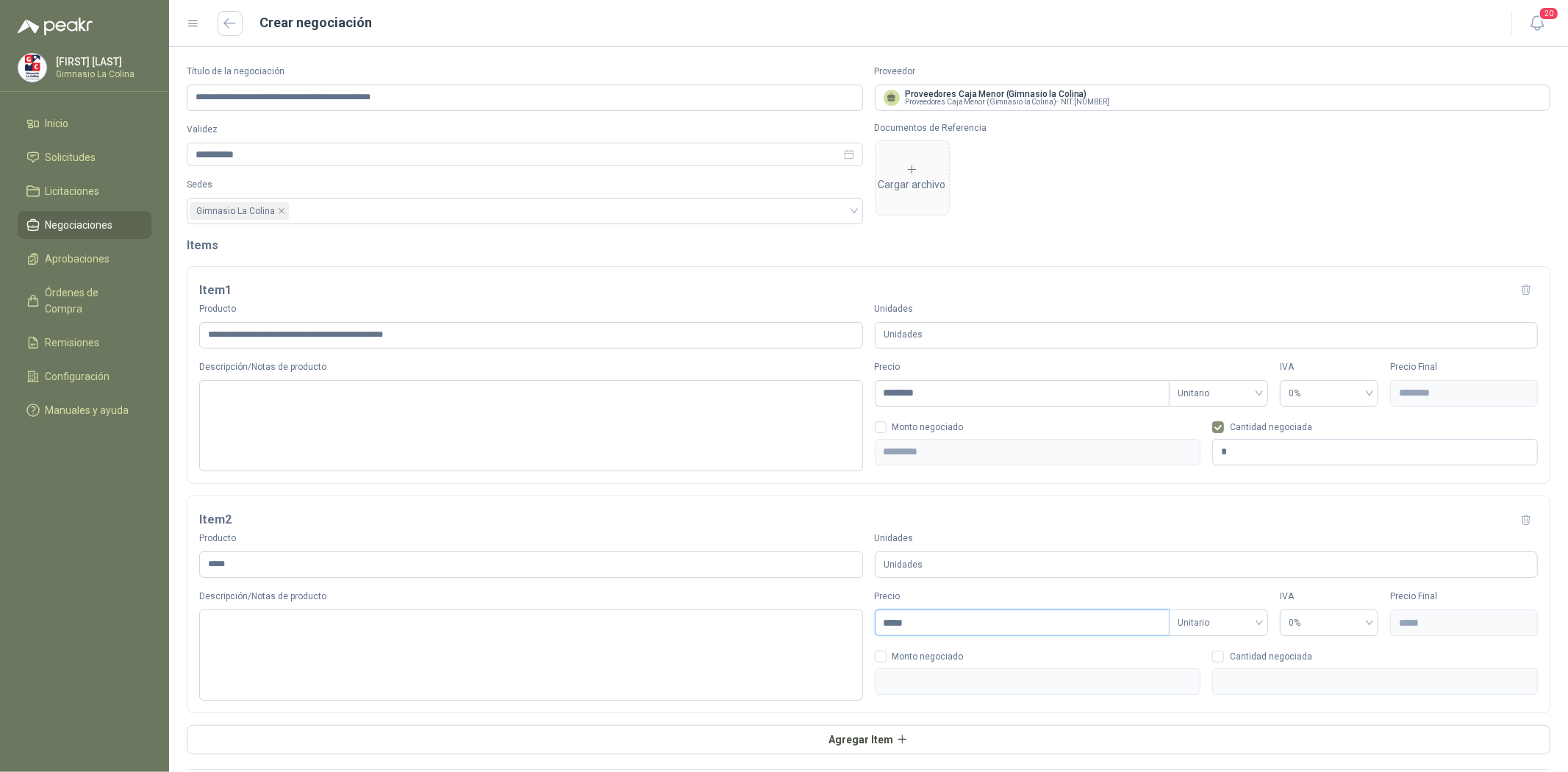 type on "*******" 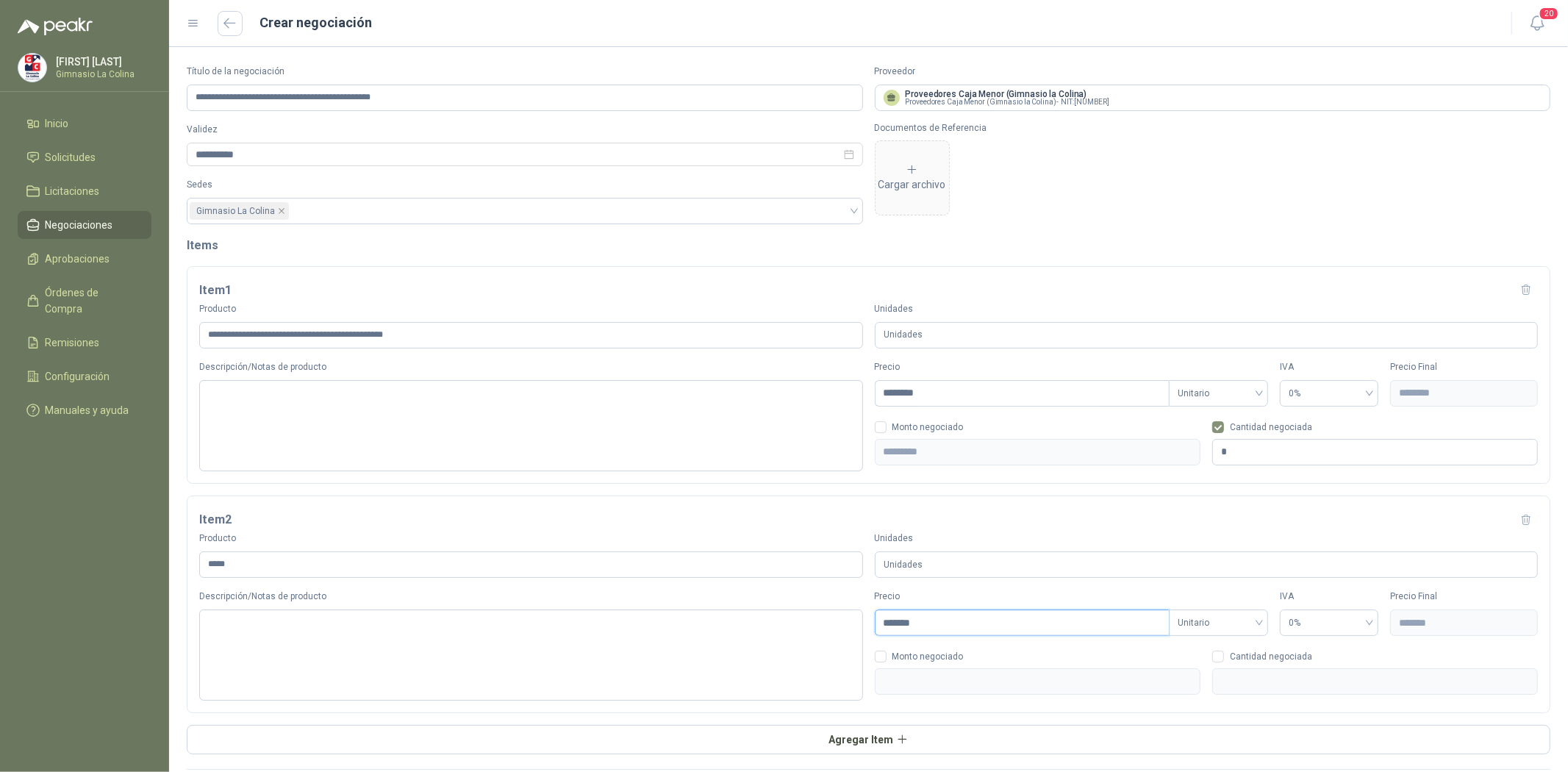 type on "********" 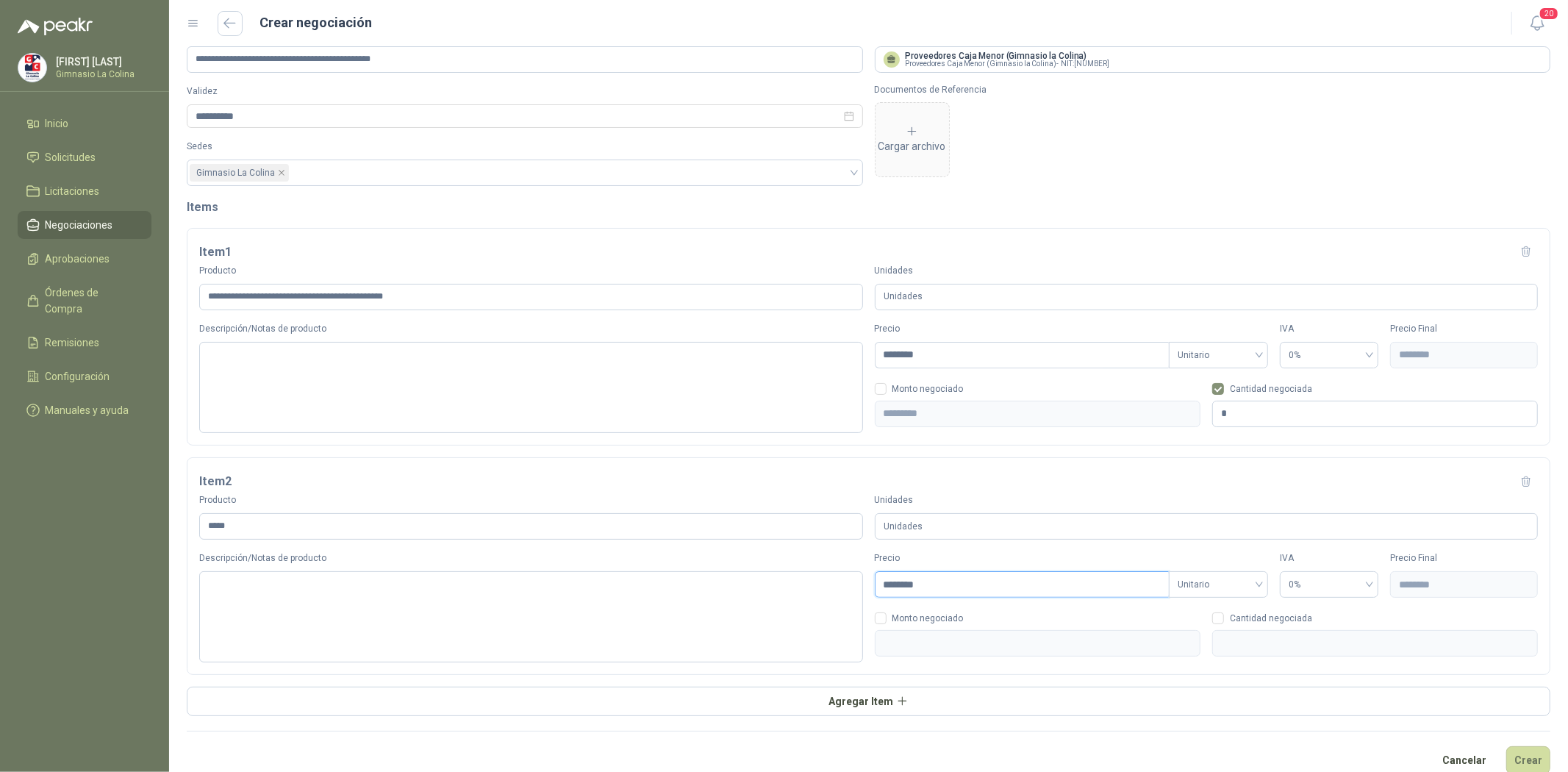 scroll, scrollTop: 59, scrollLeft: 0, axis: vertical 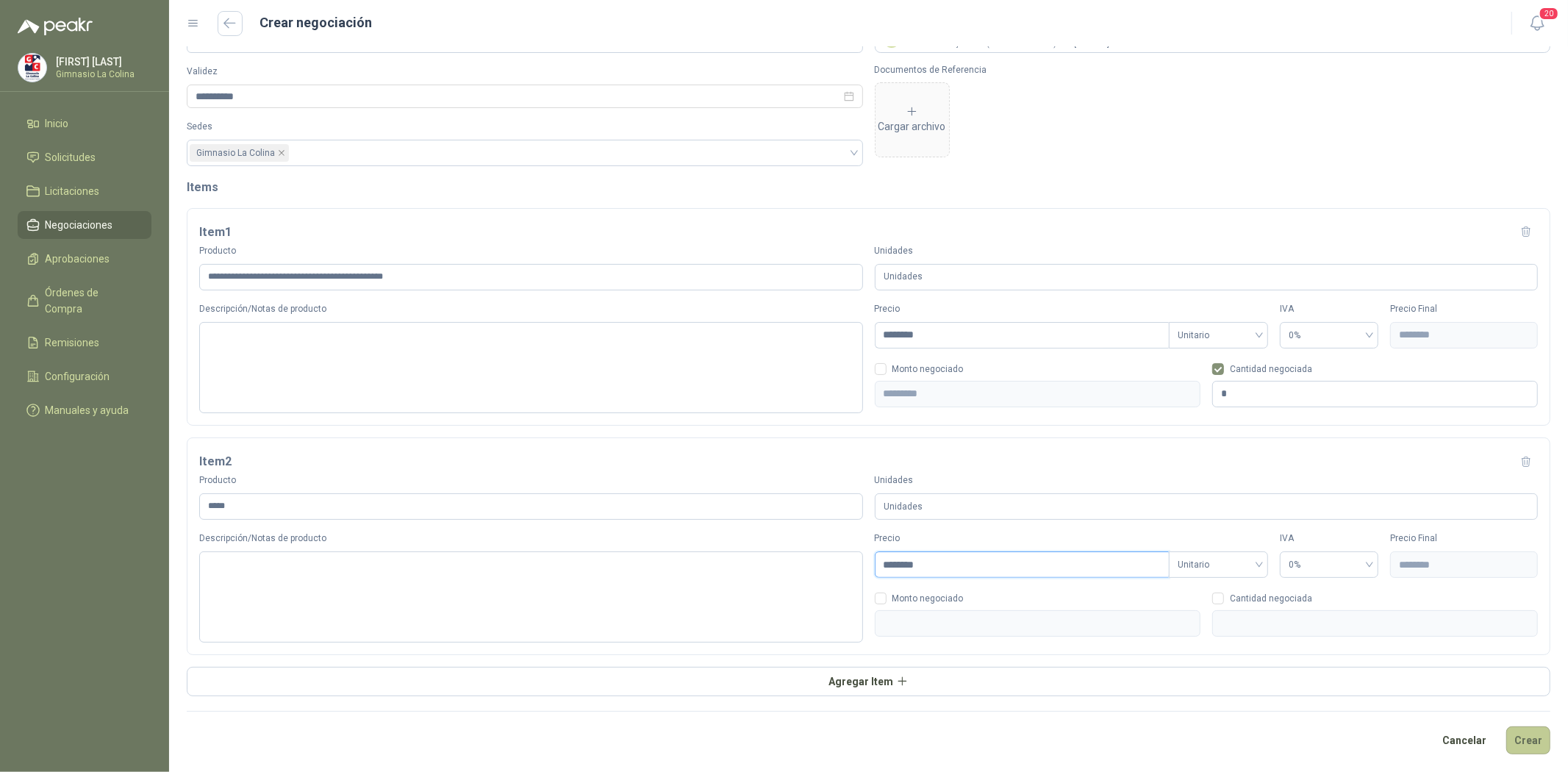 type on "********" 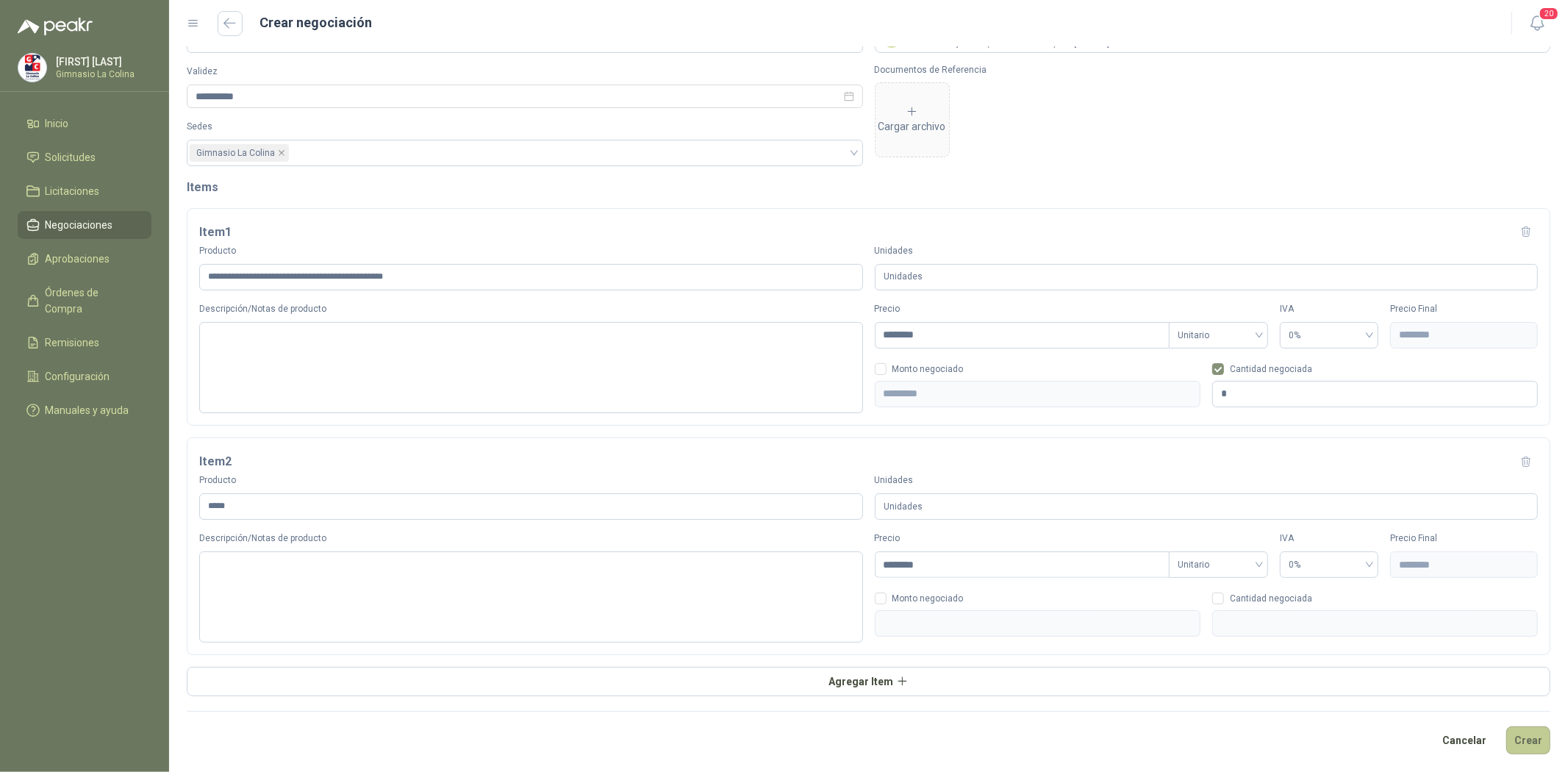 click on "Crear" at bounding box center (1528, 740) 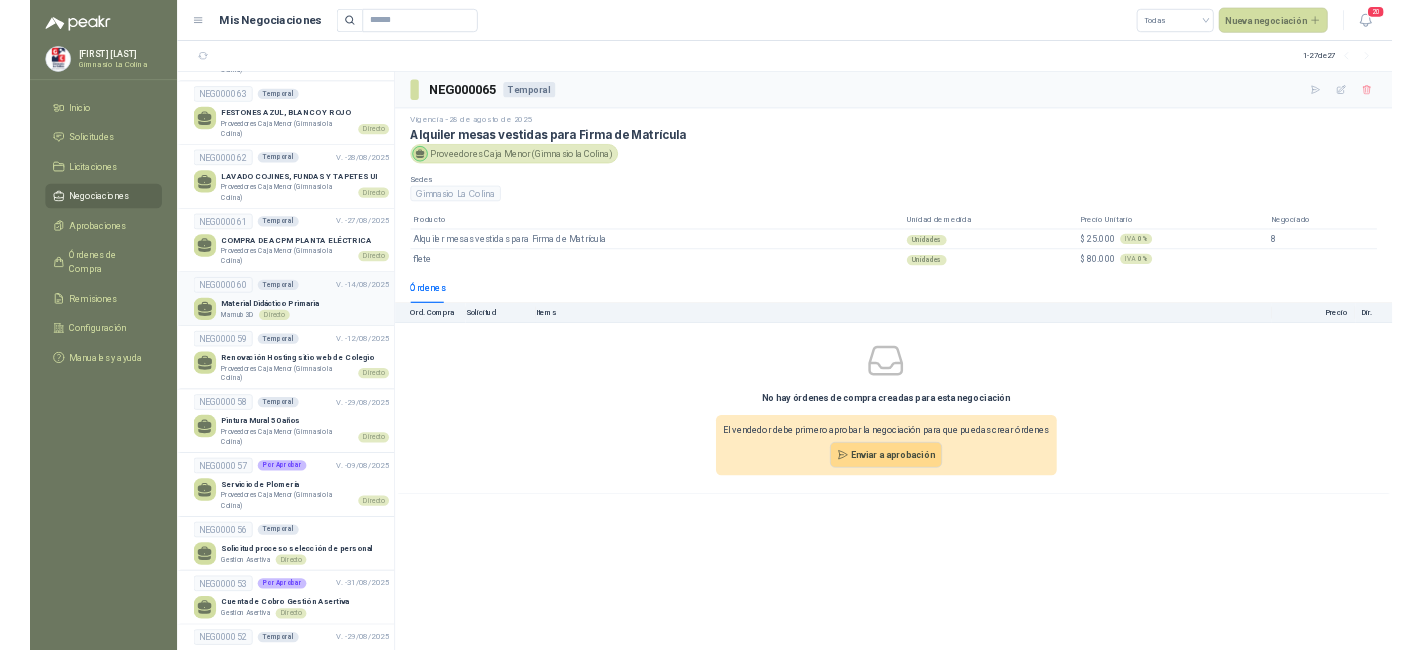 scroll, scrollTop: 222, scrollLeft: 0, axis: vertical 